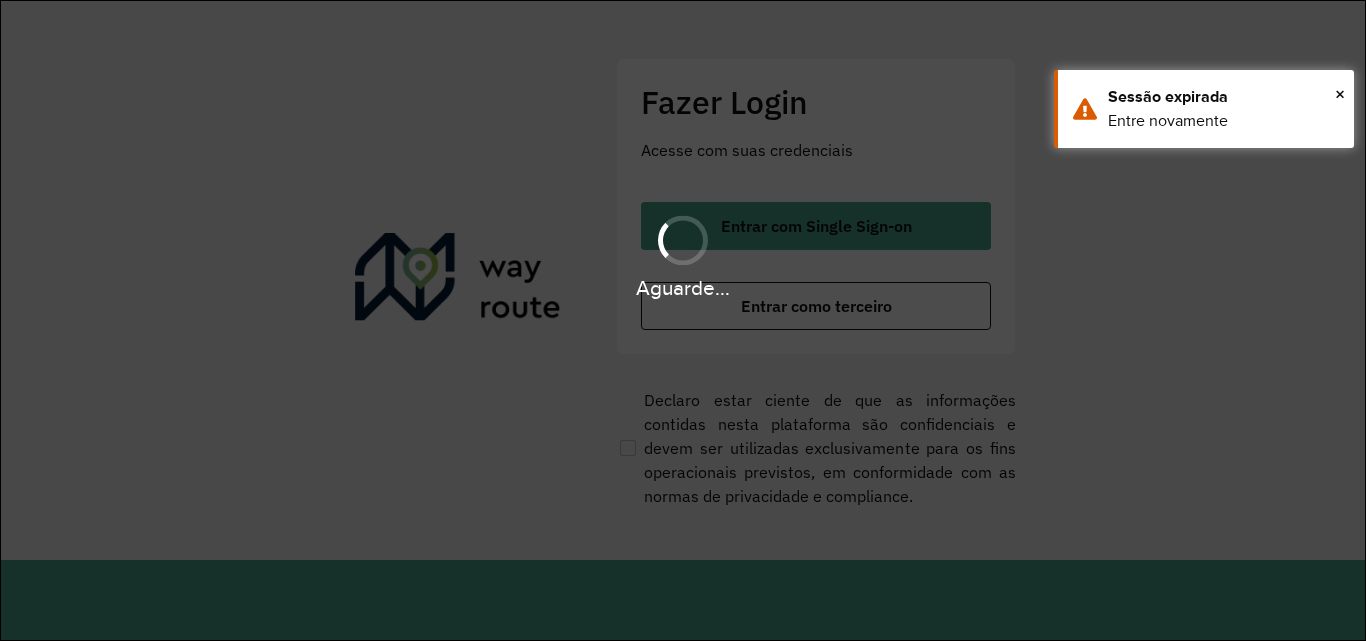 scroll, scrollTop: 0, scrollLeft: 0, axis: both 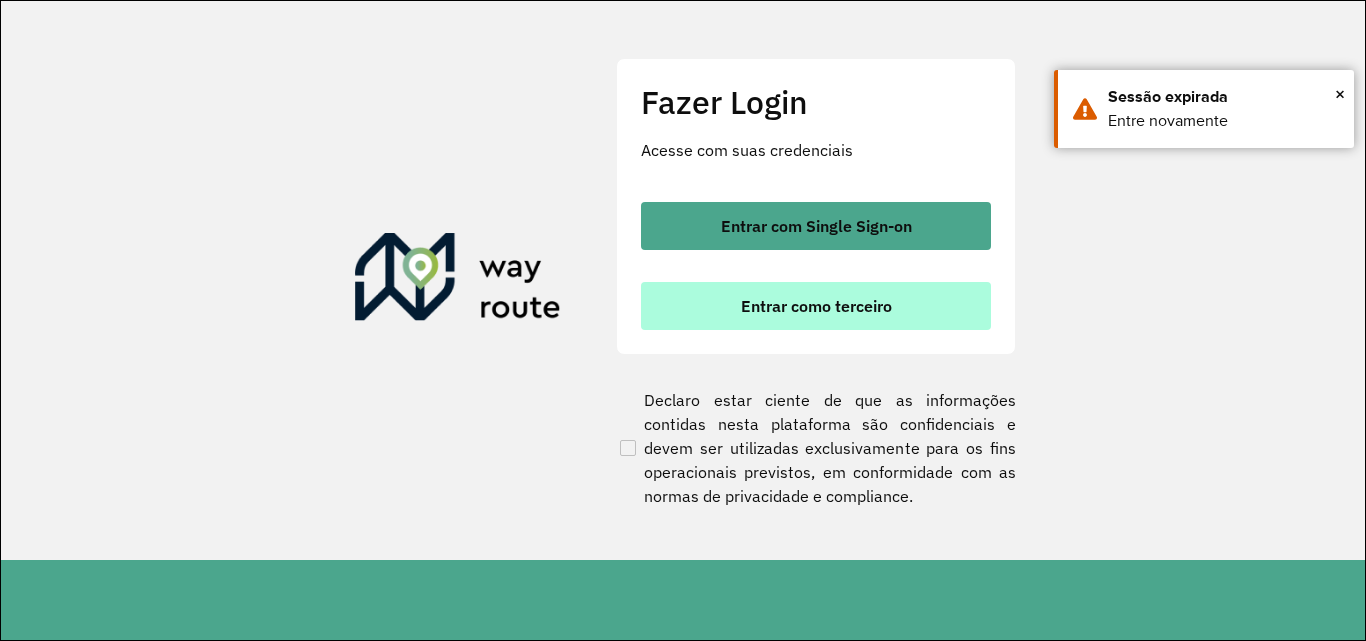 click on "Entrar como terceiro" at bounding box center [816, 306] 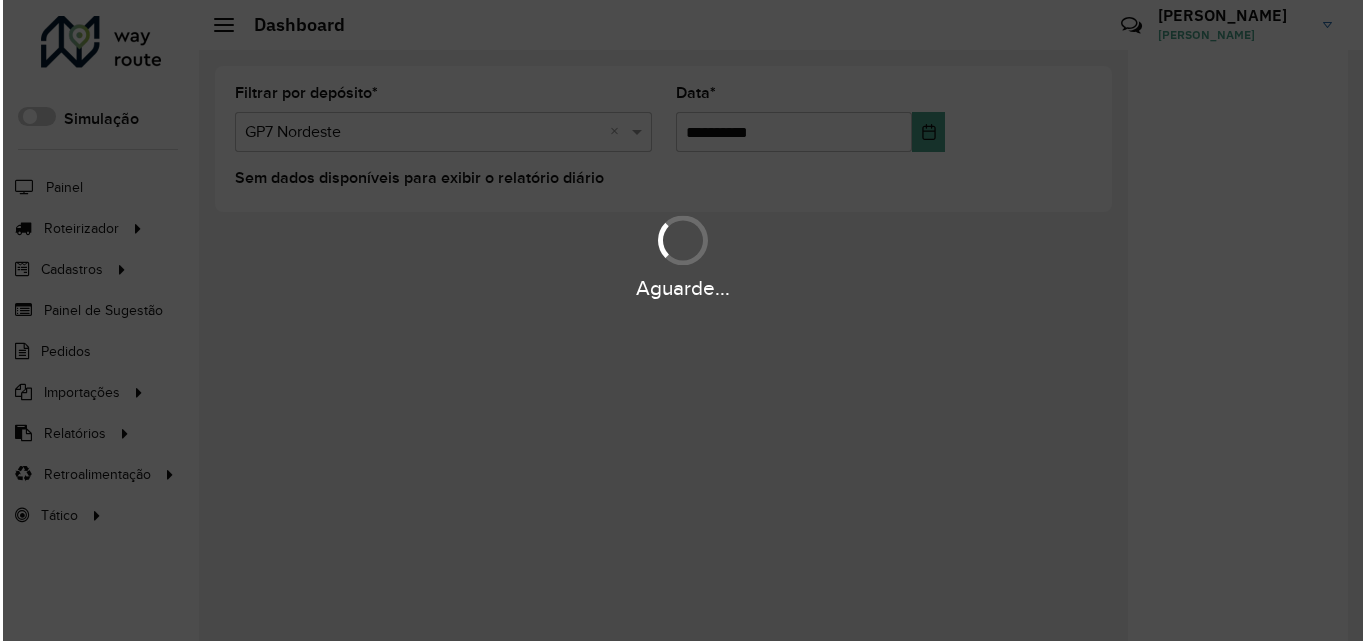 scroll, scrollTop: 0, scrollLeft: 0, axis: both 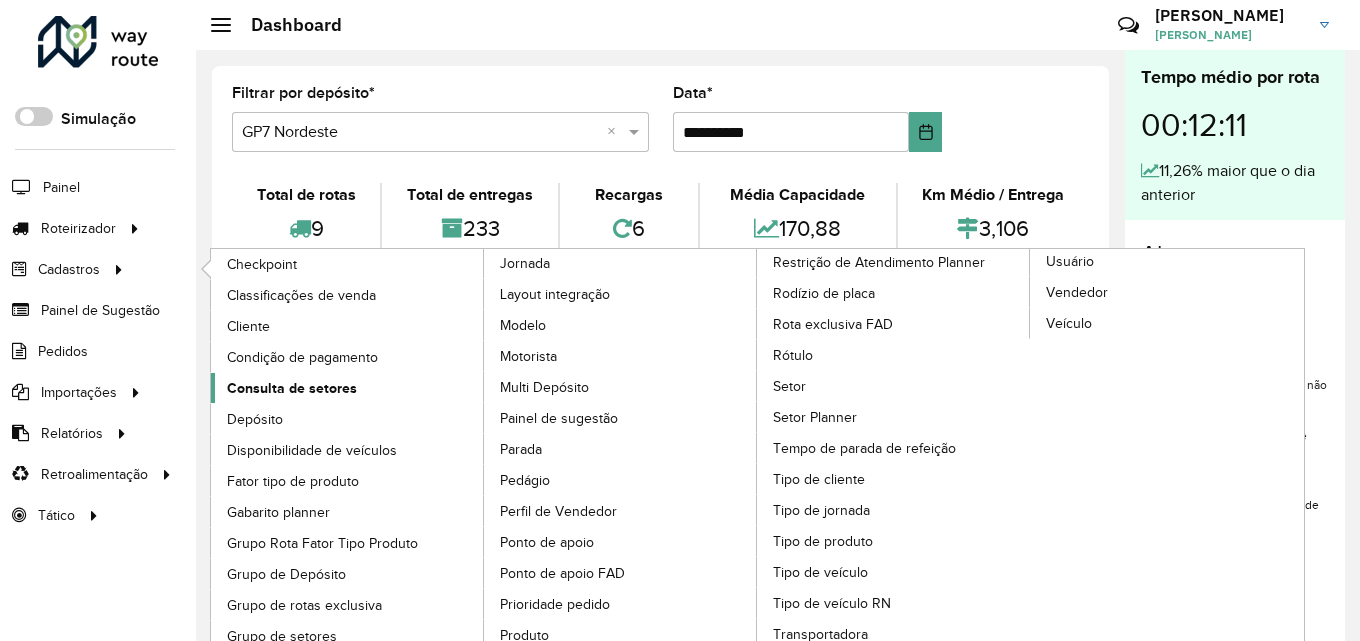 click on "Consulta de setores" 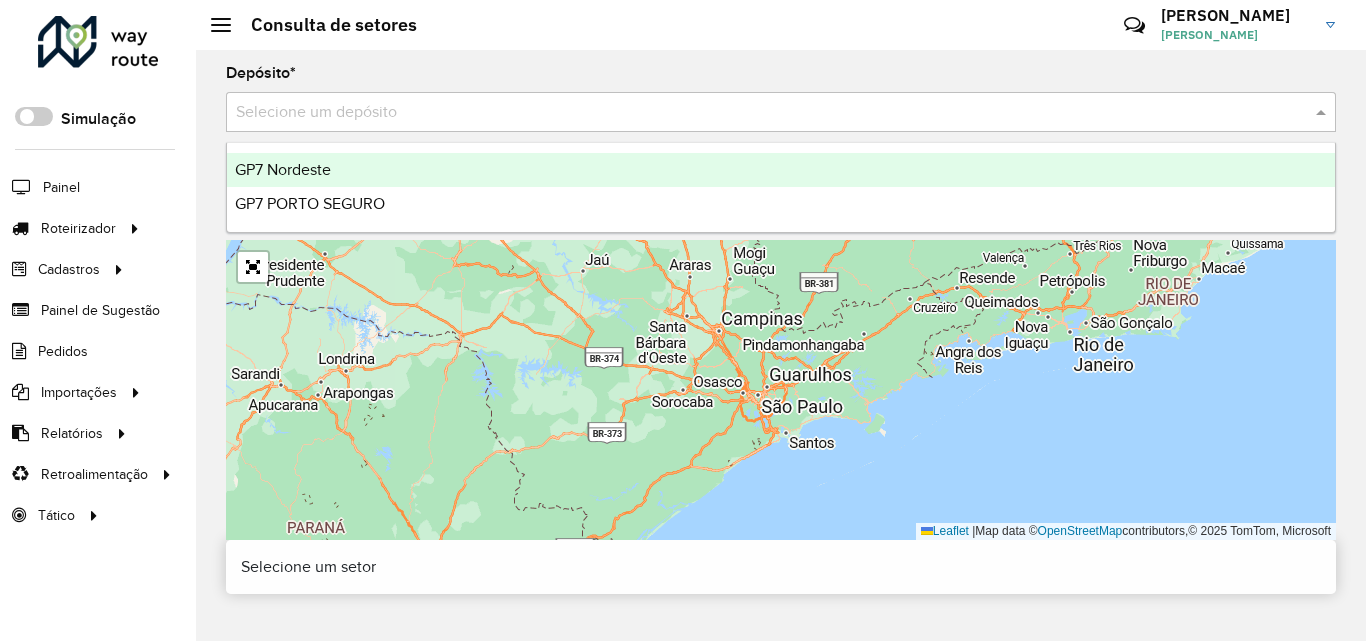 click at bounding box center [761, 113] 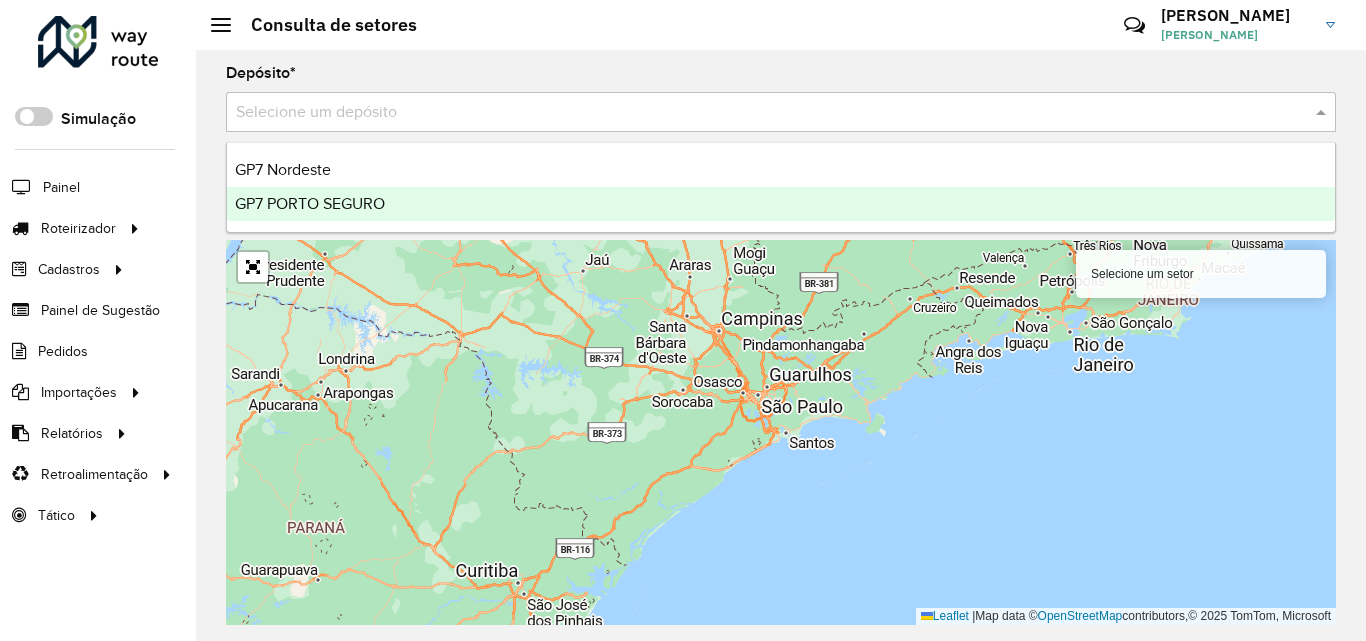click on "GP7 PORTO SEGURO" at bounding box center [781, 204] 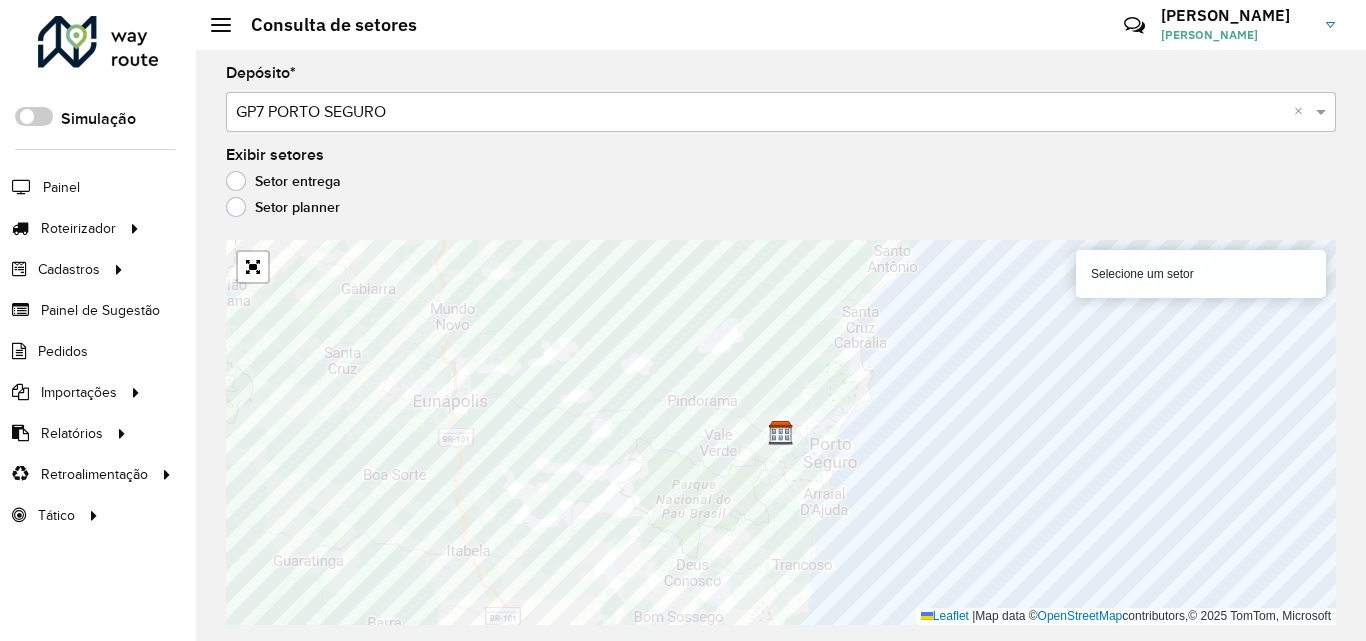 click on "Setor planner" 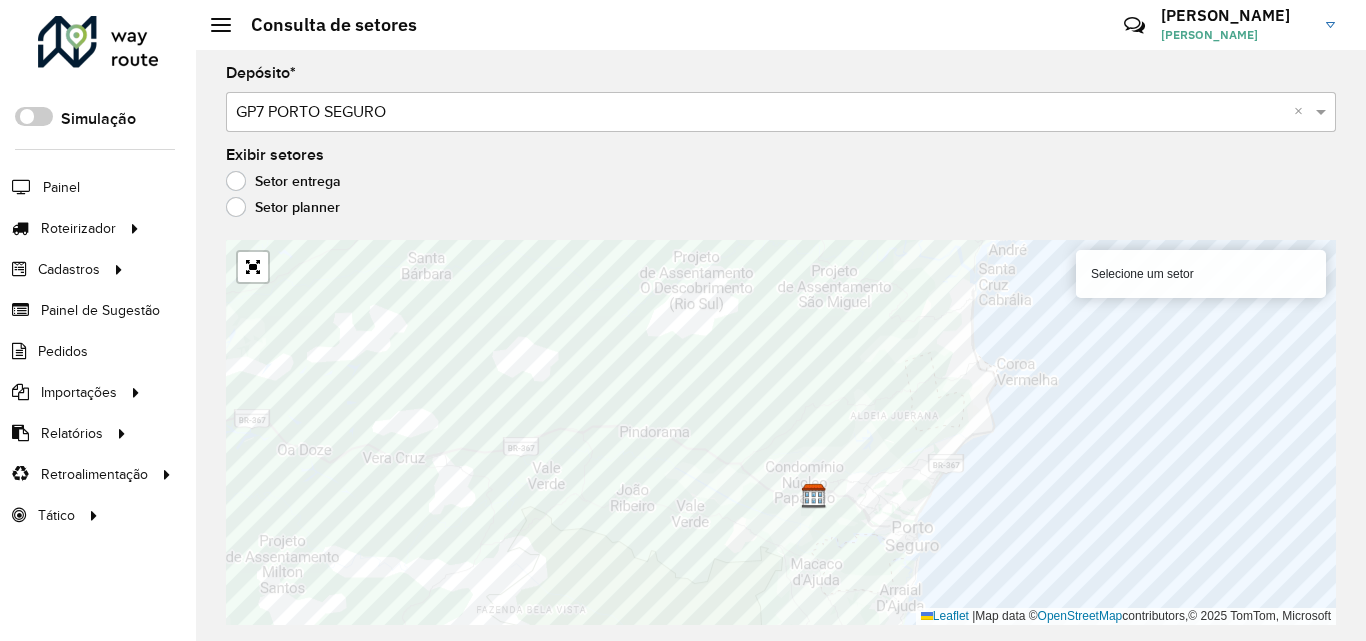 click on "Selecione um setor" at bounding box center [1201, 274] 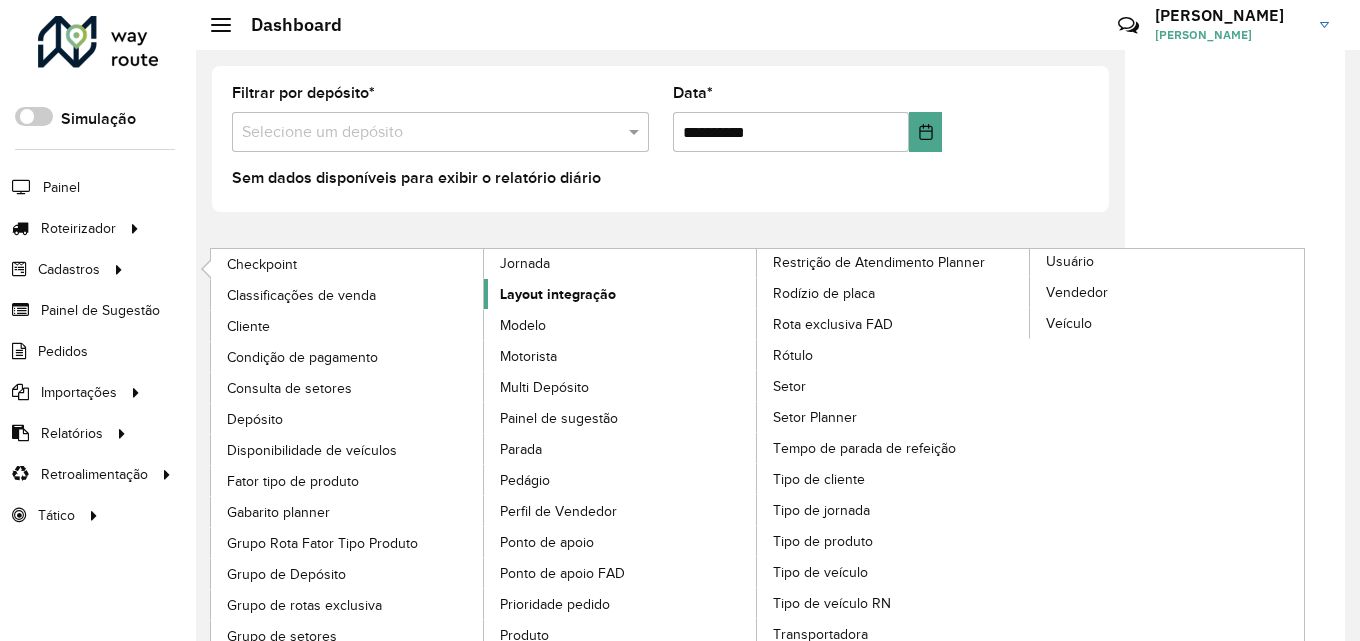 click on "Layout integração" 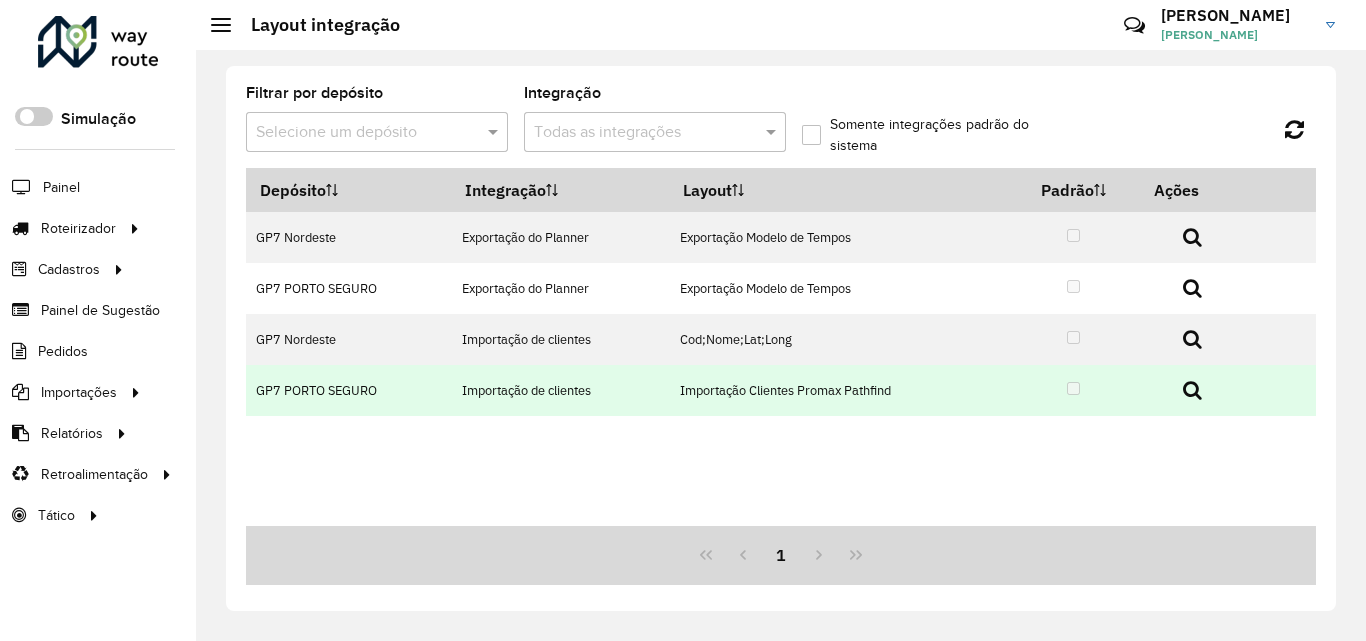 click at bounding box center (1192, 390) 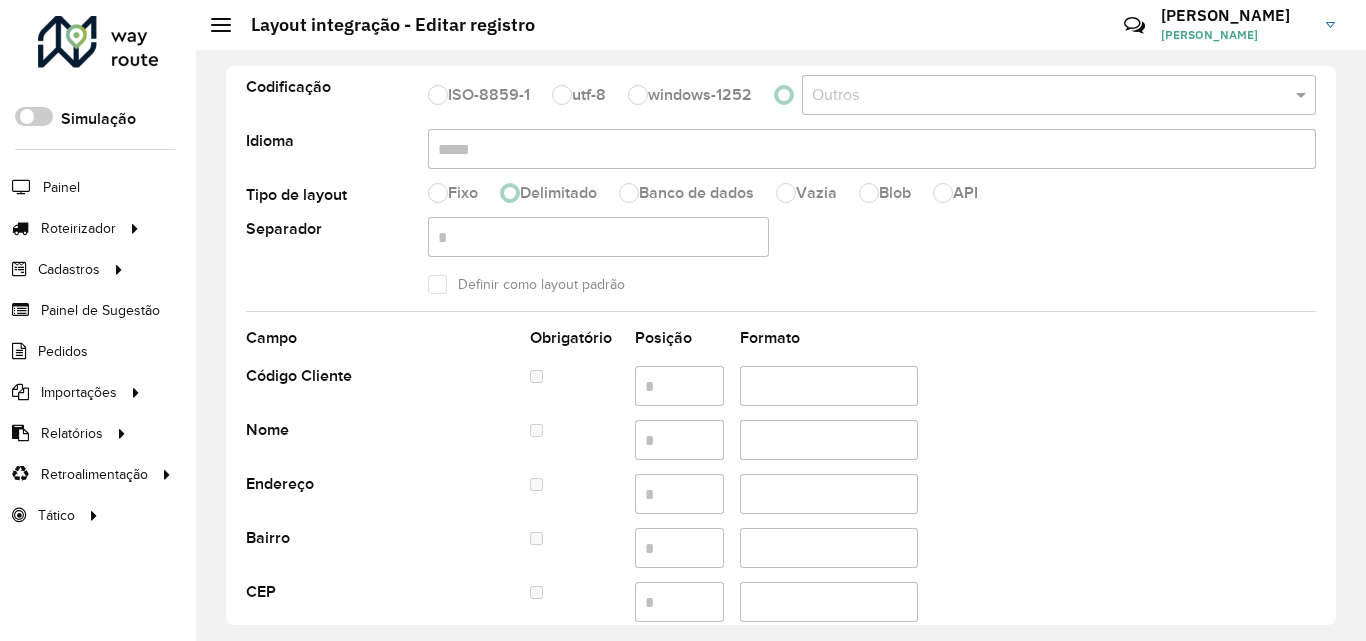 scroll, scrollTop: 0, scrollLeft: 0, axis: both 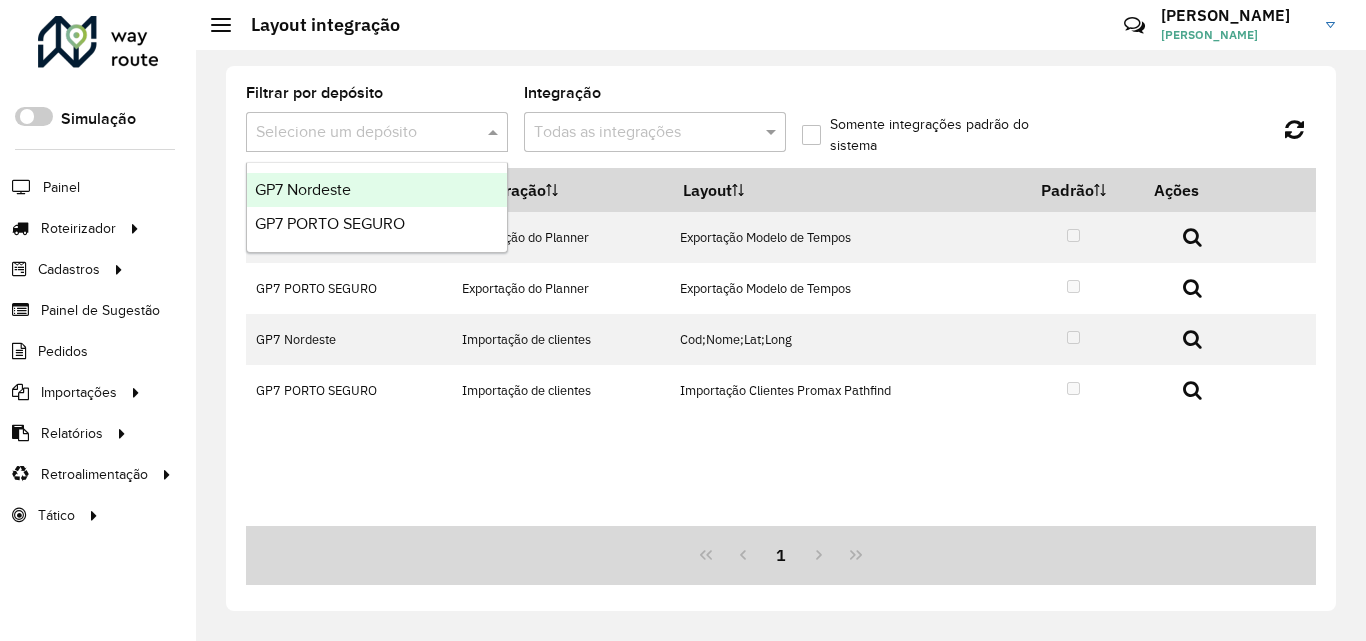 click at bounding box center (357, 133) 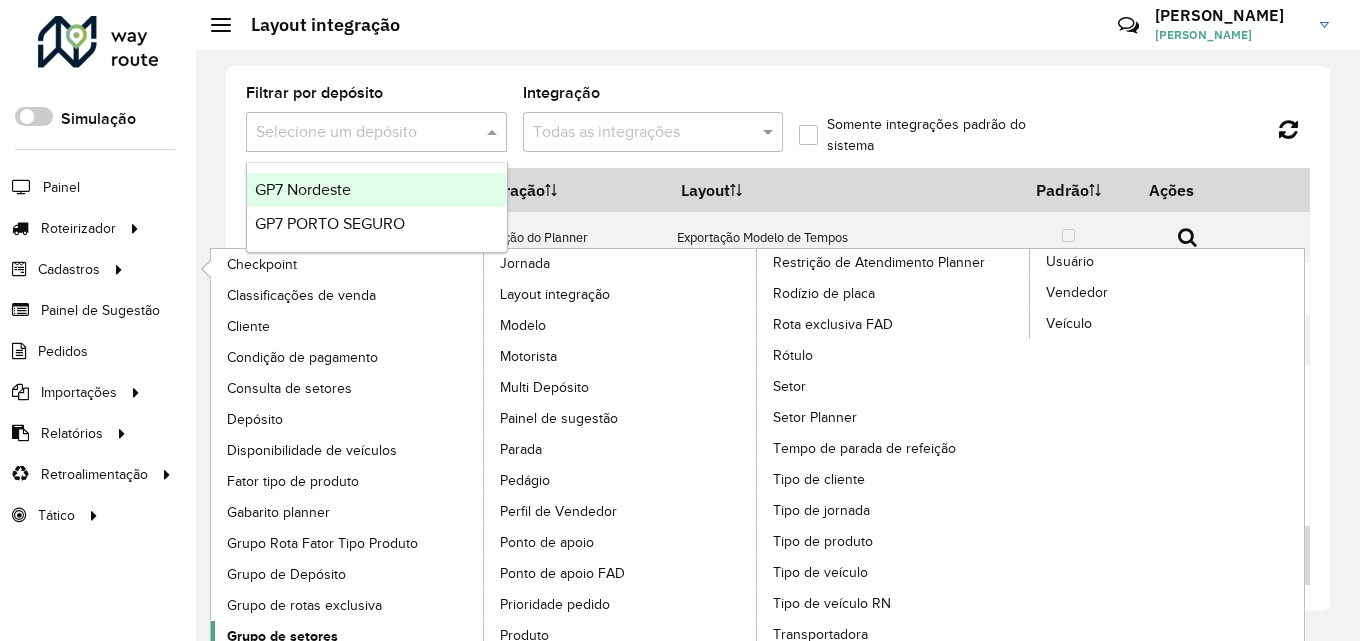 click on "Grupo de setores" 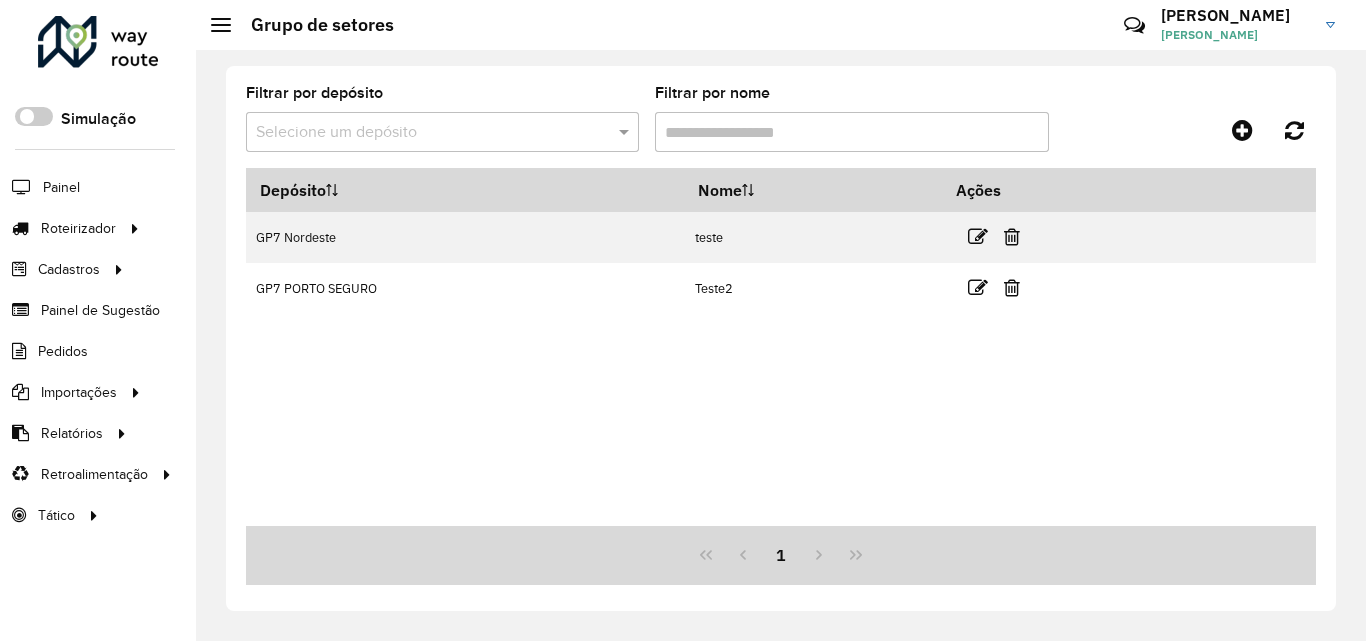 drag, startPoint x: 804, startPoint y: 151, endPoint x: 794, endPoint y: 130, distance: 23.259407 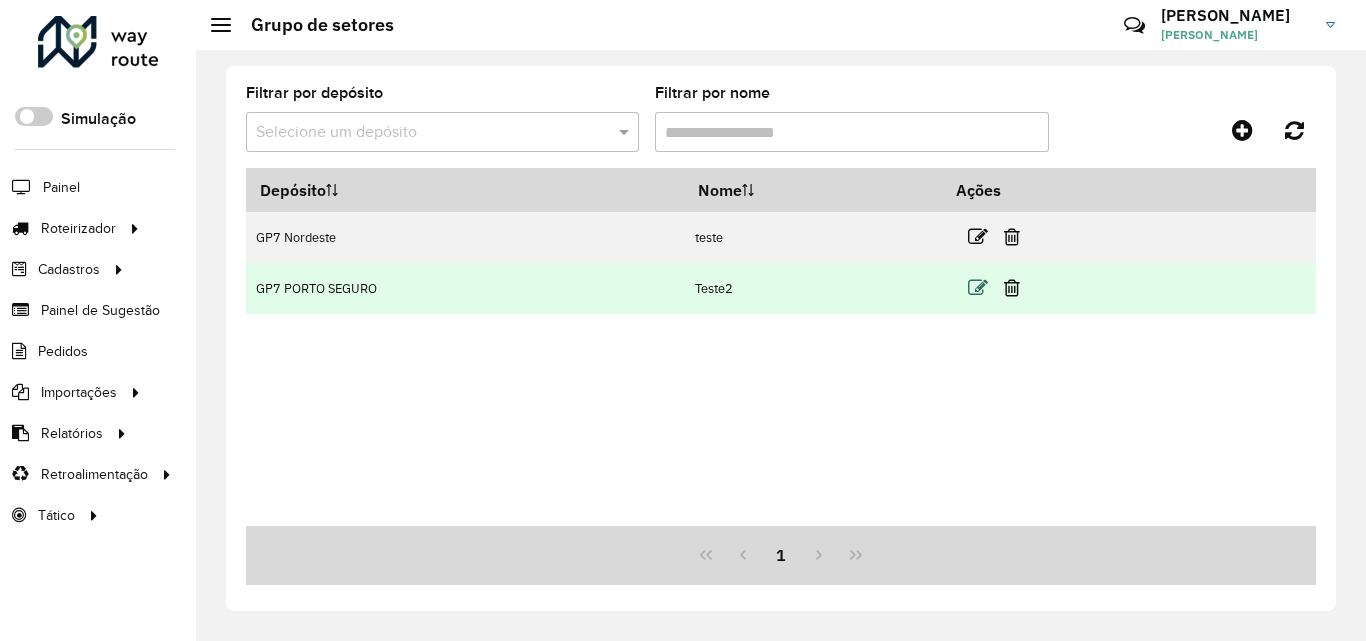 click at bounding box center (978, 288) 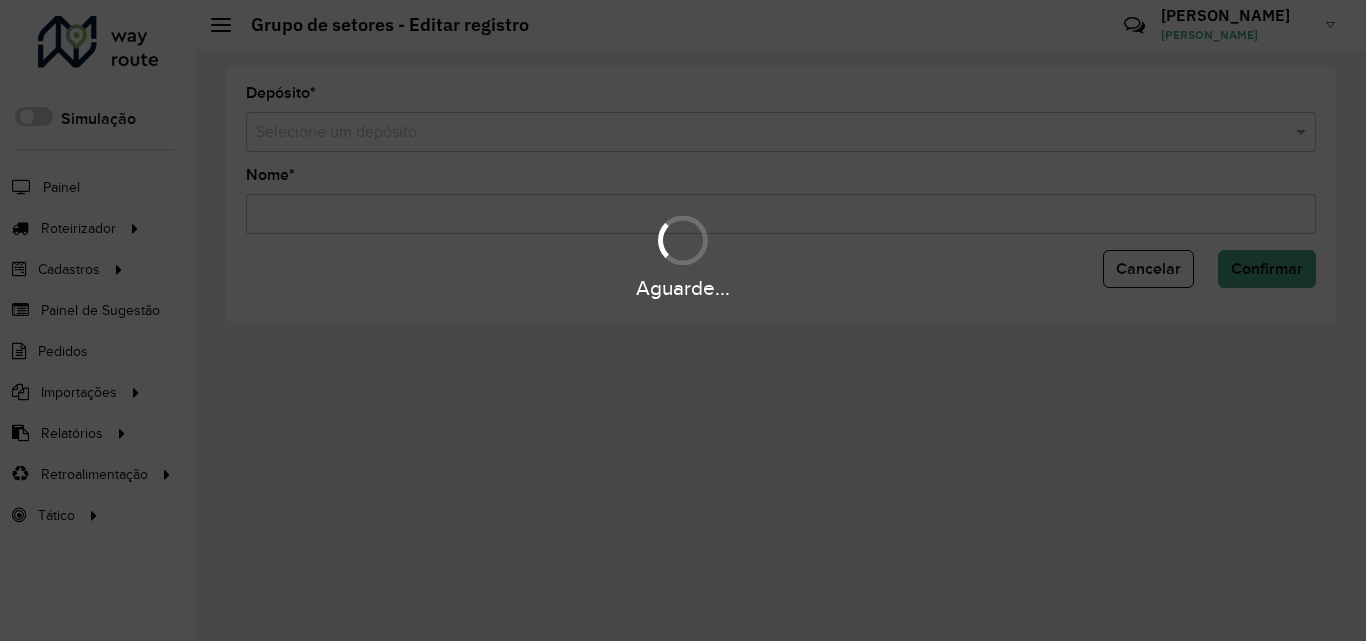 type on "******" 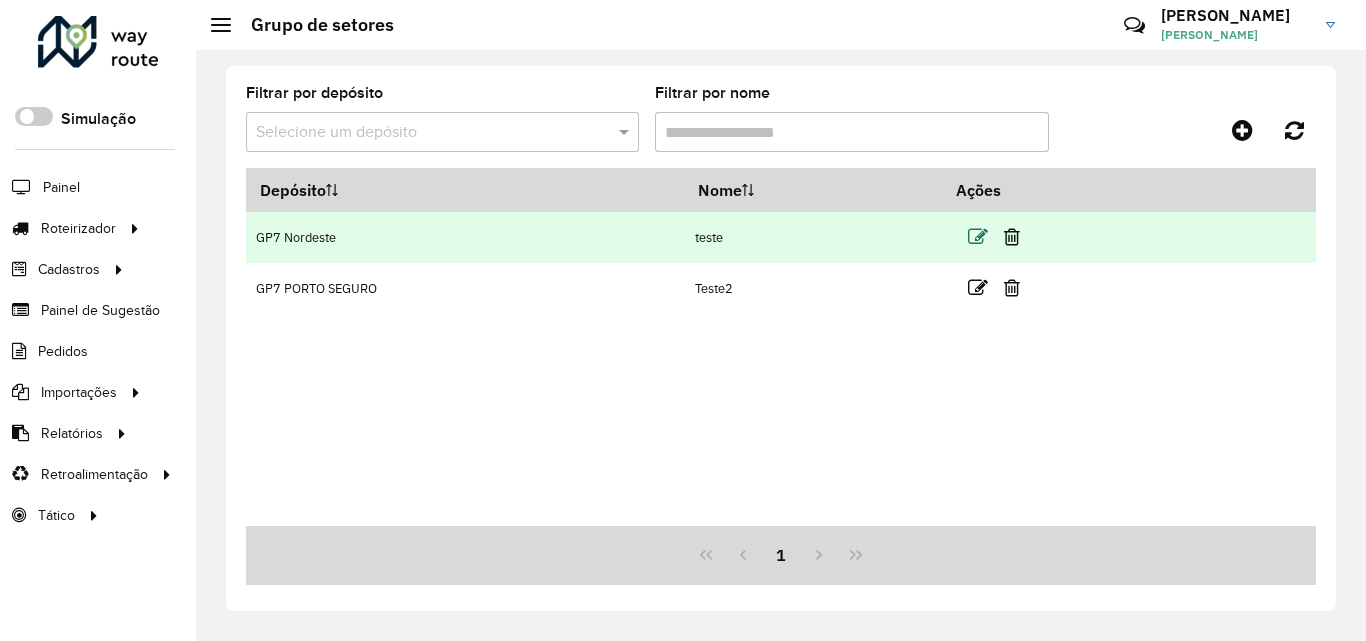 click at bounding box center [978, 237] 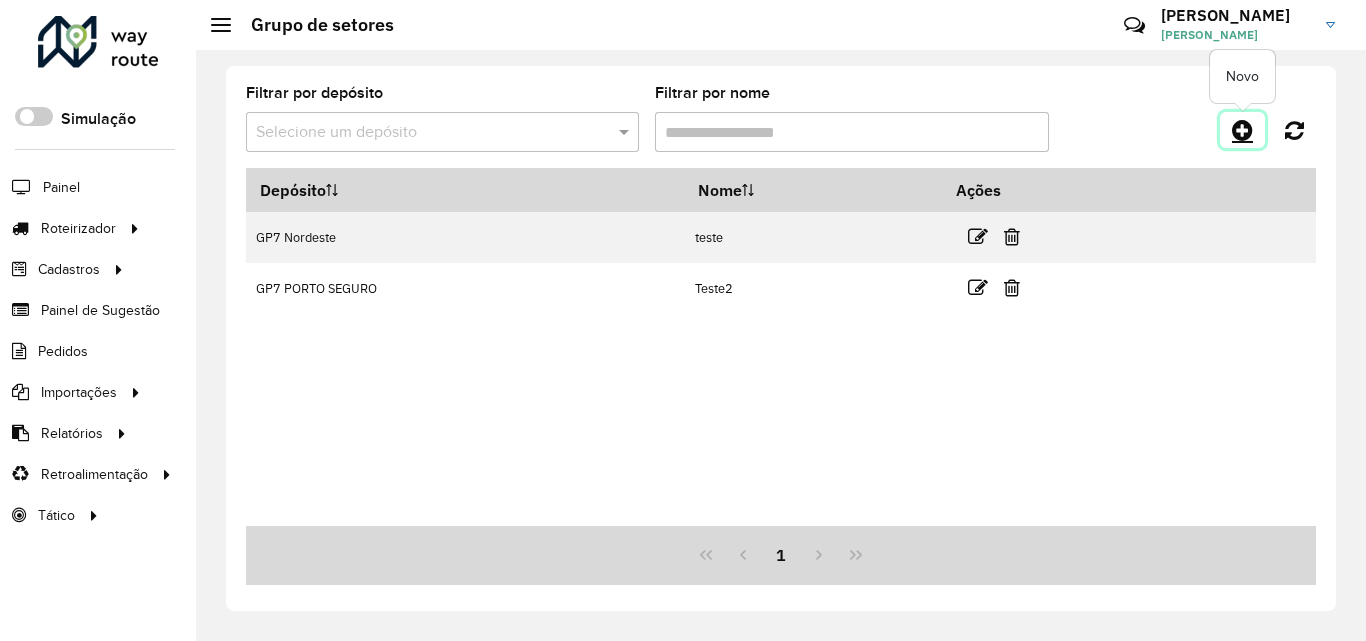 click 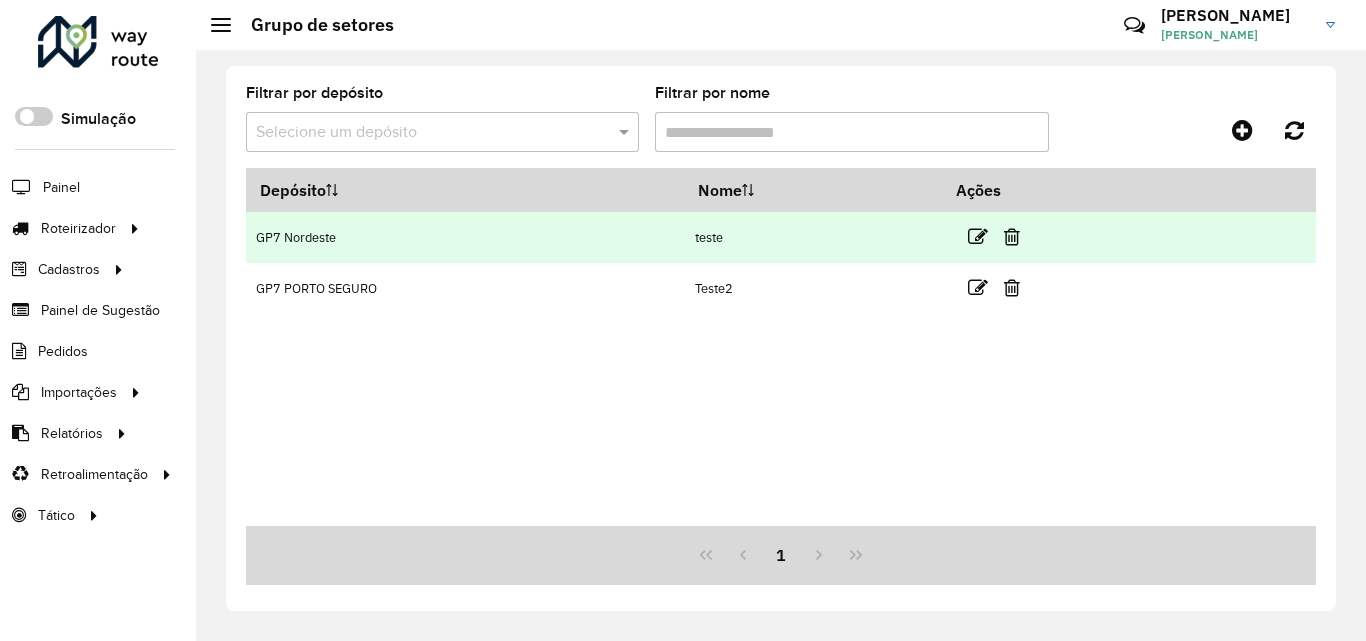 click on "teste" at bounding box center (813, 237) 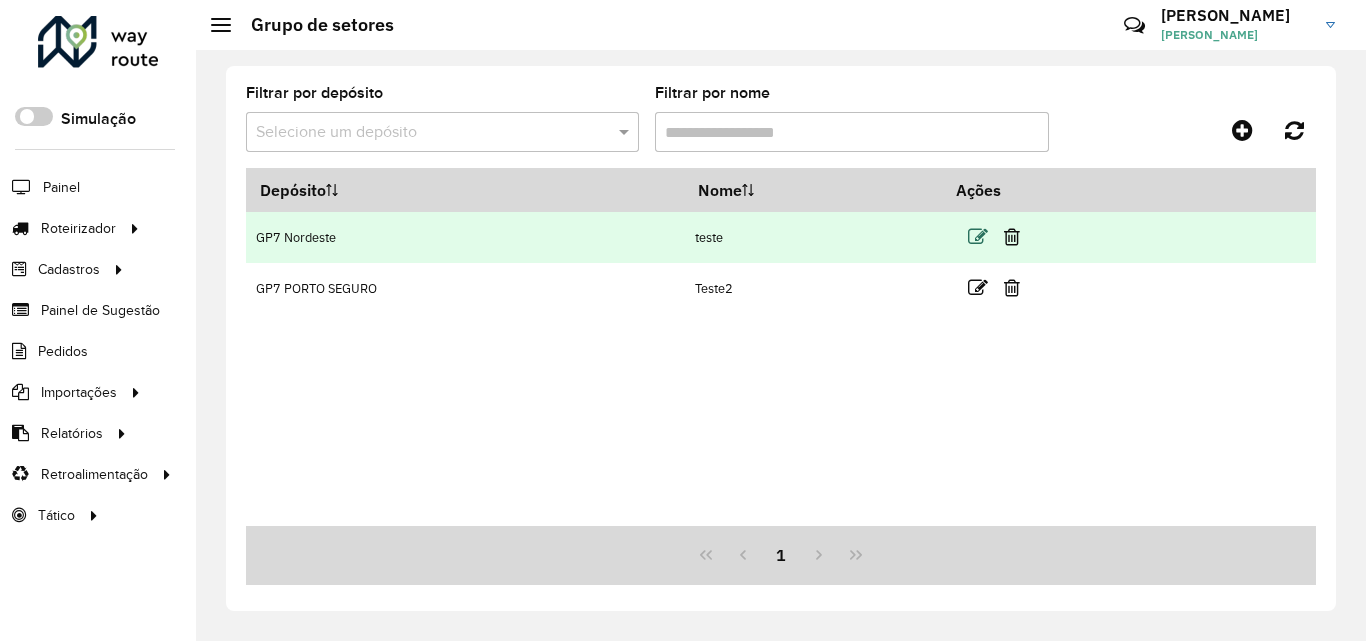 click at bounding box center (978, 237) 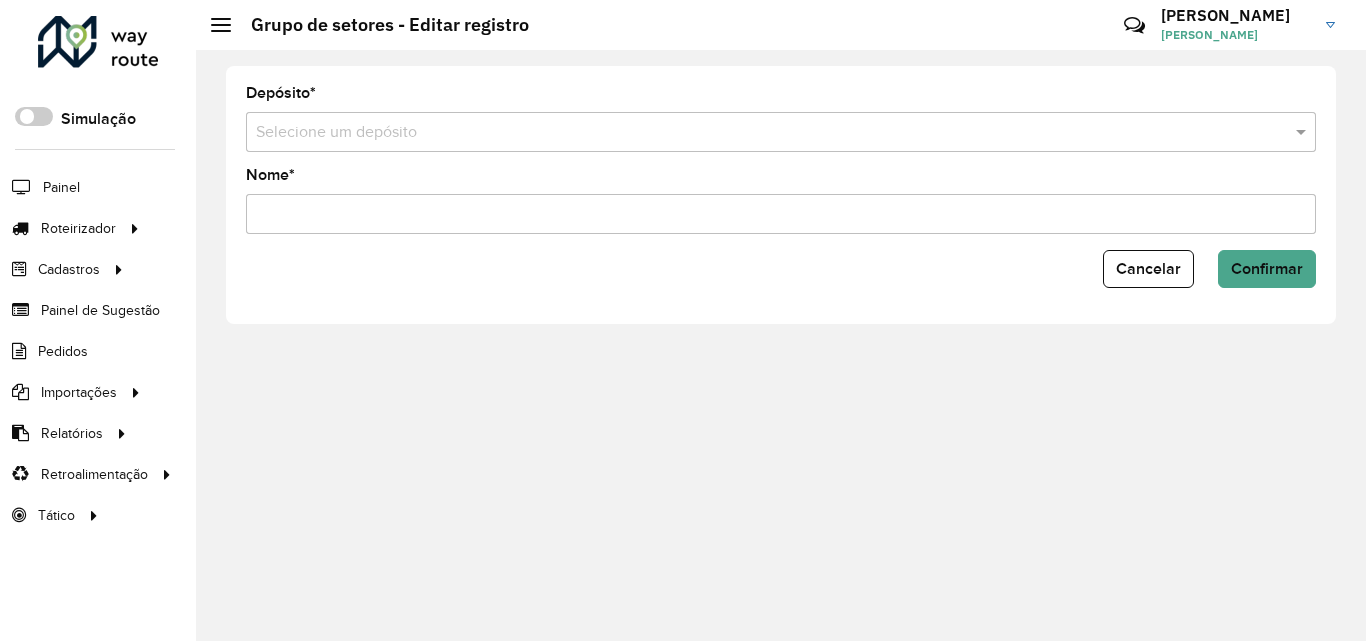 type on "*****" 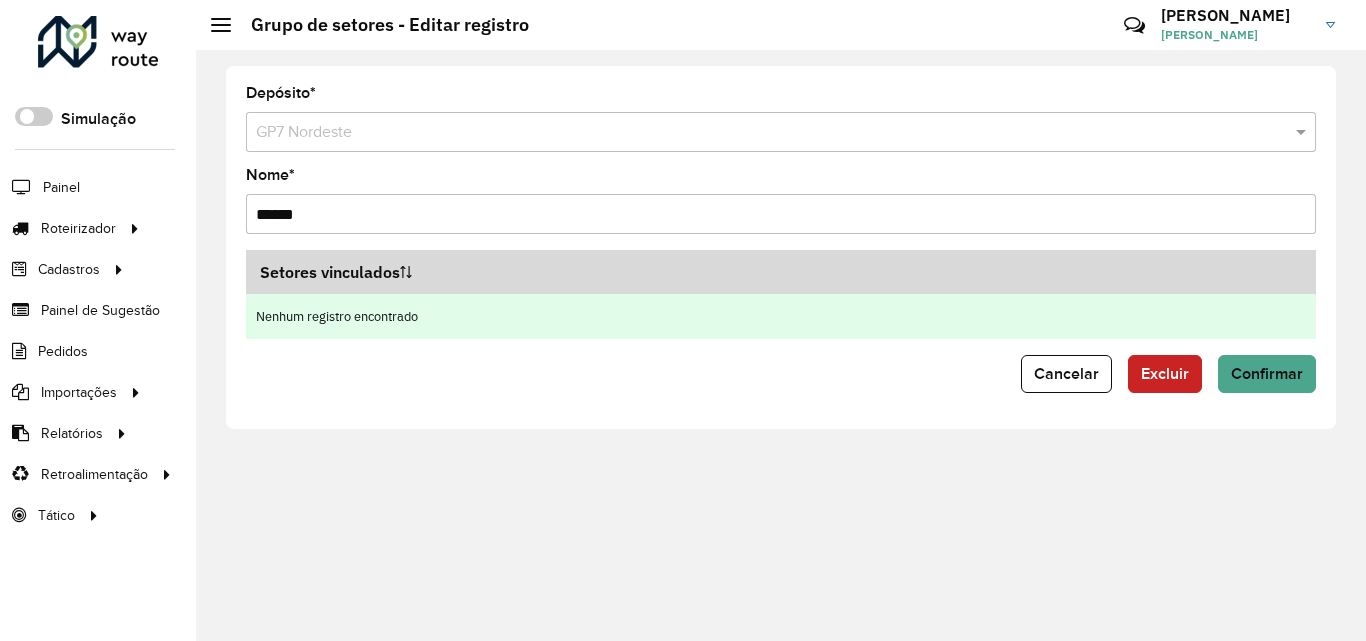 click on "Nenhum registro encontrado" at bounding box center (781, 316) 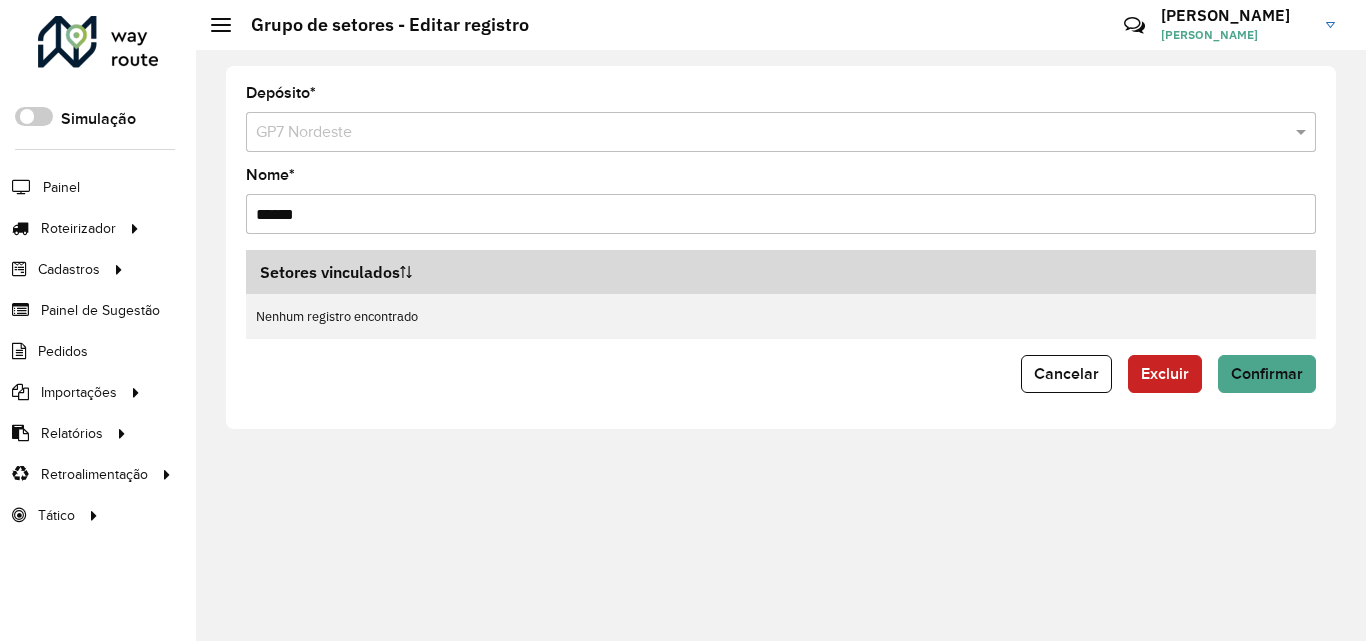 drag, startPoint x: 680, startPoint y: 257, endPoint x: 702, endPoint y: 235, distance: 31.112698 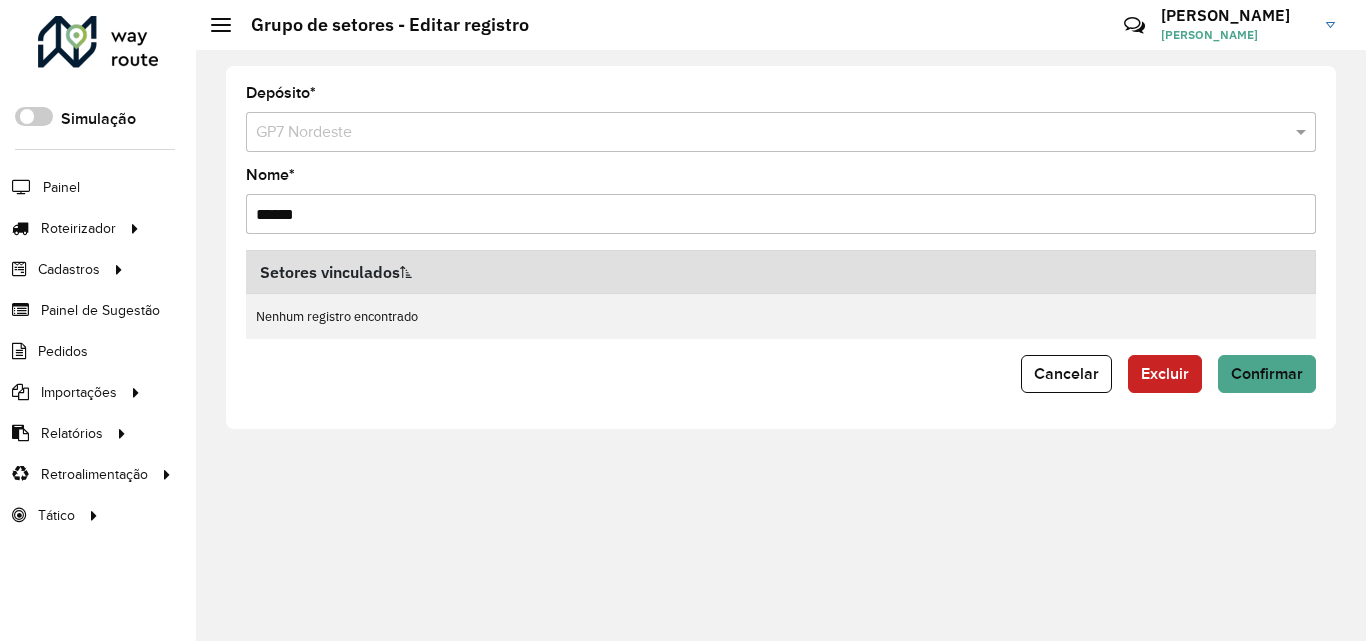 click on "*****" at bounding box center (781, 214) 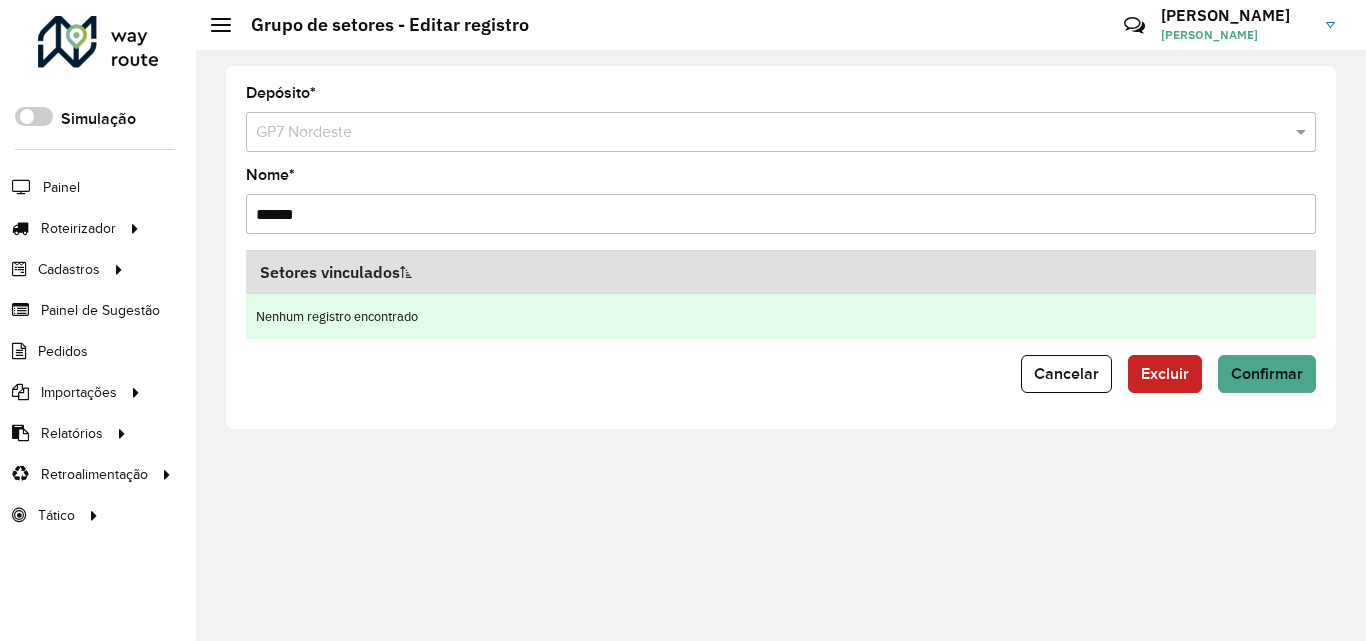 click on "Nenhum registro encontrado" at bounding box center (781, 316) 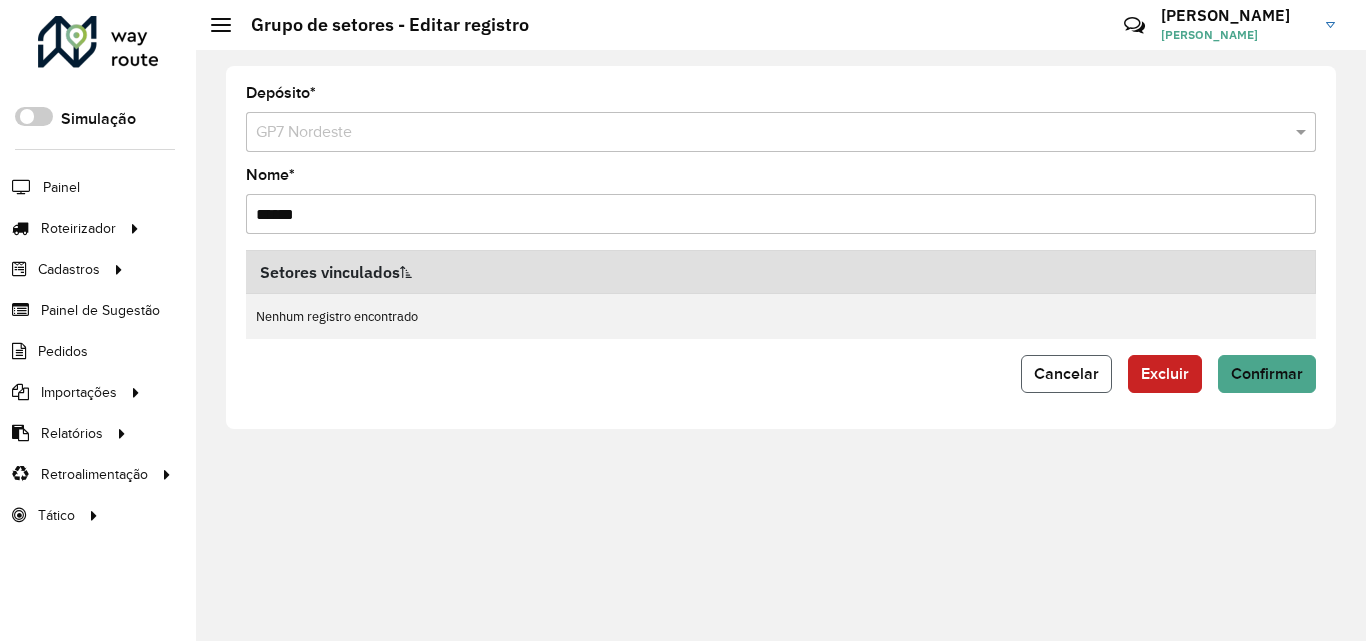click on "Cancelar" 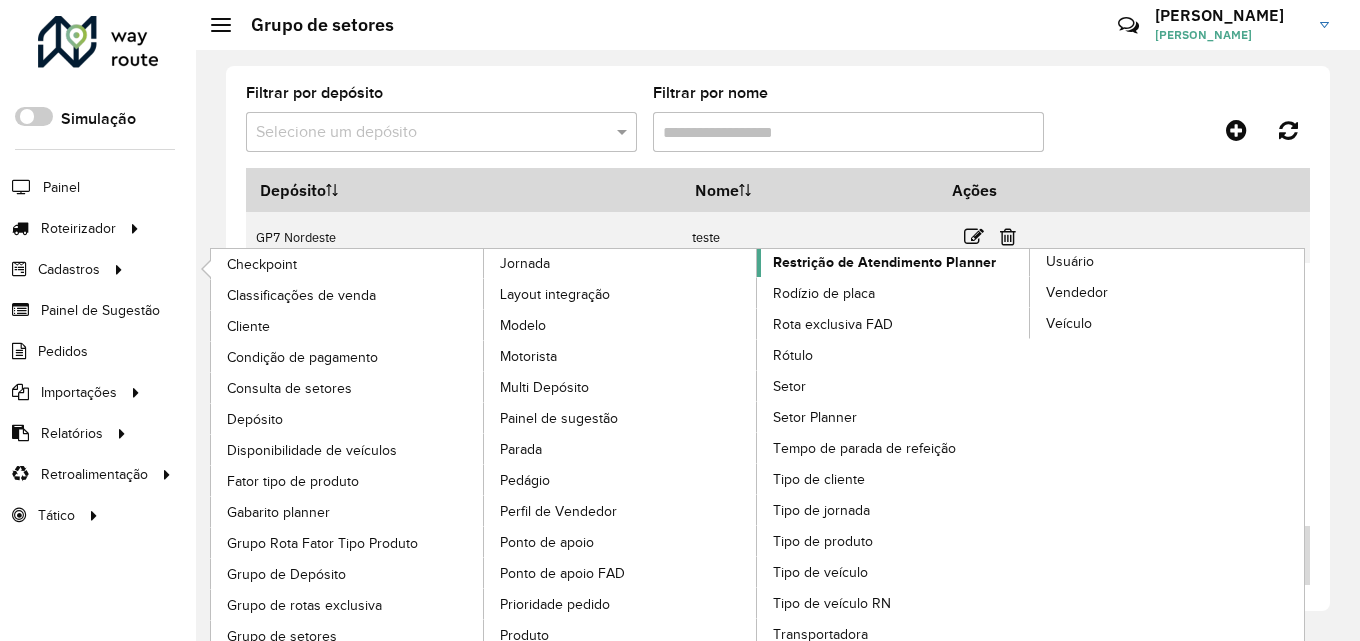 click on "Restrição de Atendimento Planner" 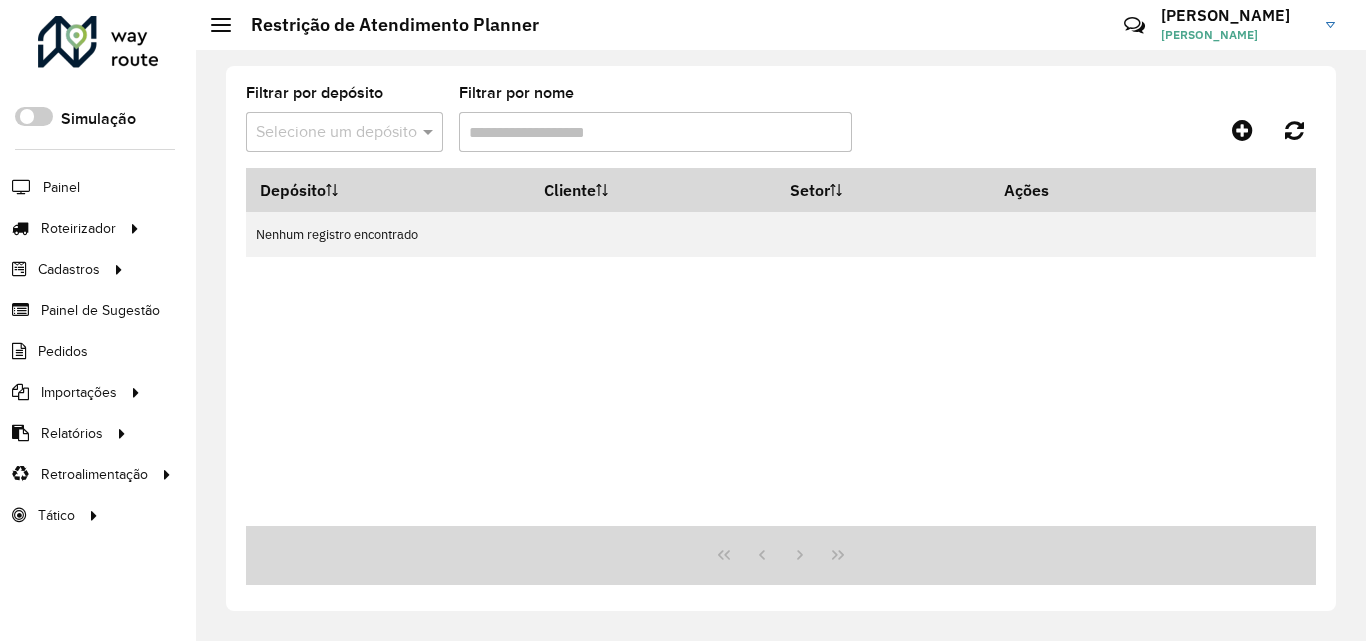 click on "Filtrar por nome" at bounding box center [655, 132] 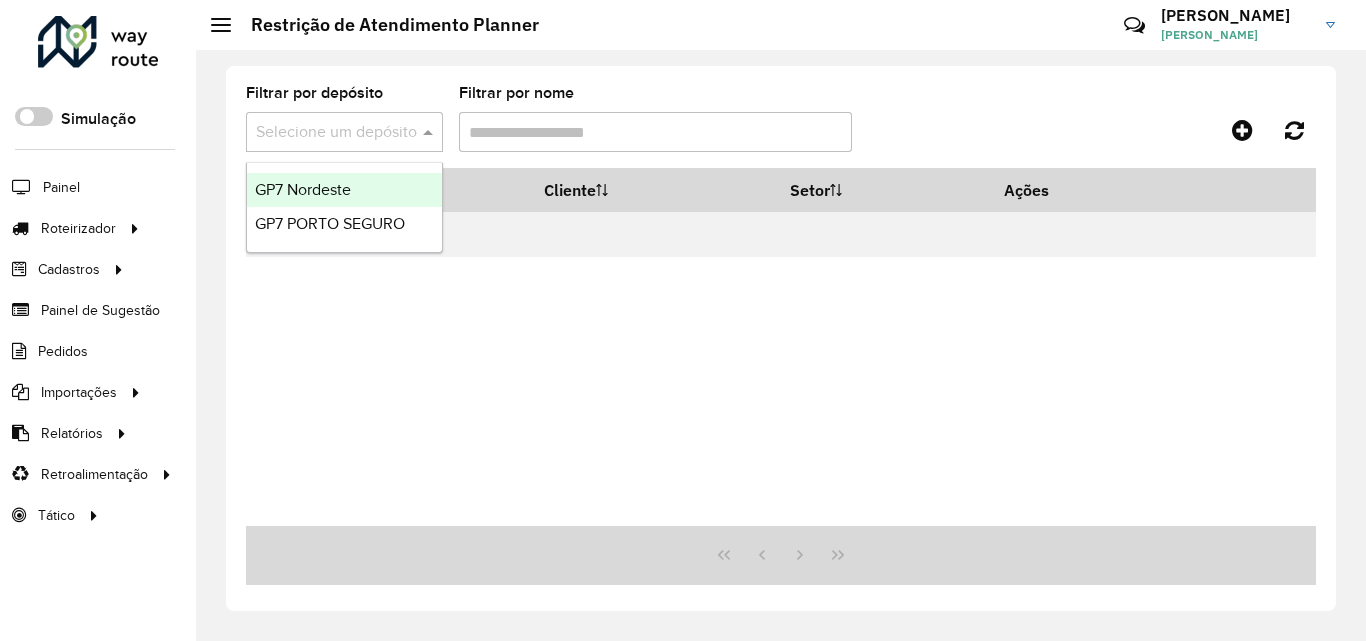 click at bounding box center (430, 132) 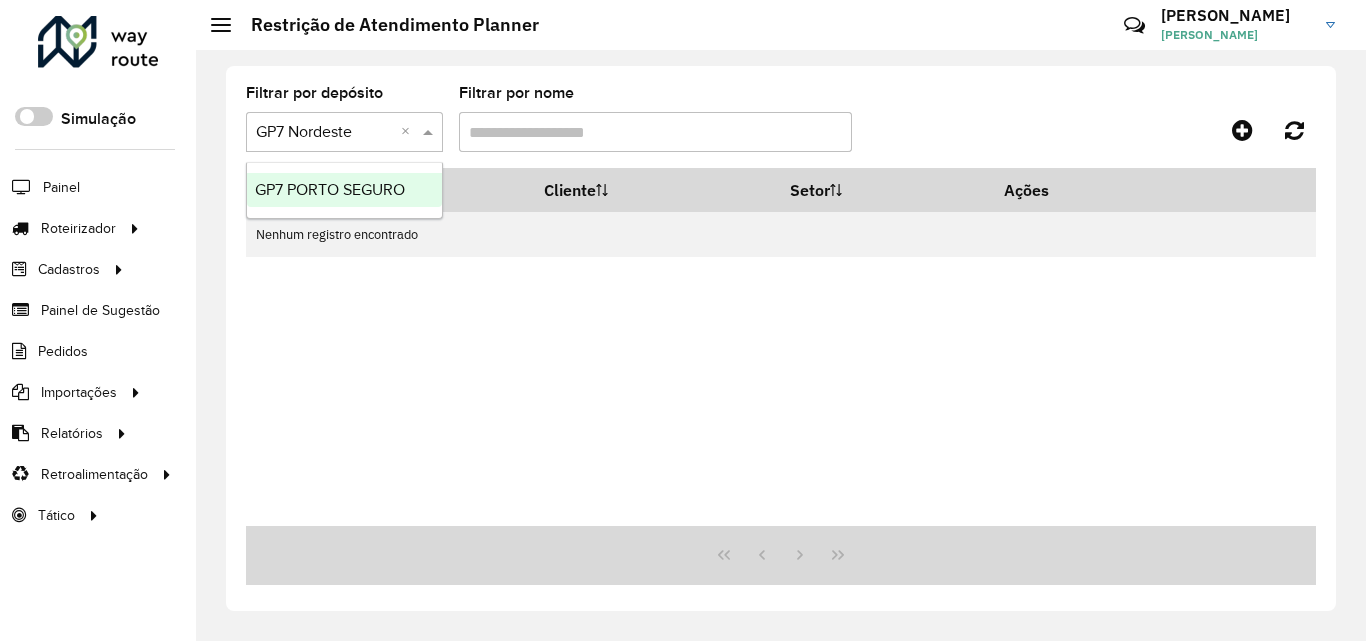 click on "Selecione um depósito × GP7 Nordeste ×" at bounding box center [344, 132] 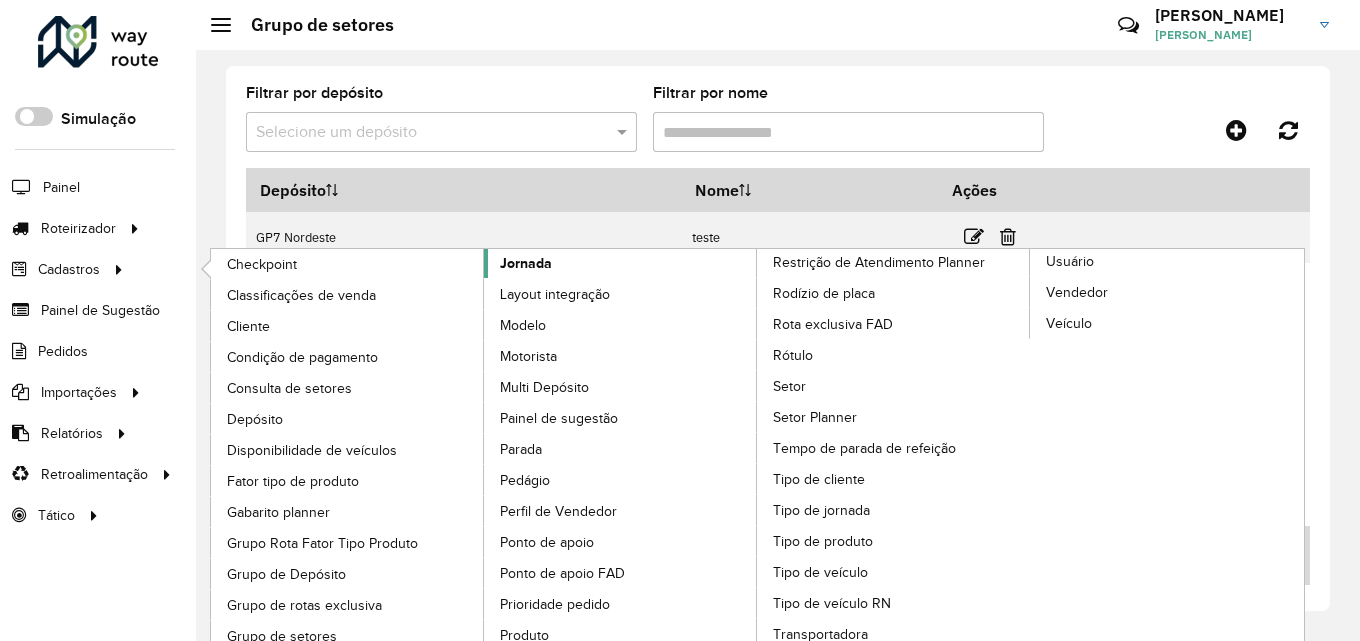 click on "Jornada" 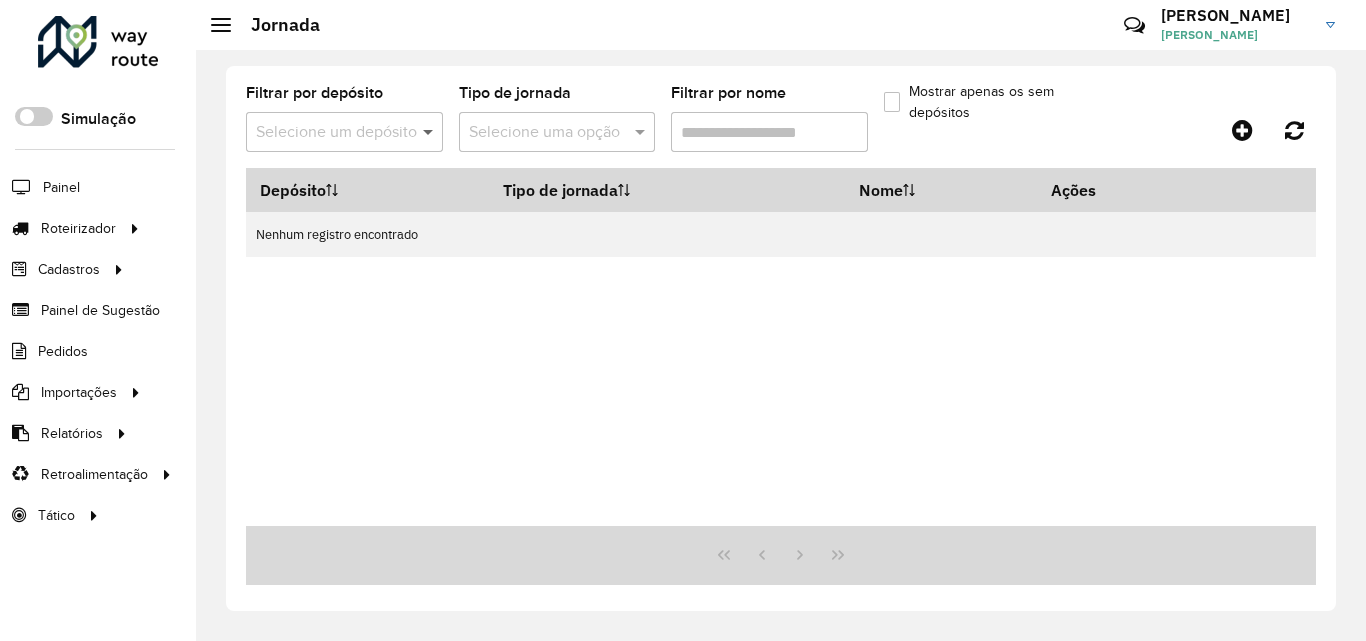 click at bounding box center (430, 132) 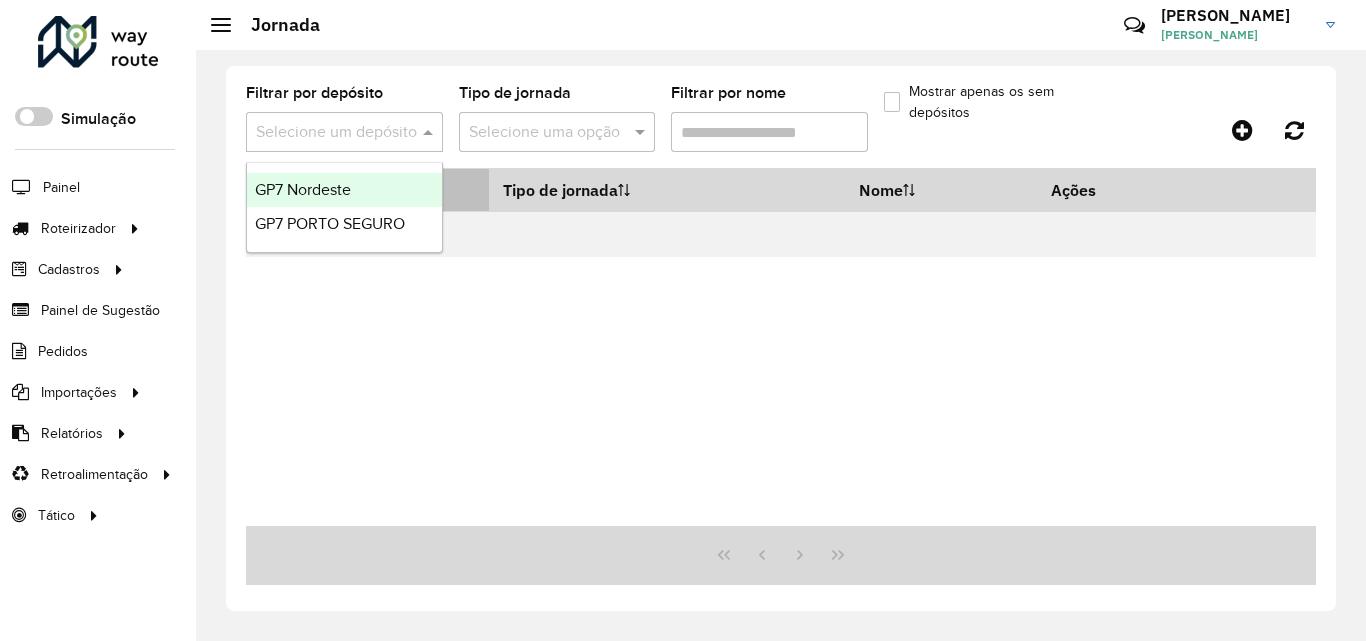 click on "GP7 Nordeste" at bounding box center [344, 190] 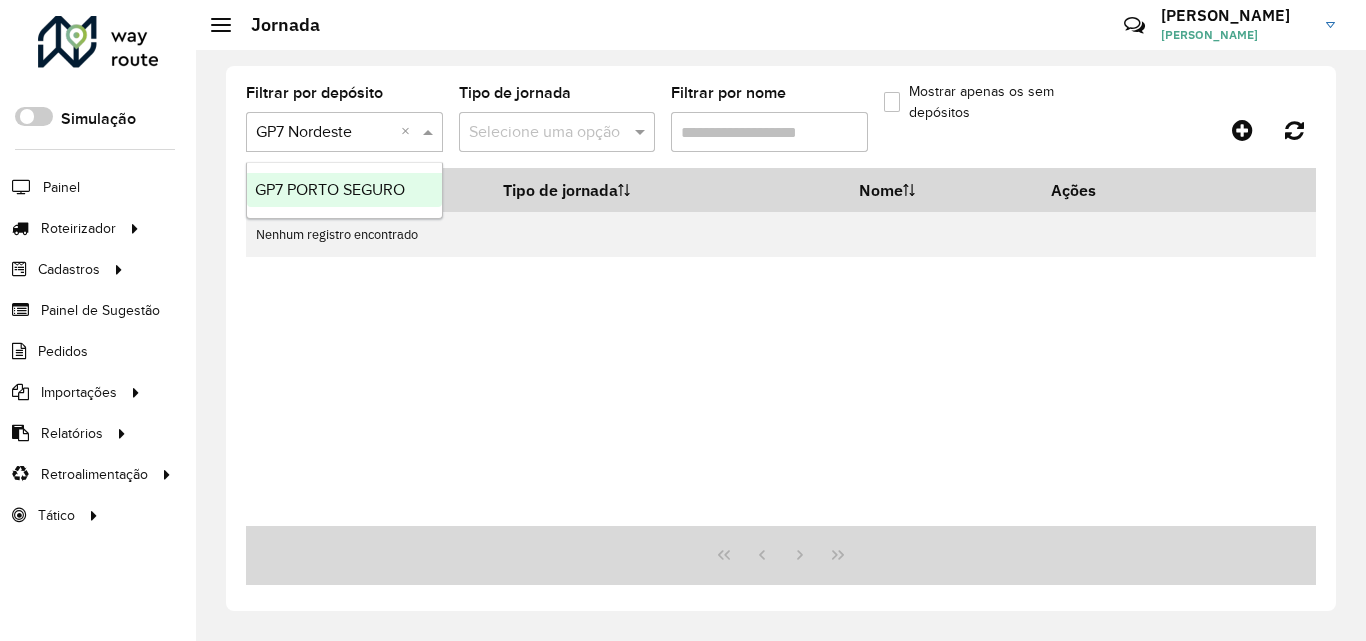 click at bounding box center (324, 133) 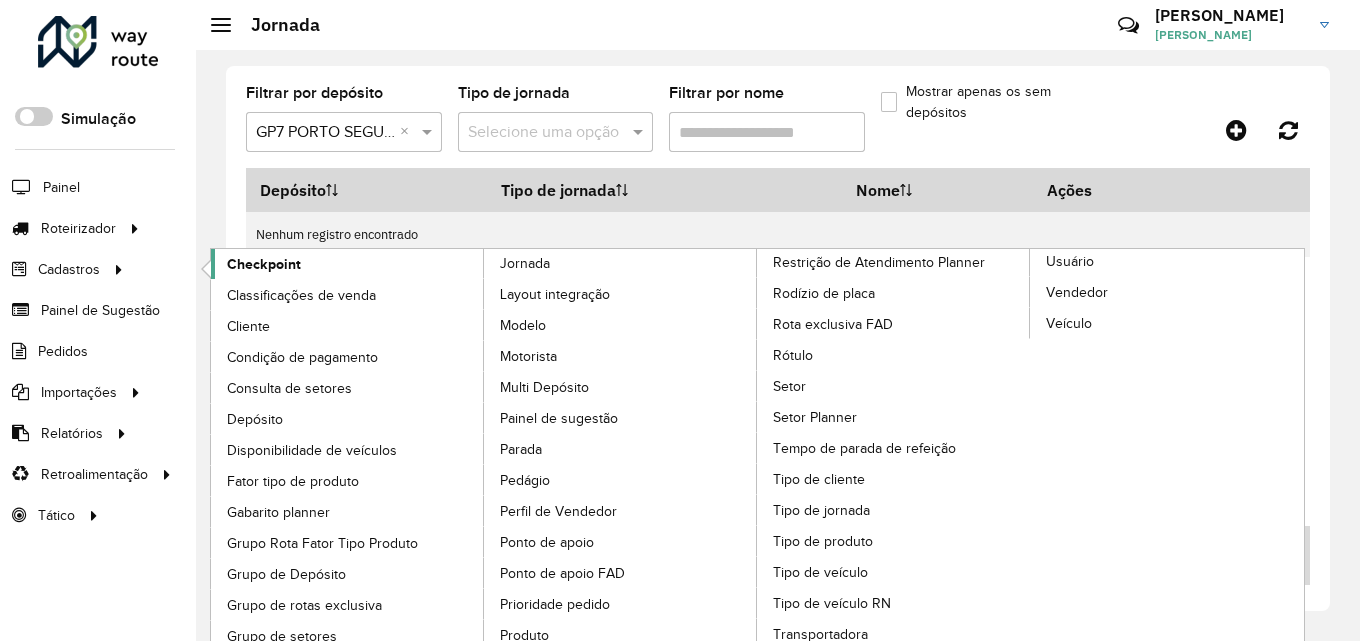 click on "Checkpoint" 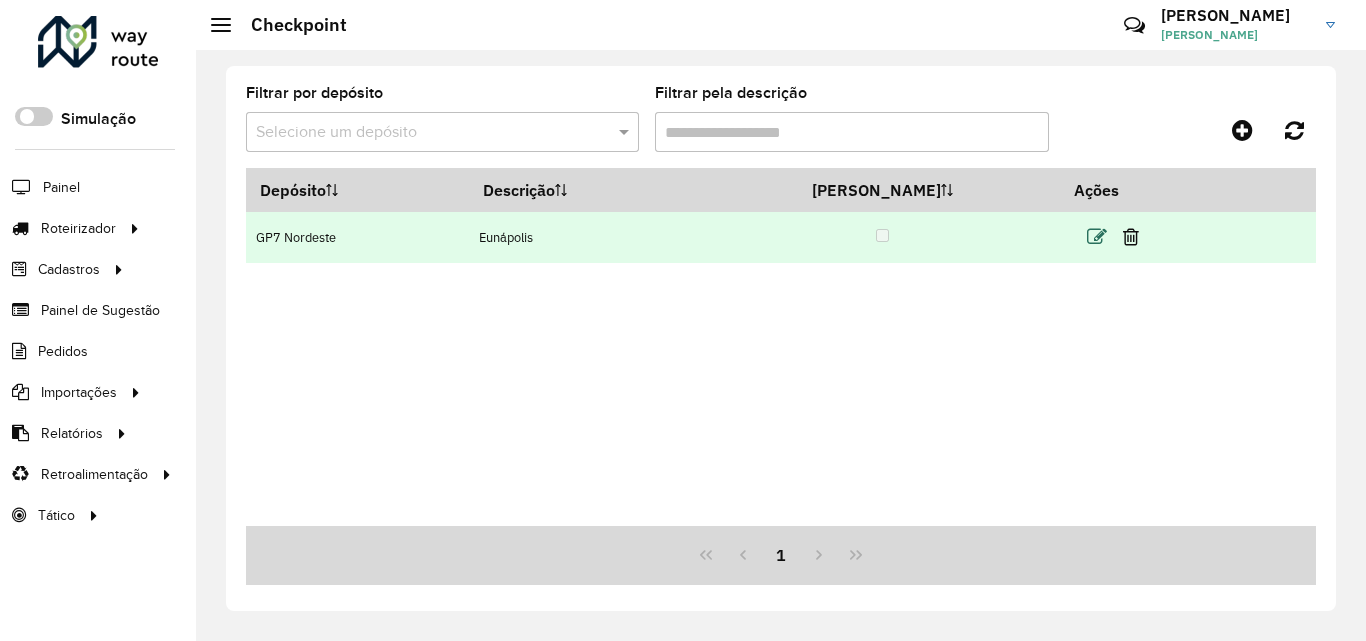click at bounding box center [1097, 237] 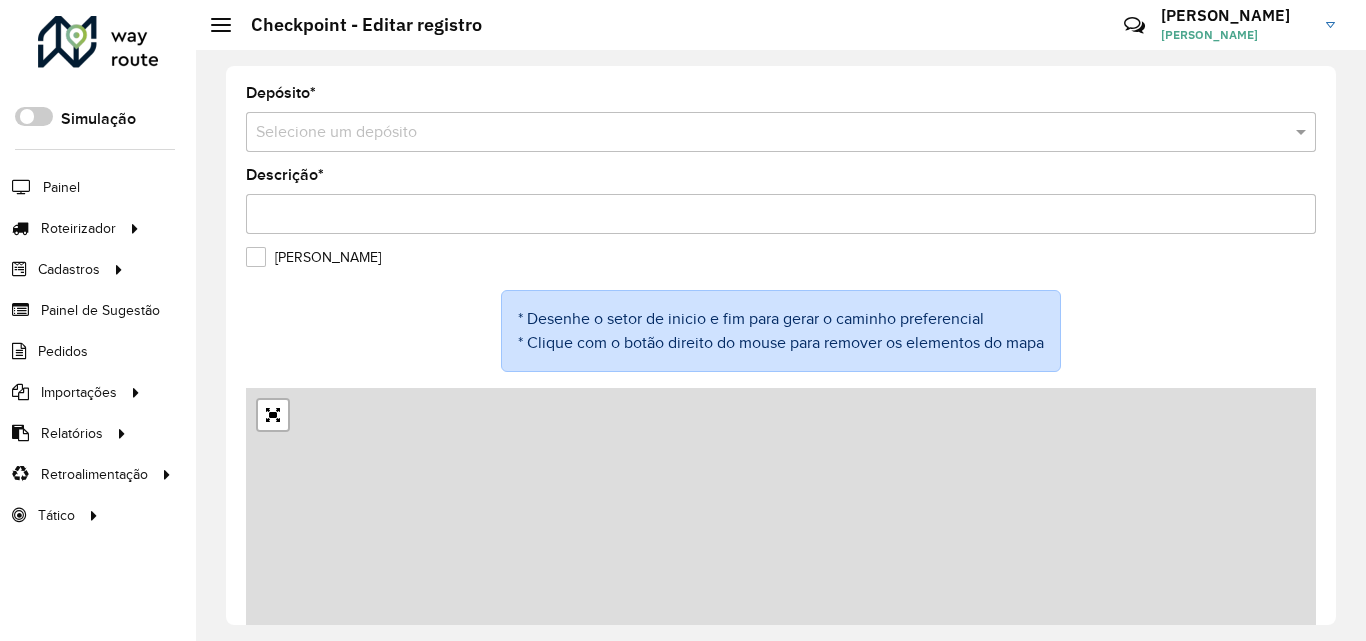 type on "*********" 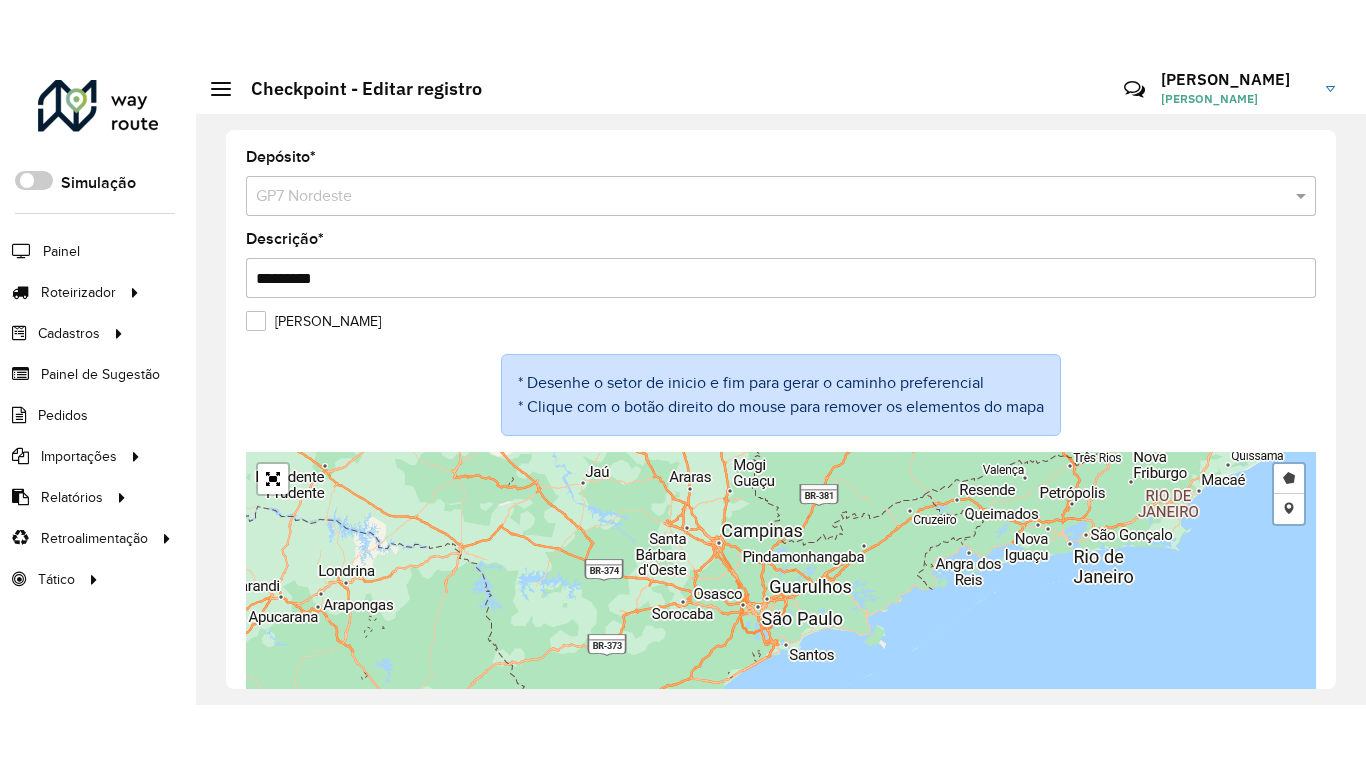 scroll, scrollTop: 153, scrollLeft: 0, axis: vertical 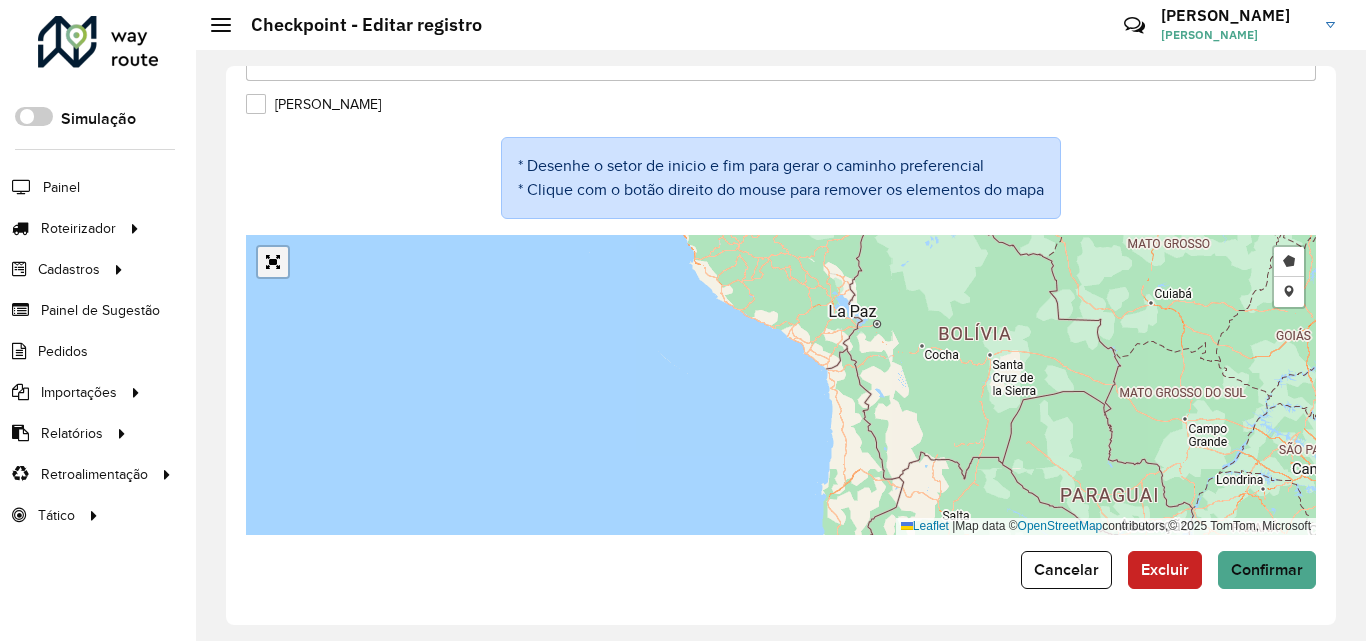 click at bounding box center (273, 262) 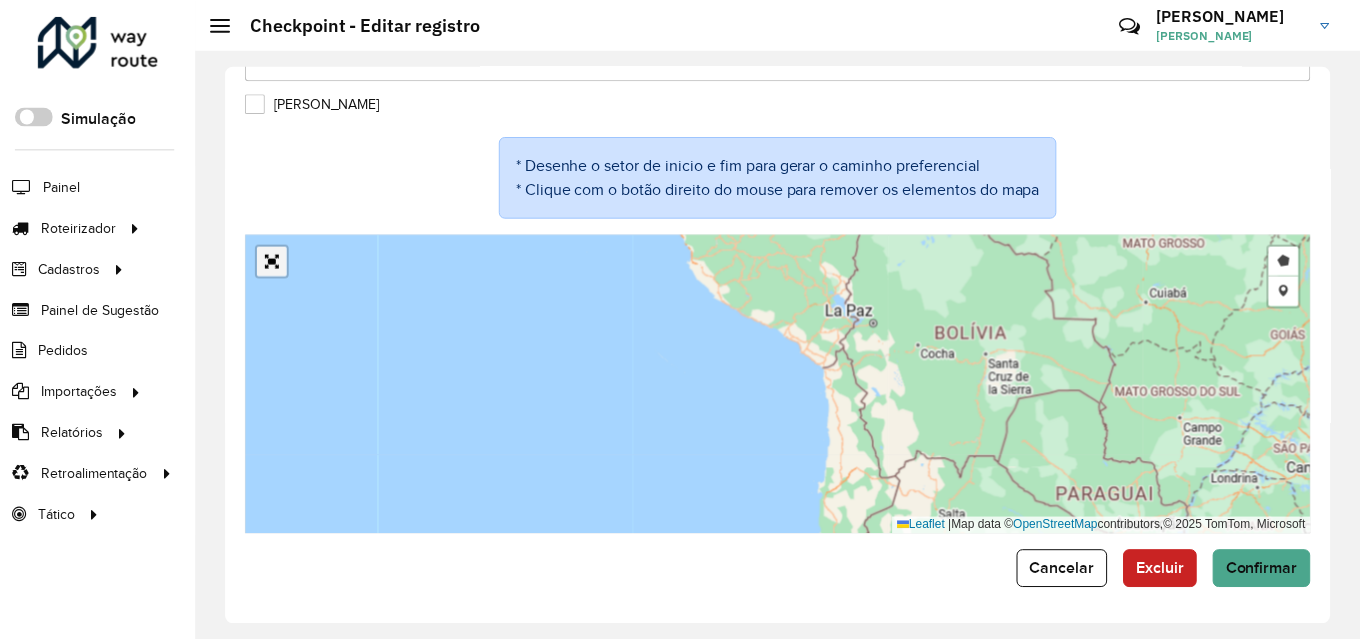 scroll, scrollTop: 0, scrollLeft: 0, axis: both 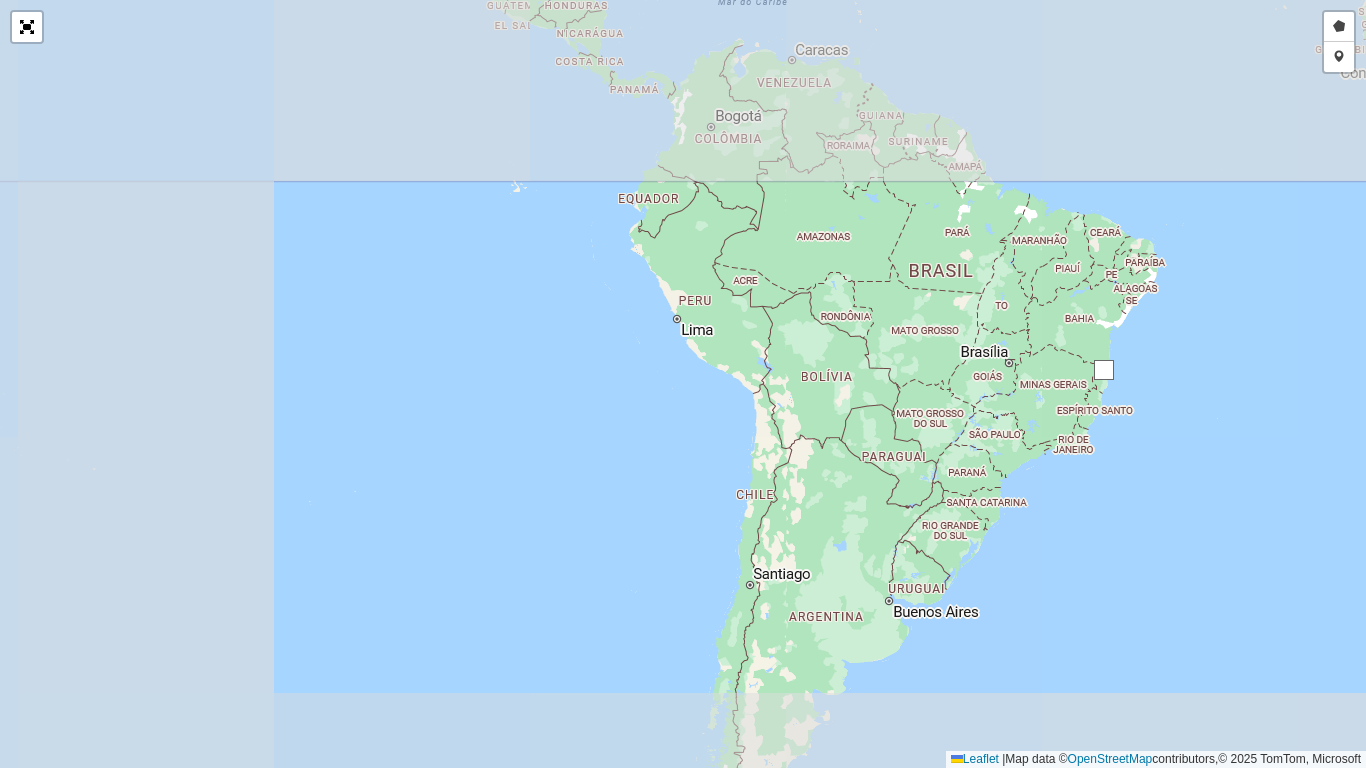 drag, startPoint x: 903, startPoint y: 377, endPoint x: 526, endPoint y: 409, distance: 378.35565 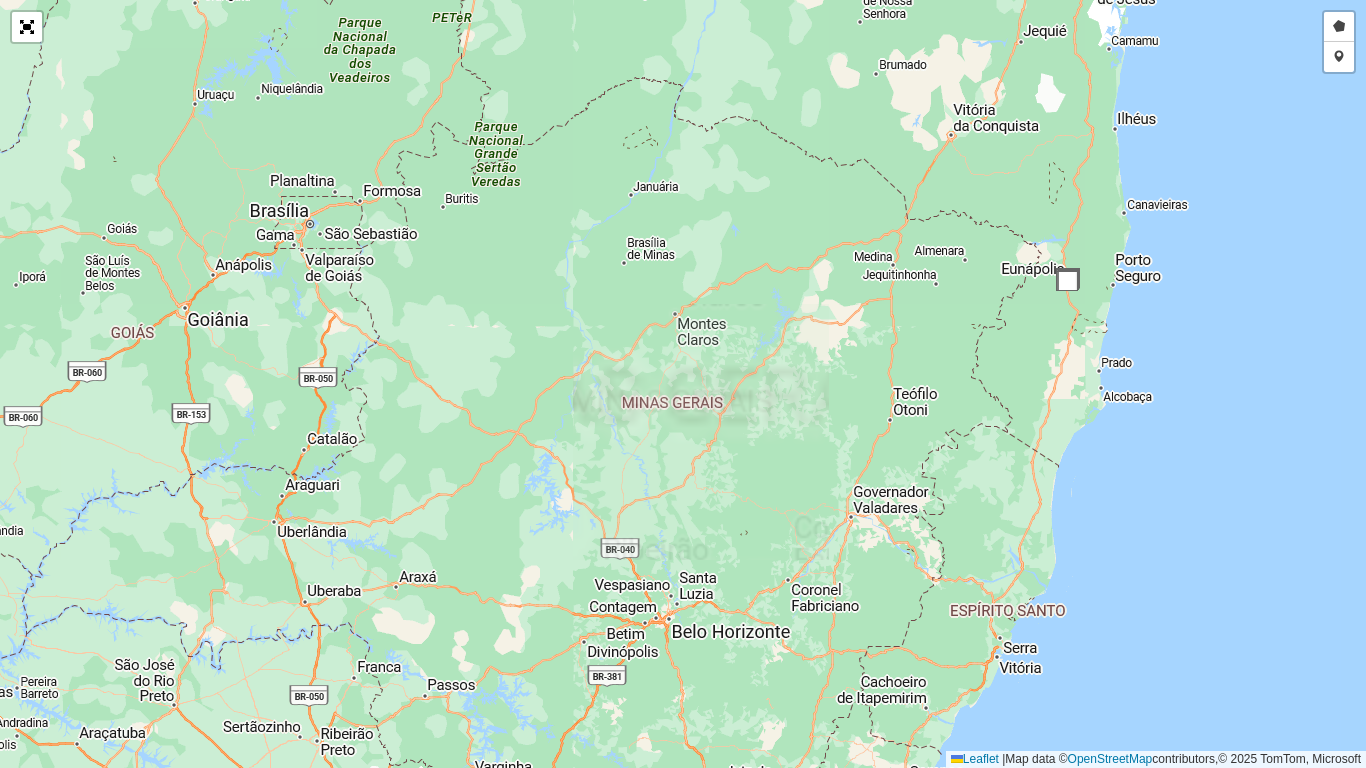 drag, startPoint x: 1073, startPoint y: 278, endPoint x: 664, endPoint y: 412, distance: 430.3917 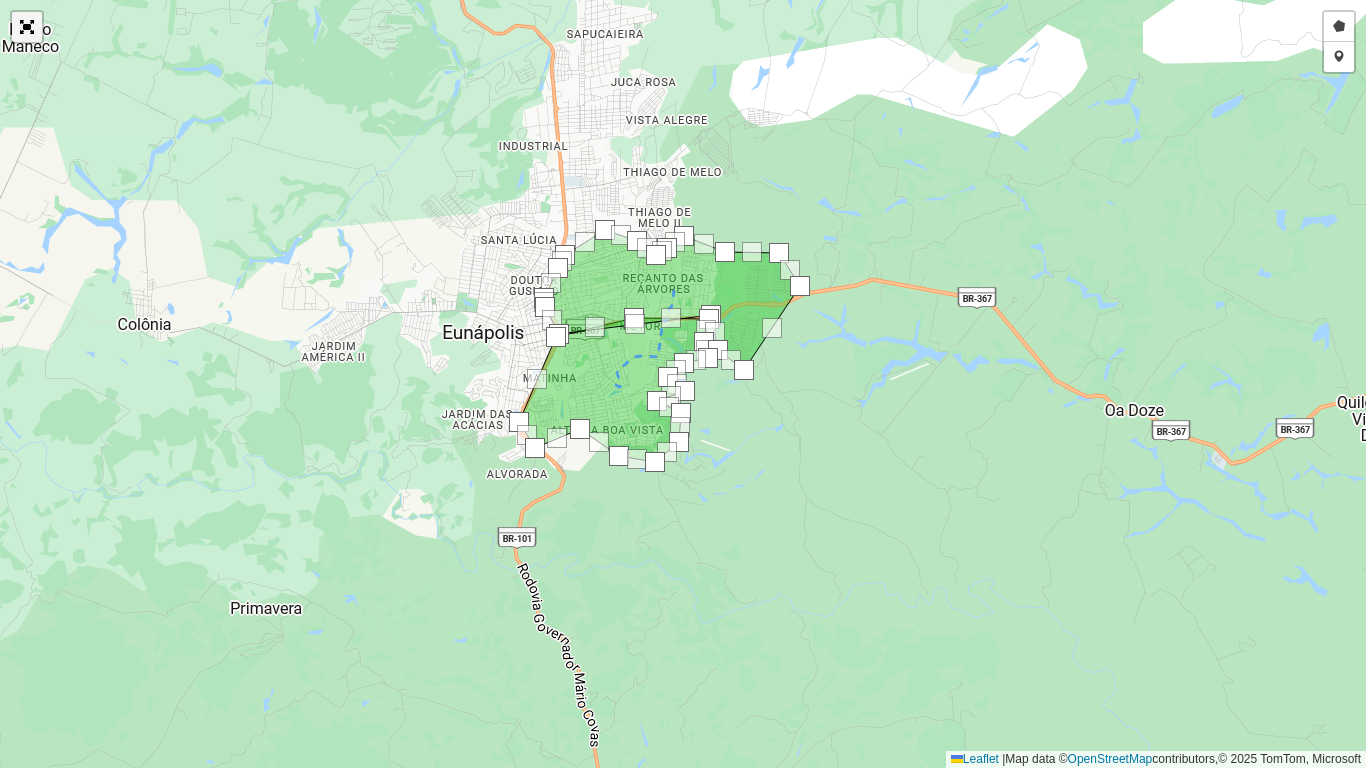click at bounding box center [27, 27] 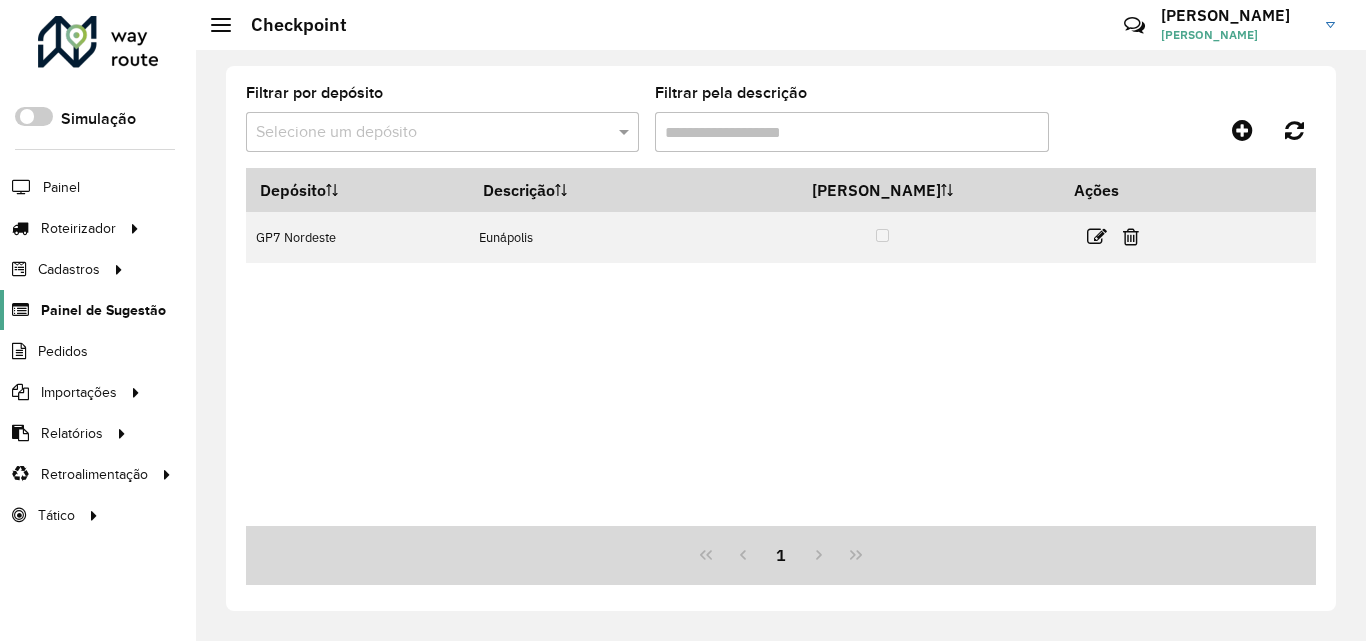 click on "Painel de Sugestão" 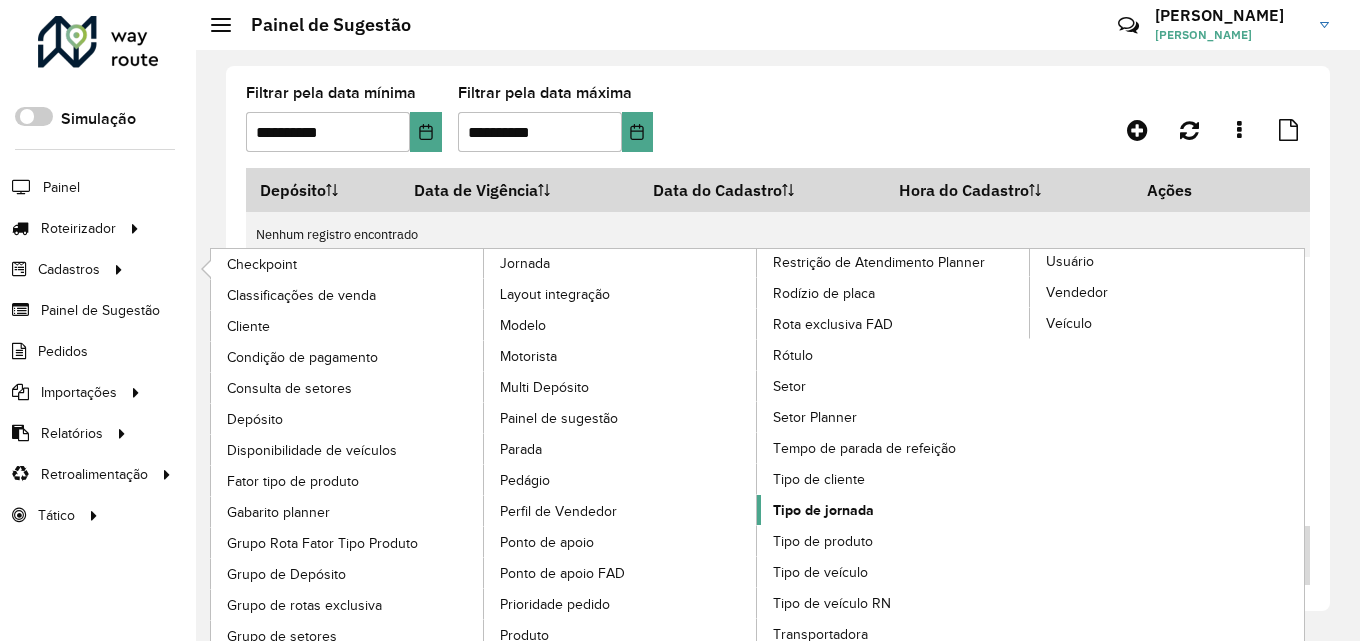click on "Tipo de jornada" 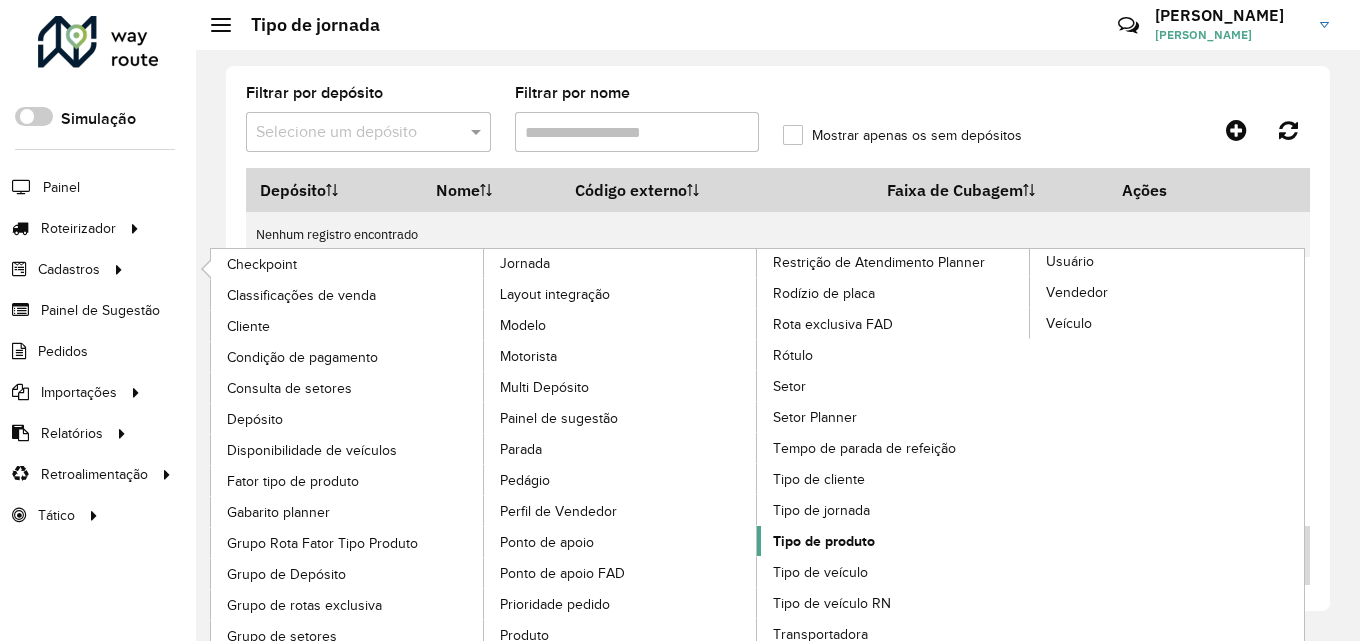 click on "Tipo de produto" 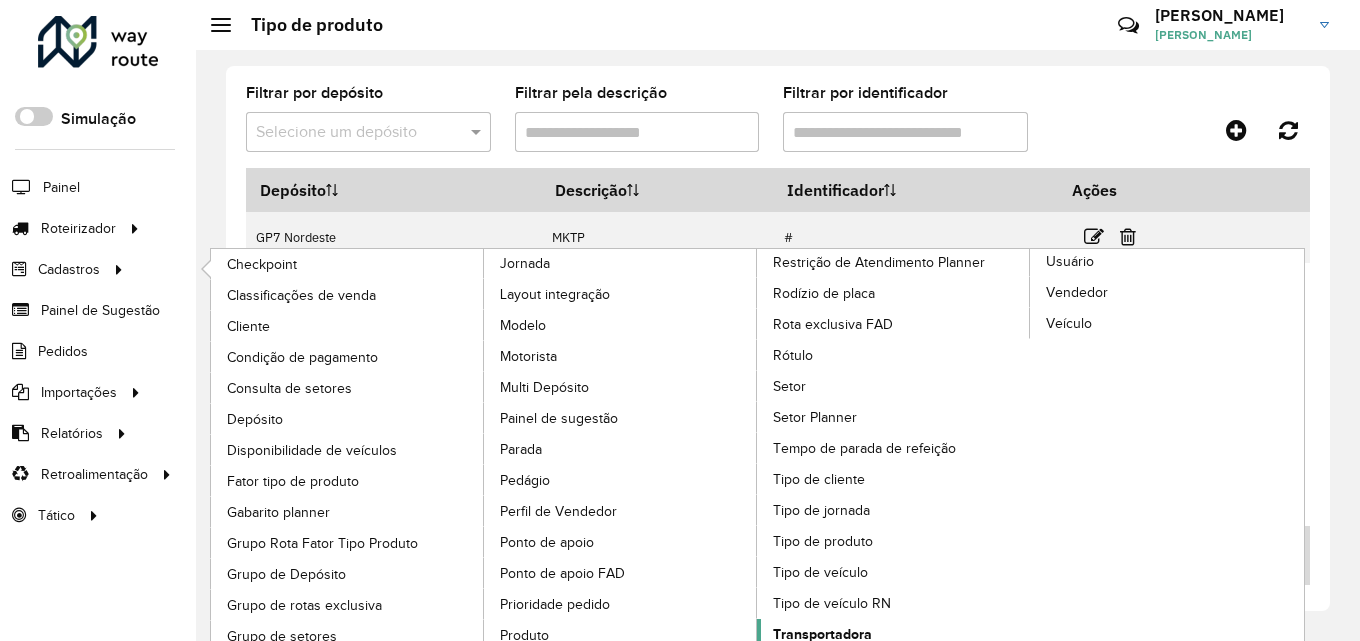 scroll, scrollTop: 13, scrollLeft: 0, axis: vertical 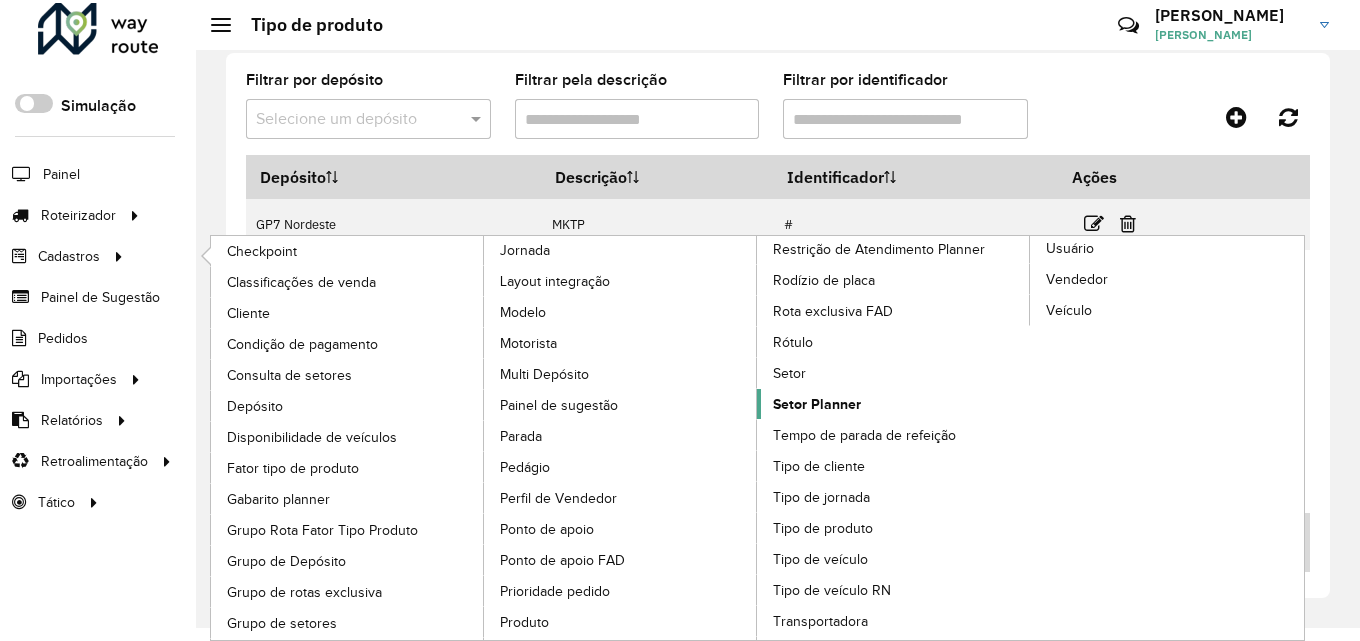 click on "Setor Planner" 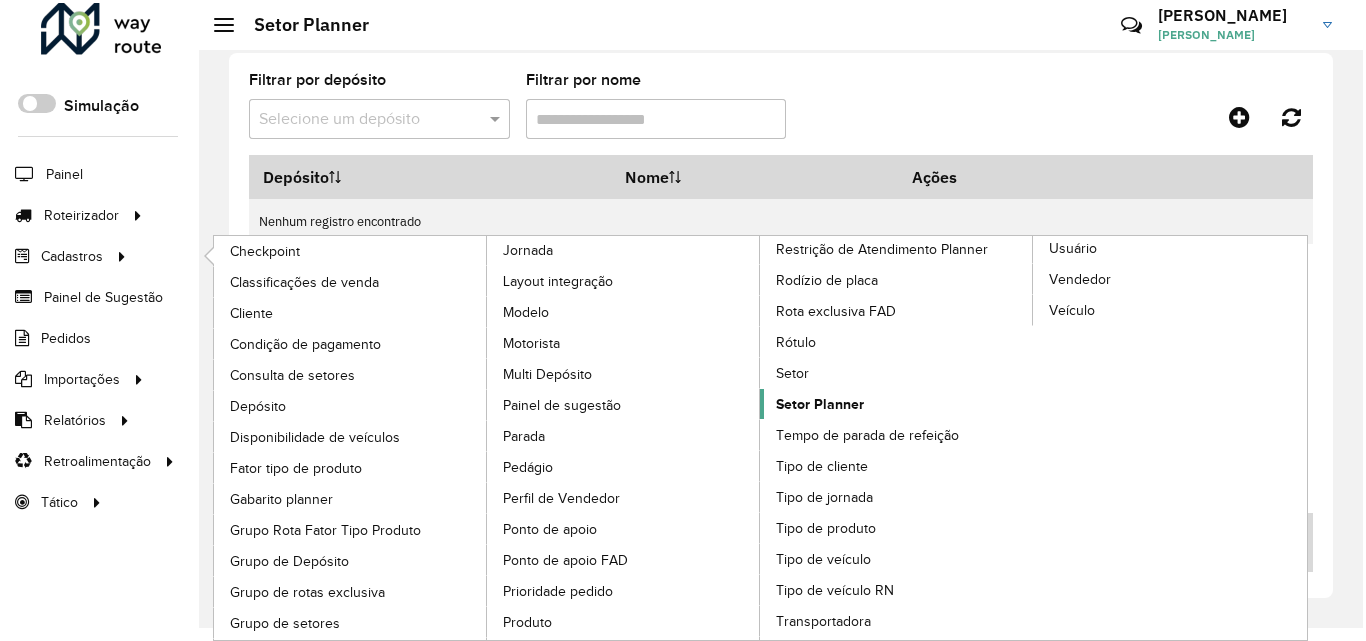 scroll, scrollTop: 0, scrollLeft: 0, axis: both 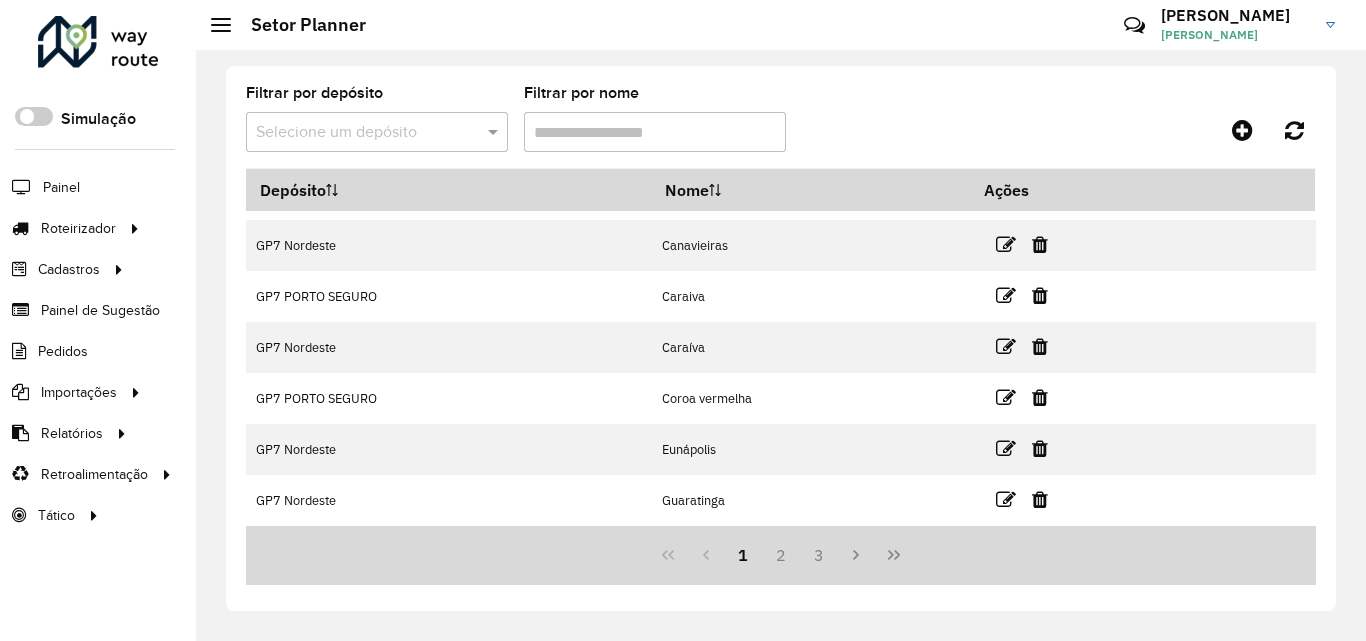click at bounding box center (357, 133) 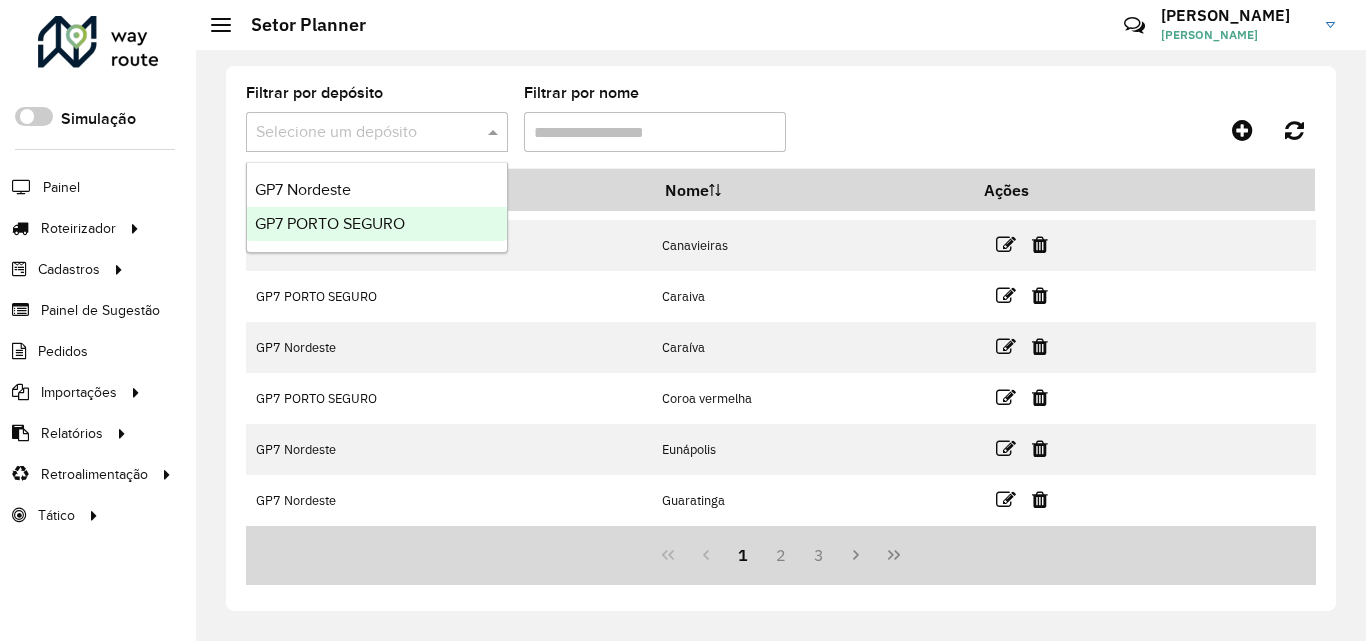 click on "GP7 PORTO SEGURO" at bounding box center [330, 223] 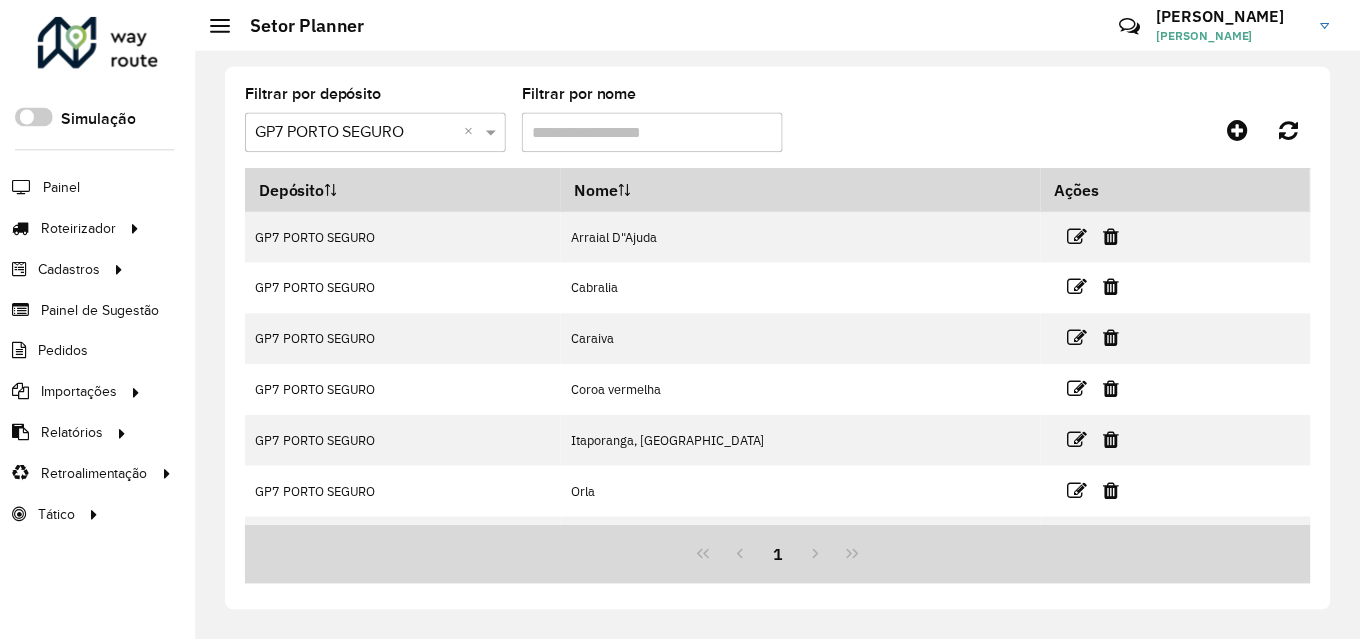 scroll, scrollTop: 145, scrollLeft: 0, axis: vertical 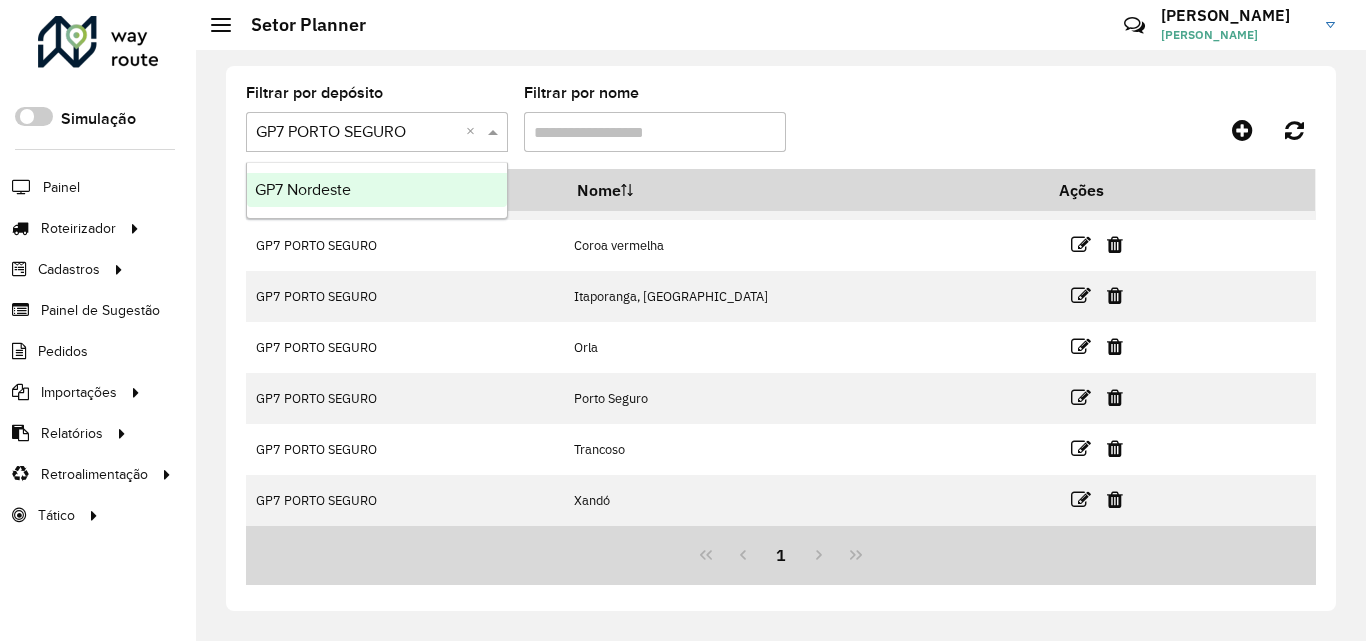 click at bounding box center (495, 132) 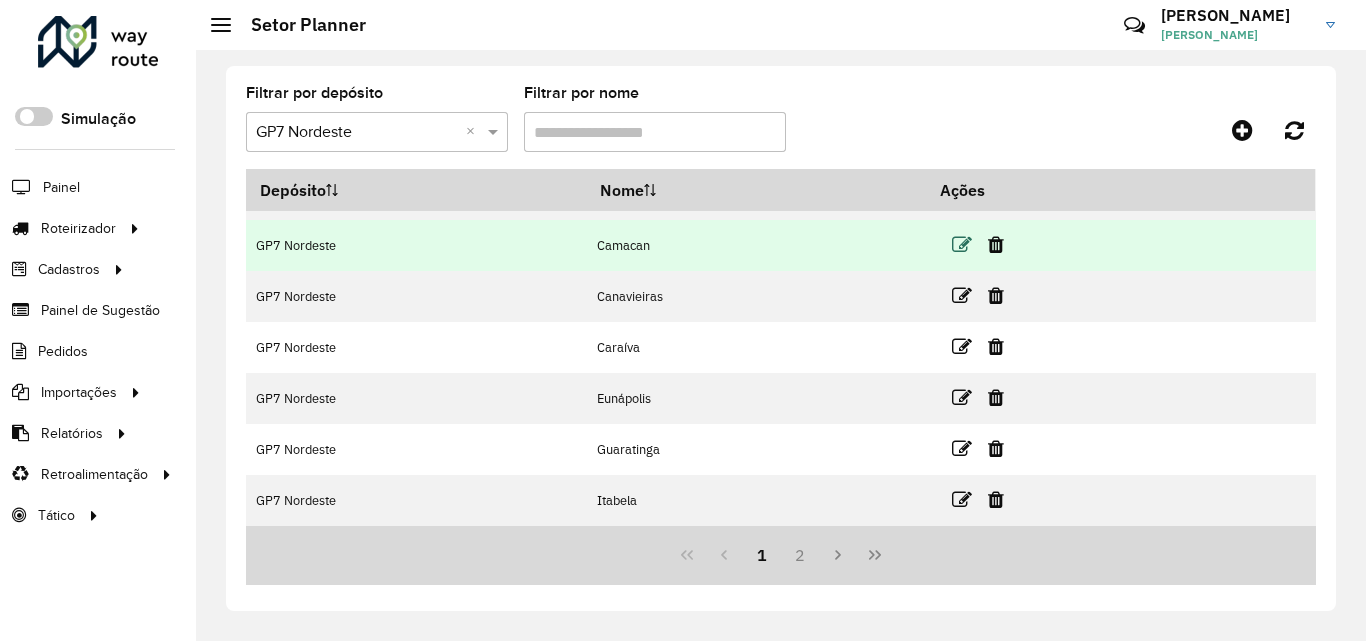 click at bounding box center (962, 245) 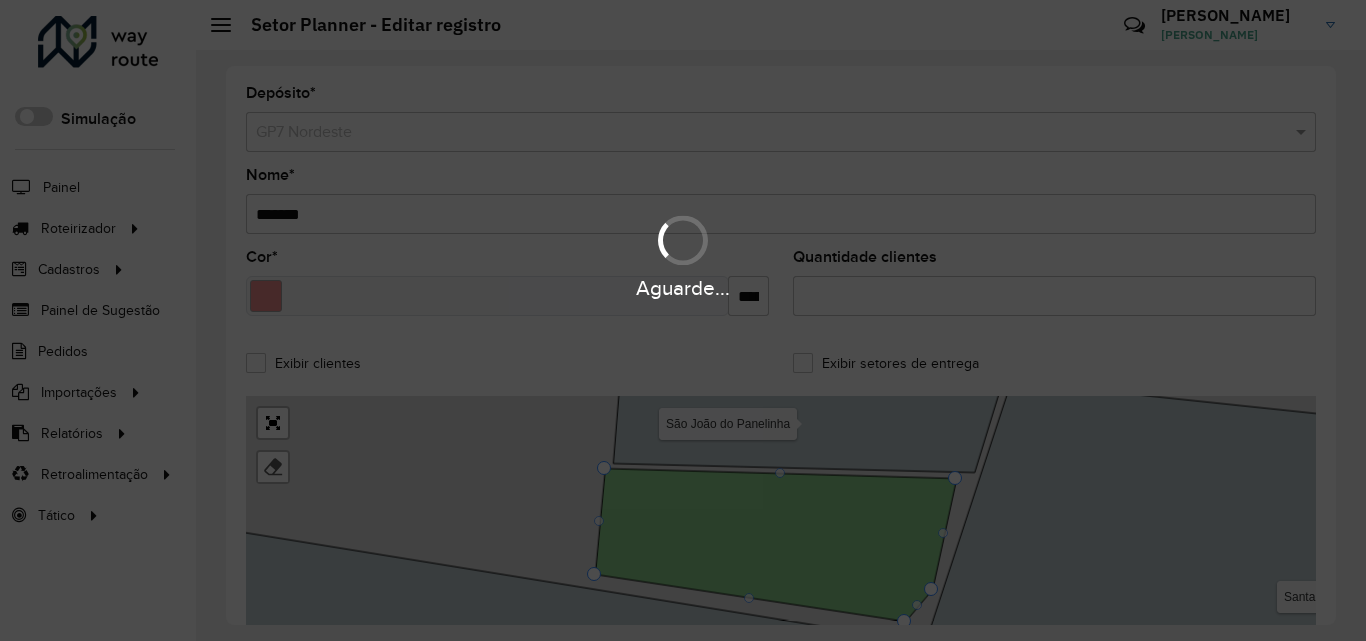 type on "***" 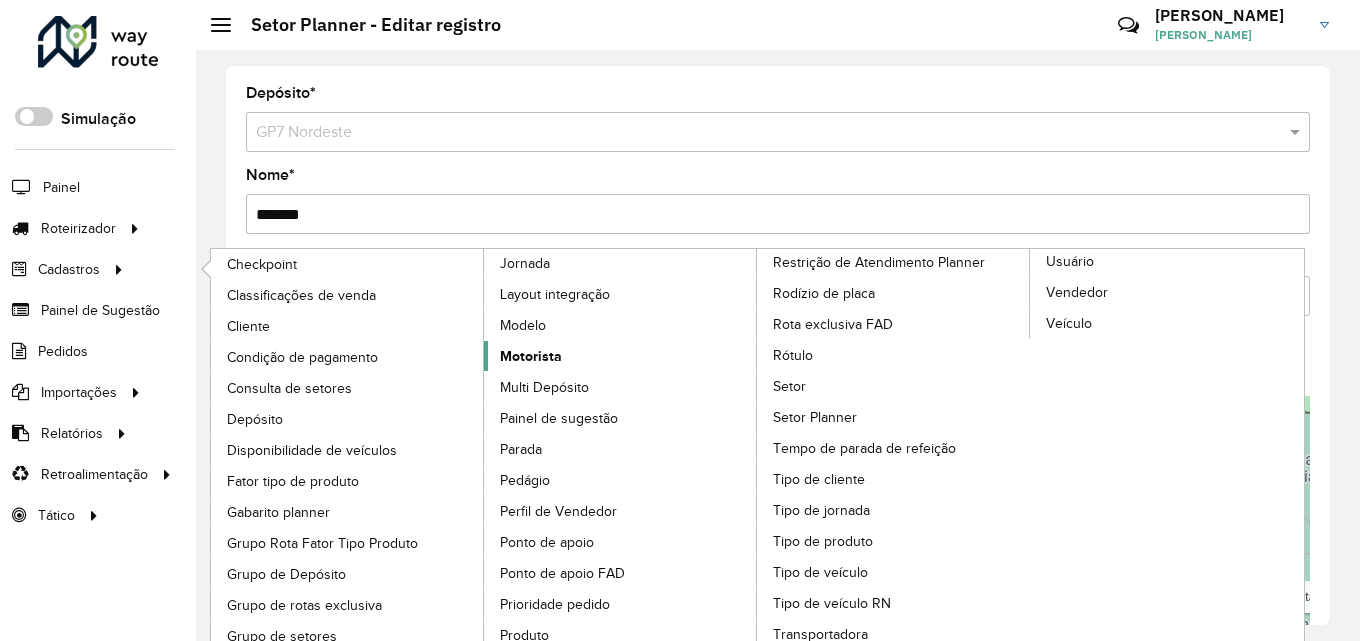 scroll, scrollTop: 13, scrollLeft: 0, axis: vertical 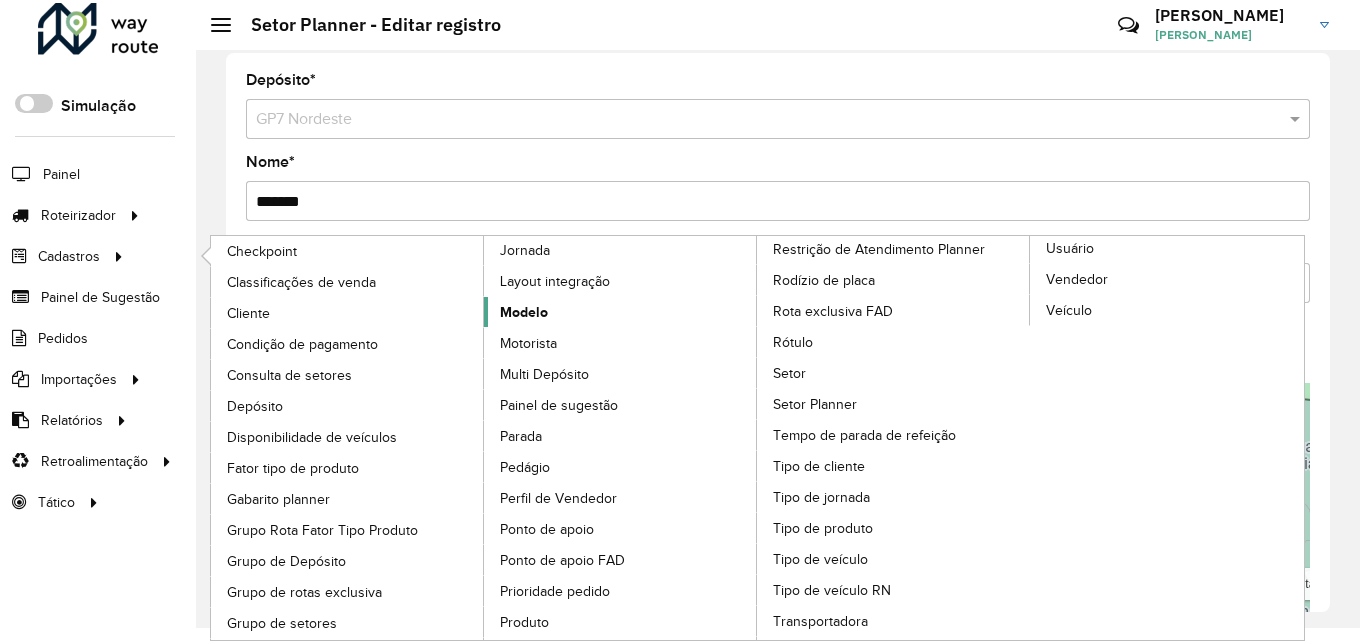 click on "Modelo" 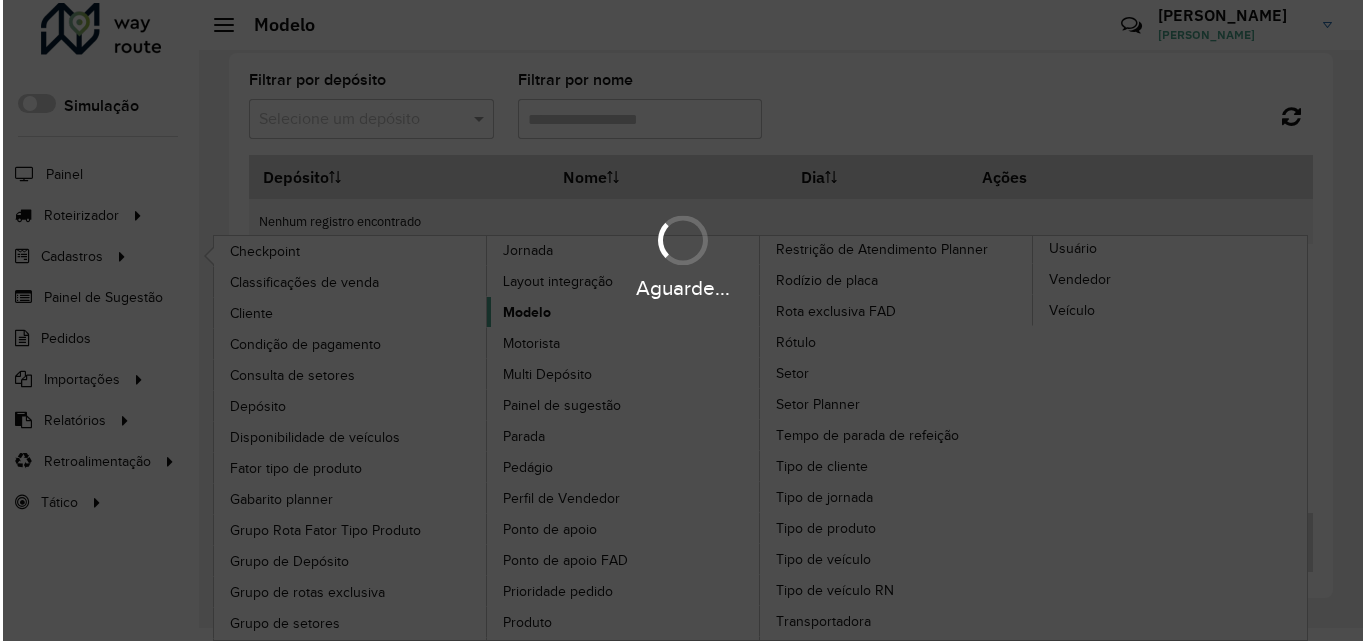 scroll, scrollTop: 0, scrollLeft: 0, axis: both 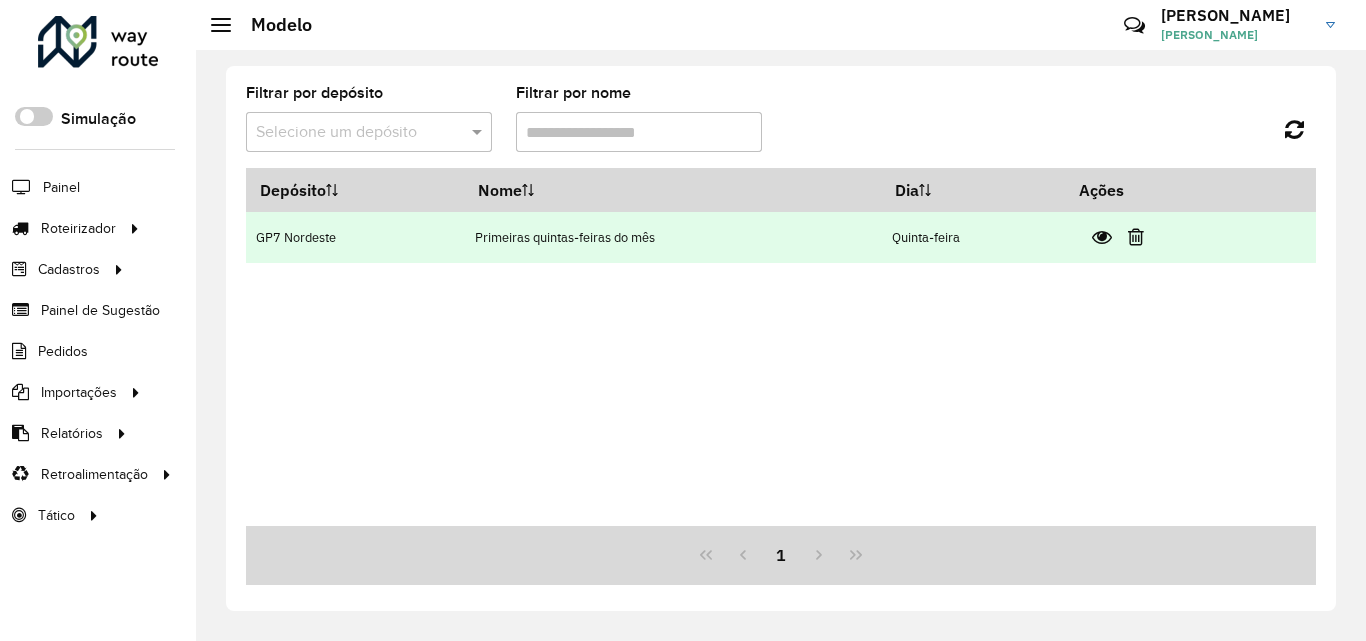 click at bounding box center [1102, 237] 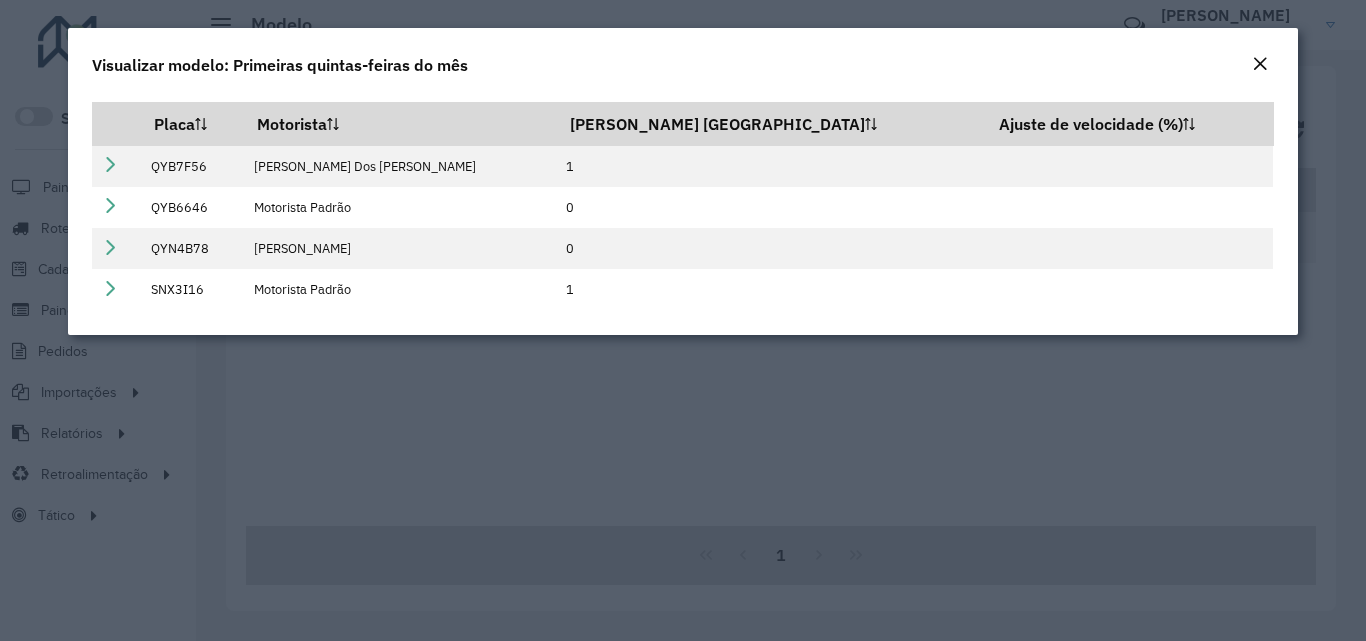 click 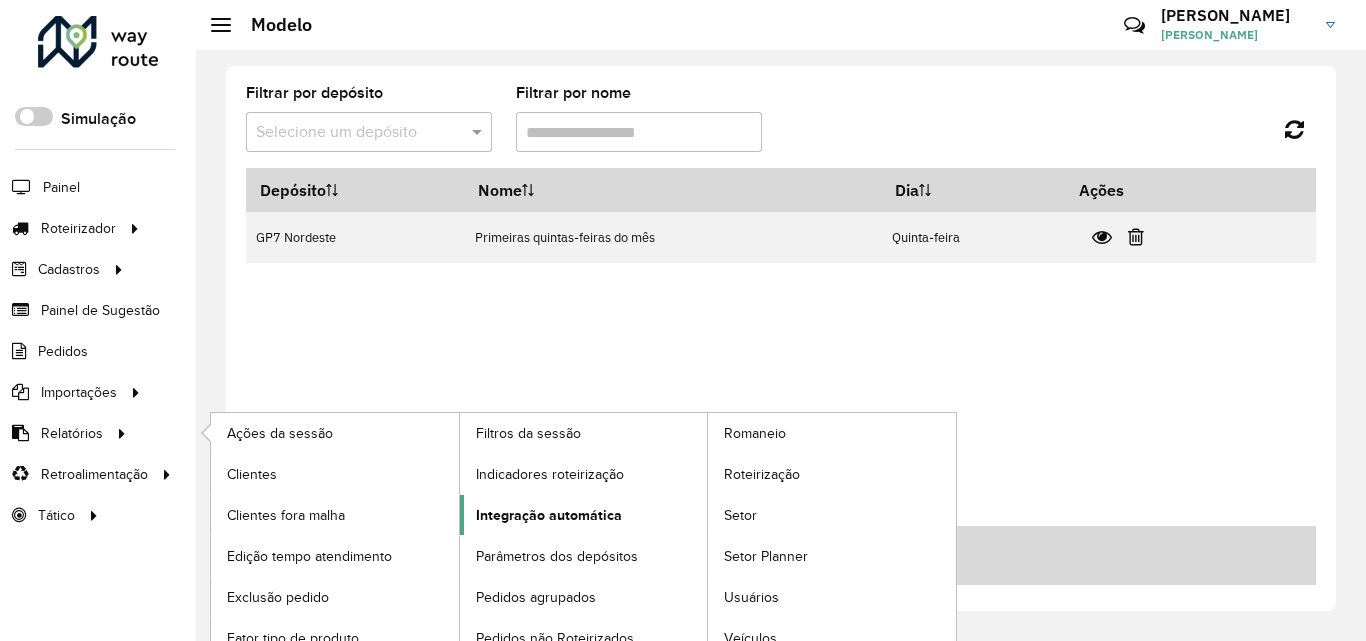 click on "Integração automática" 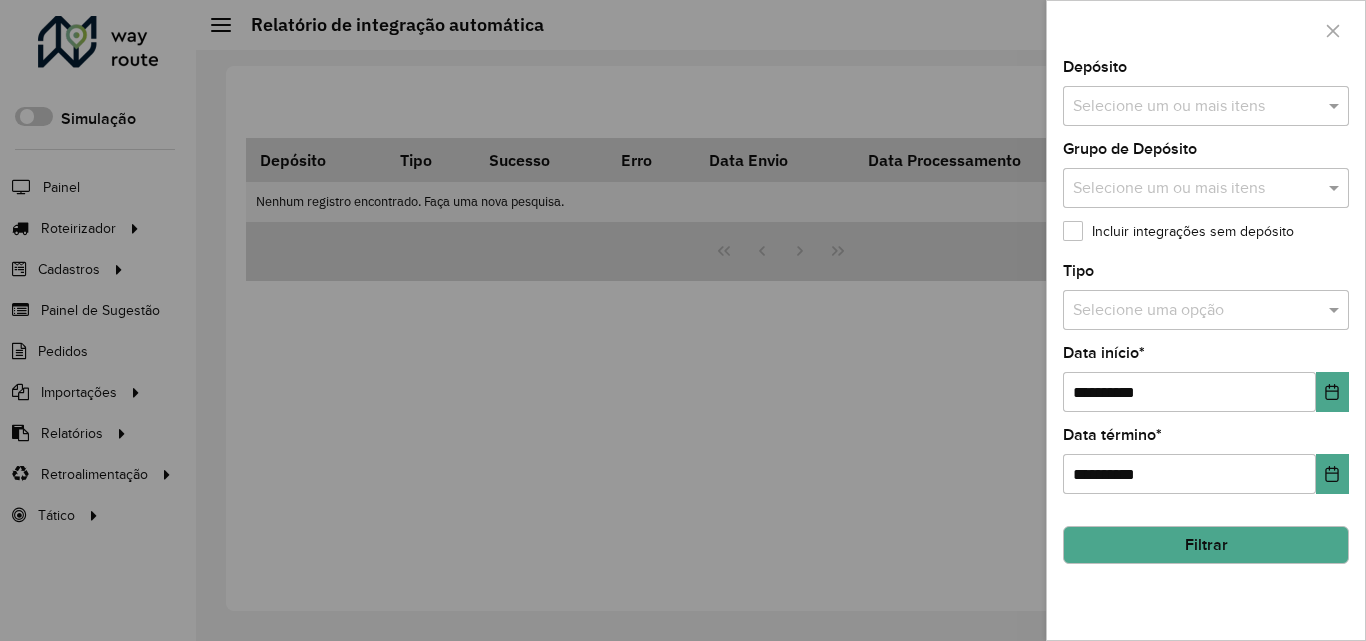 click at bounding box center [1196, 107] 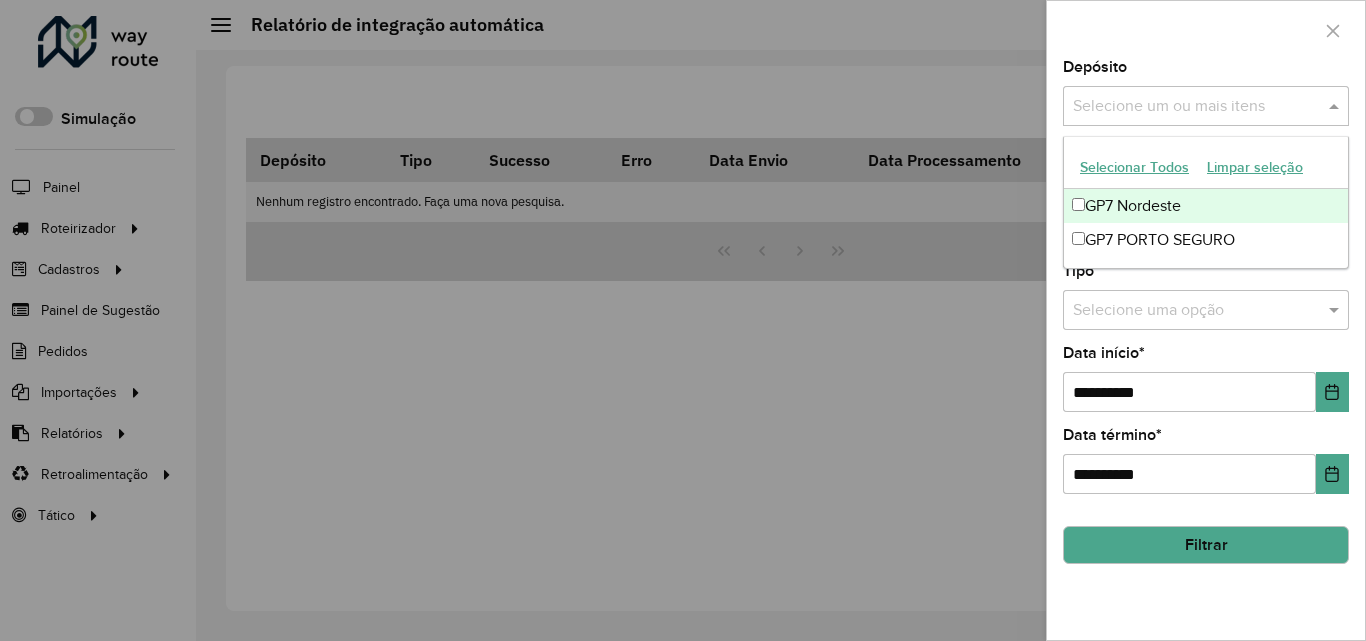 click on "Depósito  Selecione um ou mais itens" 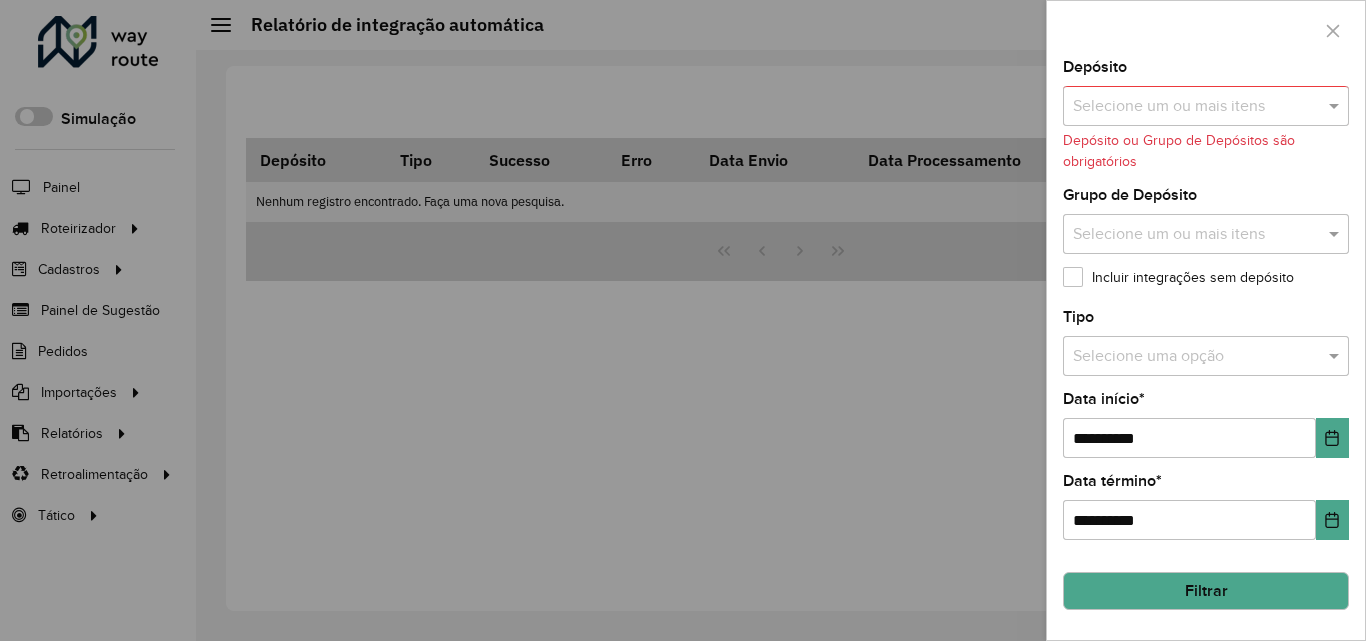 click on "Selecione um ou mais itens" at bounding box center (1206, 106) 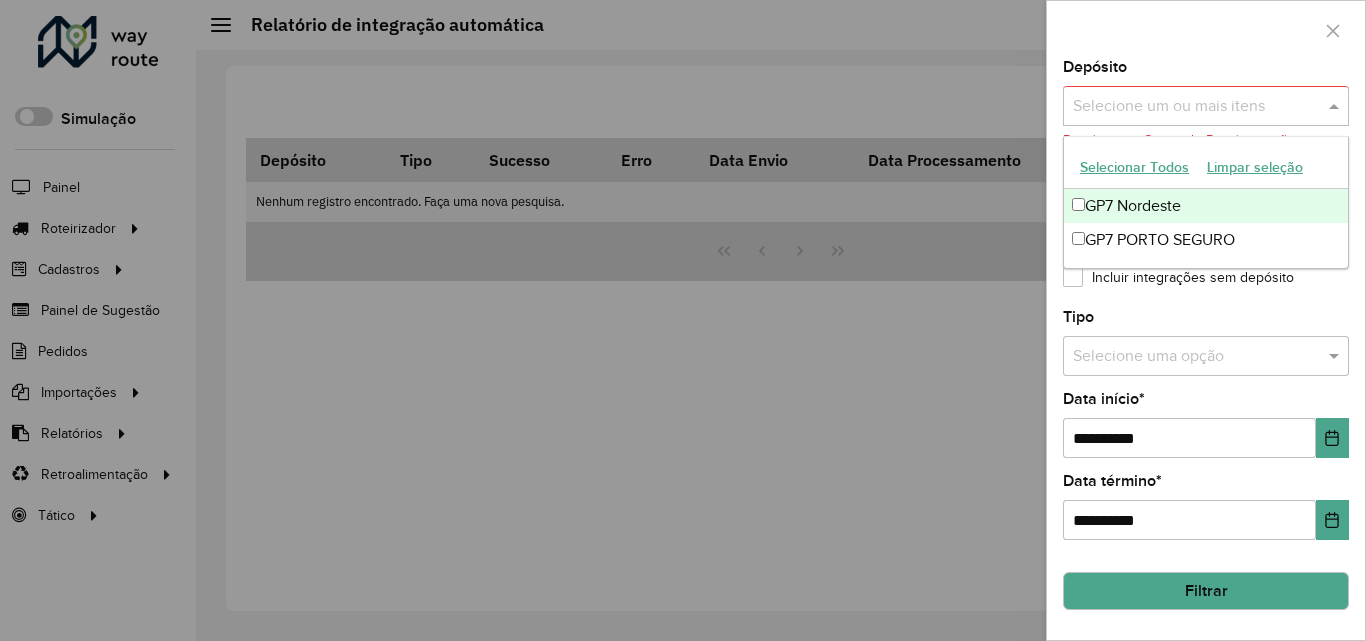 click on "Selecionar Todos" at bounding box center [1134, 167] 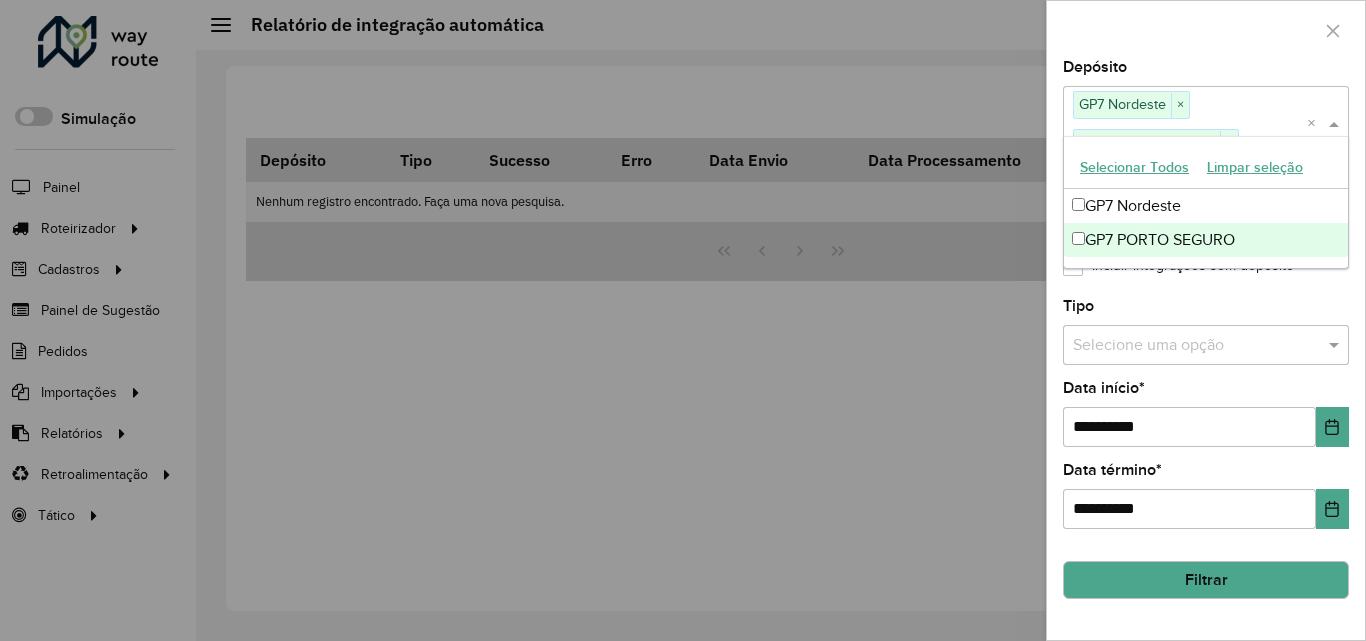 click on "Tipo  Selecione uma opção" 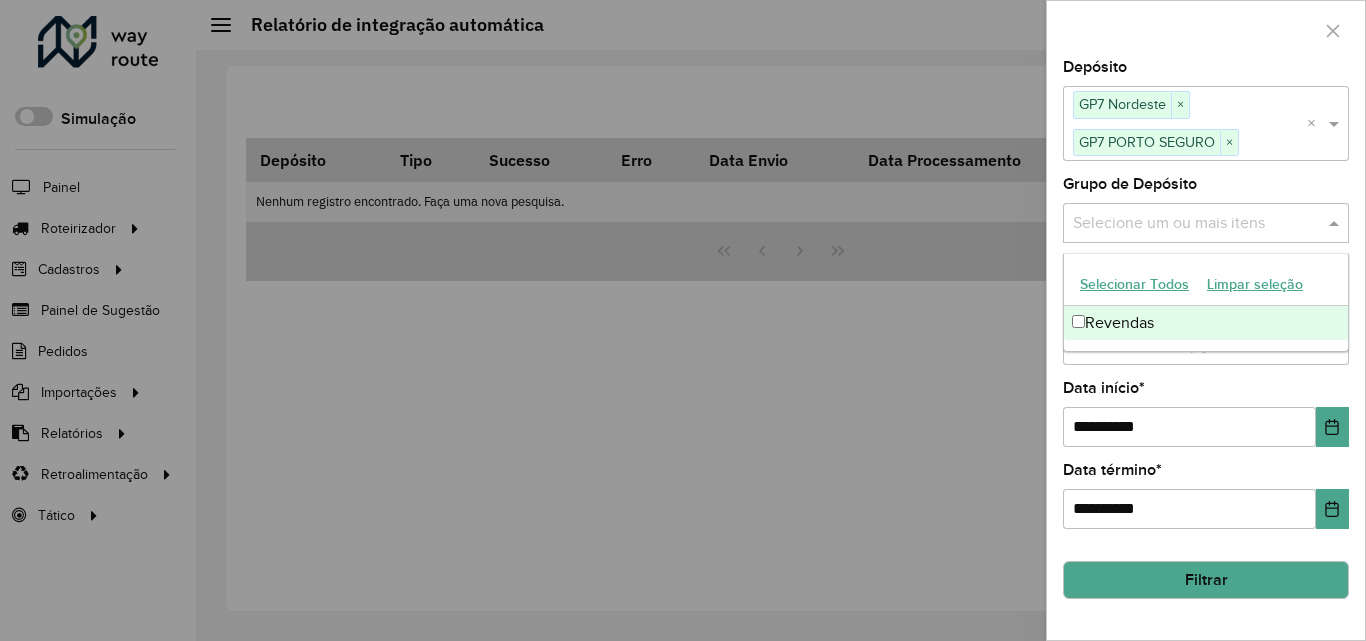 click at bounding box center (1196, 223) 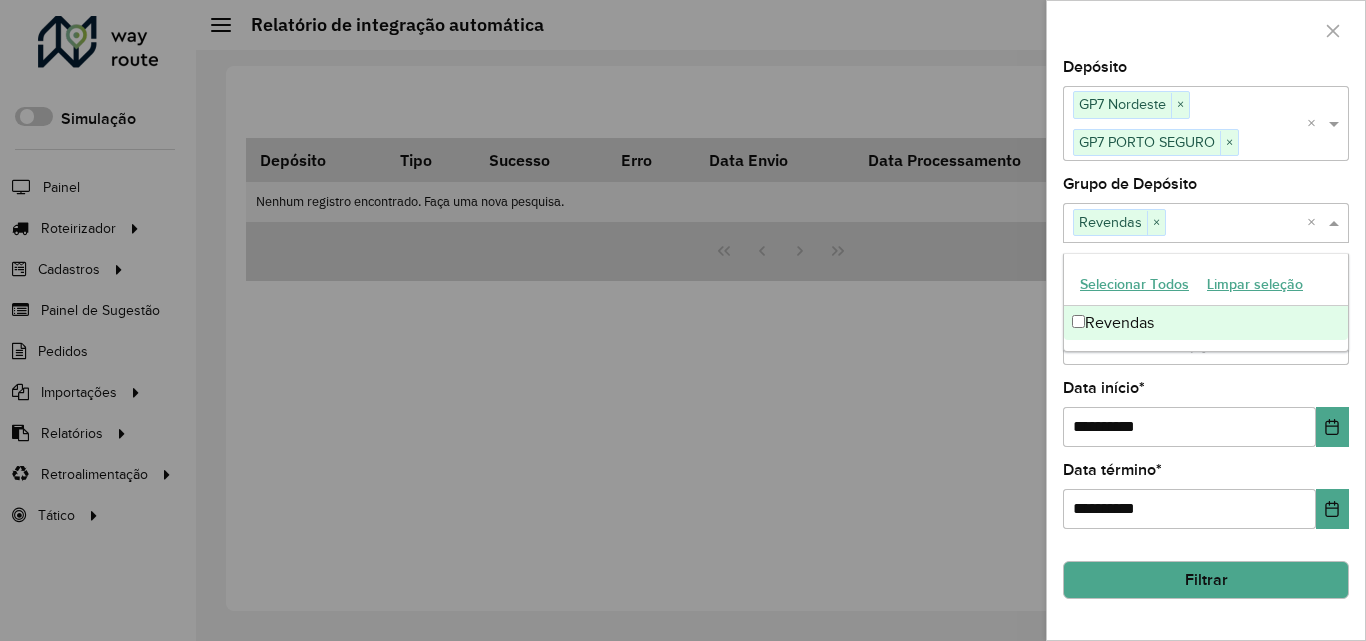 click on "Selecionar Todos   Limpar seleção   Revendas" at bounding box center (1206, 302) 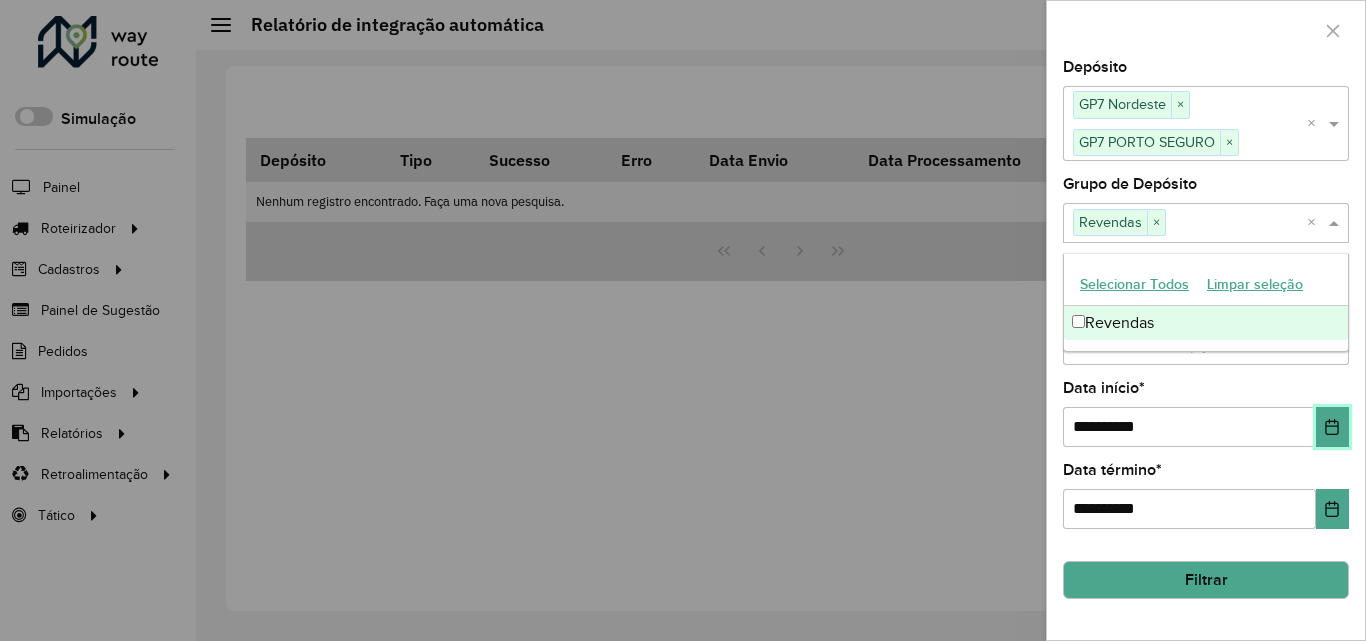 click 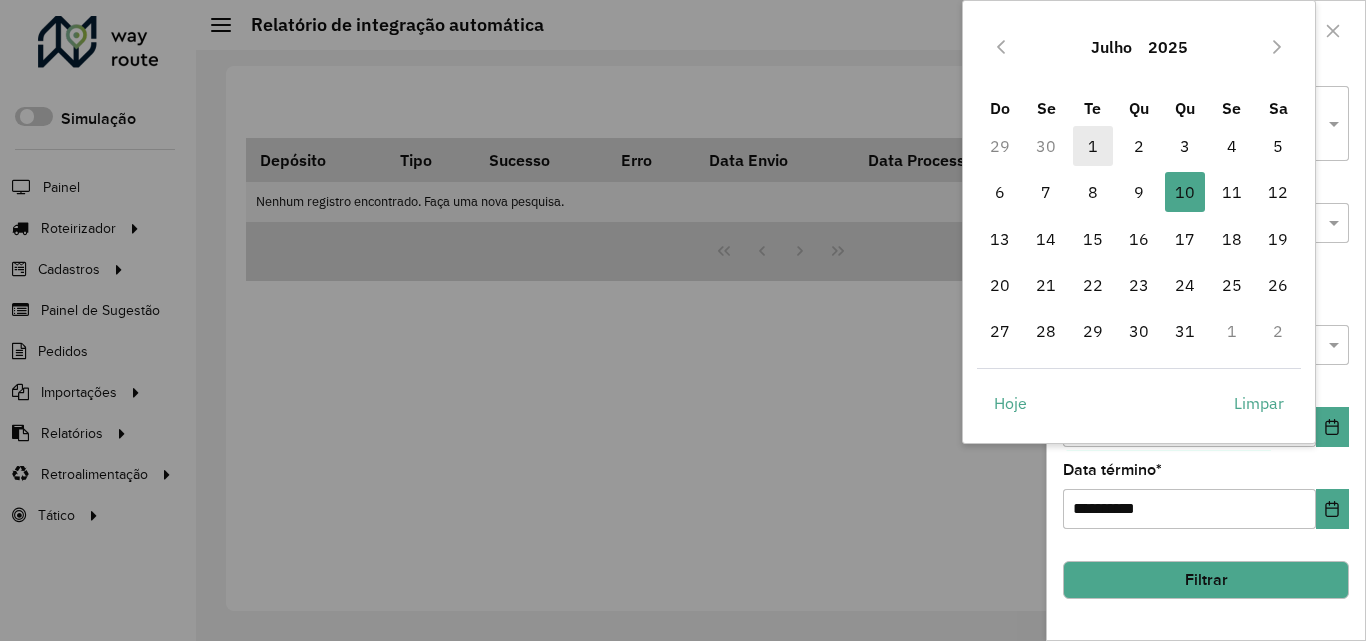 click on "1" at bounding box center [1093, 146] 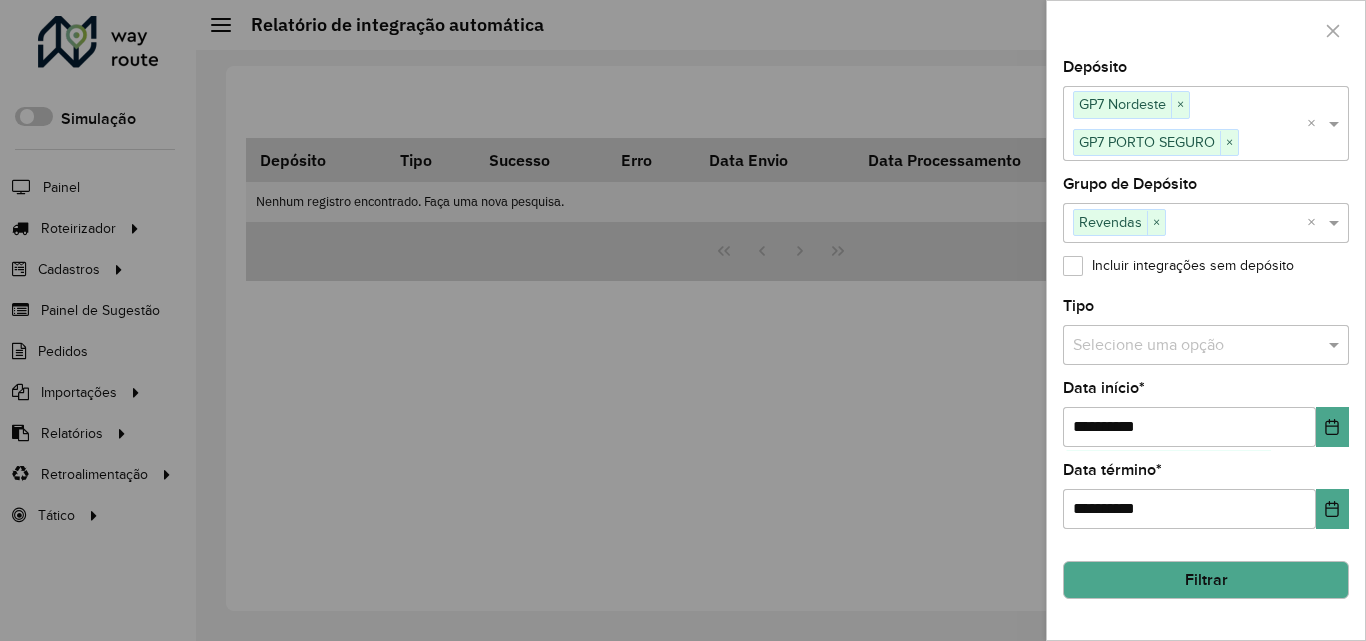click on "**********" 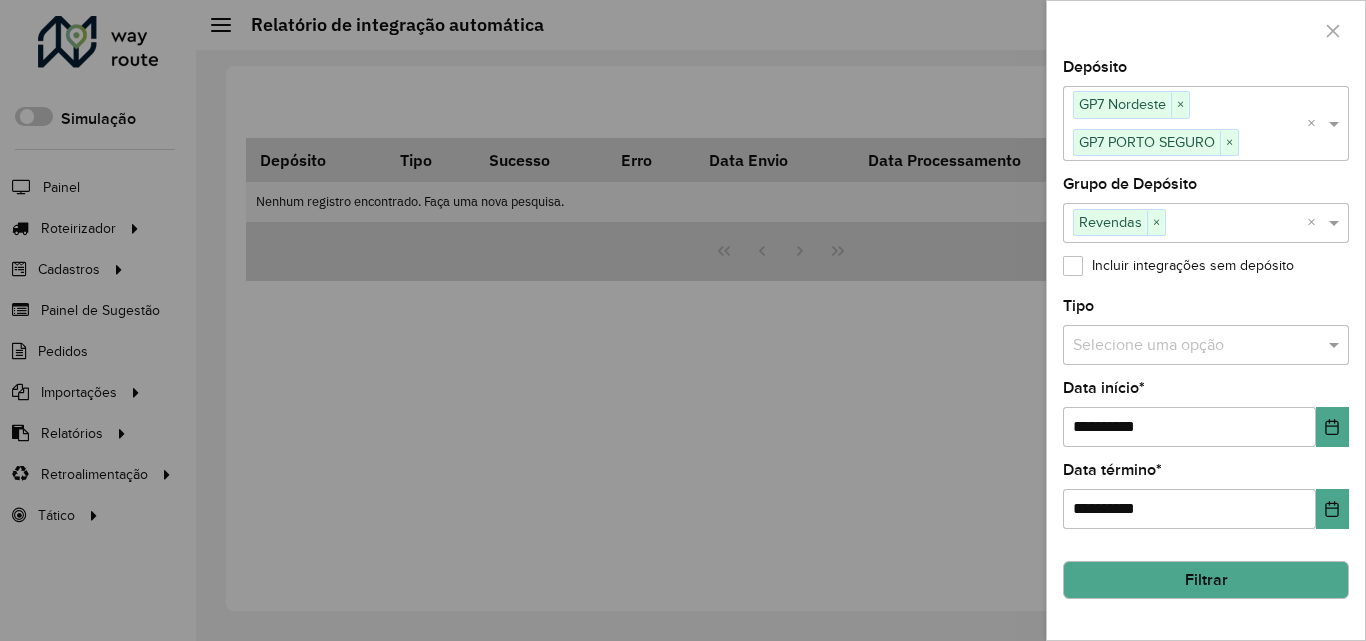 click on "Filtrar" 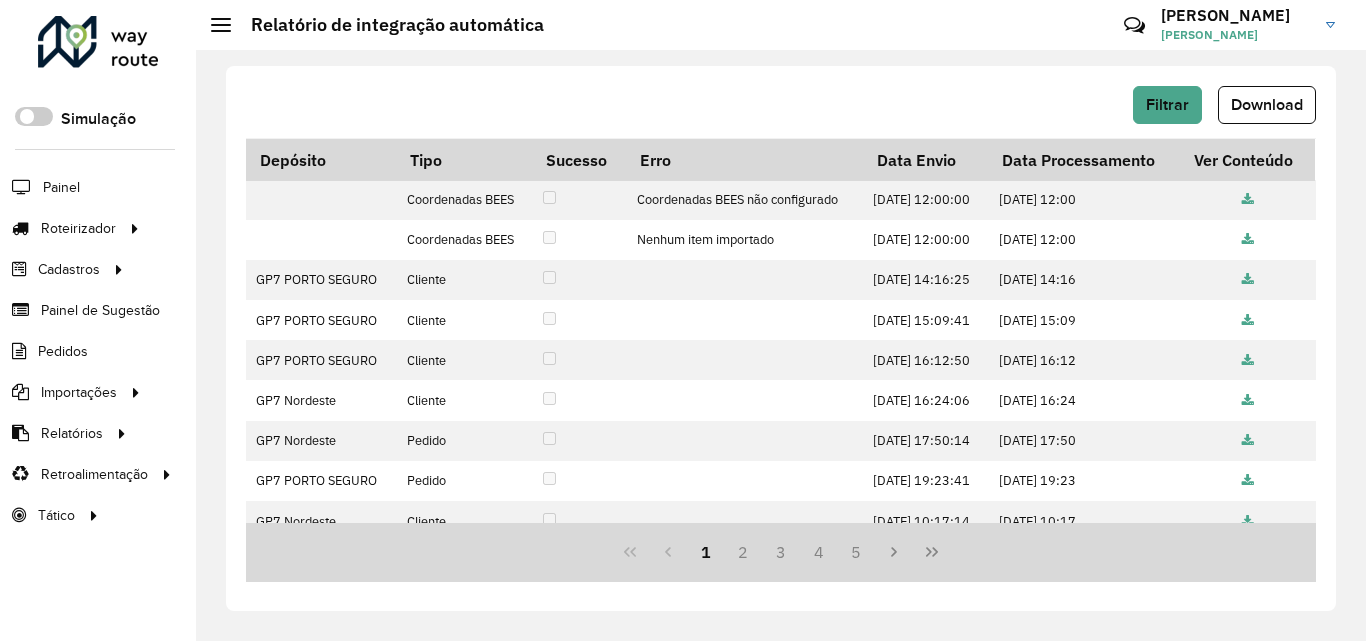 scroll, scrollTop: 0, scrollLeft: 0, axis: both 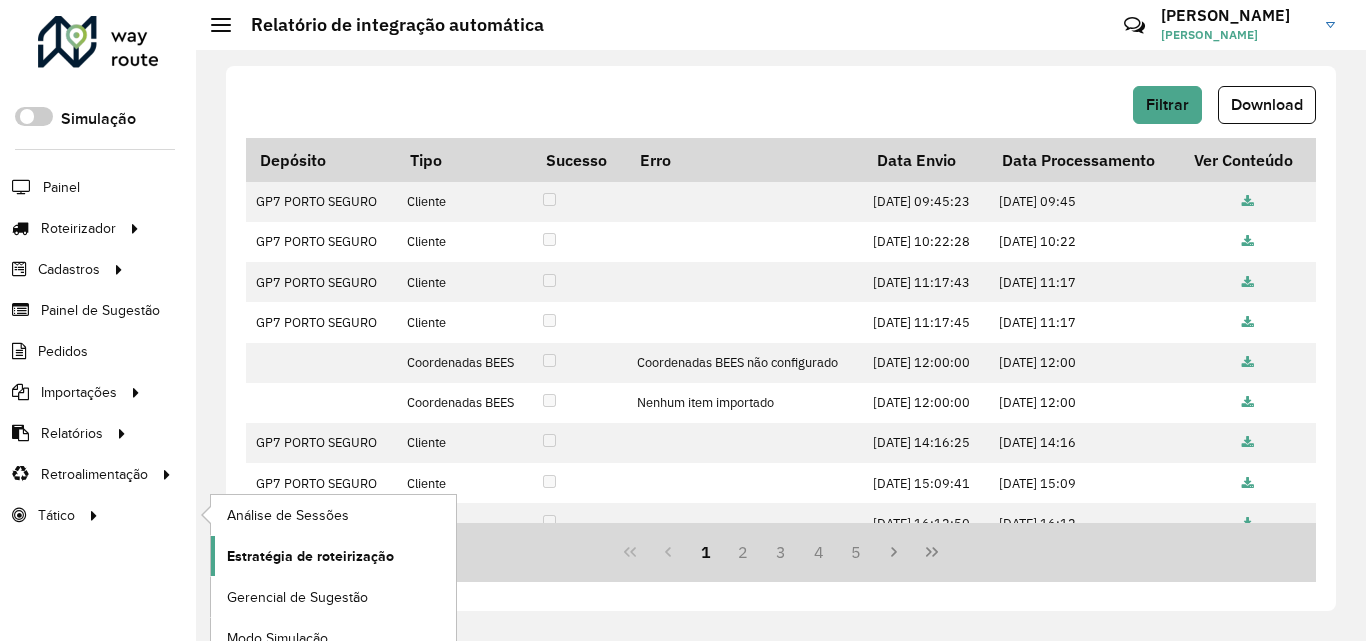 click on "Estratégia de roteirização" 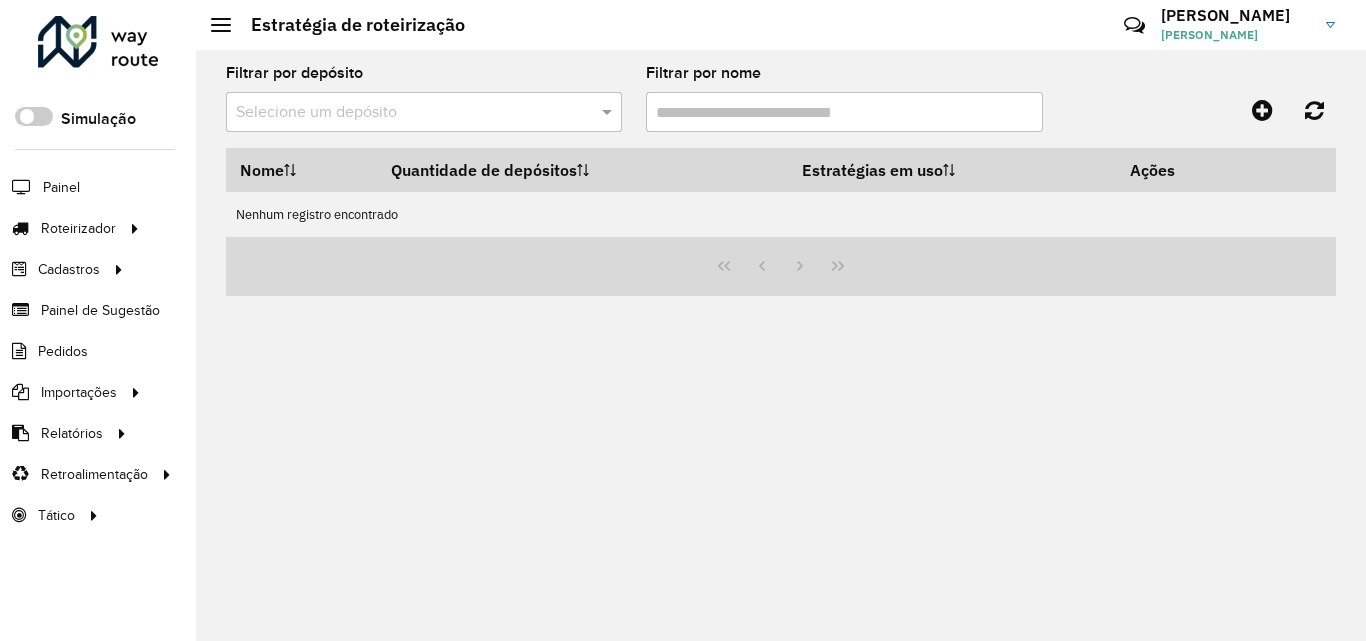 click on "Selecione um depósito" at bounding box center (424, 112) 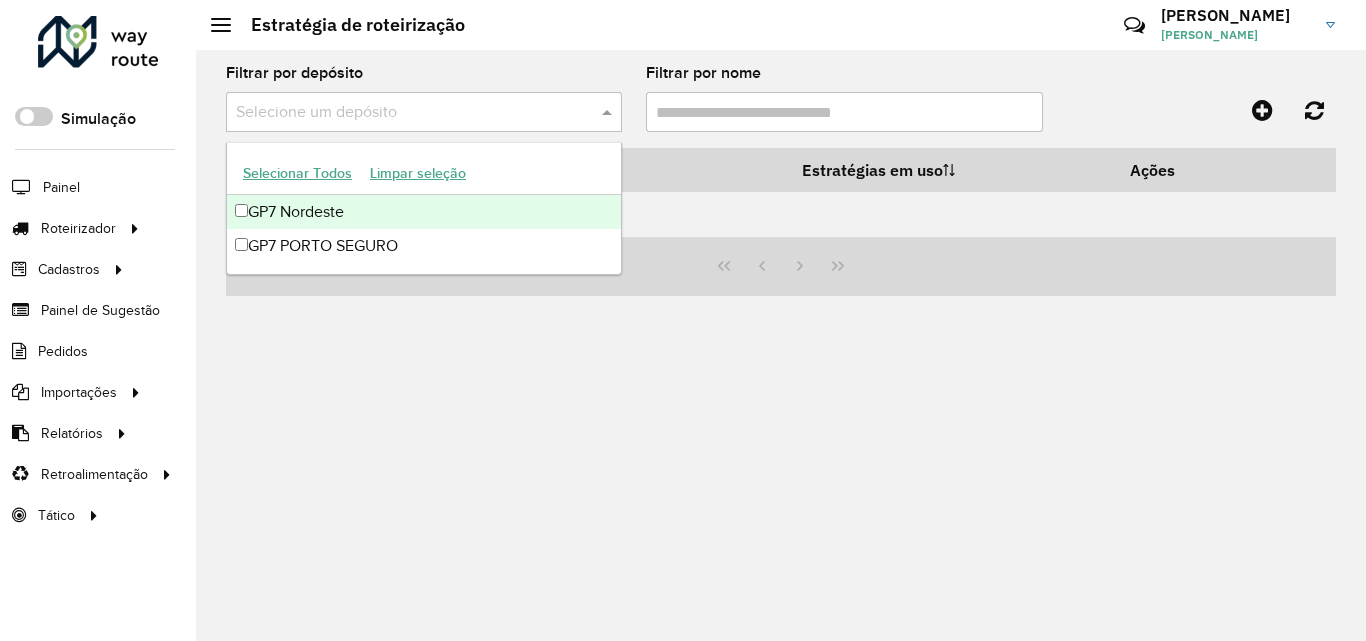 click on "GP7 Nordeste" at bounding box center [424, 212] 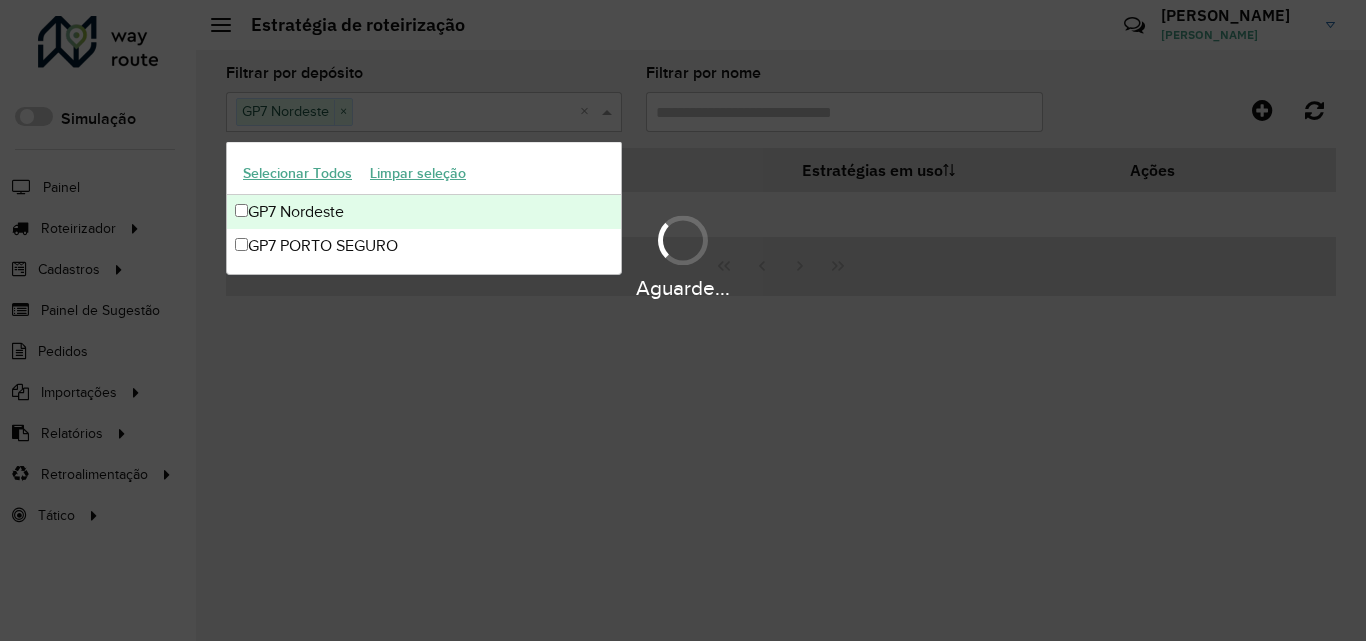 click on "Aguarde..." at bounding box center [683, 320] 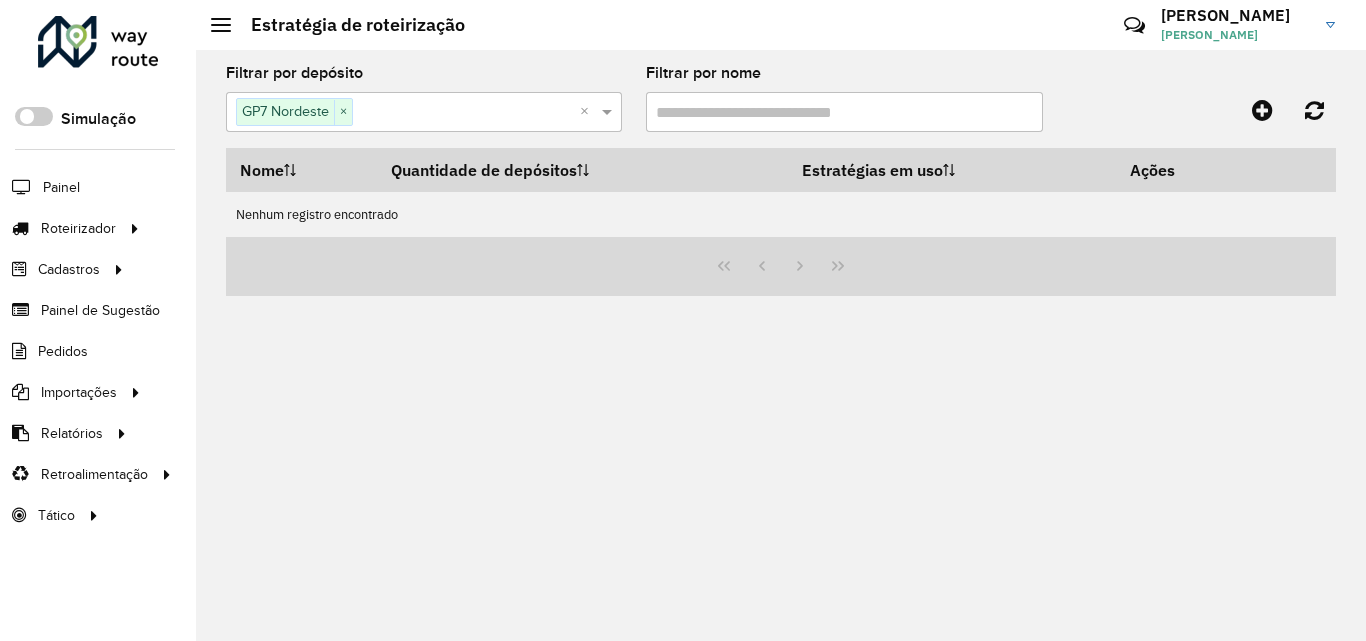 click on "Filtrar por nome" at bounding box center (844, 112) 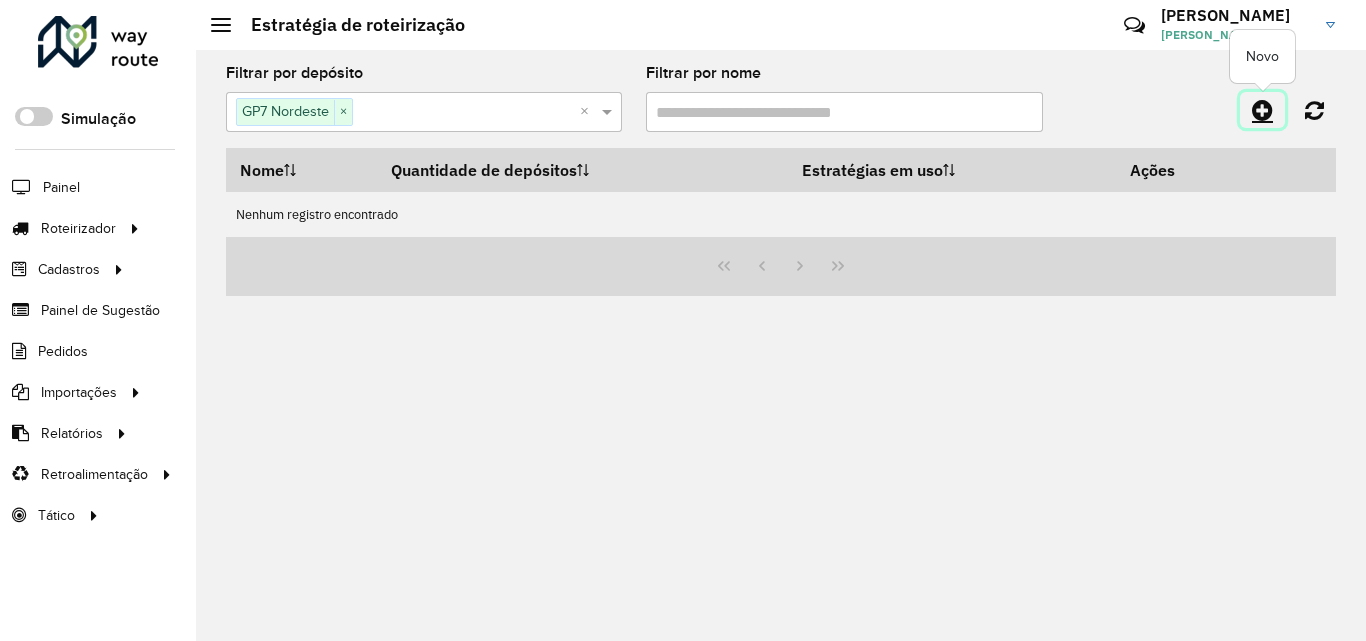 click 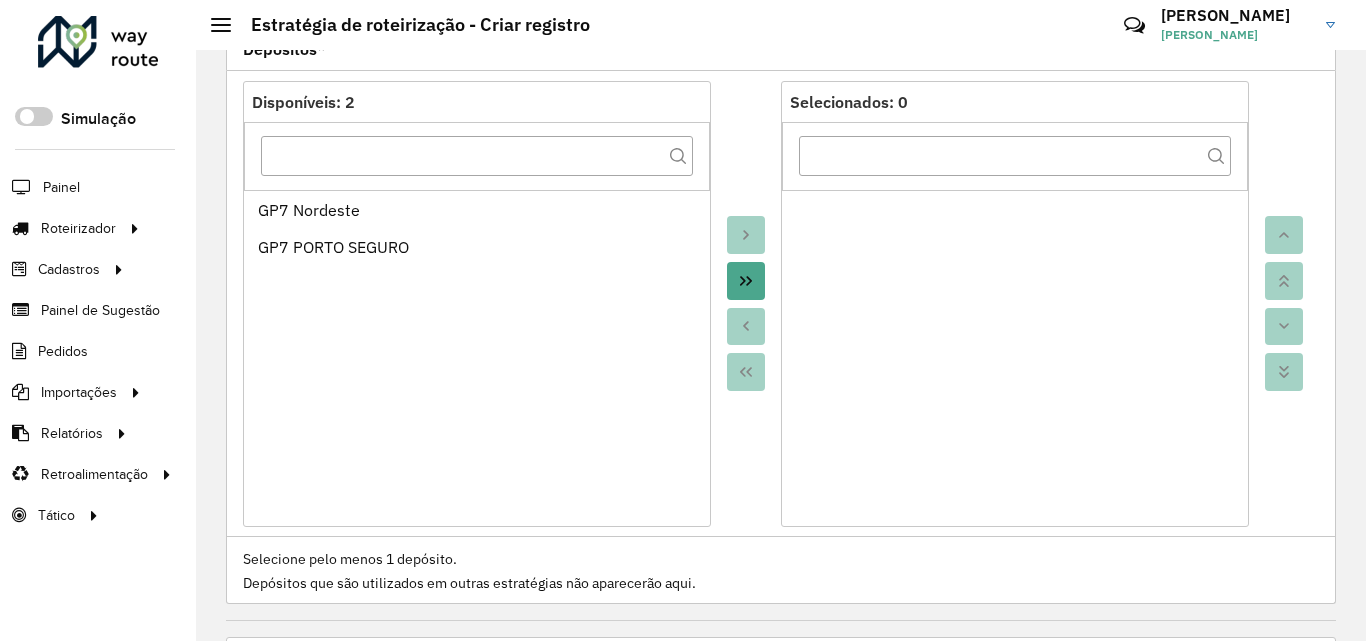 scroll, scrollTop: 0, scrollLeft: 0, axis: both 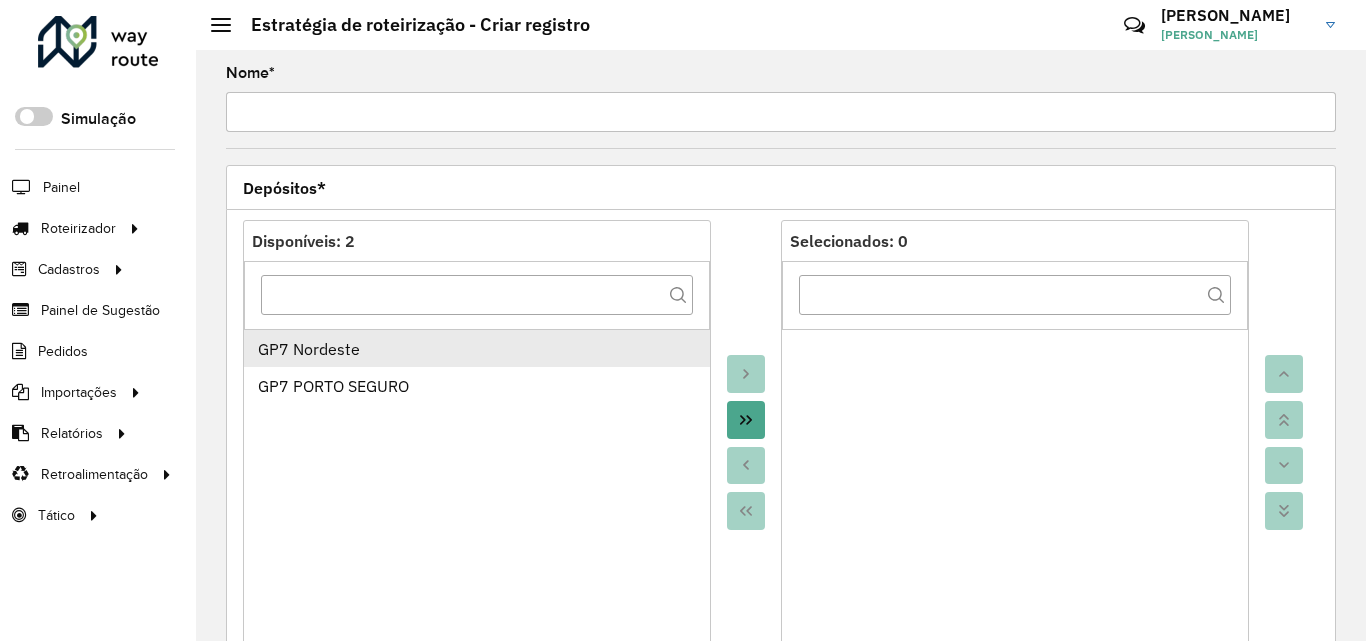 click on "GP7 Nordeste" at bounding box center [477, 349] 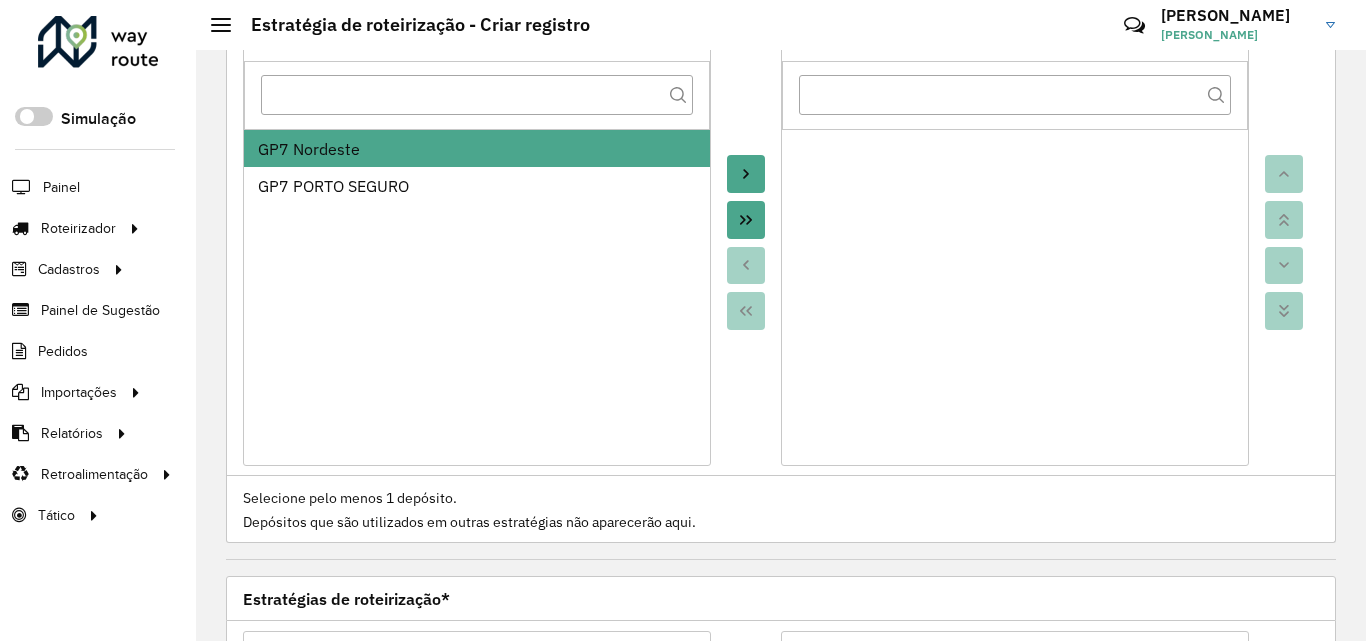 scroll, scrollTop: 500, scrollLeft: 0, axis: vertical 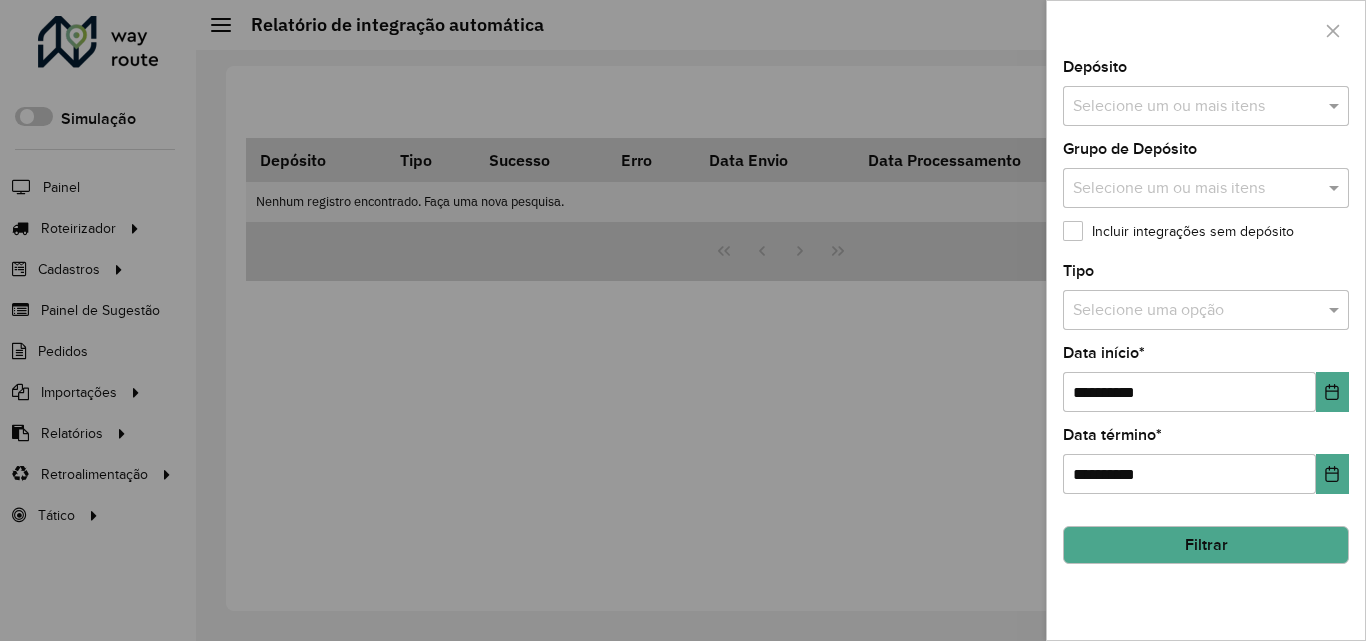 click at bounding box center [683, 320] 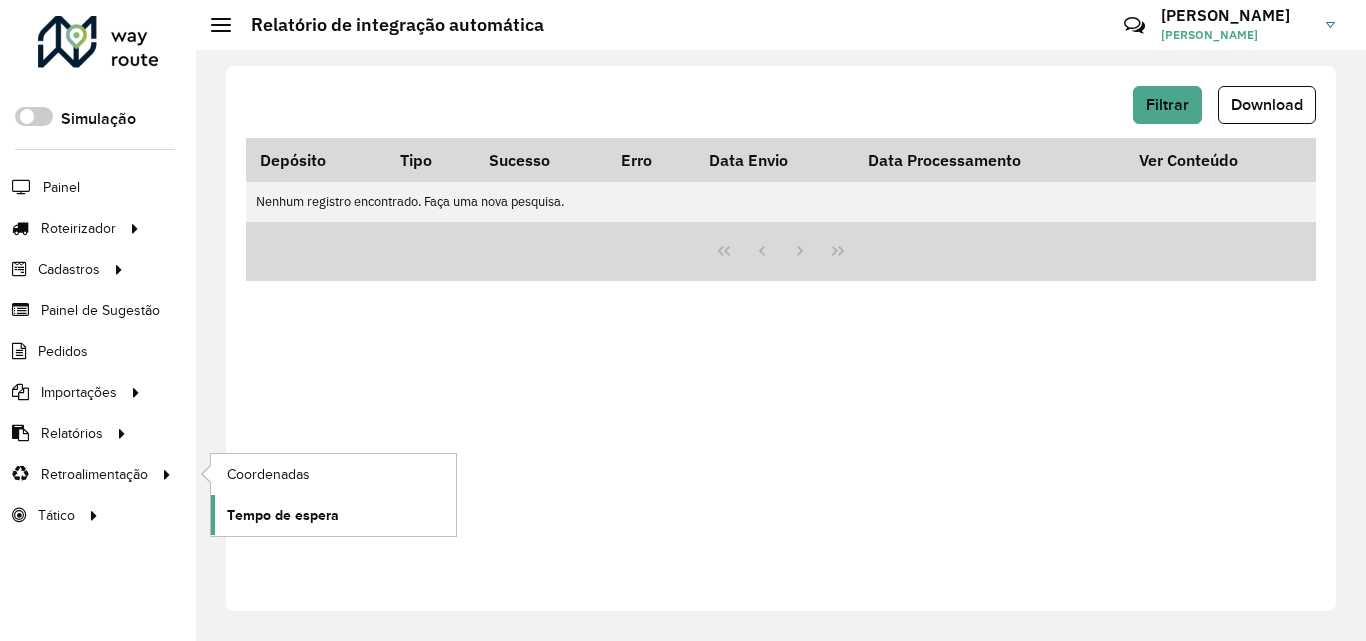 click on "Tempo de espera" 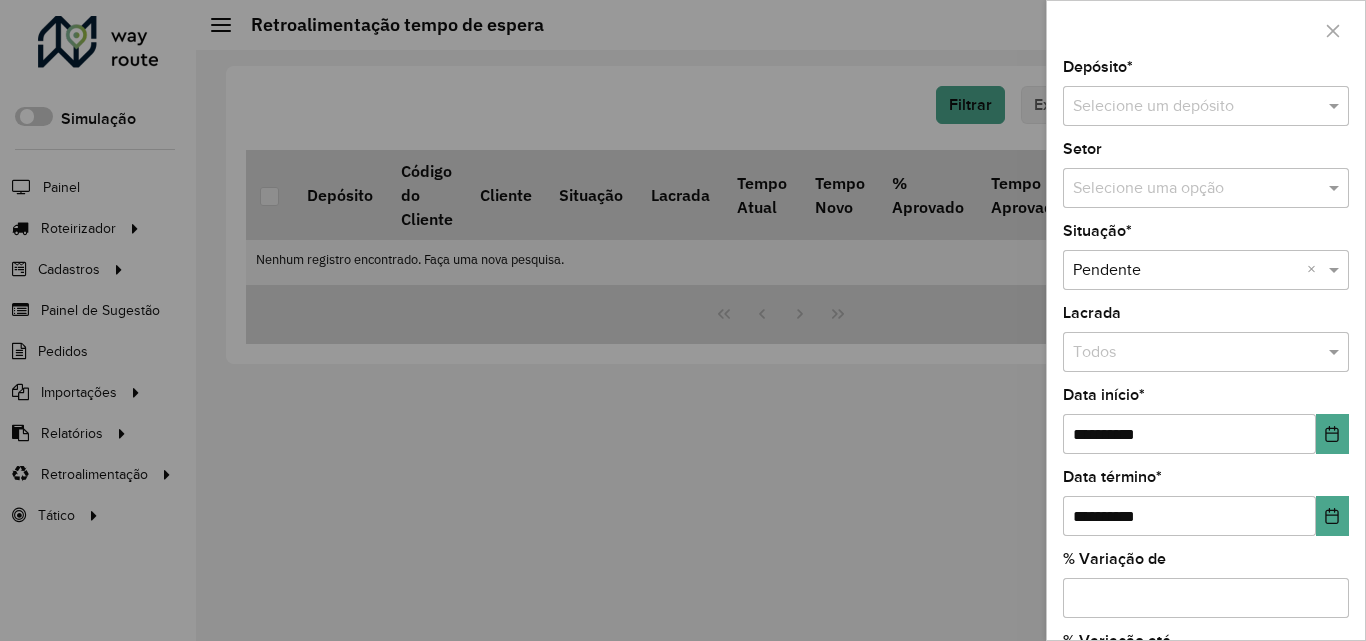 drag, startPoint x: 1203, startPoint y: 108, endPoint x: 1195, endPoint y: 124, distance: 17.888544 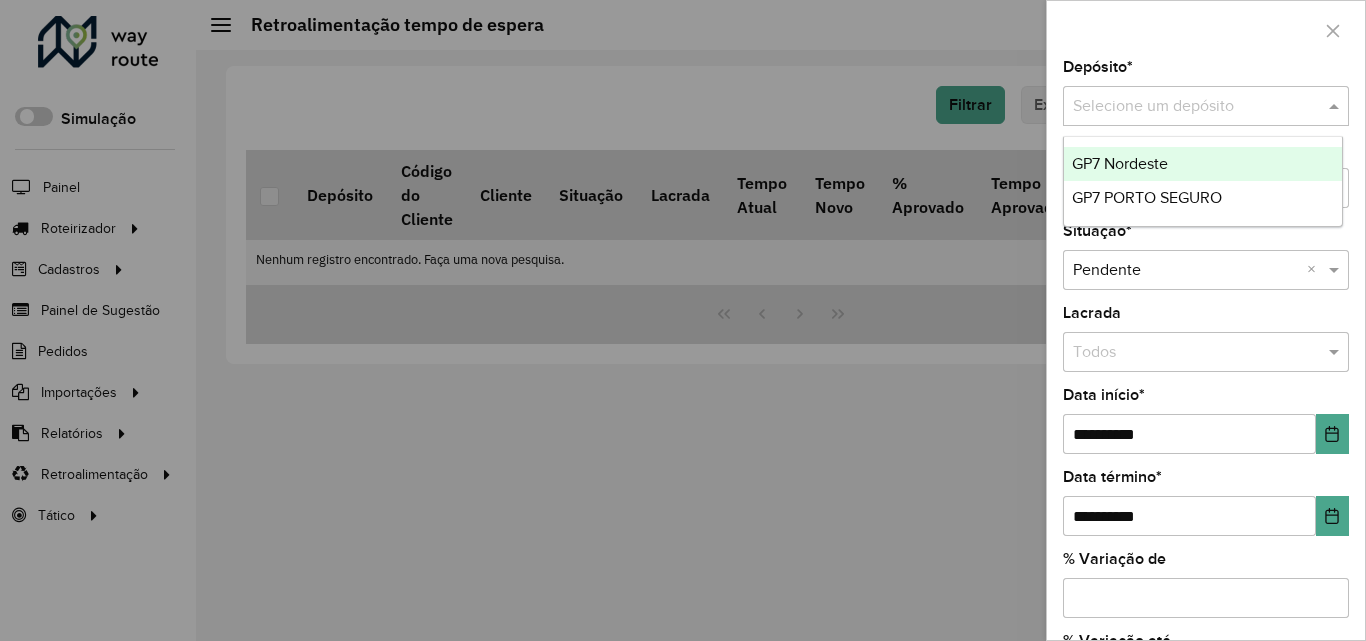 click on "GP7 Nordeste" at bounding box center (1120, 163) 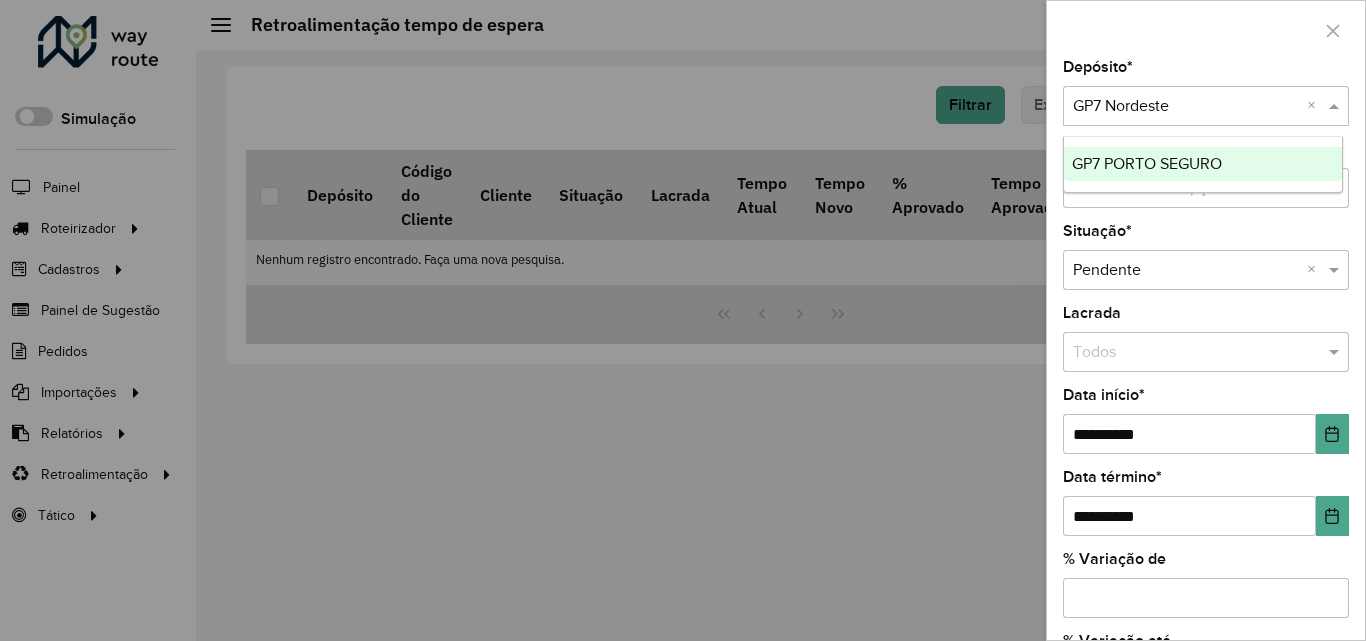 click at bounding box center [1186, 107] 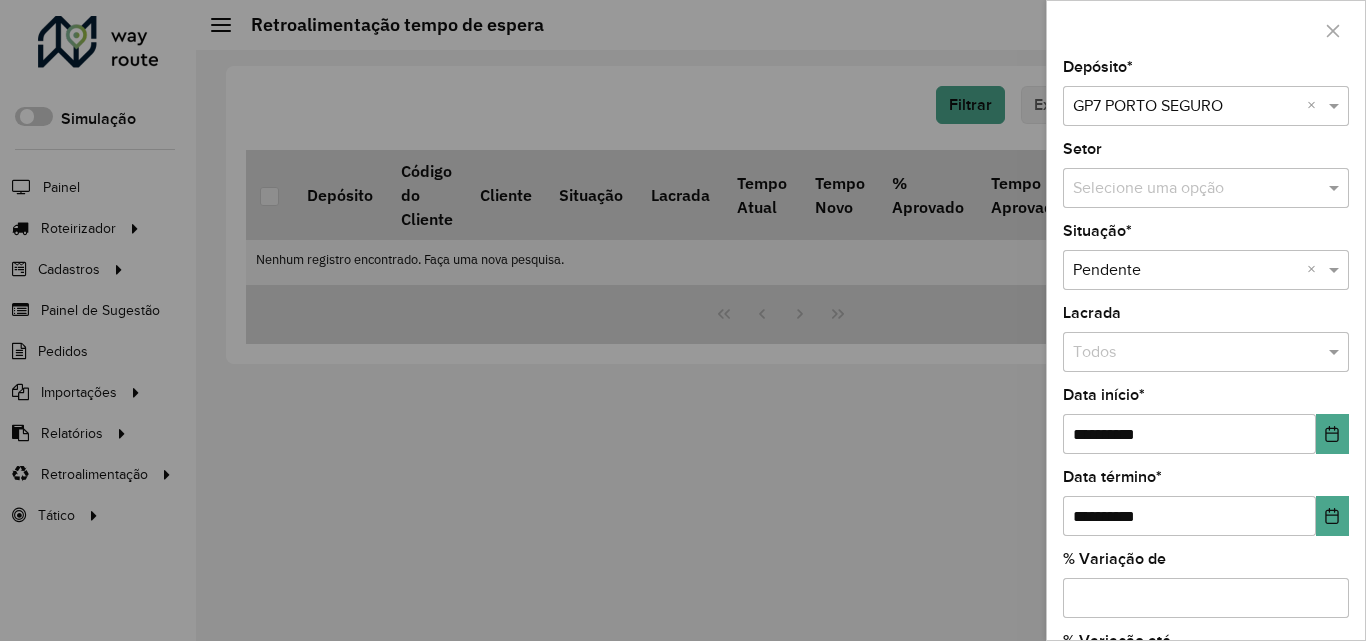 click at bounding box center (683, 320) 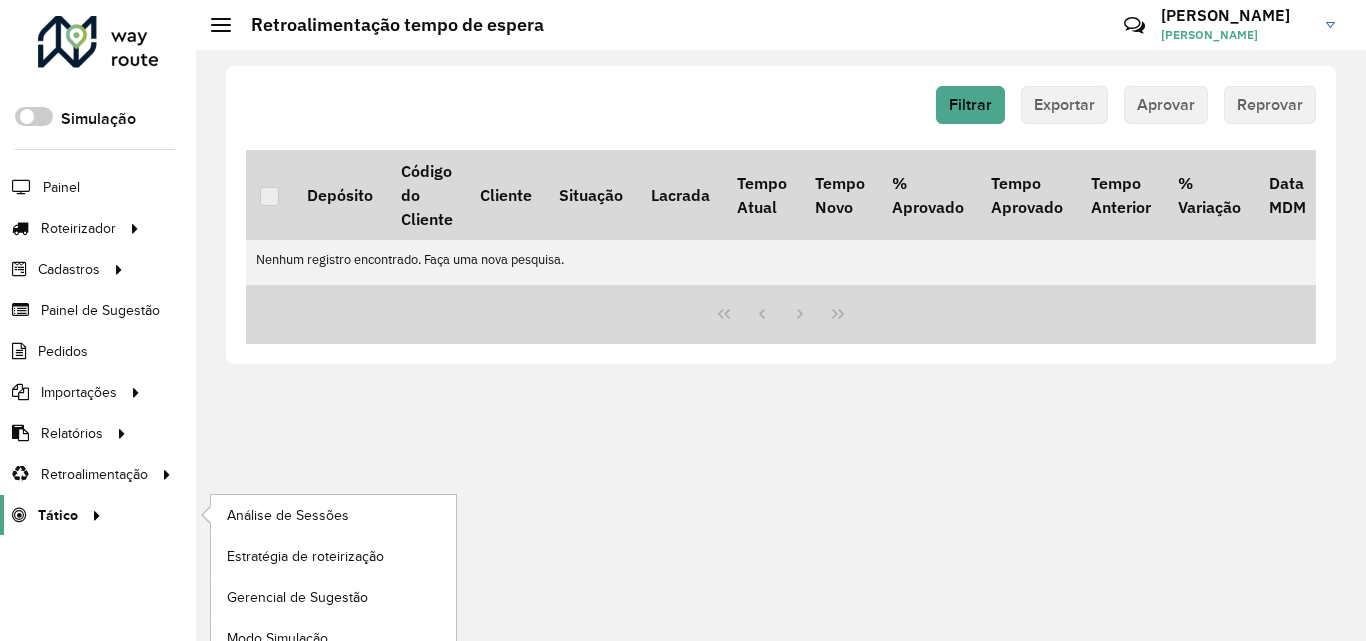 click on "Tático" 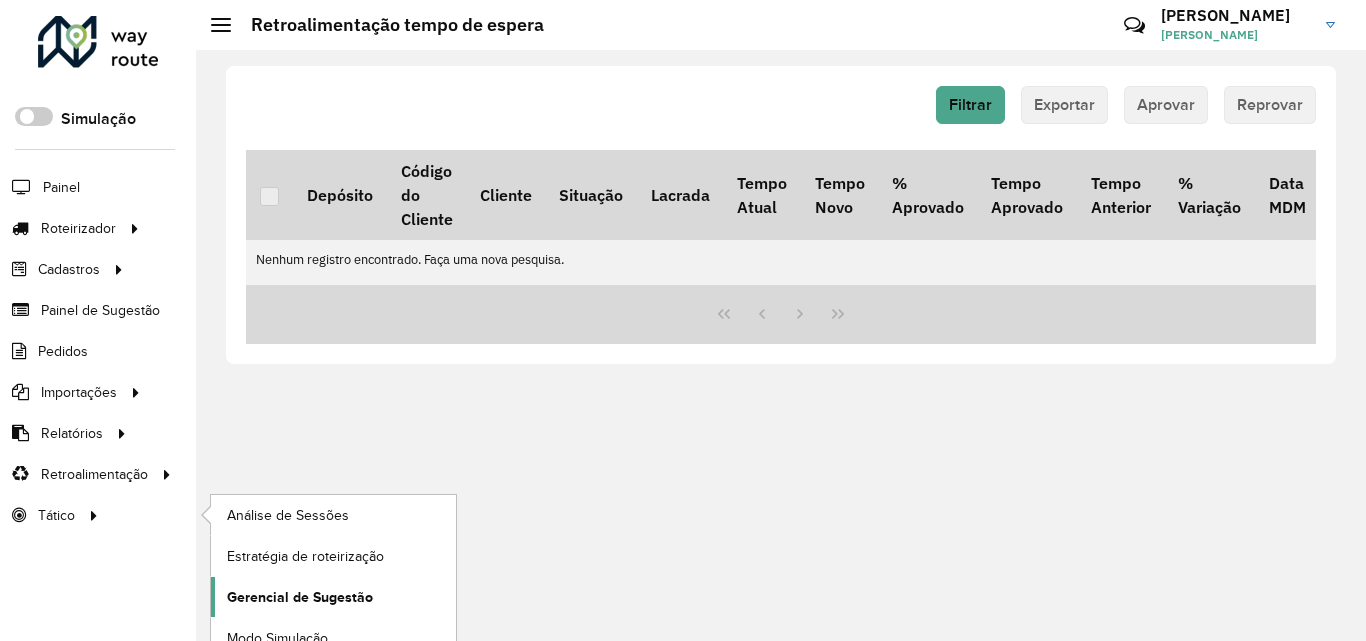 click on "Gerencial de Sugestão" 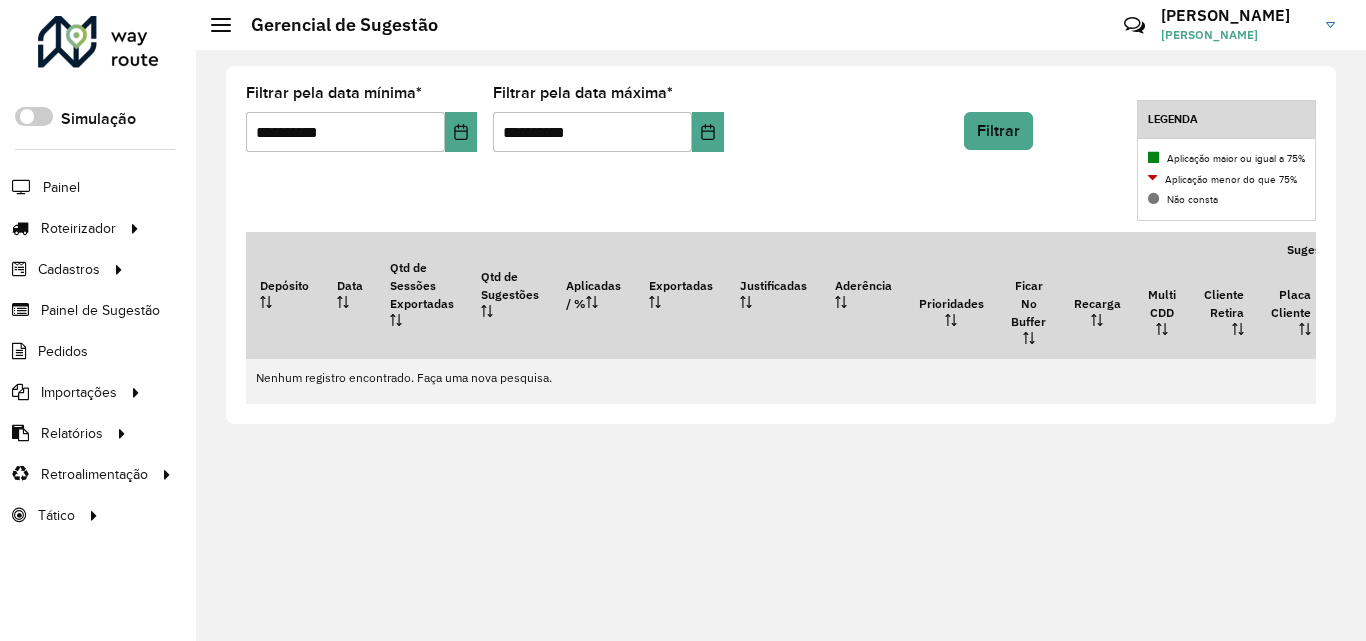 drag, startPoint x: 873, startPoint y: 390, endPoint x: 908, endPoint y: 391, distance: 35.014282 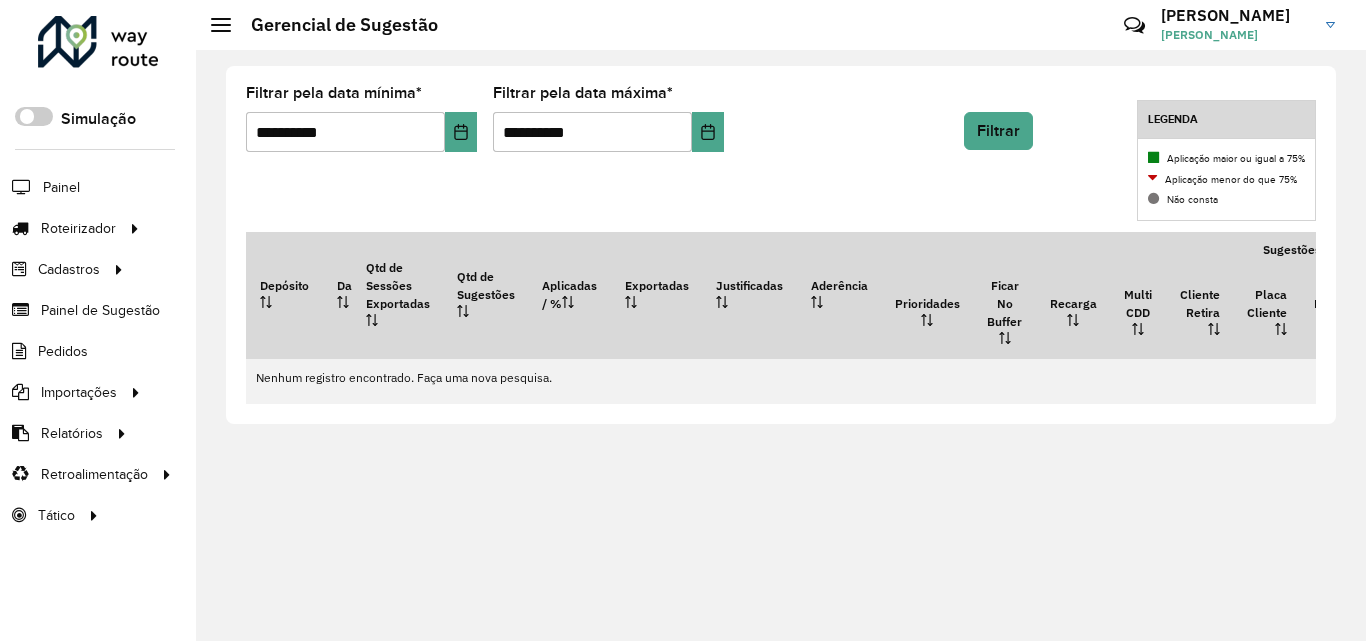 scroll, scrollTop: 0, scrollLeft: 0, axis: both 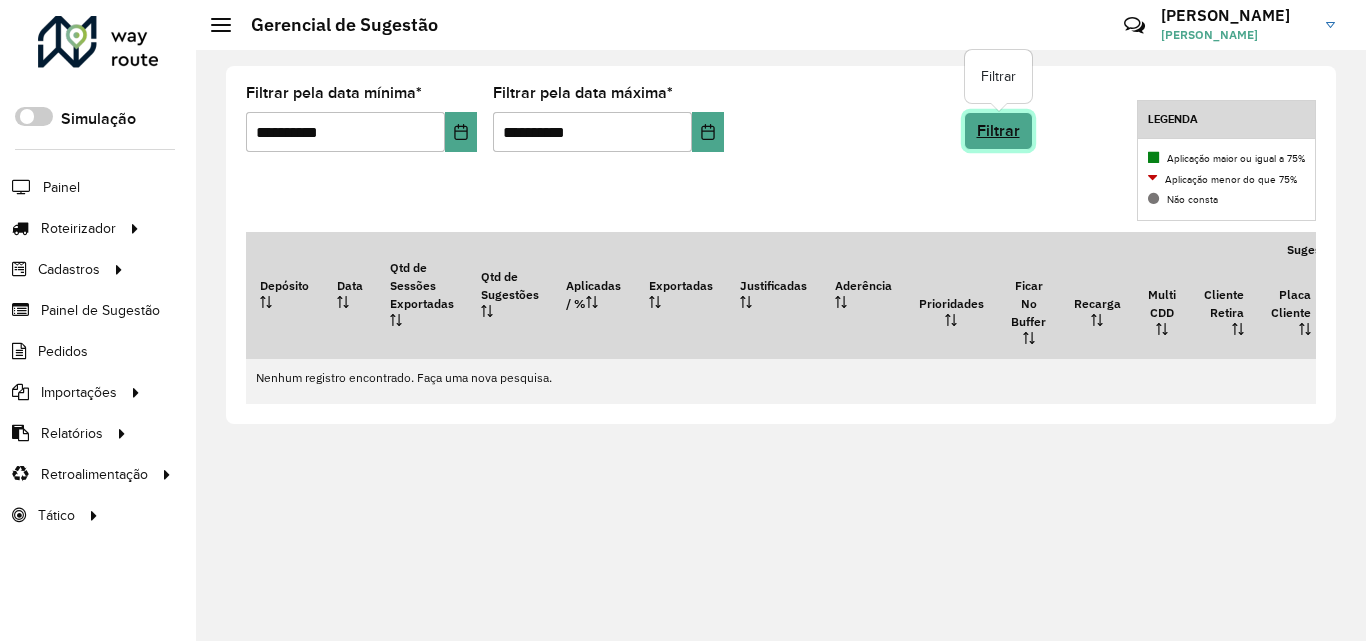 click on "Filtrar" 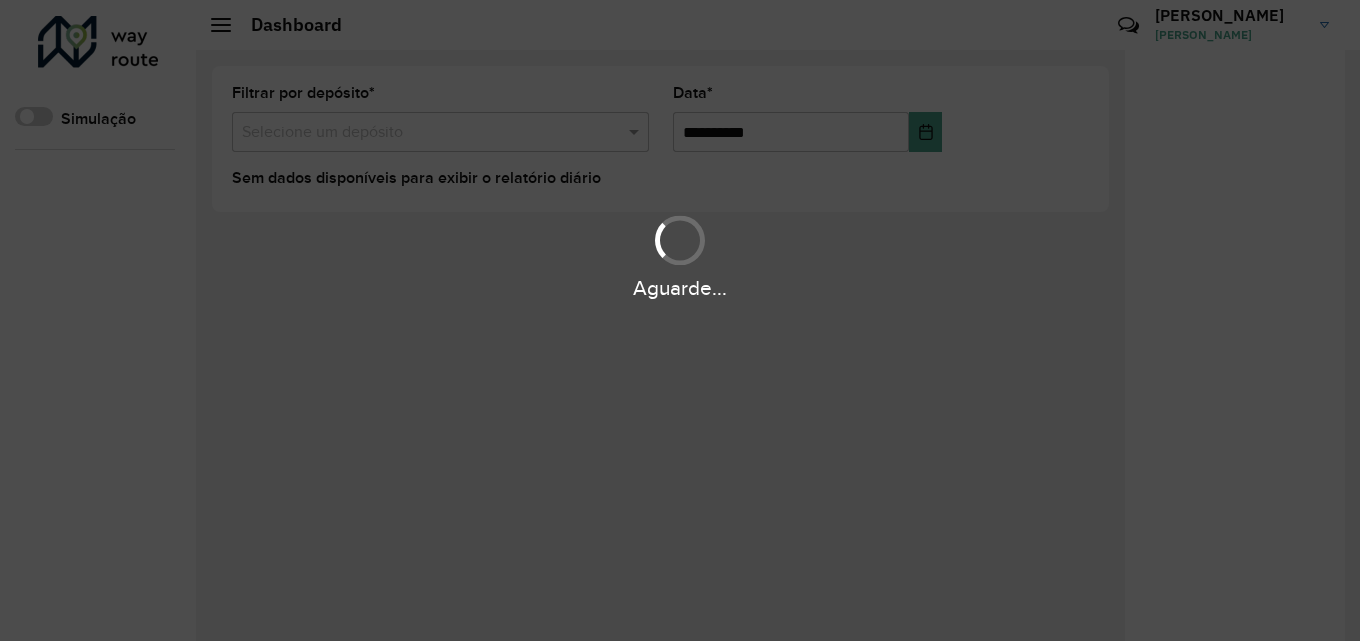 scroll, scrollTop: 0, scrollLeft: 0, axis: both 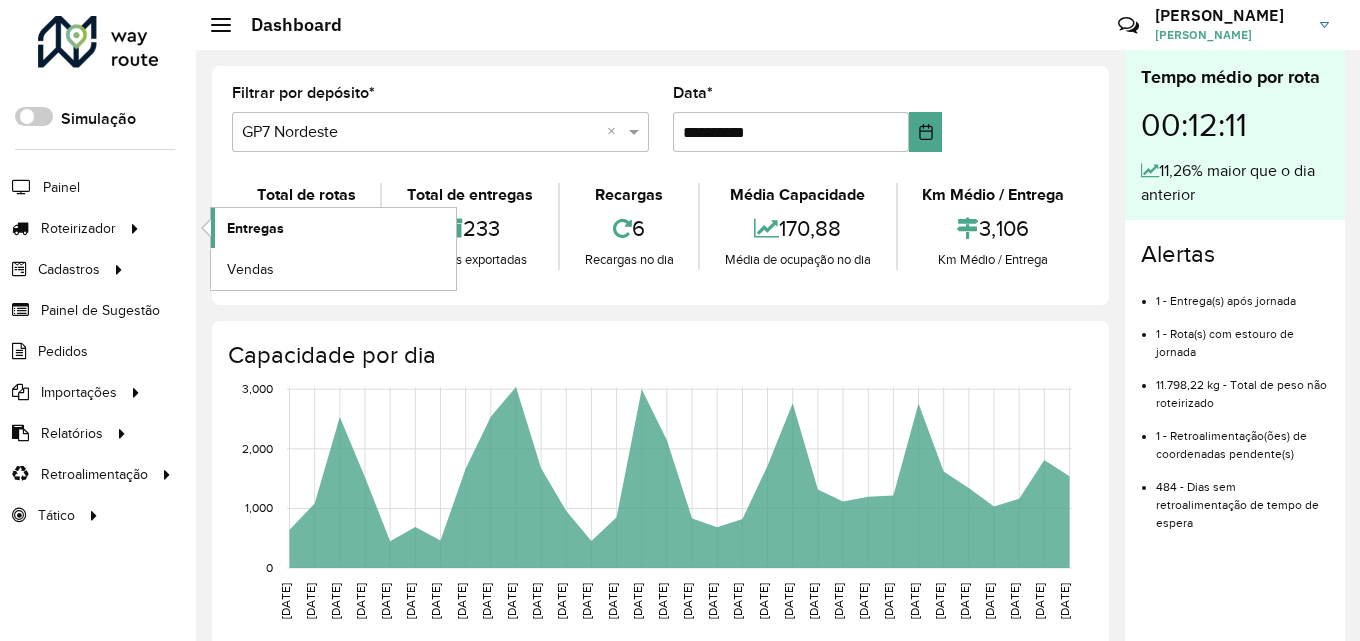 click on "Entregas" 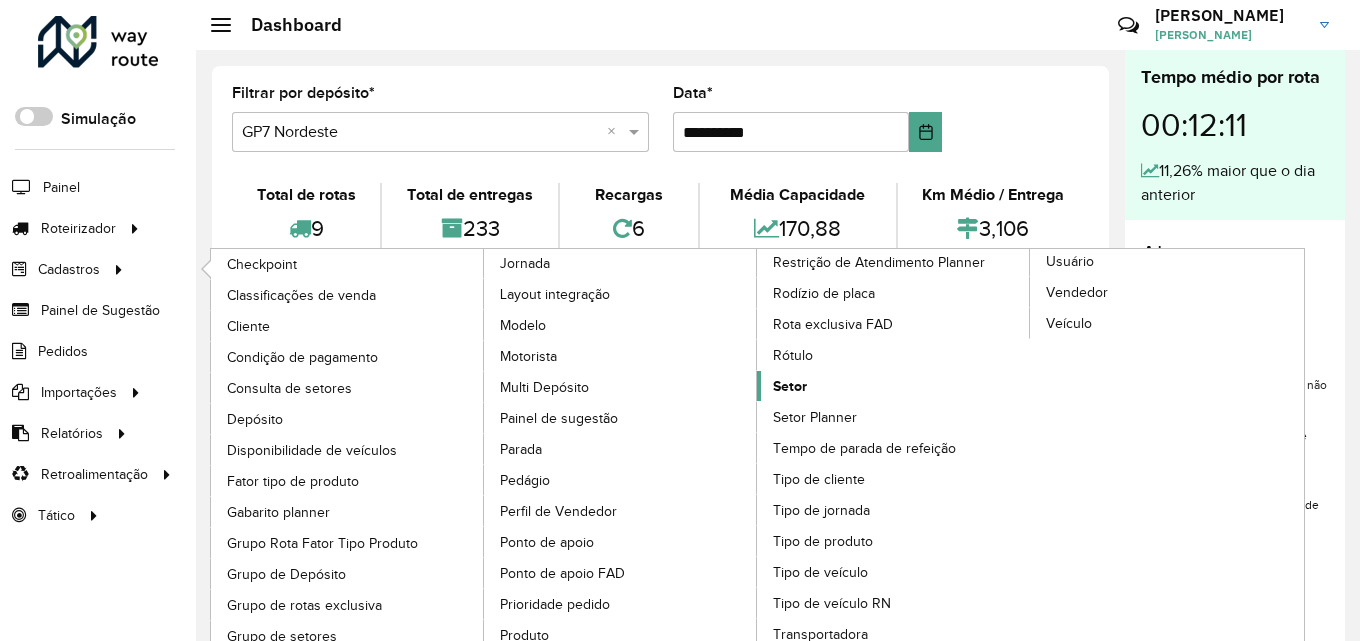 scroll, scrollTop: 13, scrollLeft: 0, axis: vertical 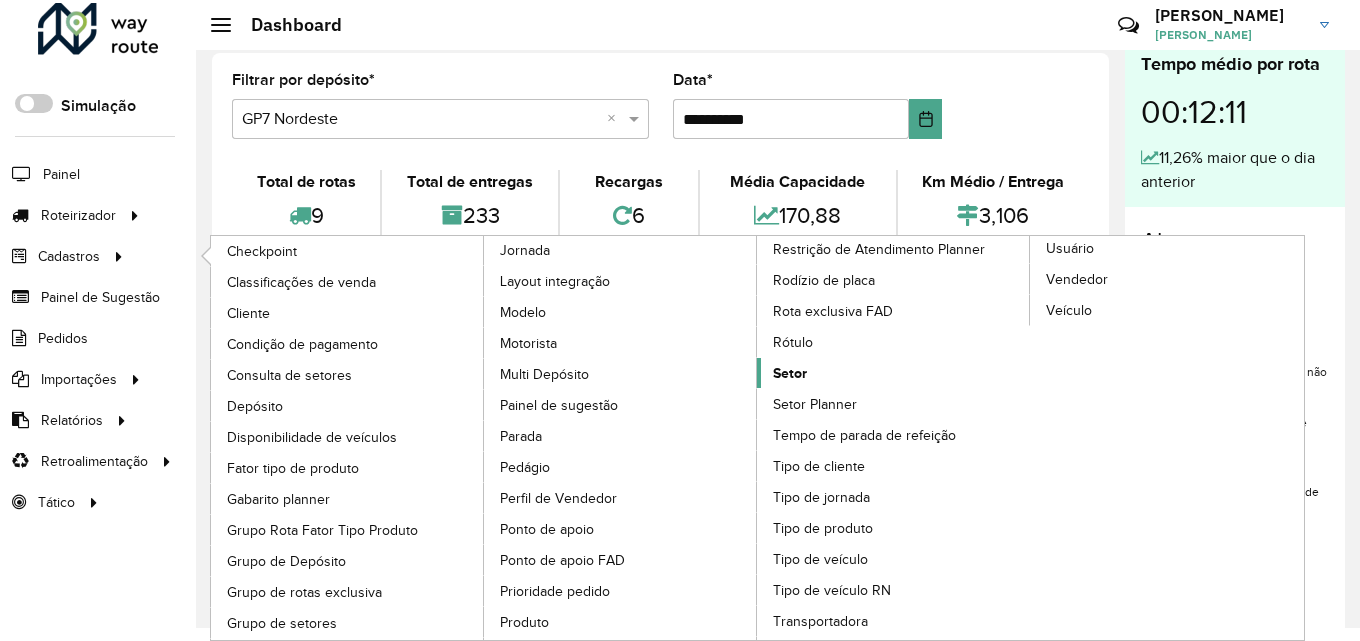 click on "Setor" 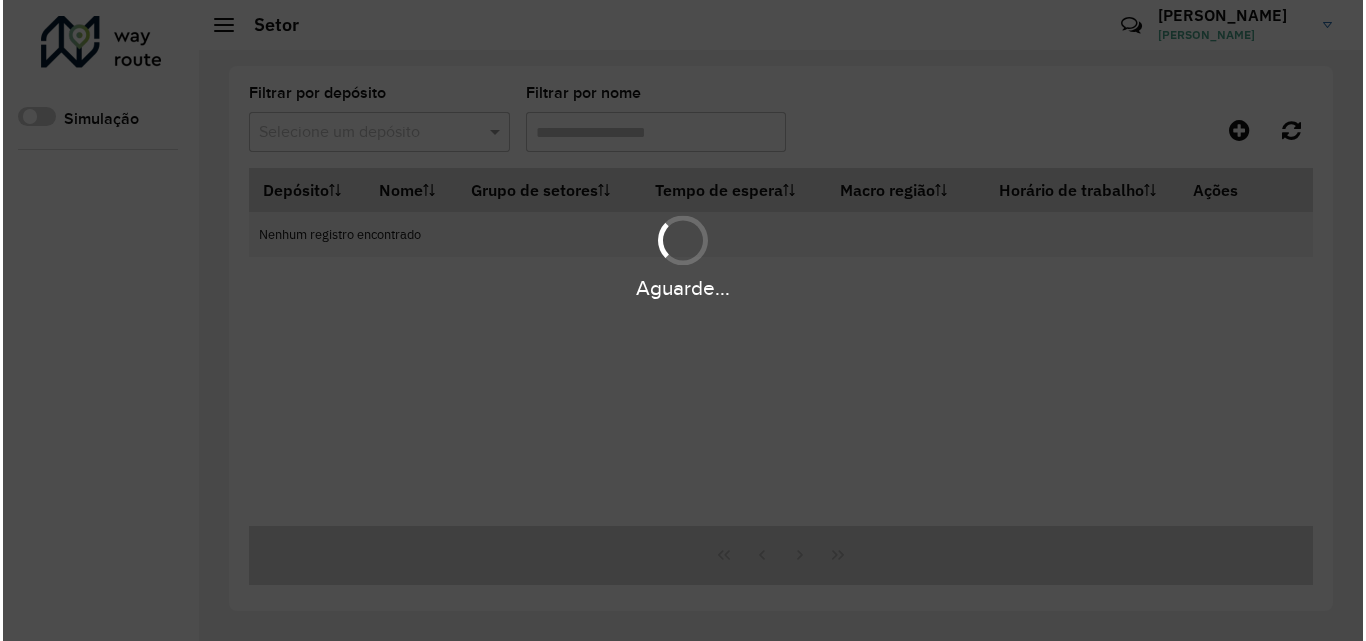 scroll, scrollTop: 0, scrollLeft: 0, axis: both 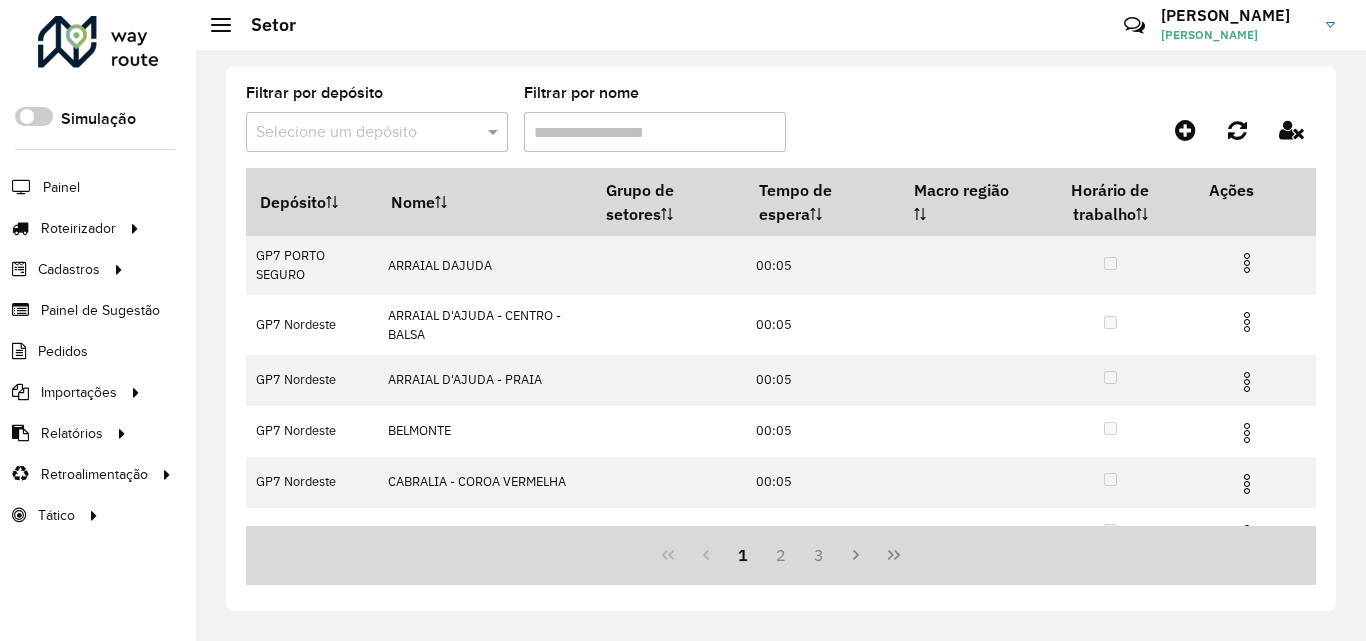 click at bounding box center (357, 133) 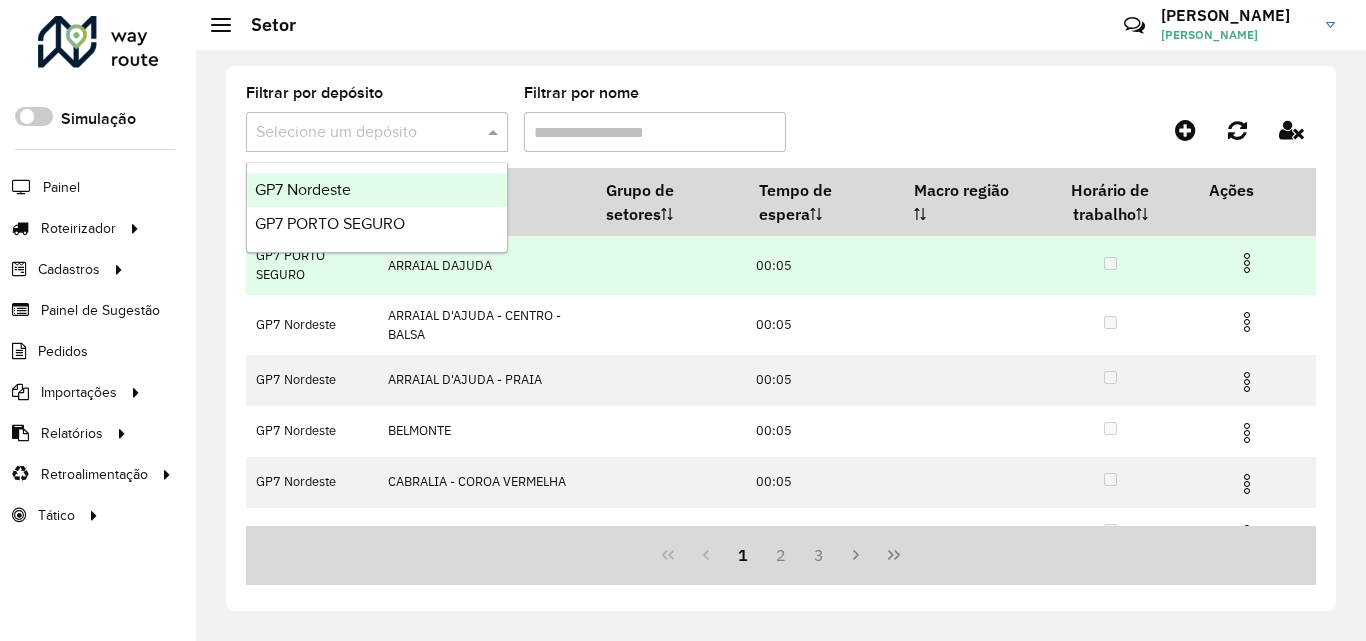 scroll, scrollTop: 100, scrollLeft: 0, axis: vertical 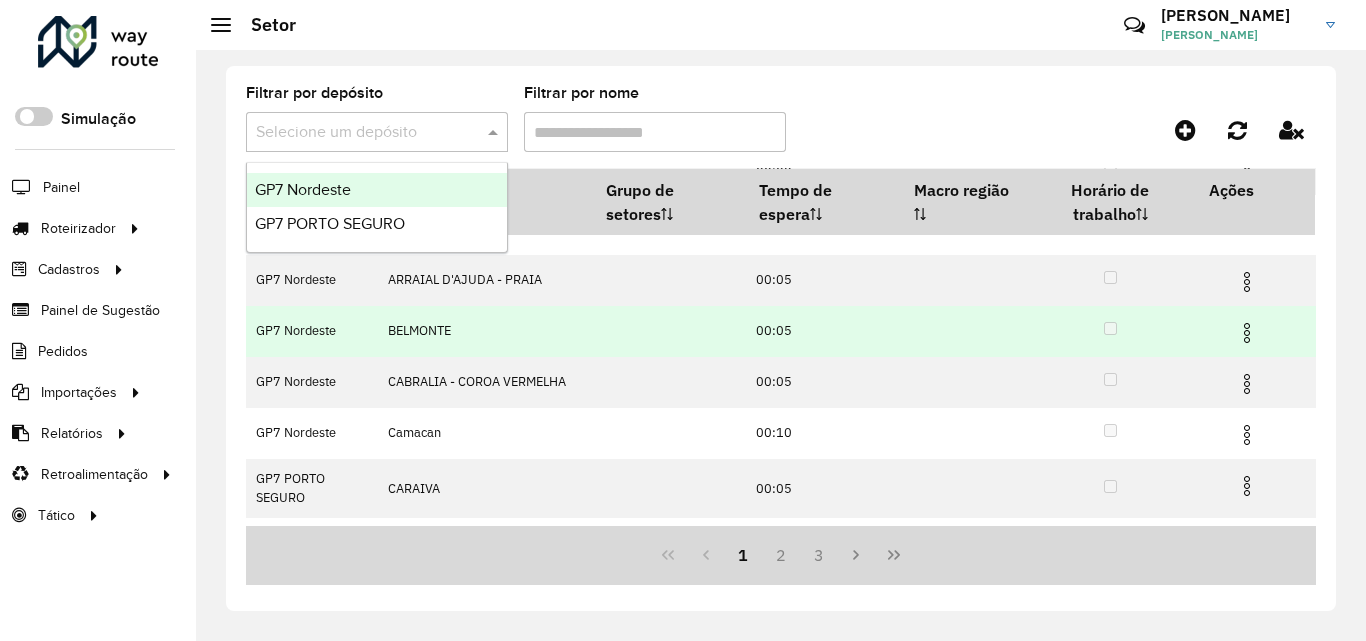 click at bounding box center [1247, 333] 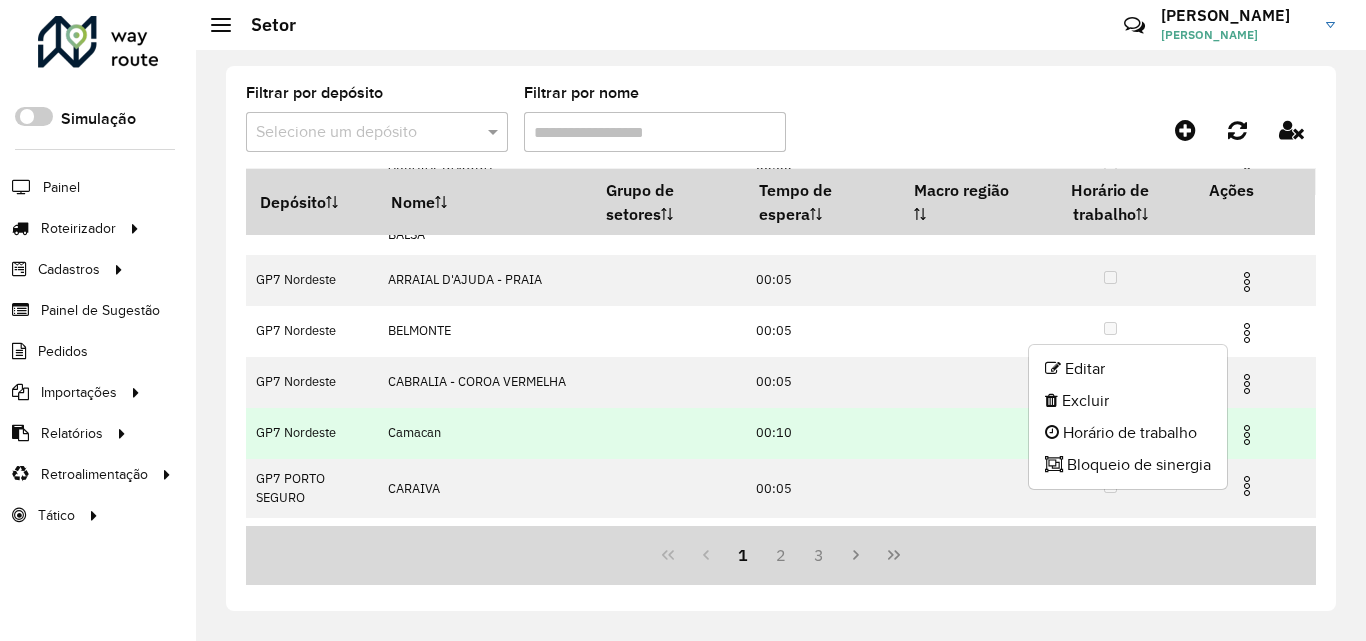 click on "Editar   Excluir   Horário de trabalho   Bloqueio de sinergia" 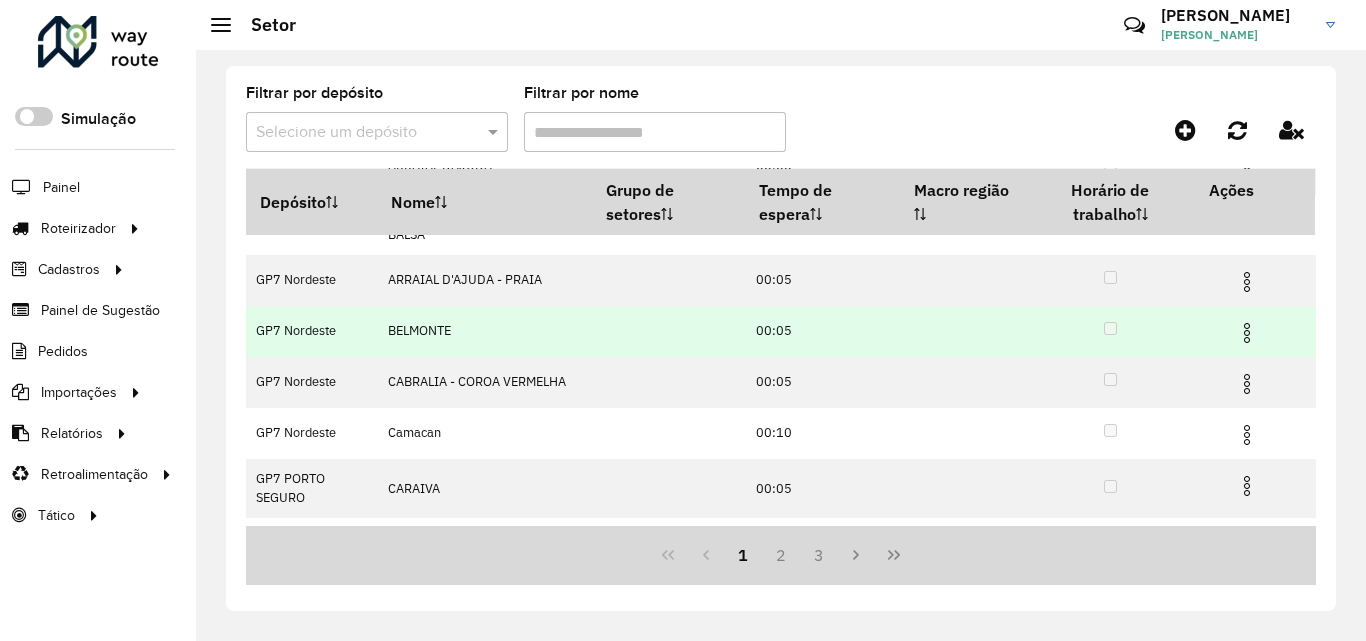 click at bounding box center (1247, 333) 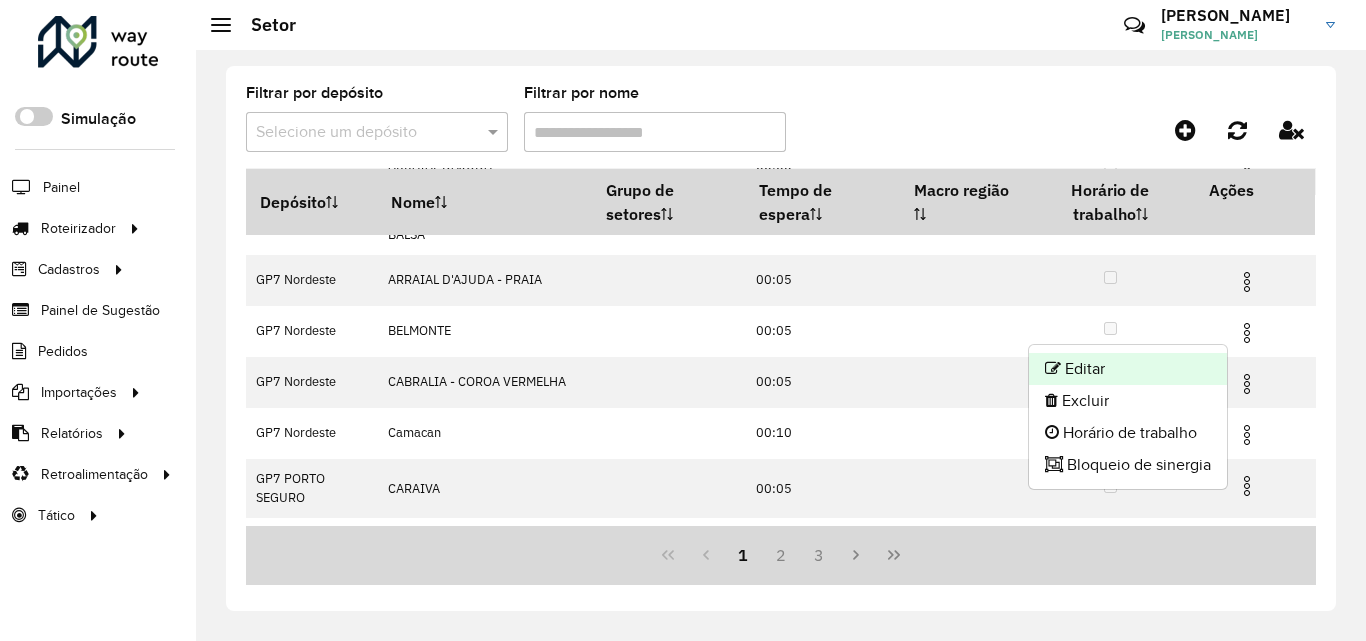 click on "Editar" 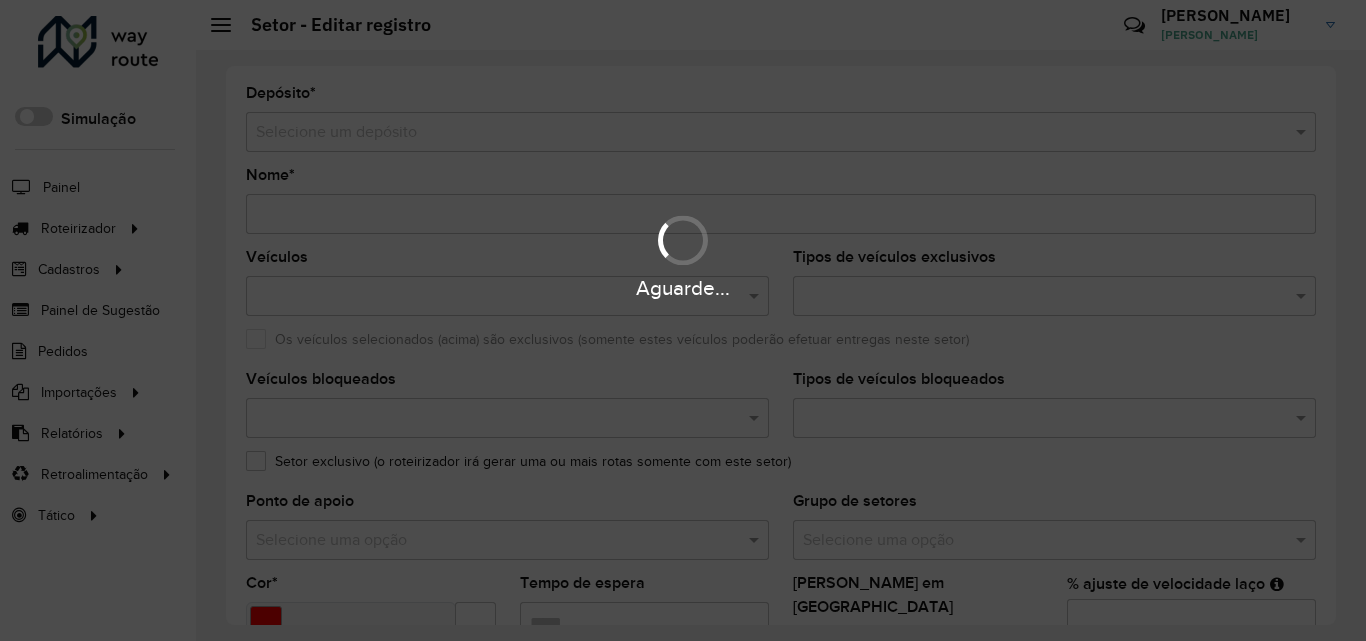 type on "********" 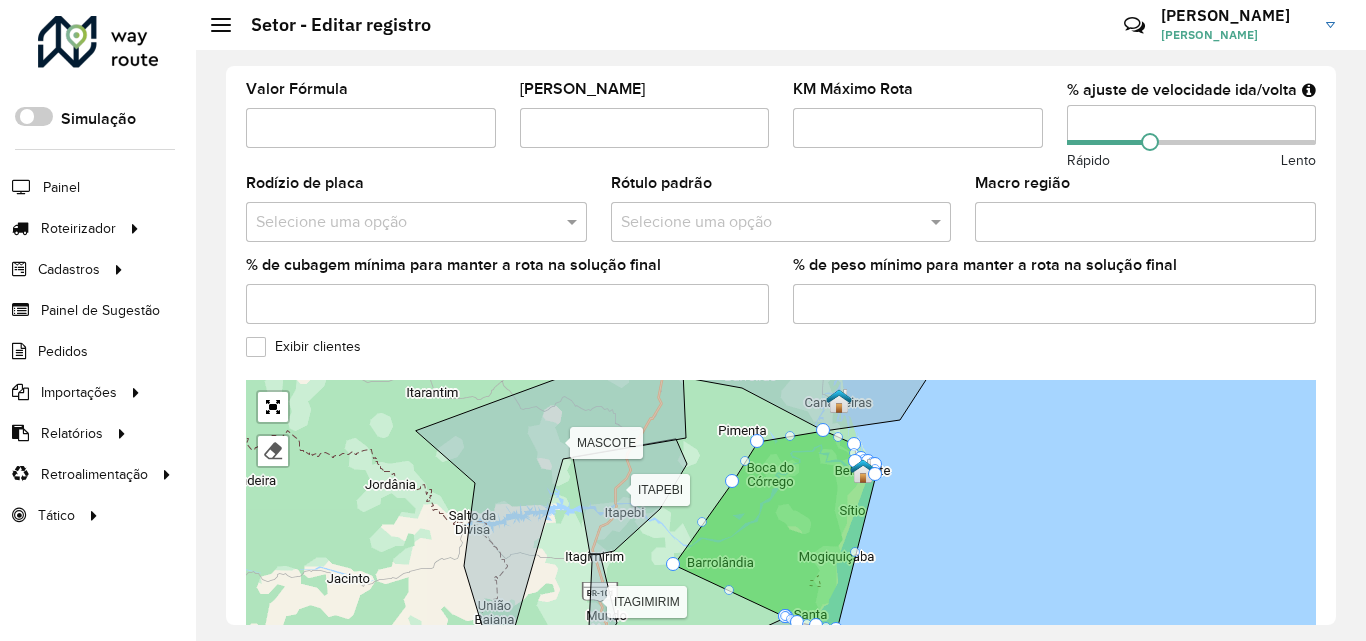 scroll, scrollTop: 700, scrollLeft: 0, axis: vertical 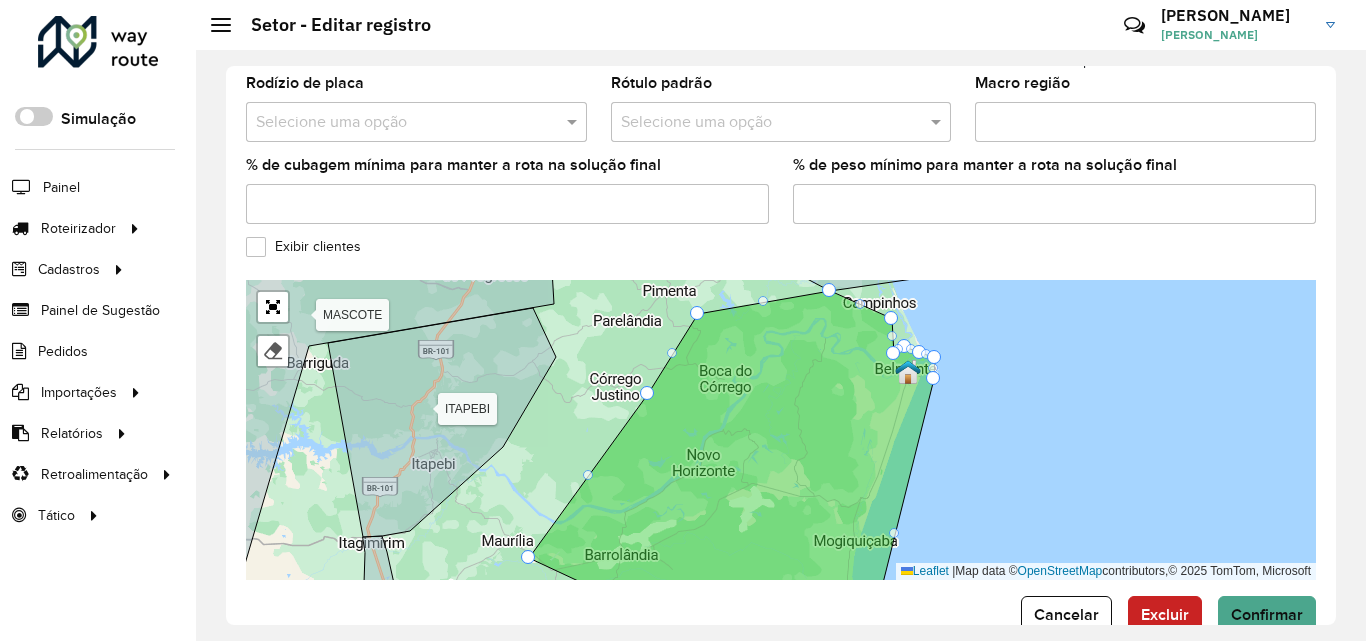 drag, startPoint x: 1024, startPoint y: 363, endPoint x: 1010, endPoint y: 371, distance: 16.124516 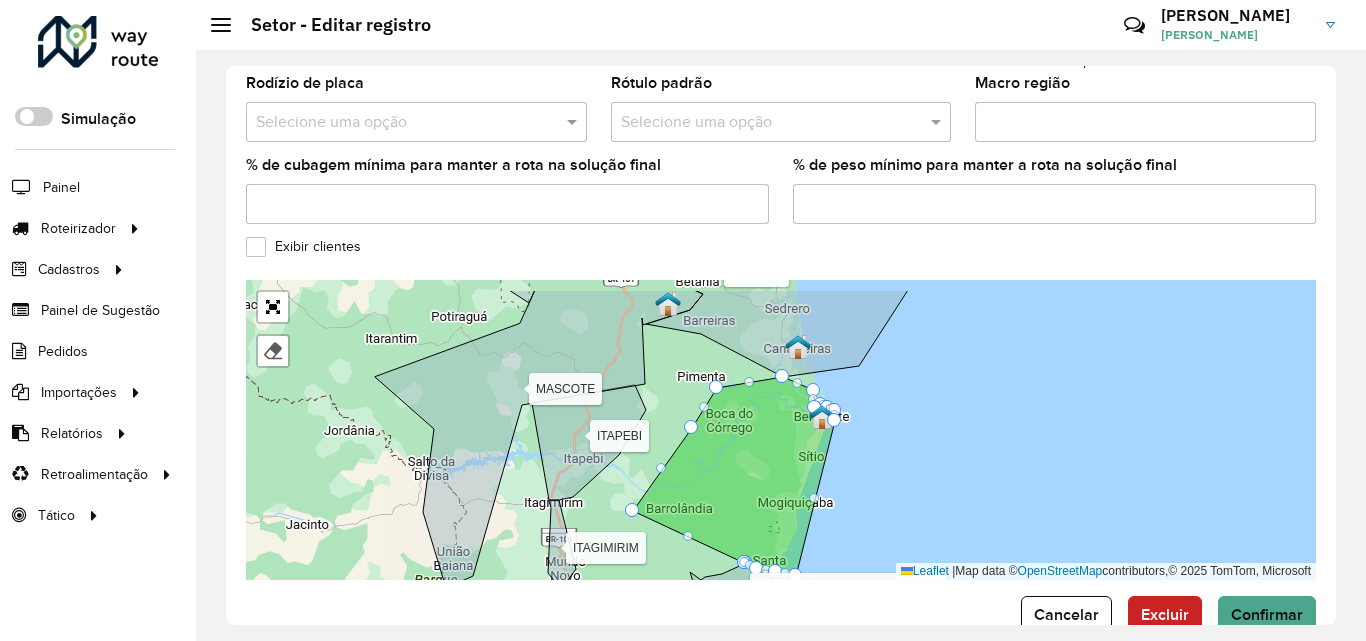 drag, startPoint x: 689, startPoint y: 303, endPoint x: 684, endPoint y: 345, distance: 42.296574 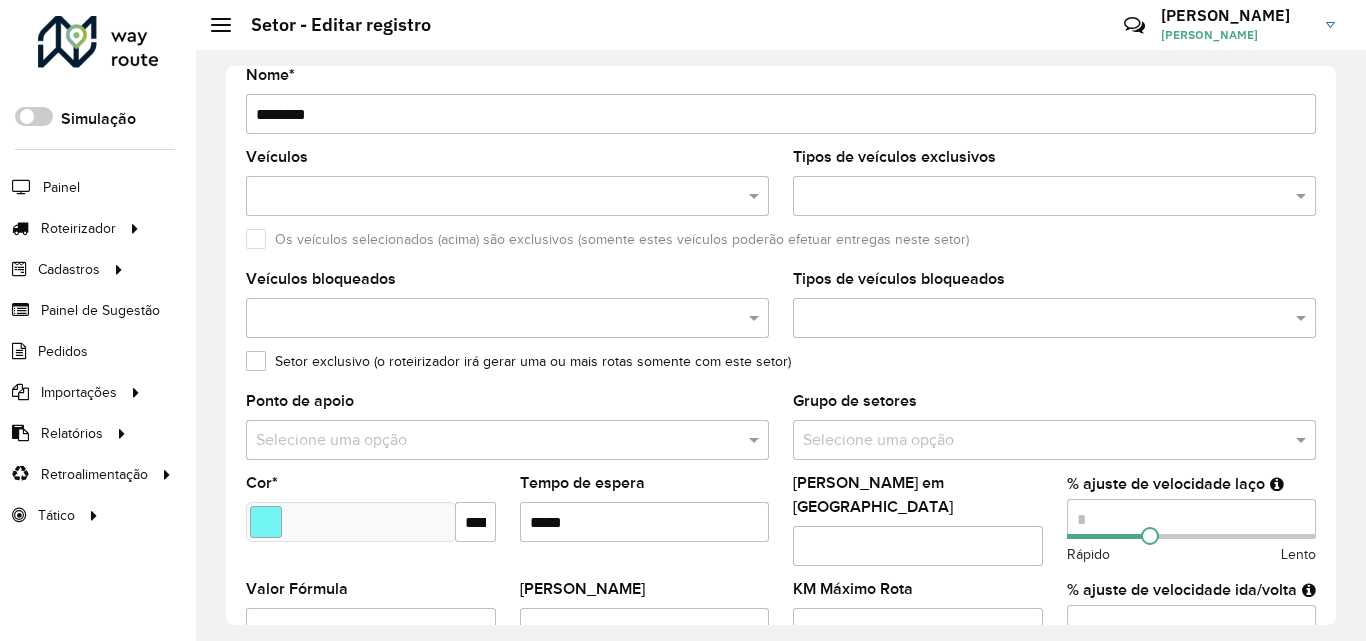 scroll, scrollTop: 0, scrollLeft: 0, axis: both 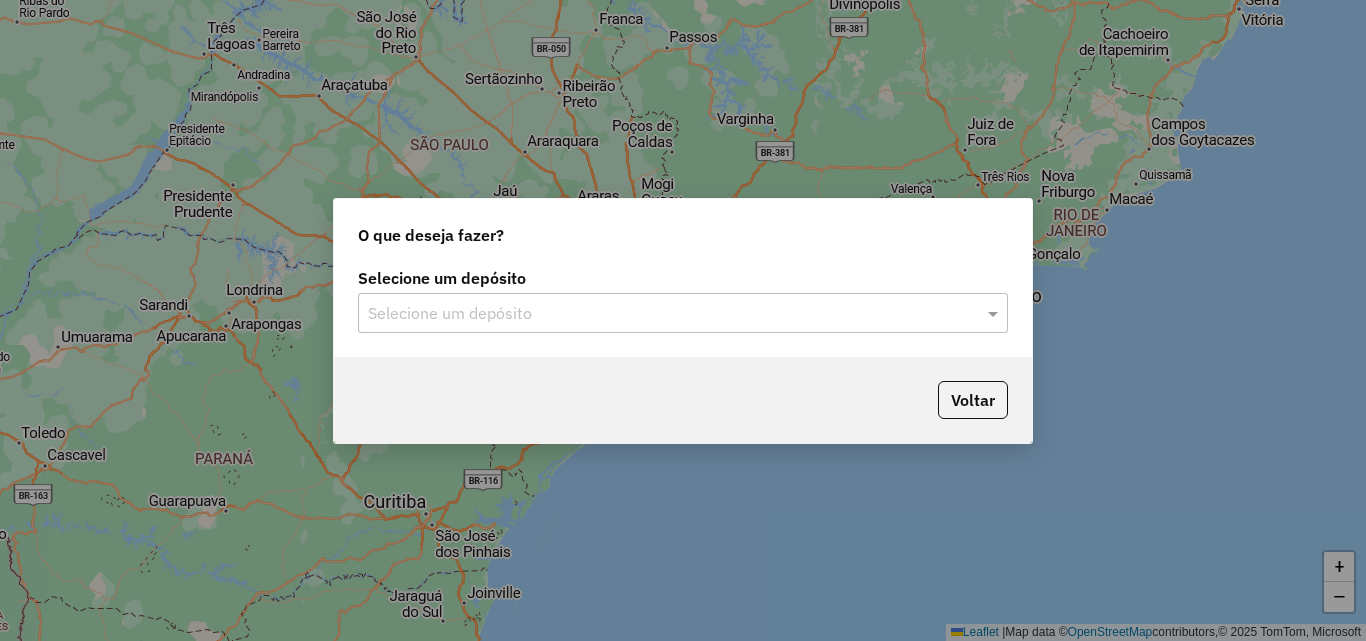 click 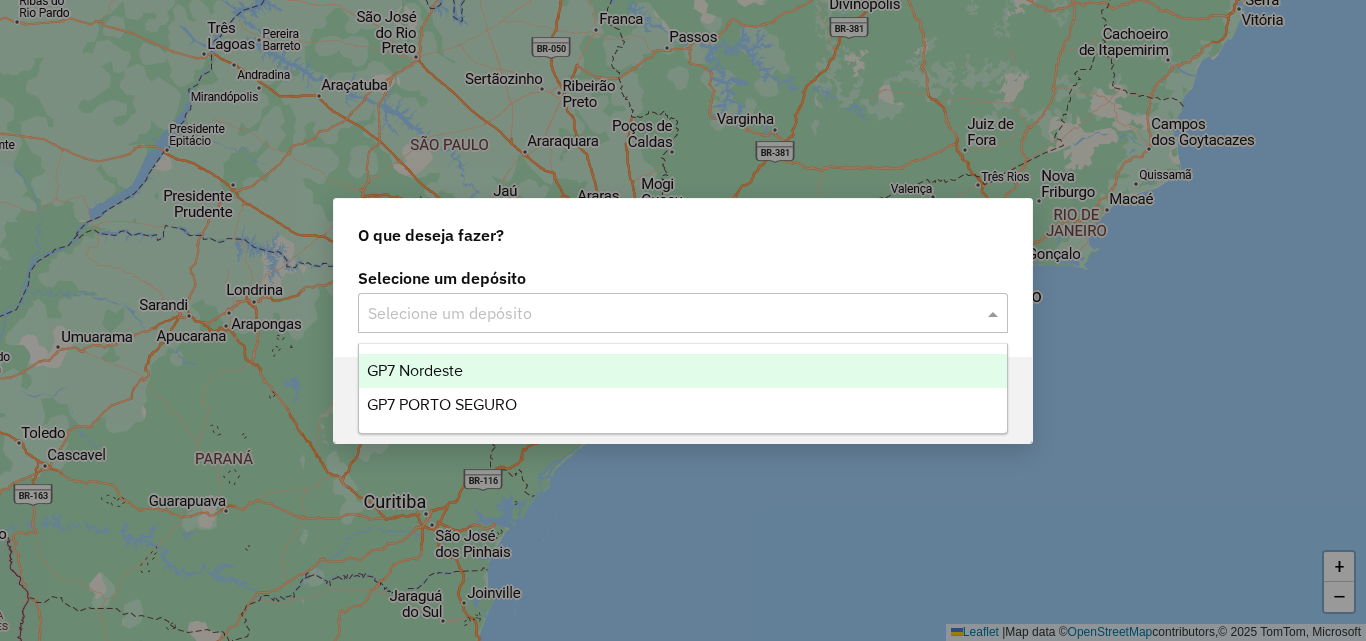 click on "GP7 Nordeste" at bounding box center (415, 370) 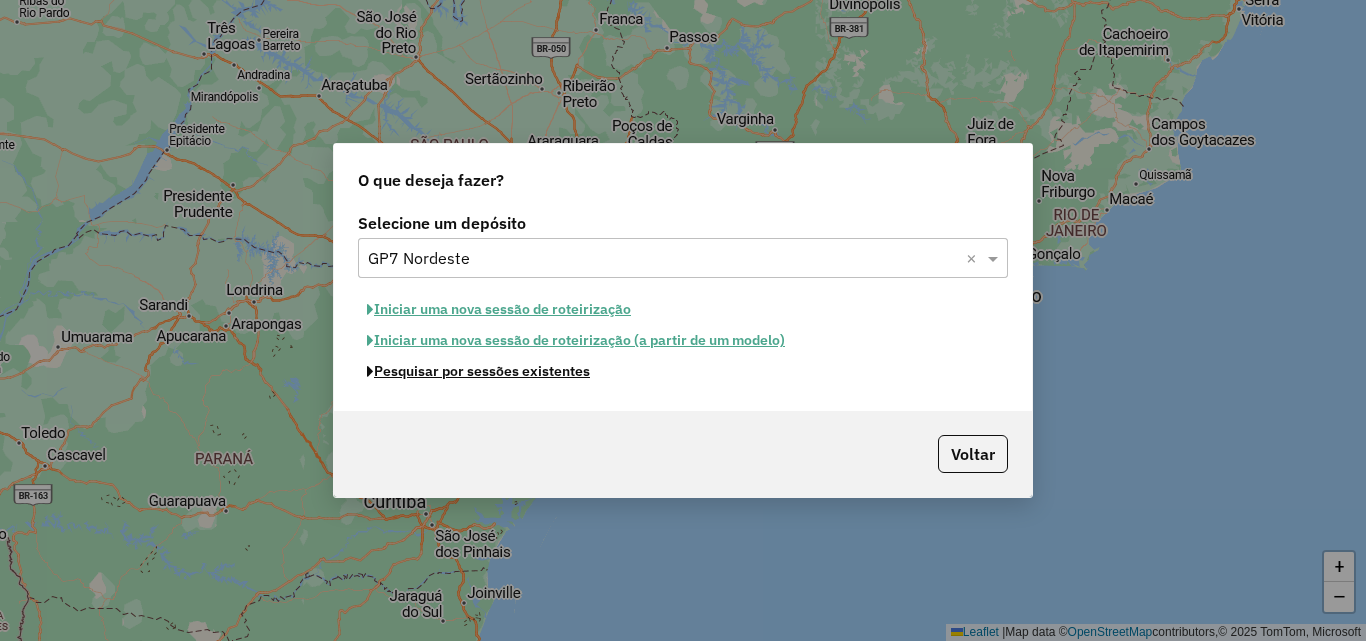 click on "Pesquisar por sessões existentes" 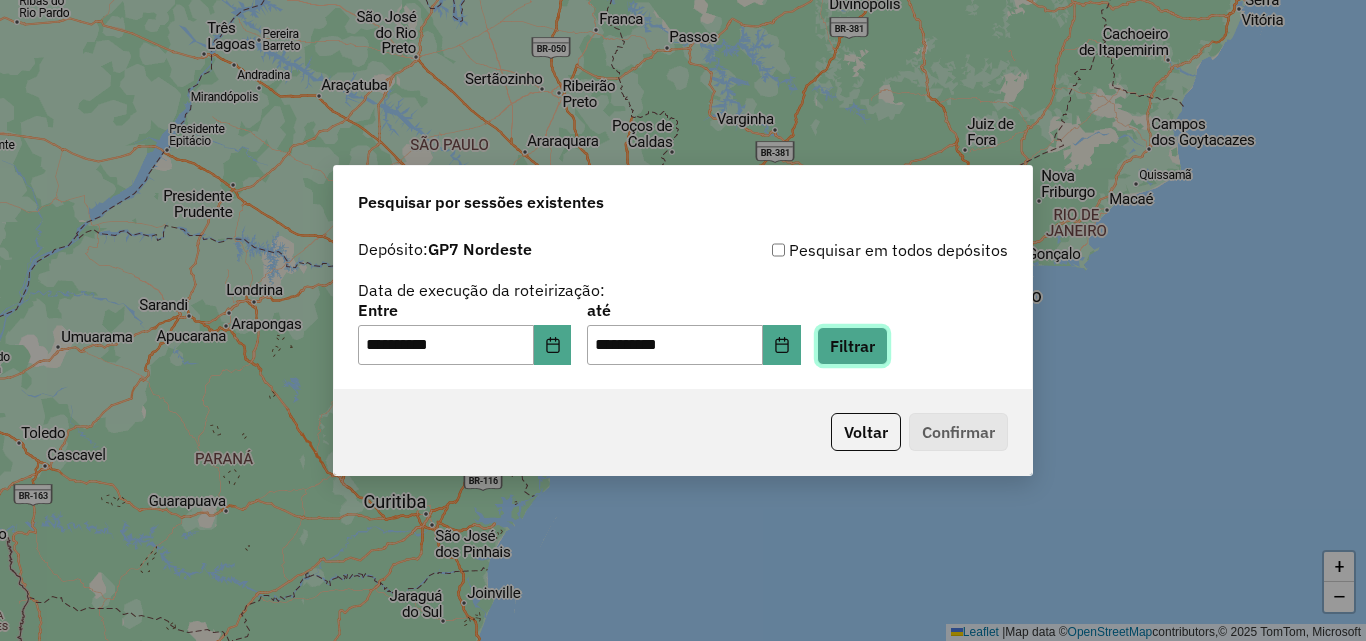 click on "Filtrar" 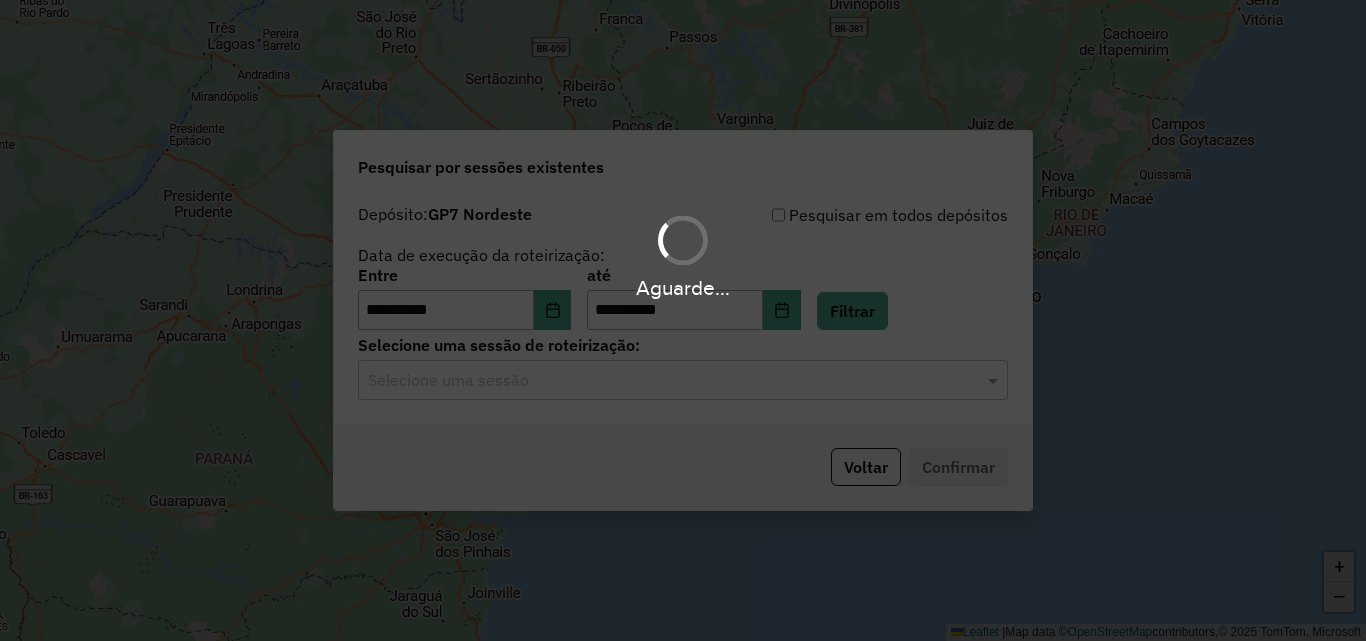 click 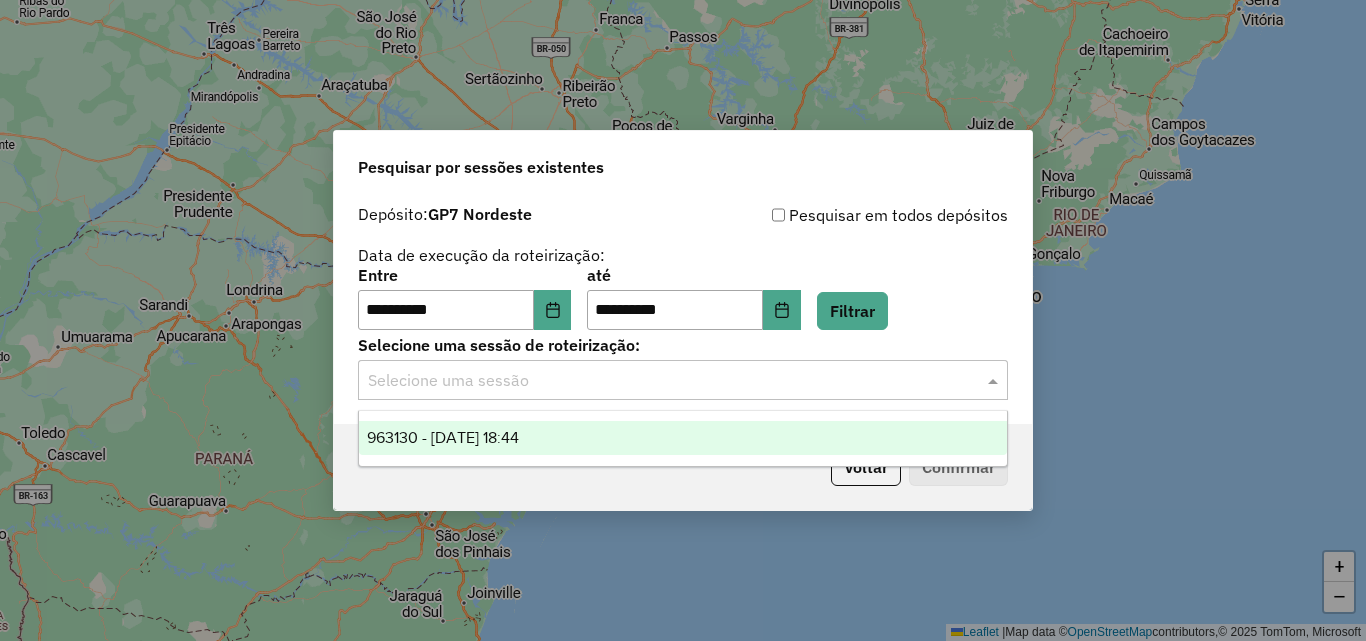click 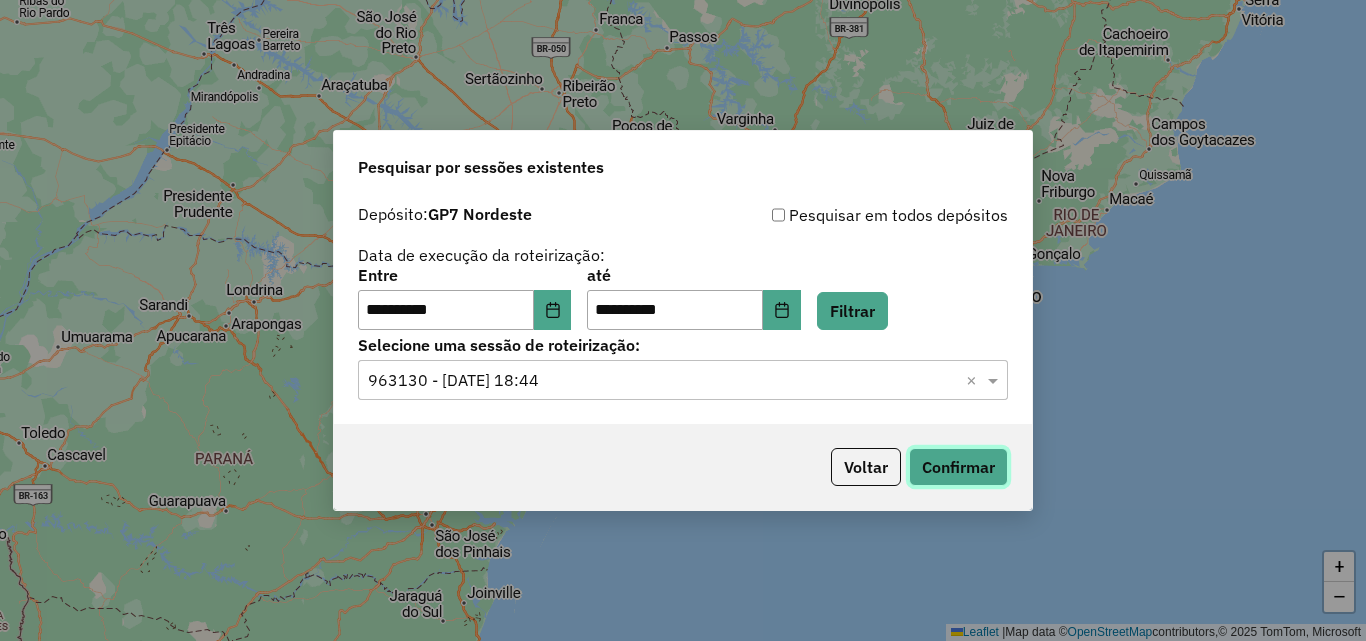 click on "Confirmar" 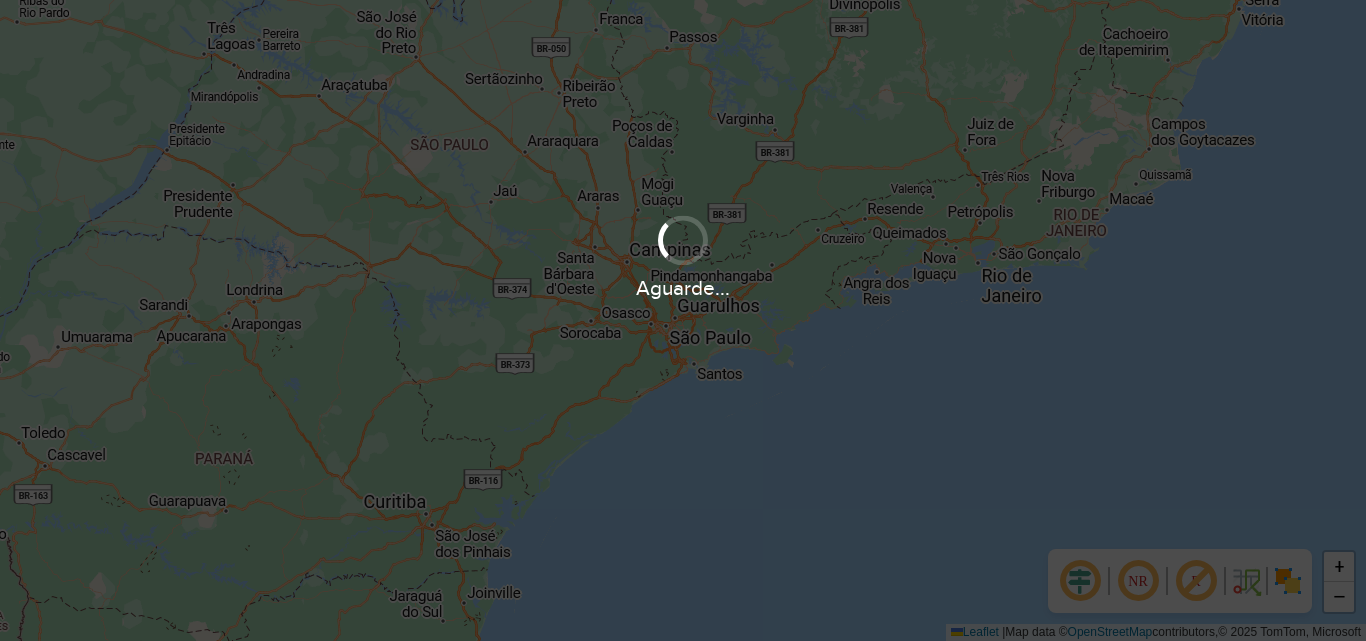 scroll, scrollTop: 0, scrollLeft: 0, axis: both 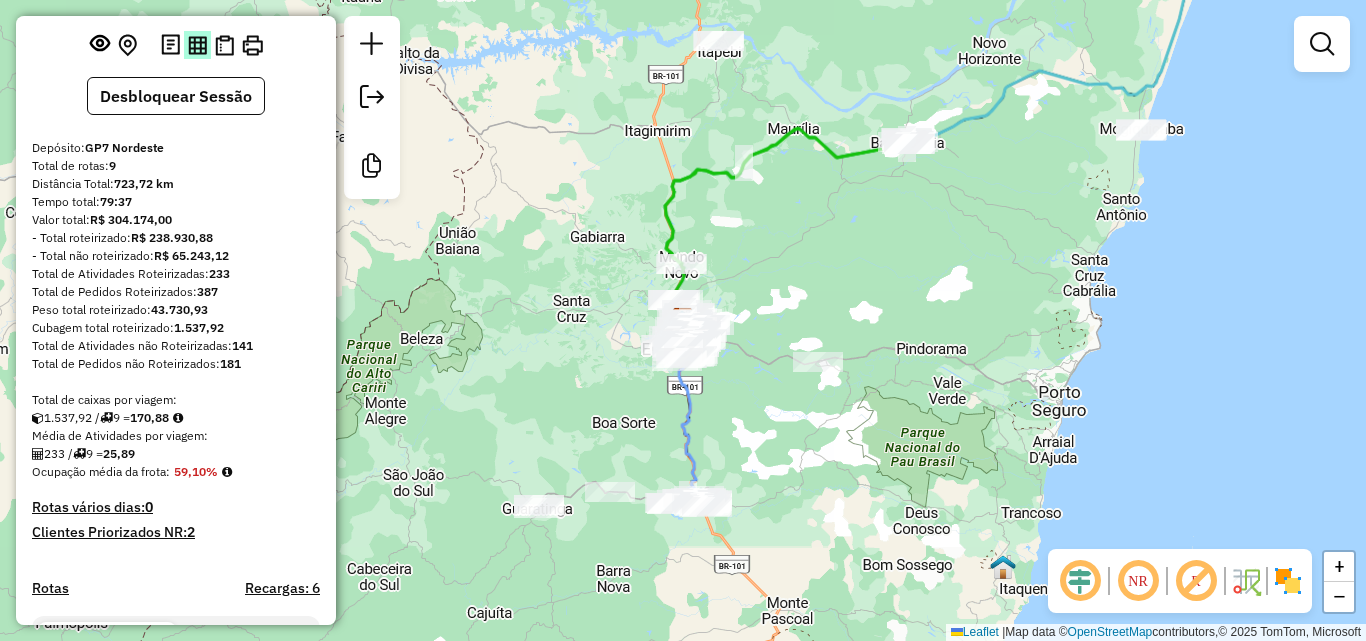 click at bounding box center [197, 45] 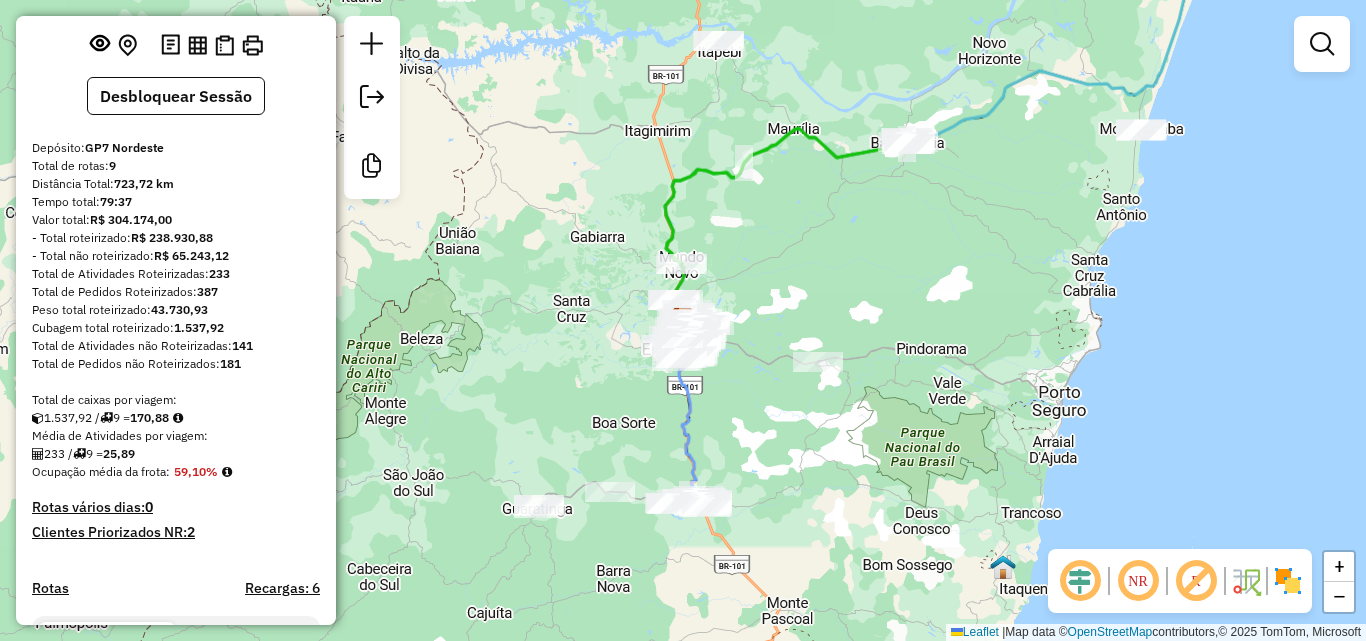 scroll, scrollTop: 0, scrollLeft: 0, axis: both 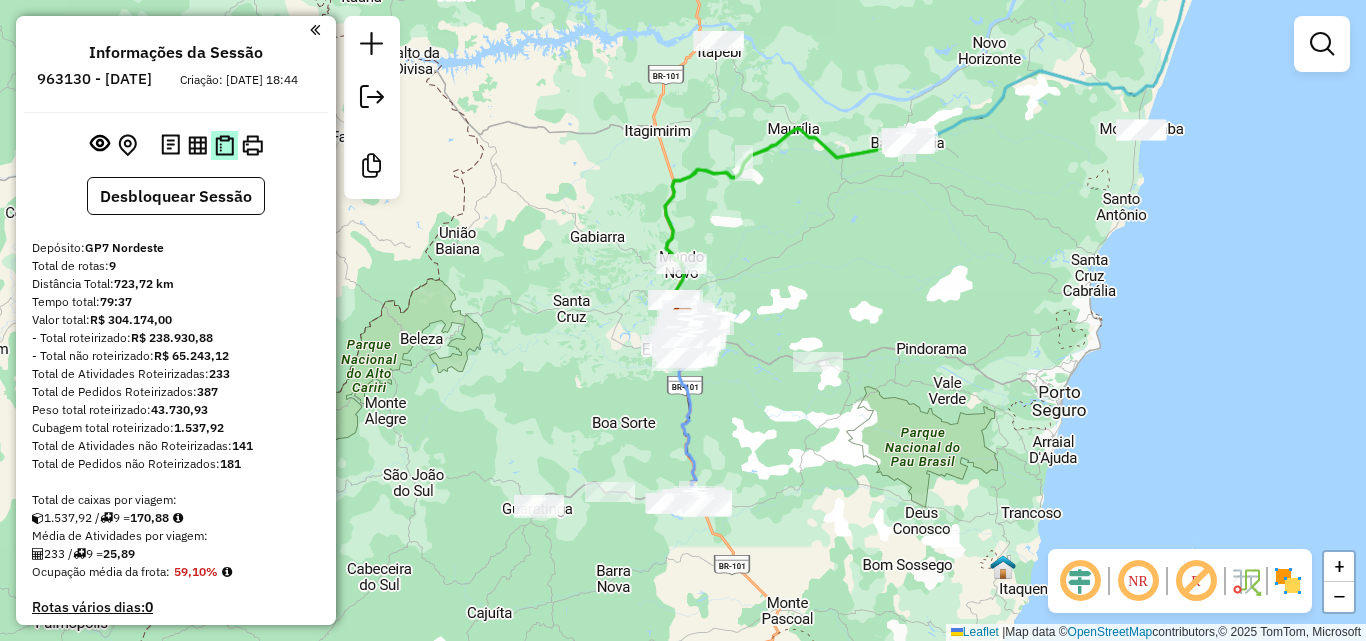 click at bounding box center [224, 145] 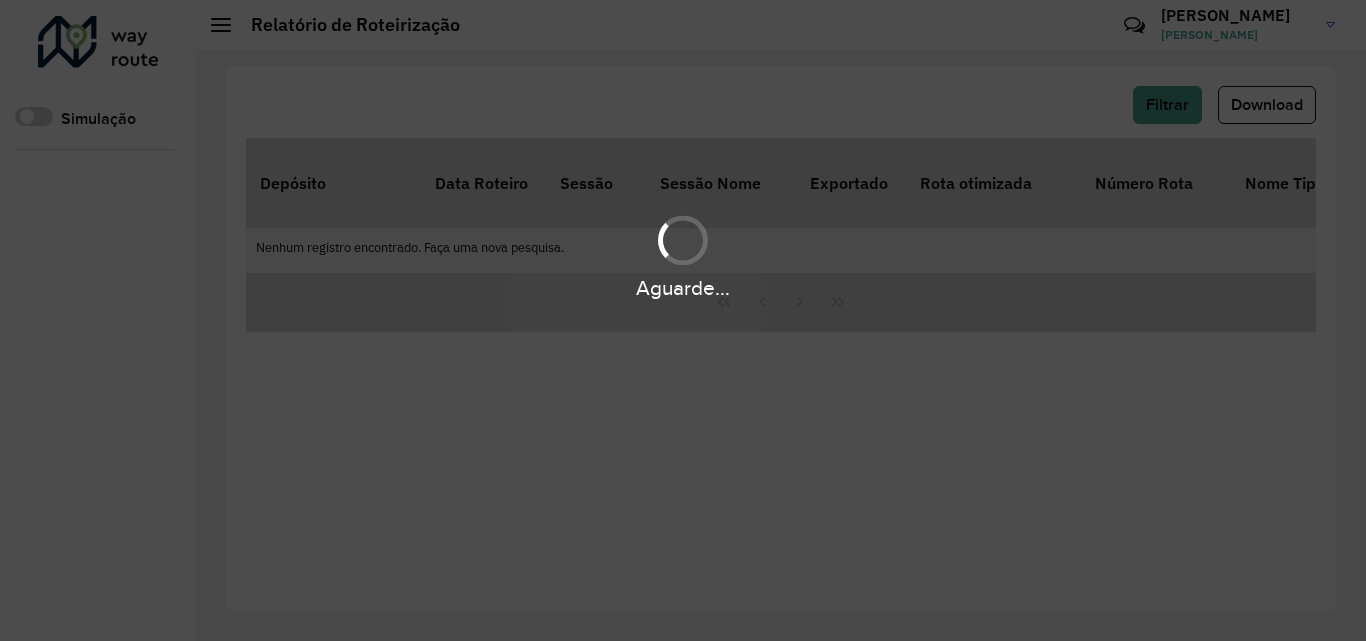 scroll, scrollTop: 0, scrollLeft: 0, axis: both 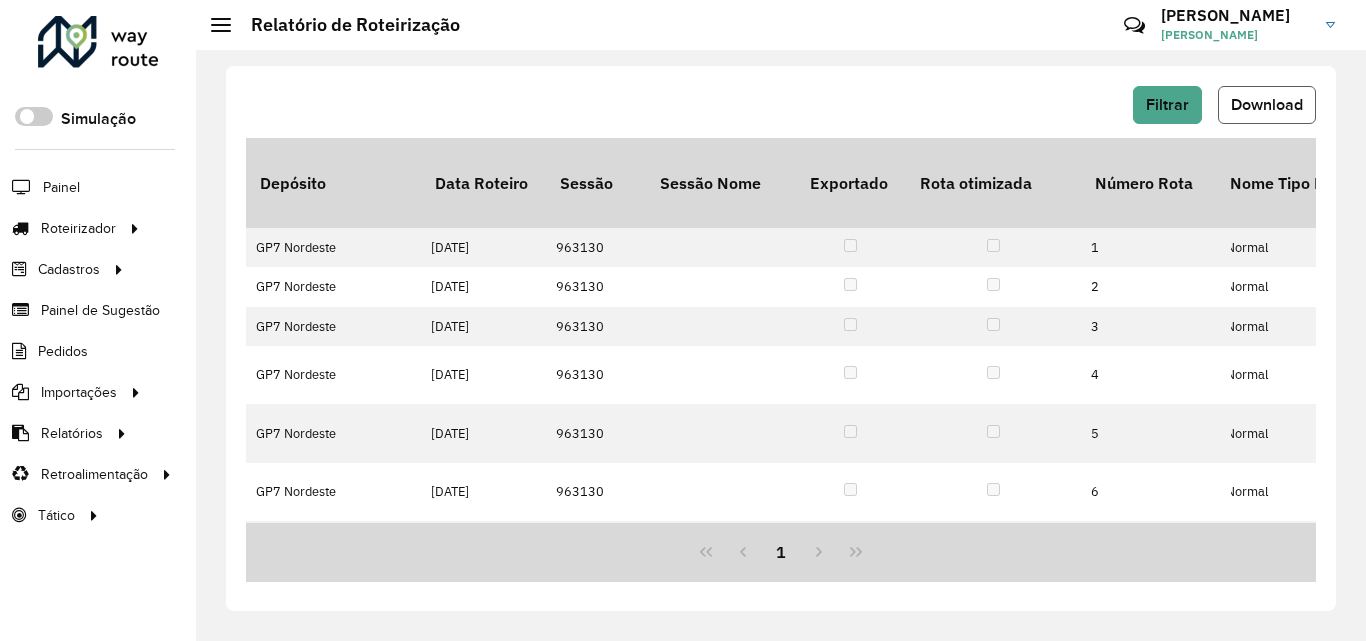 click on "Download" 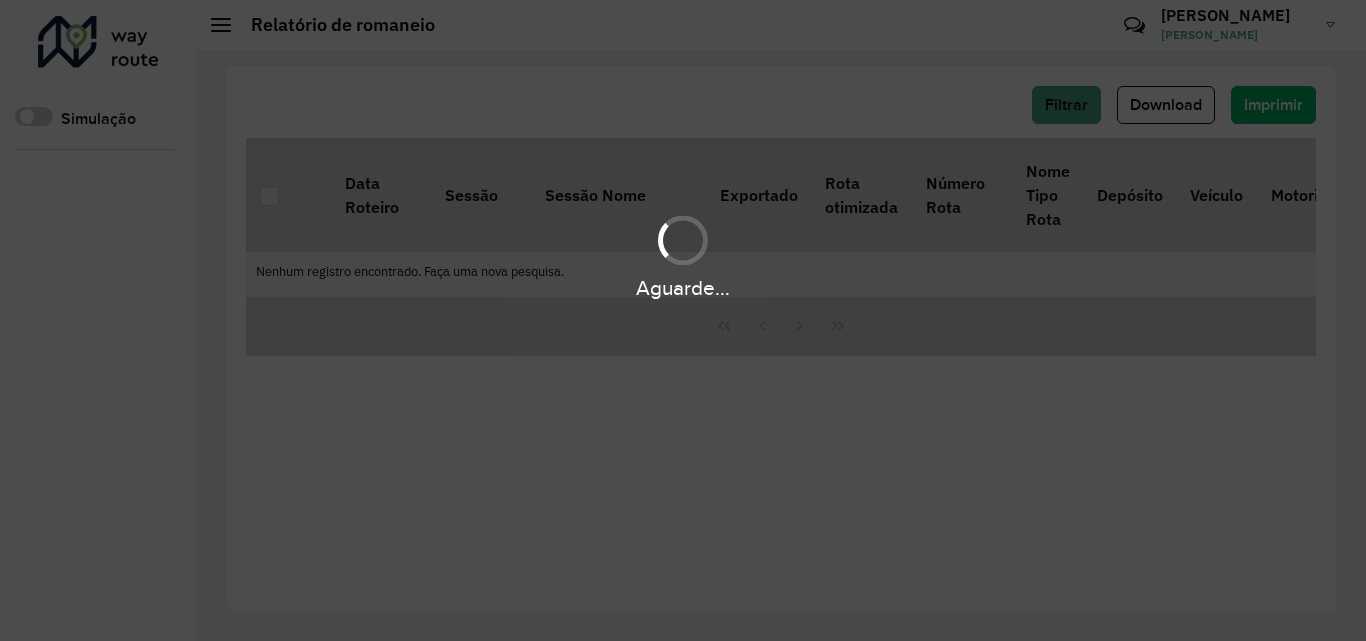 scroll, scrollTop: 0, scrollLeft: 0, axis: both 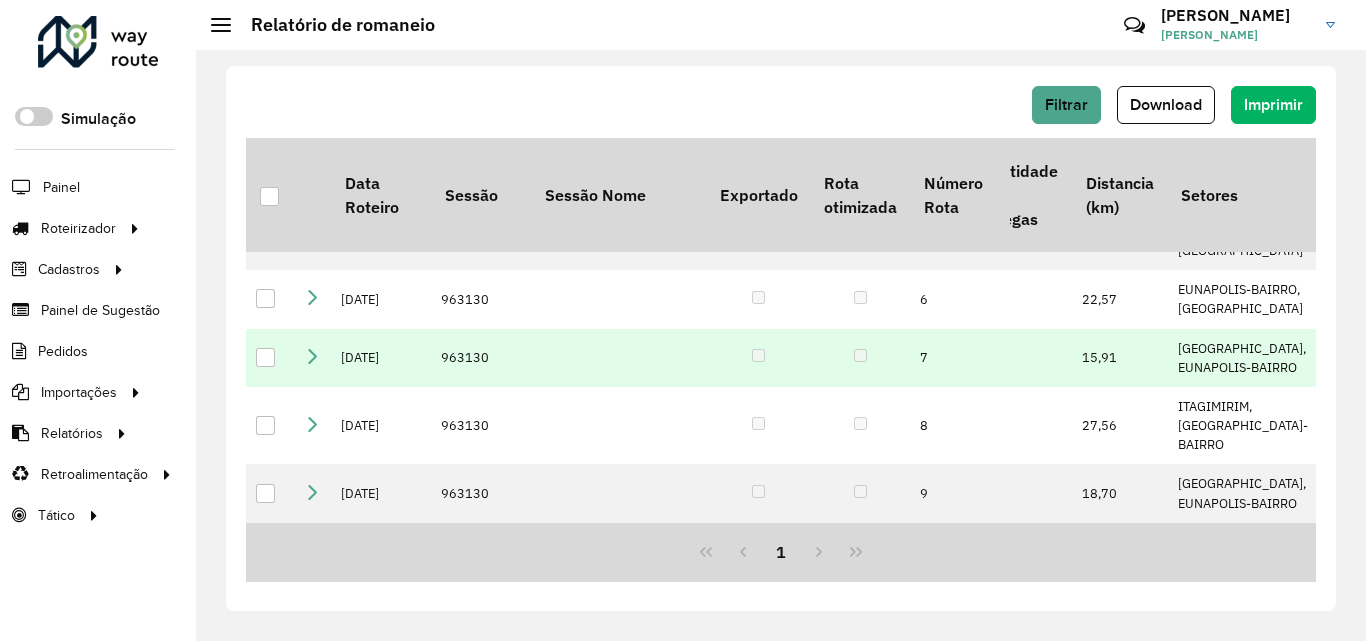 click on "[GEOGRAPHIC_DATA], EUNAPOLIS-BAIRRO" at bounding box center [1243, 358] 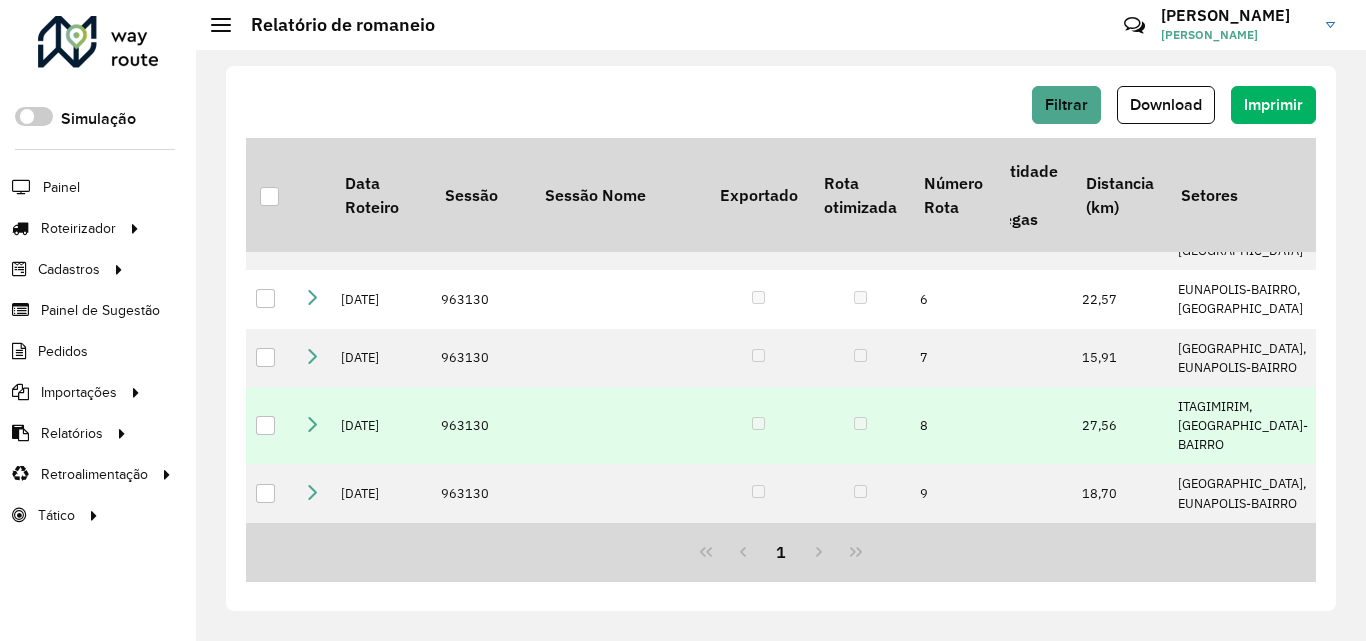 click on "ITAGIMIRIM, [GEOGRAPHIC_DATA]-BAIRRO" at bounding box center [1243, 426] 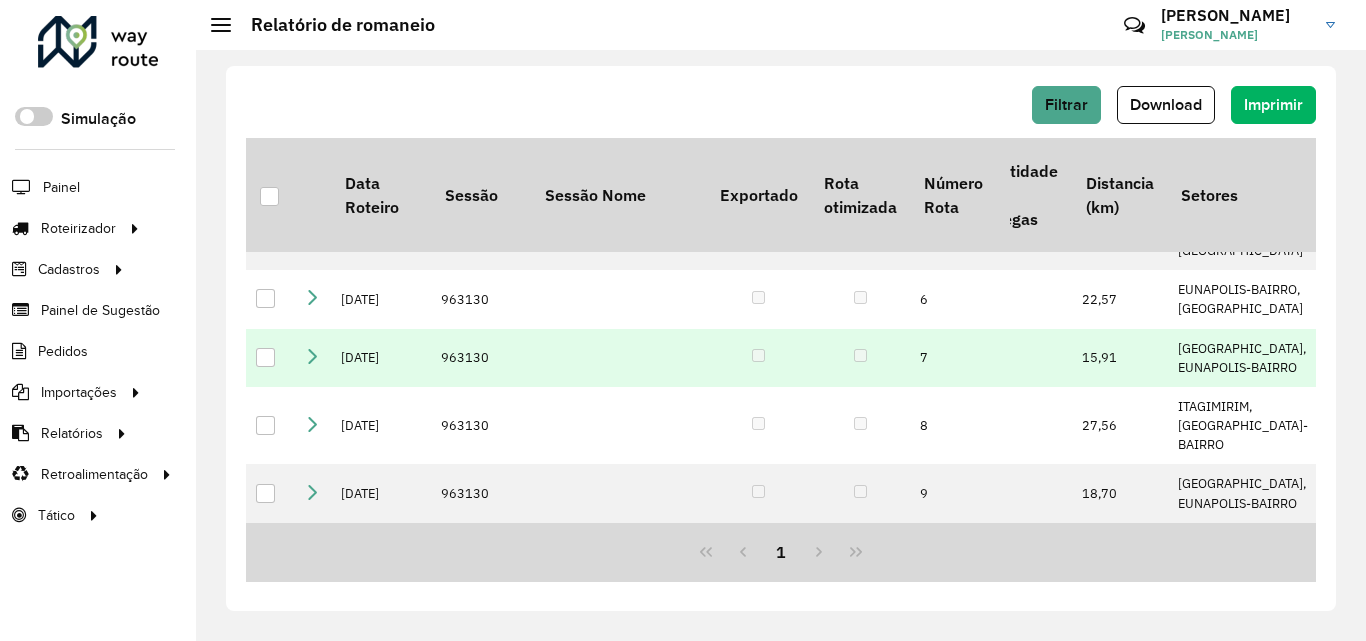 click on "[GEOGRAPHIC_DATA], EUNAPOLIS-BAIRRO" at bounding box center (1243, 358) 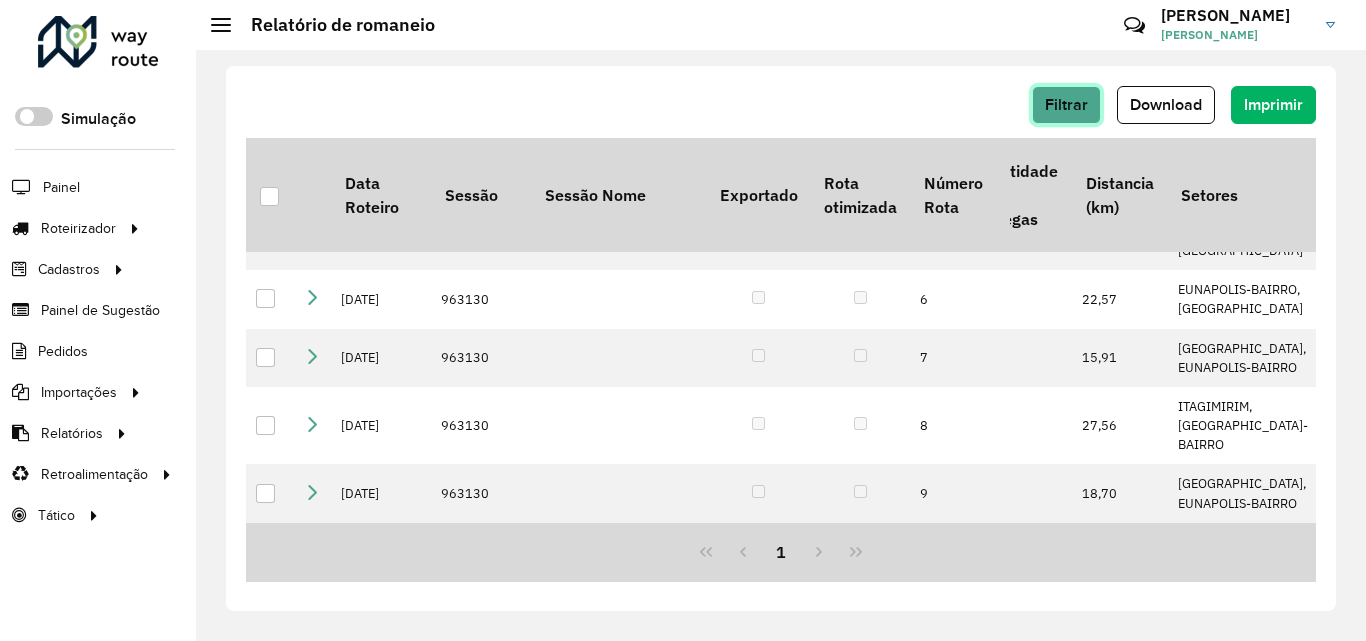 click on "Filtrar" 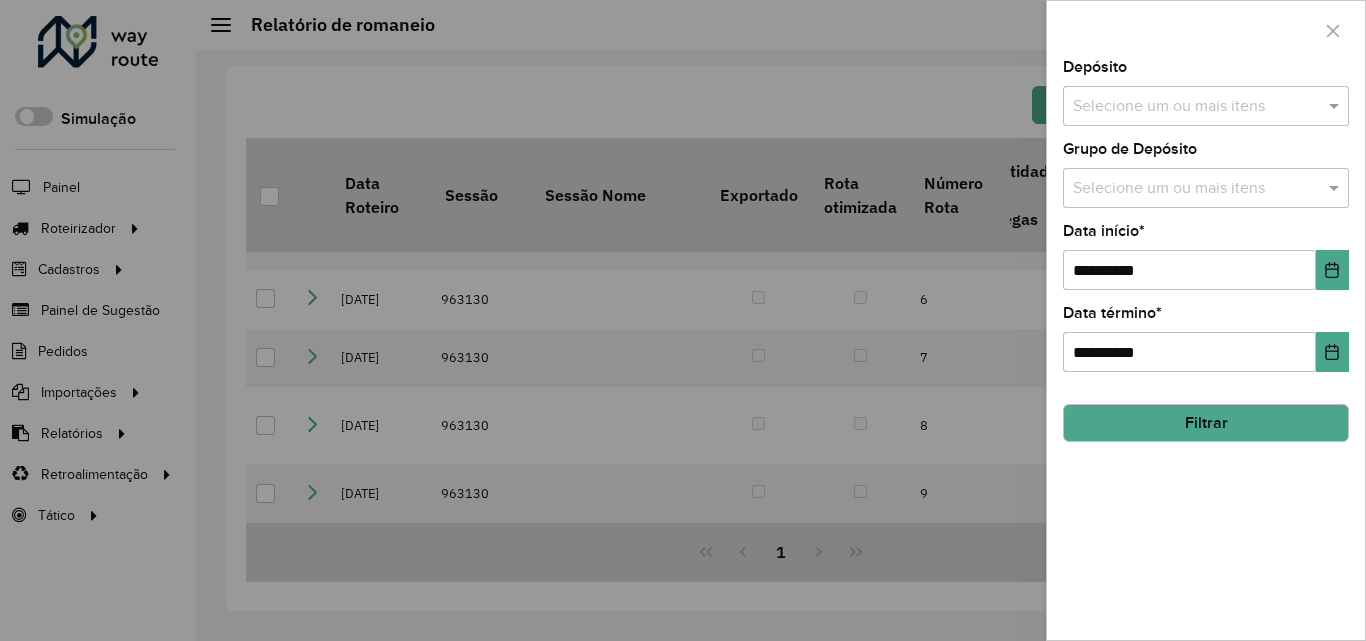 click at bounding box center [1196, 107] 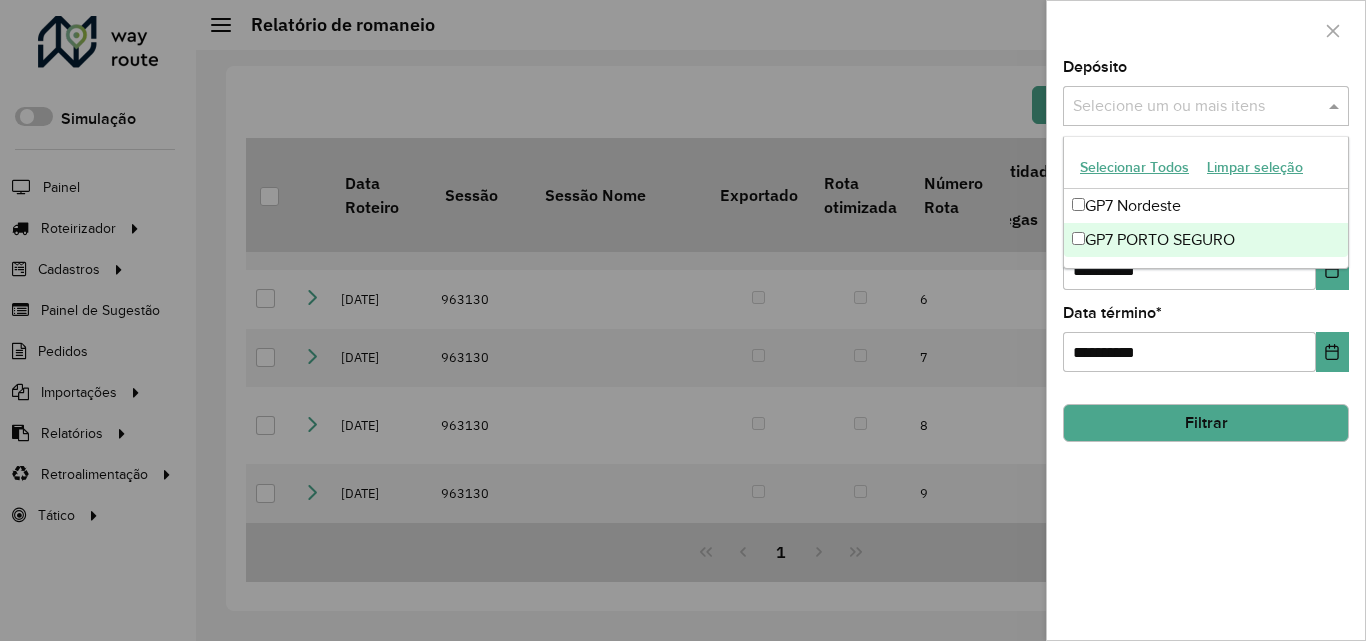 click on "GP7 PORTO SEGURO" at bounding box center (1206, 240) 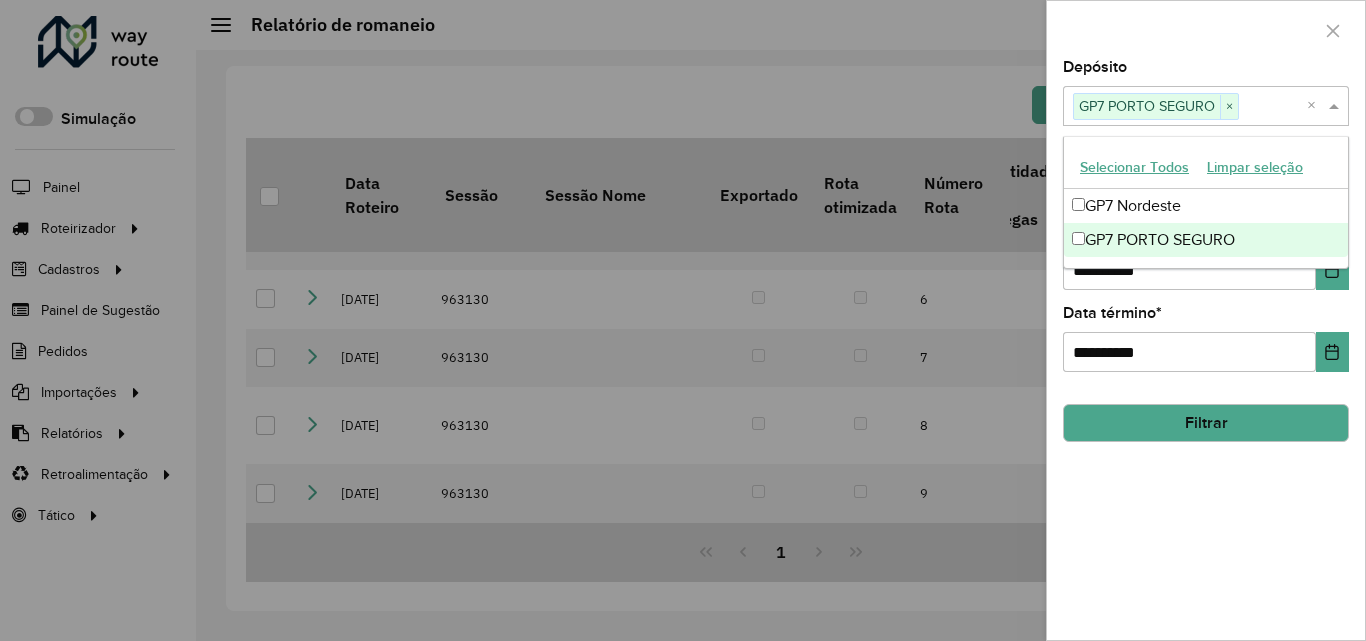 click on "Filtrar" 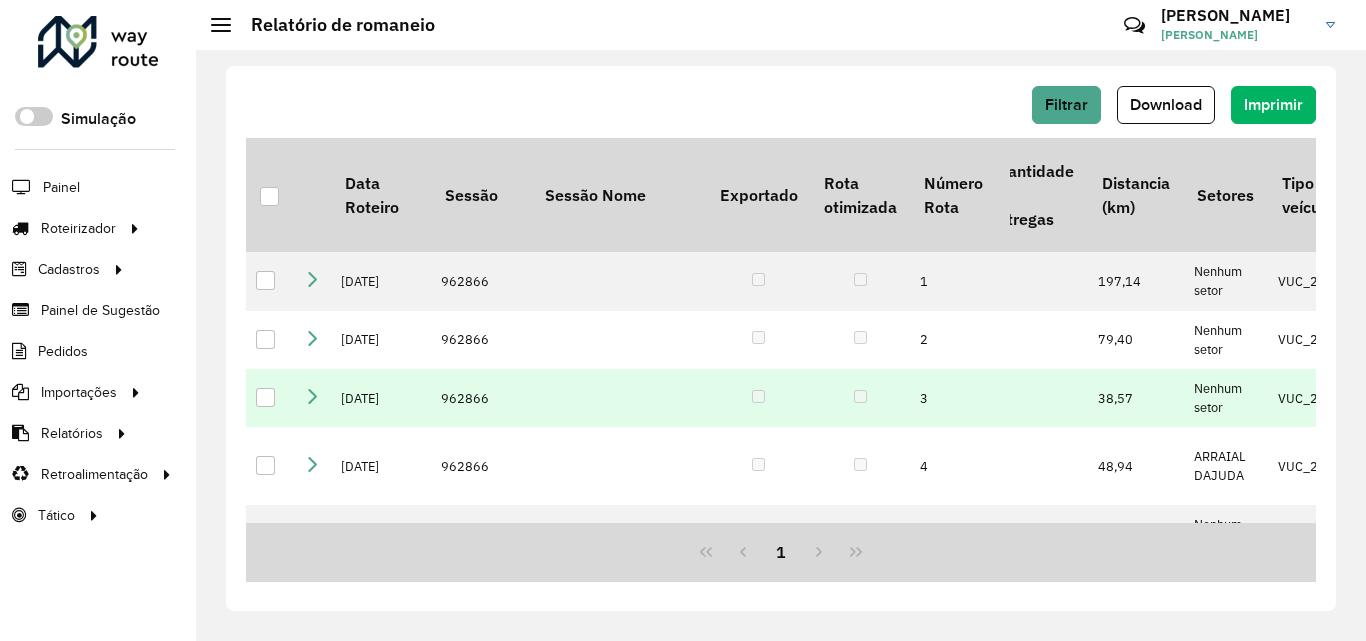 scroll, scrollTop: 100, scrollLeft: 1955, axis: both 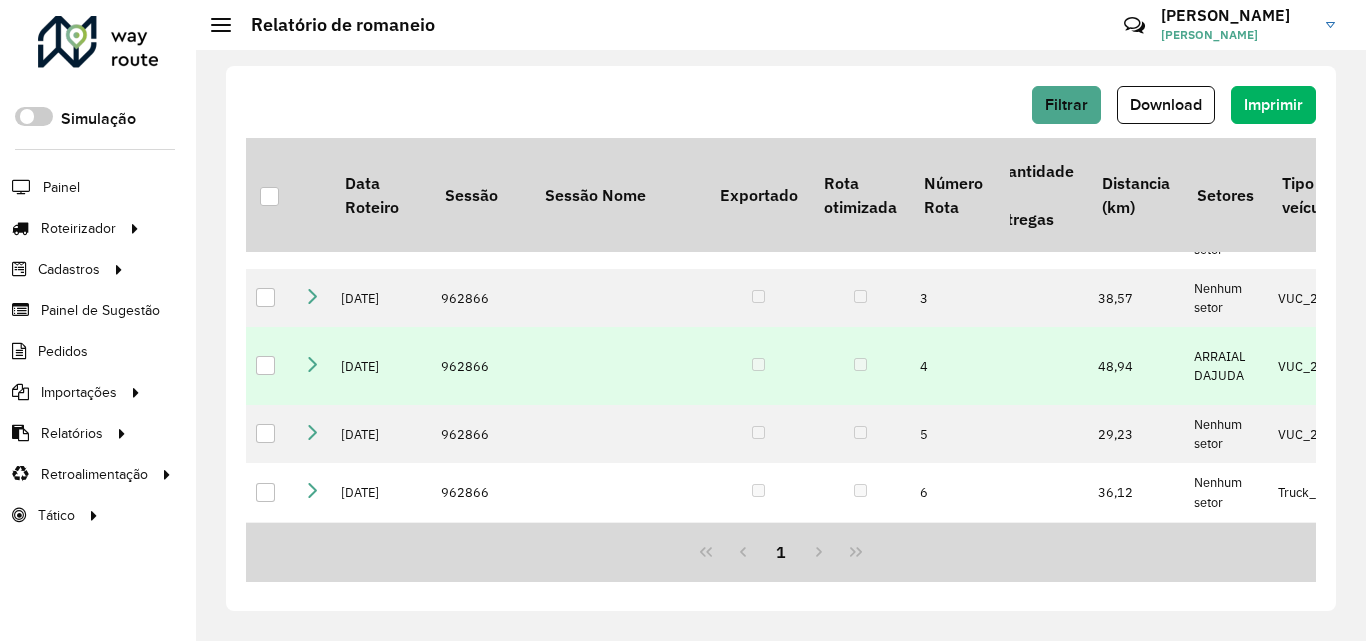 click on "ARRAIAL DAJUDA" at bounding box center [1226, 366] 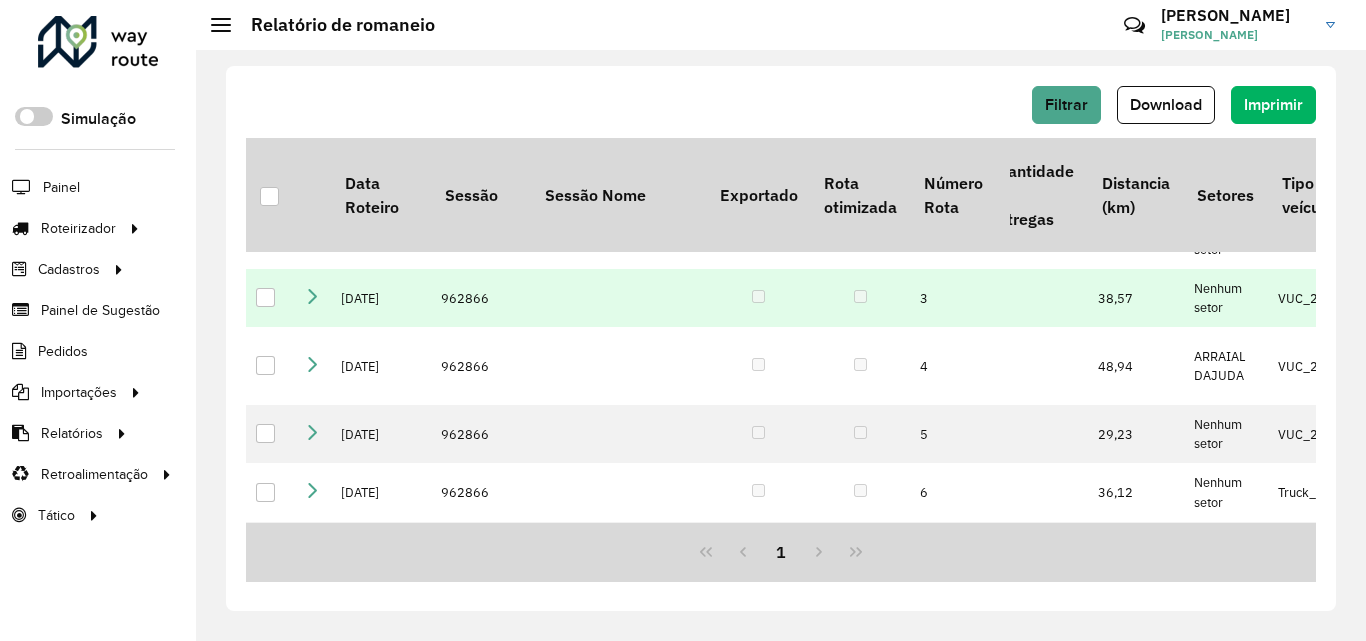 click on "Nenhum setor" at bounding box center [1226, 298] 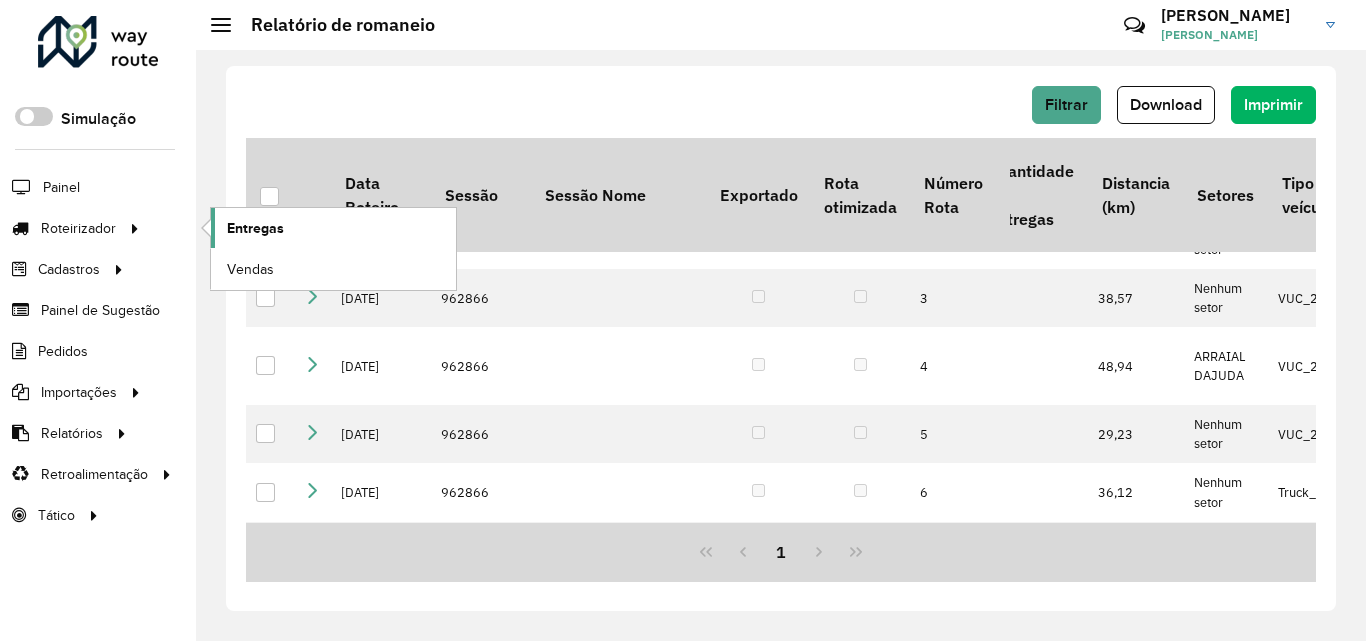 click on "Entregas" 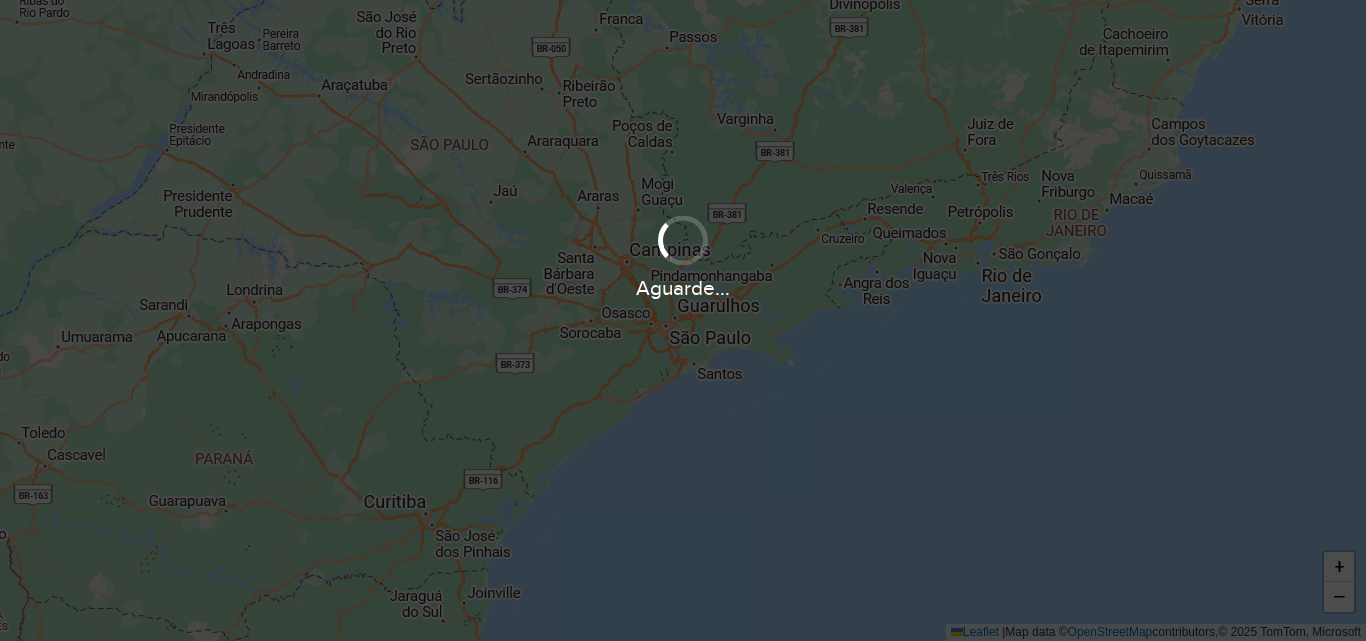 scroll, scrollTop: 0, scrollLeft: 0, axis: both 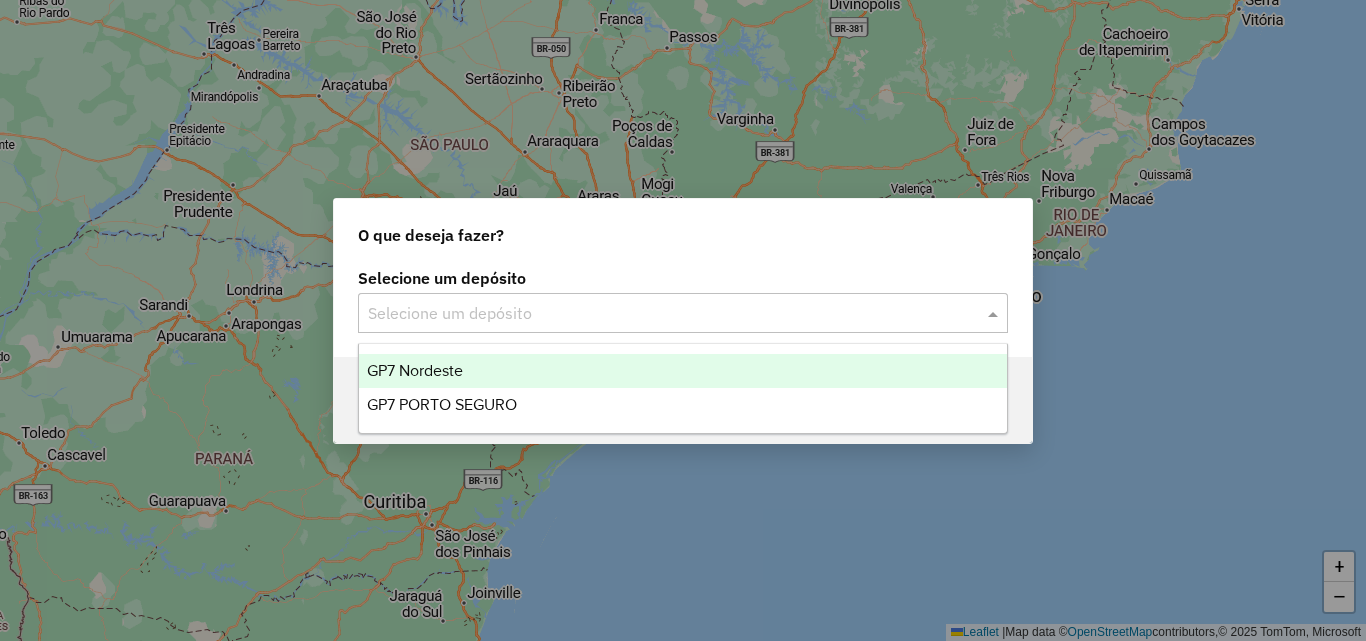 click 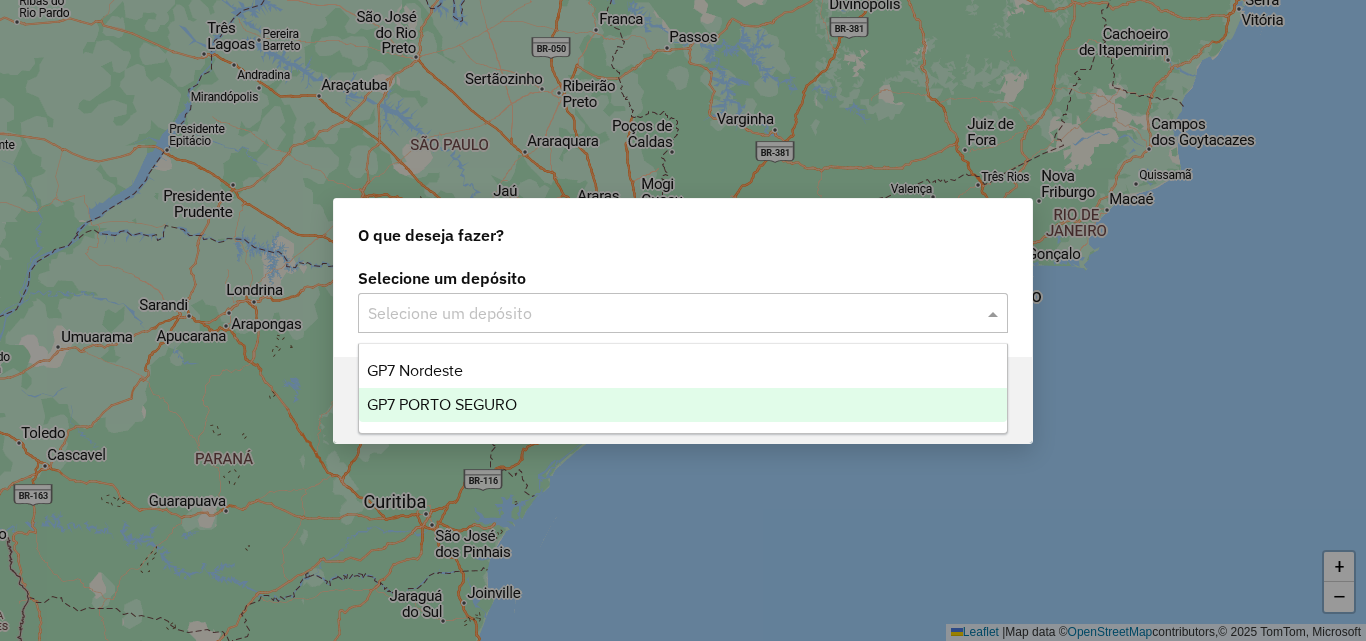 click on "GP7 PORTO SEGURO" at bounding box center [683, 405] 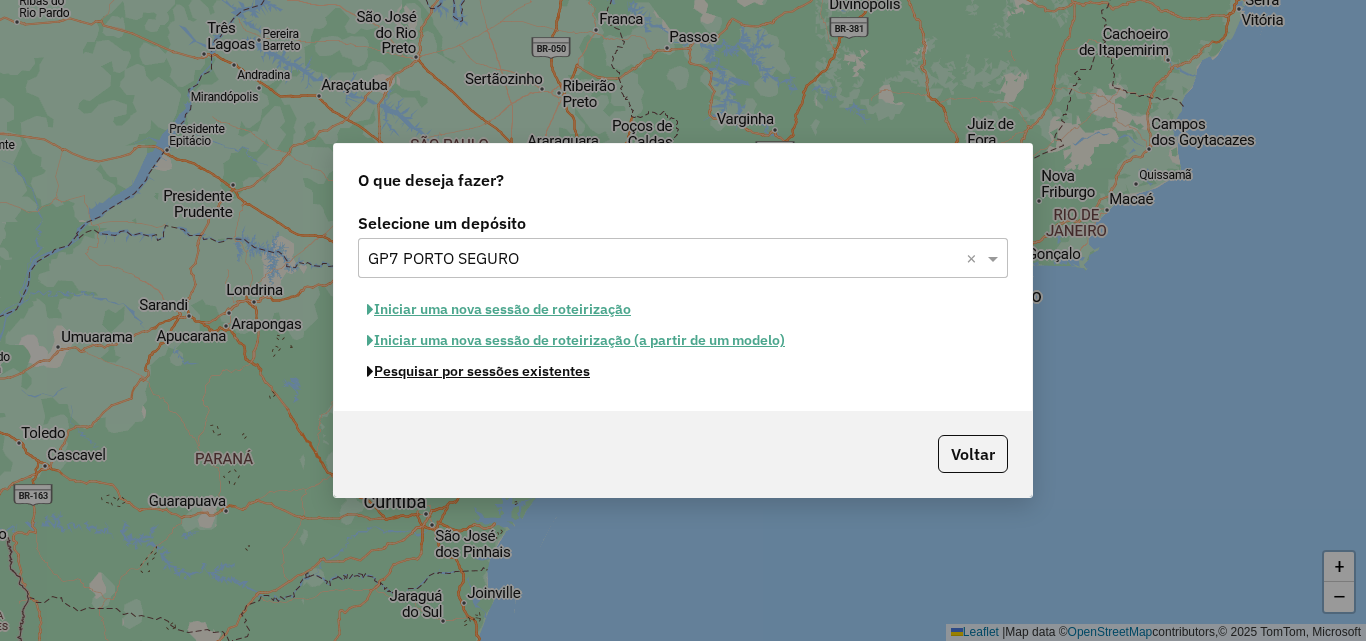 click on "Pesquisar por sessões existentes" 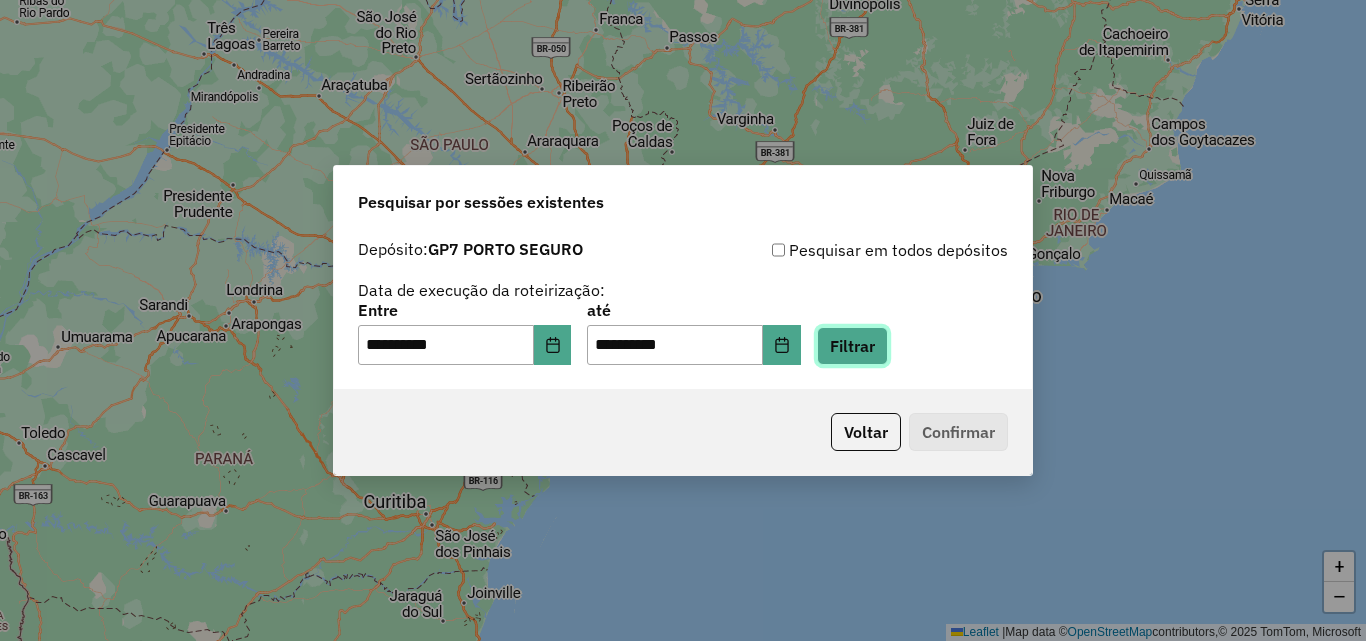 click on "Filtrar" 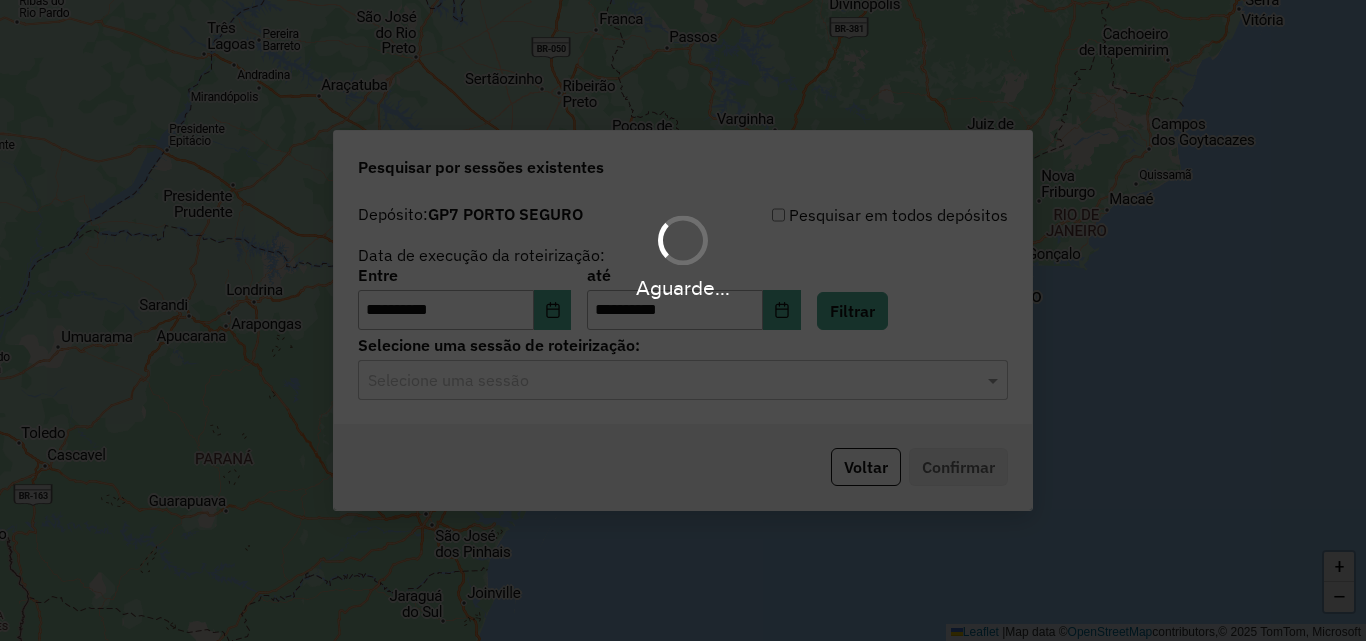 click on "**********" at bounding box center (683, 320) 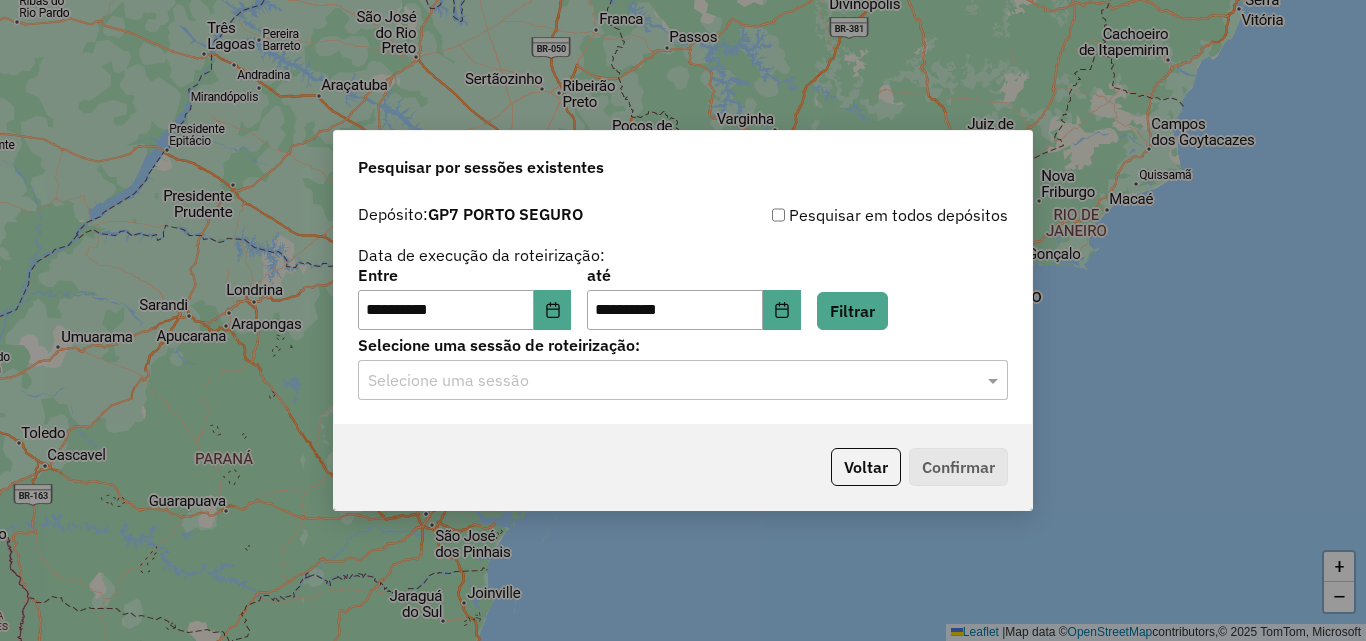 click 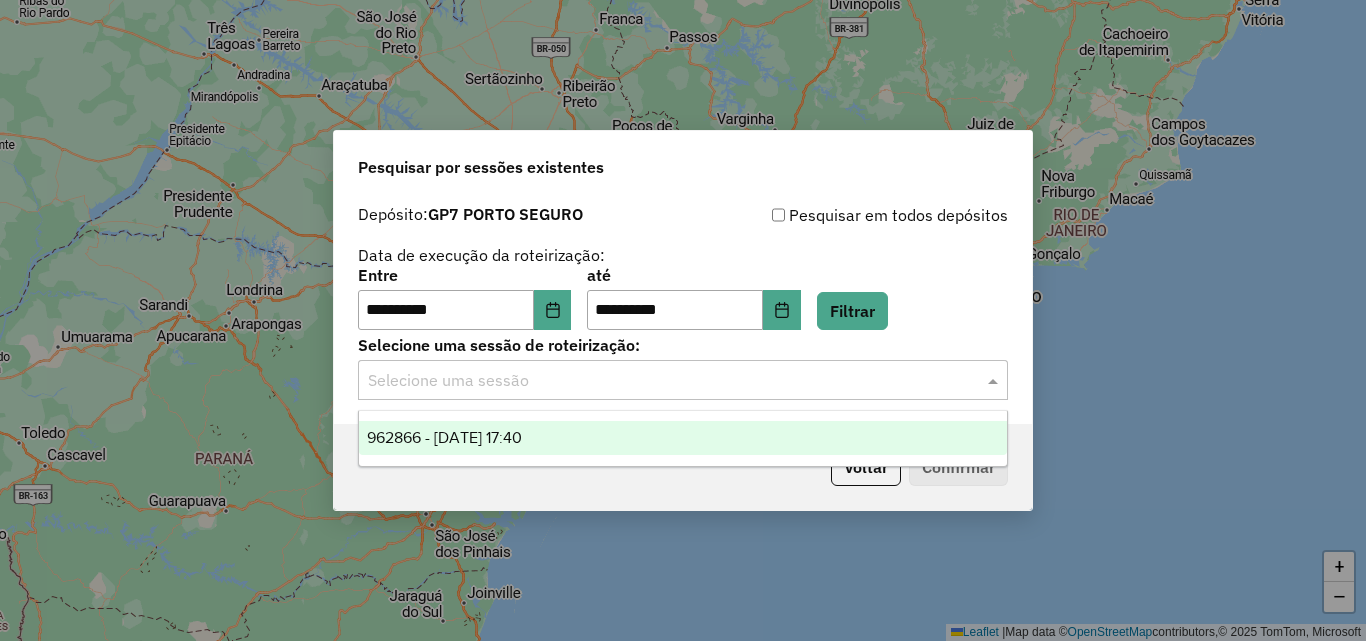 click on "962866 - 10/07/2025 17:40" at bounding box center (444, 437) 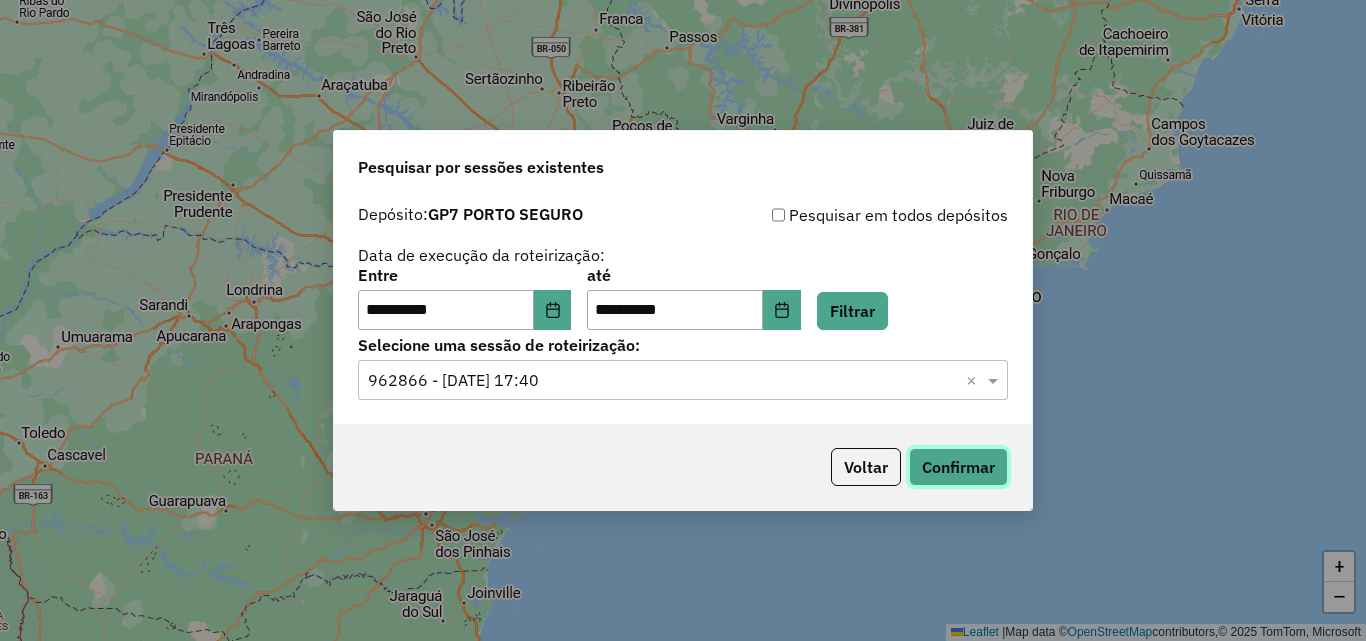 click on "Confirmar" 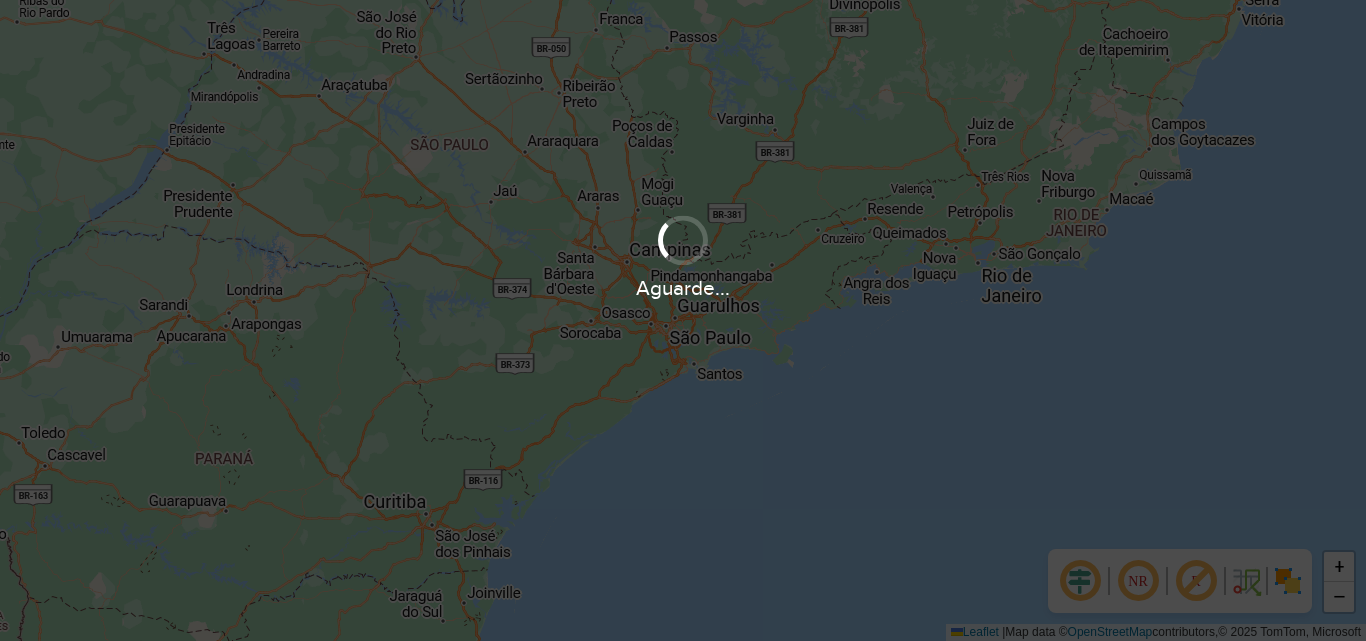 scroll, scrollTop: 0, scrollLeft: 0, axis: both 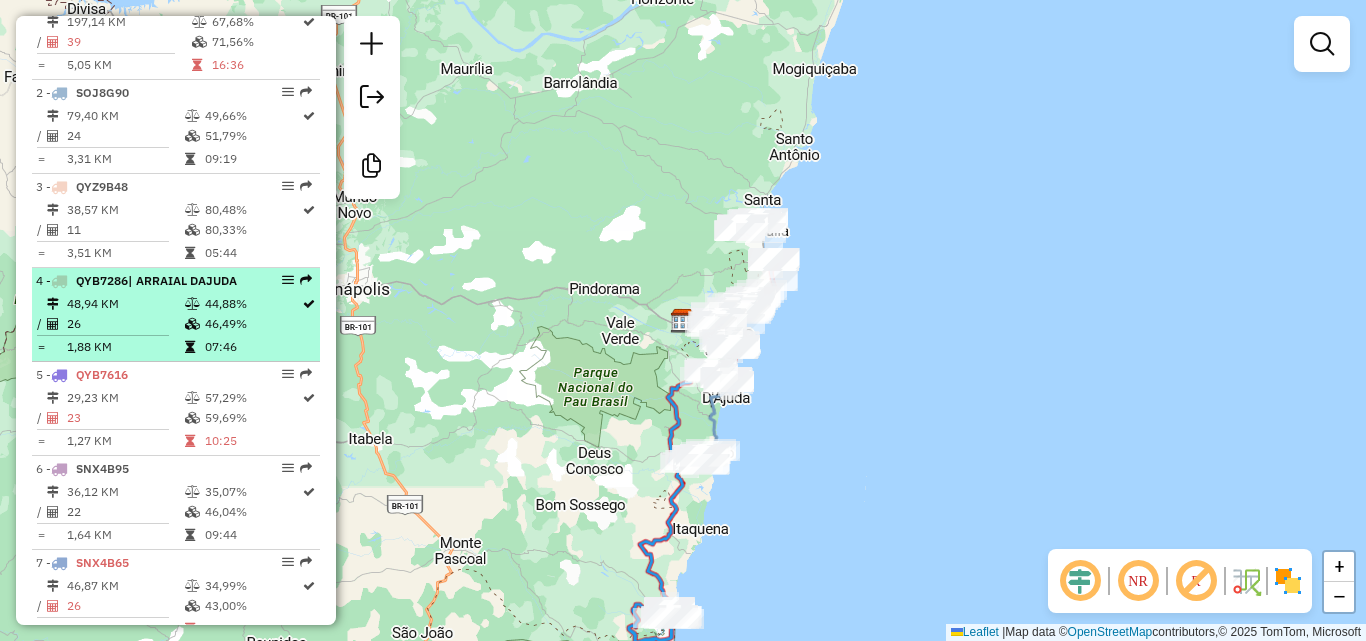 click on "| ARRAIAL DAJUDA" at bounding box center (182, 280) 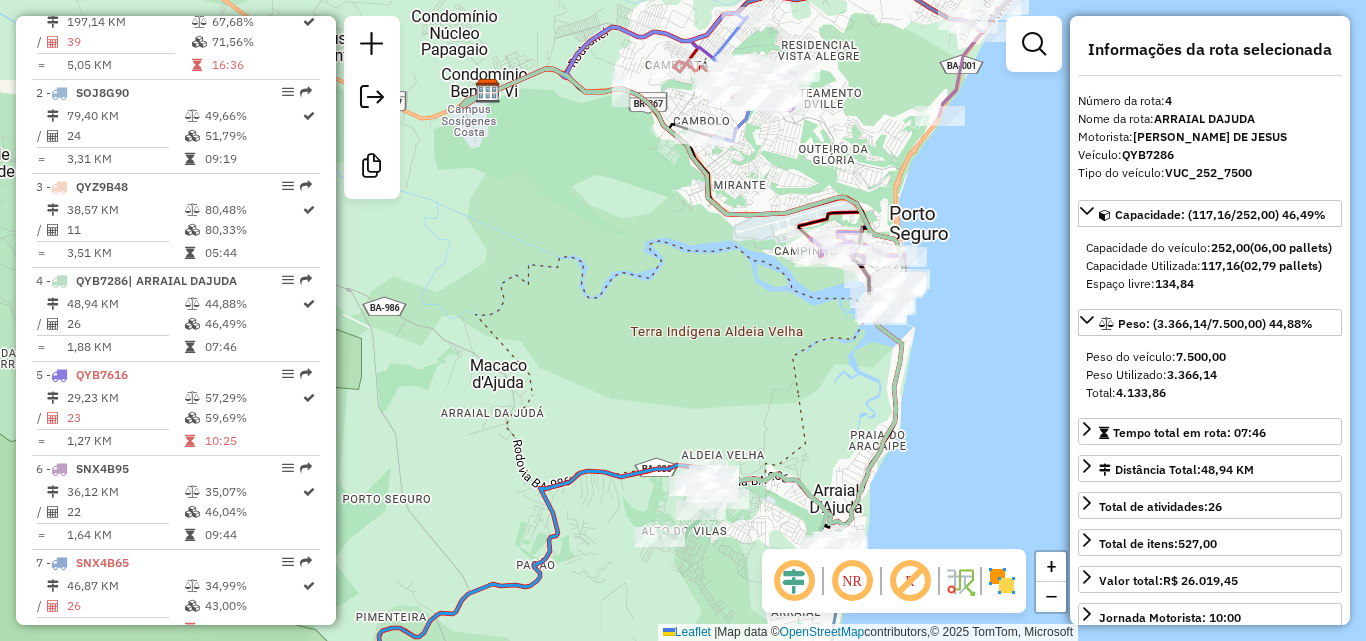 click on "[PERSON_NAME] DE JESUS" at bounding box center [1210, 136] 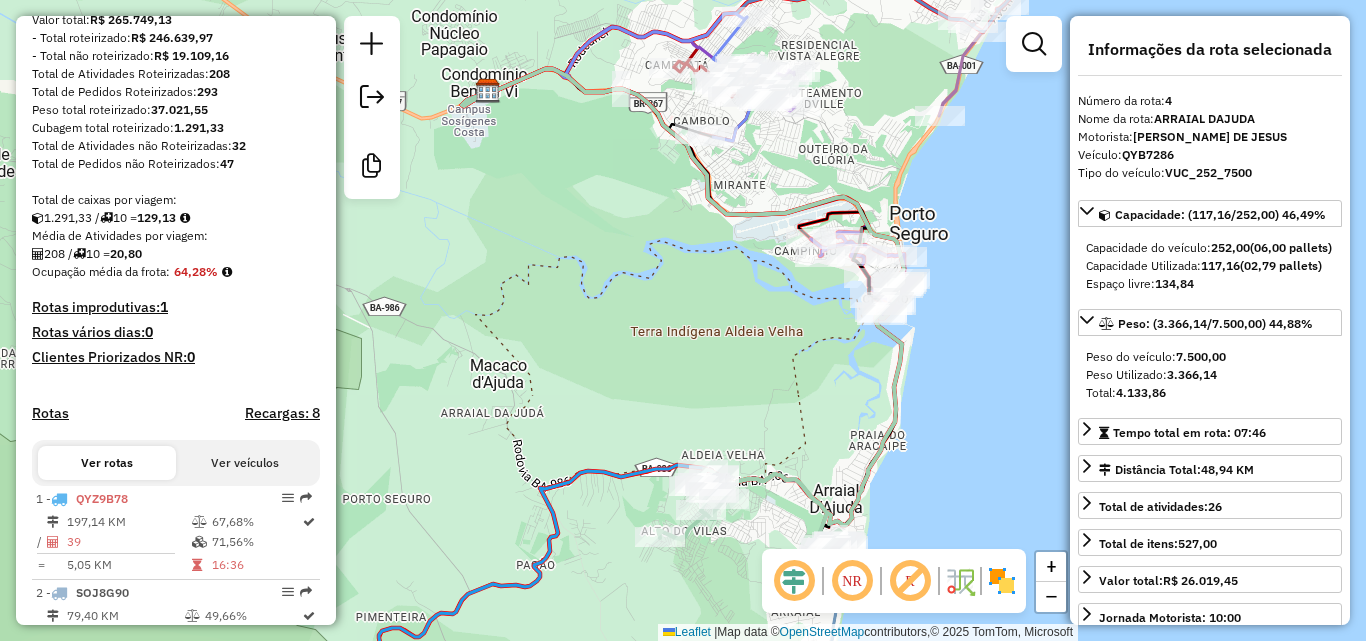scroll, scrollTop: 500, scrollLeft: 0, axis: vertical 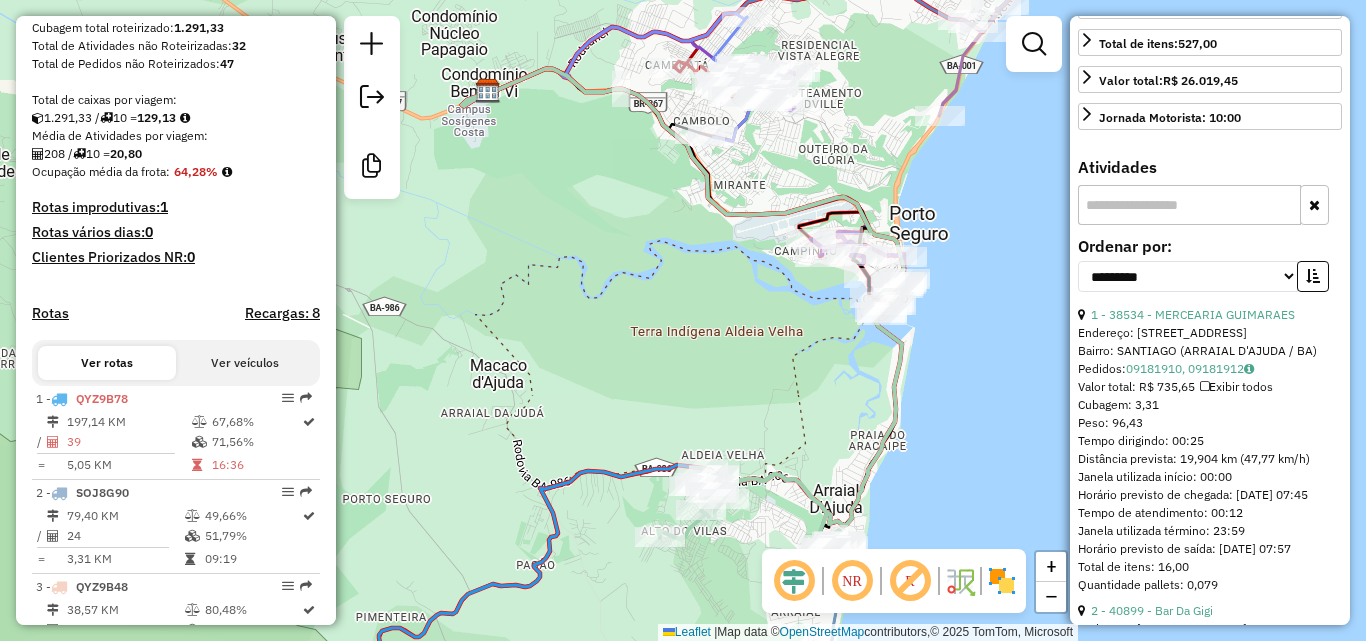 click on "Rotas" at bounding box center [50, 313] 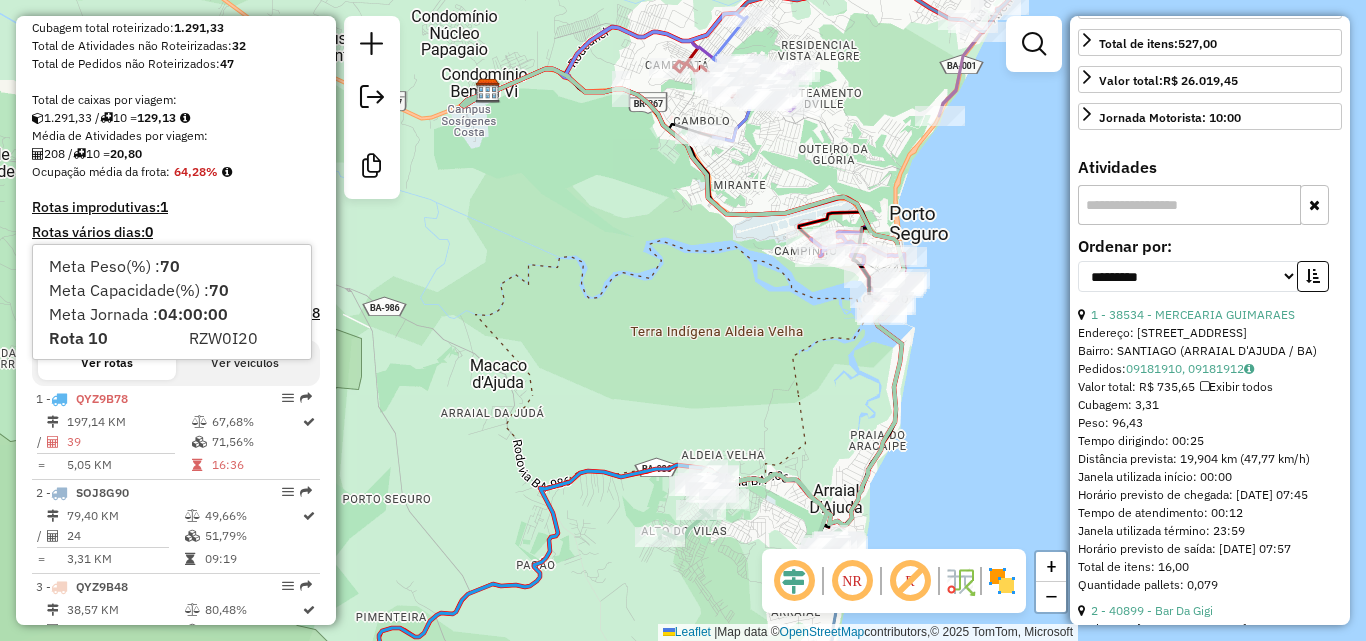 click on "Rotas improdutivas:  1" at bounding box center (176, 207) 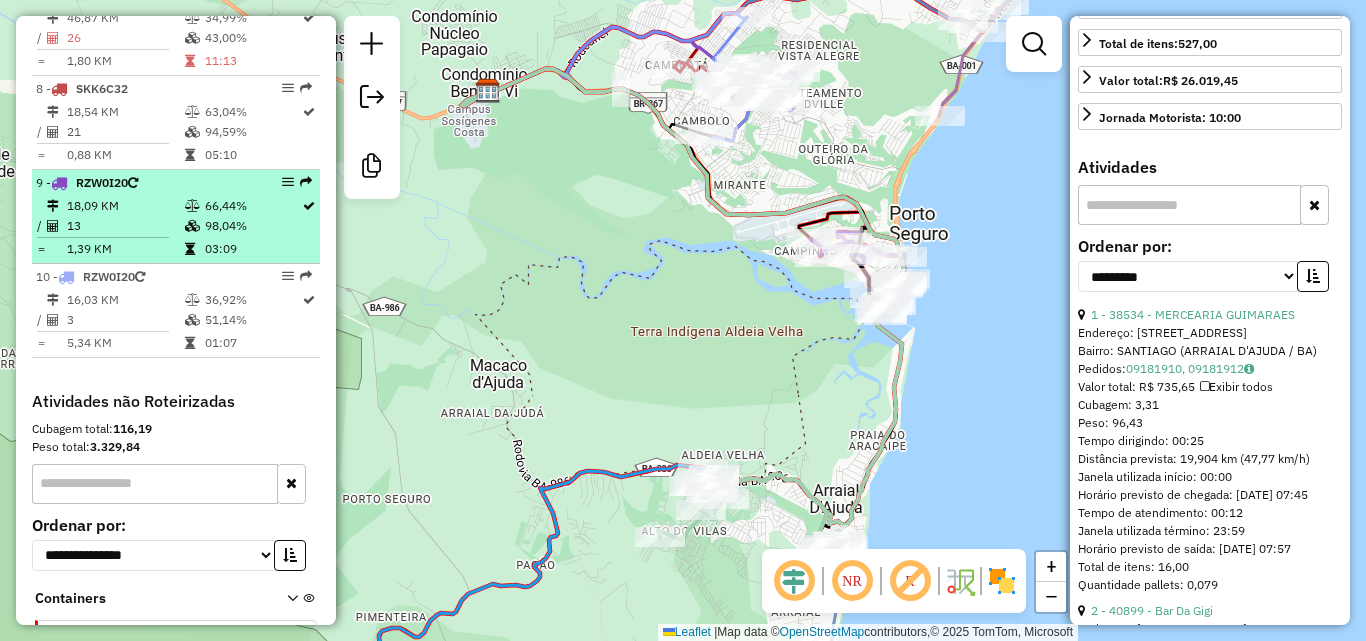 scroll, scrollTop: 1268, scrollLeft: 0, axis: vertical 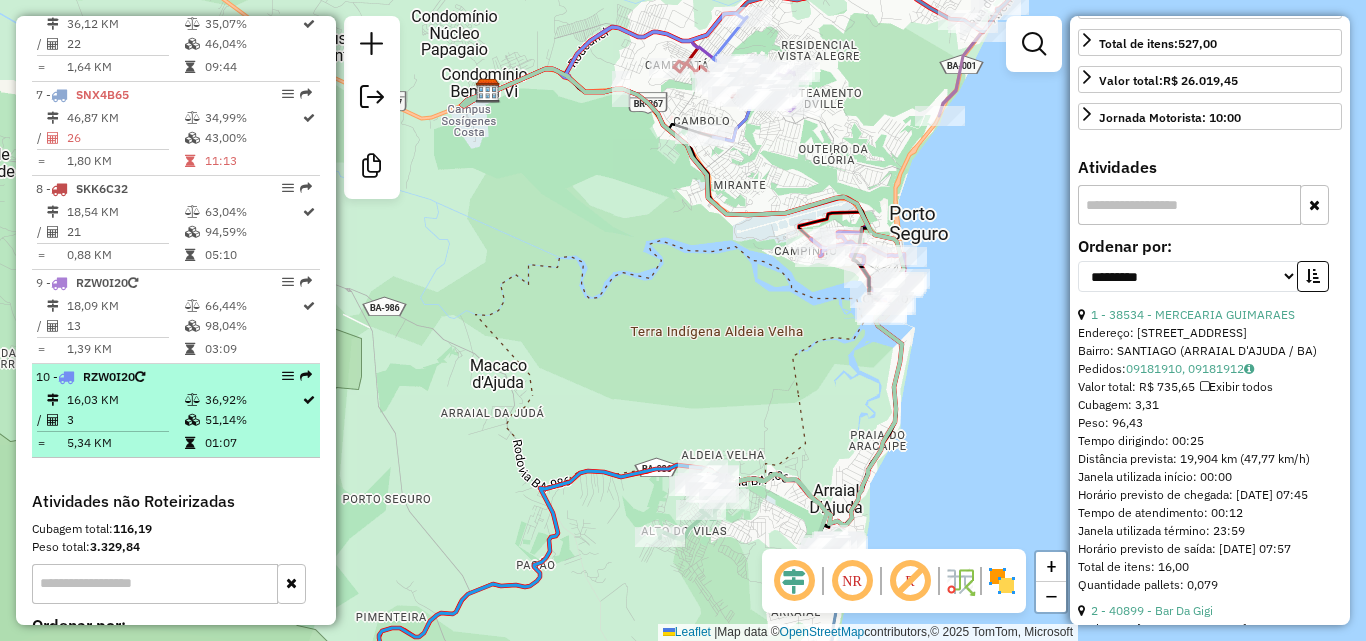 drag, startPoint x: 199, startPoint y: 400, endPoint x: 146, endPoint y: 415, distance: 55.081757 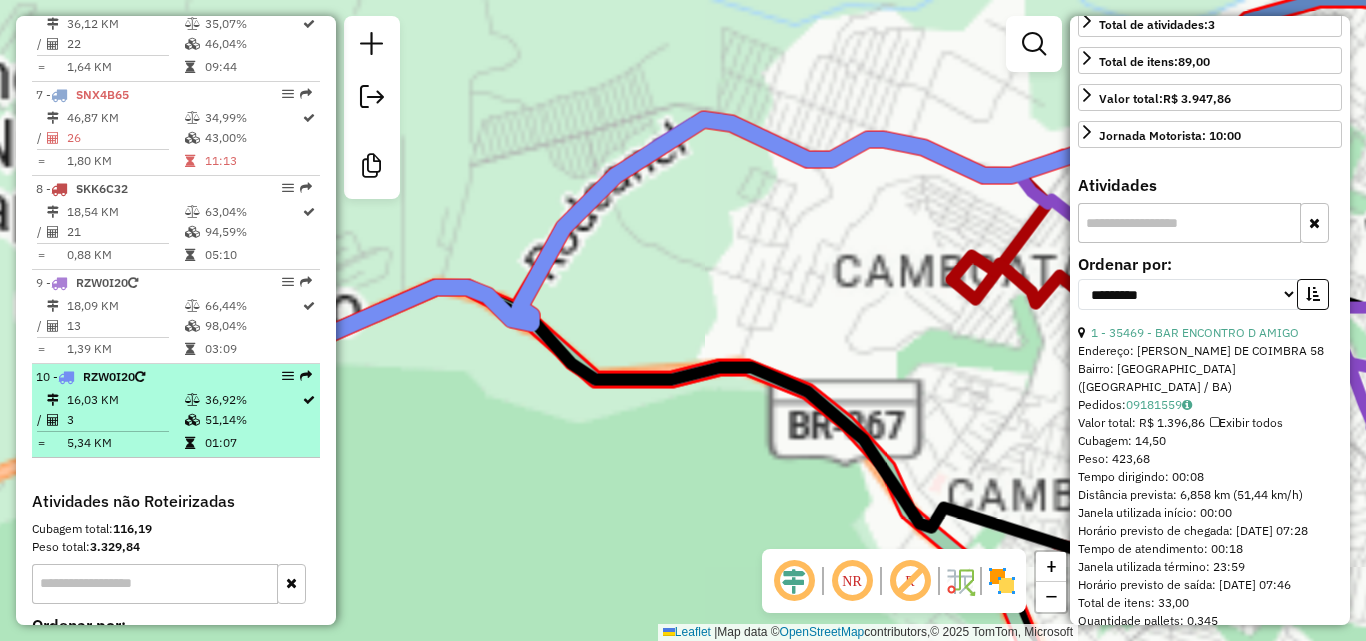 scroll, scrollTop: 482, scrollLeft: 0, axis: vertical 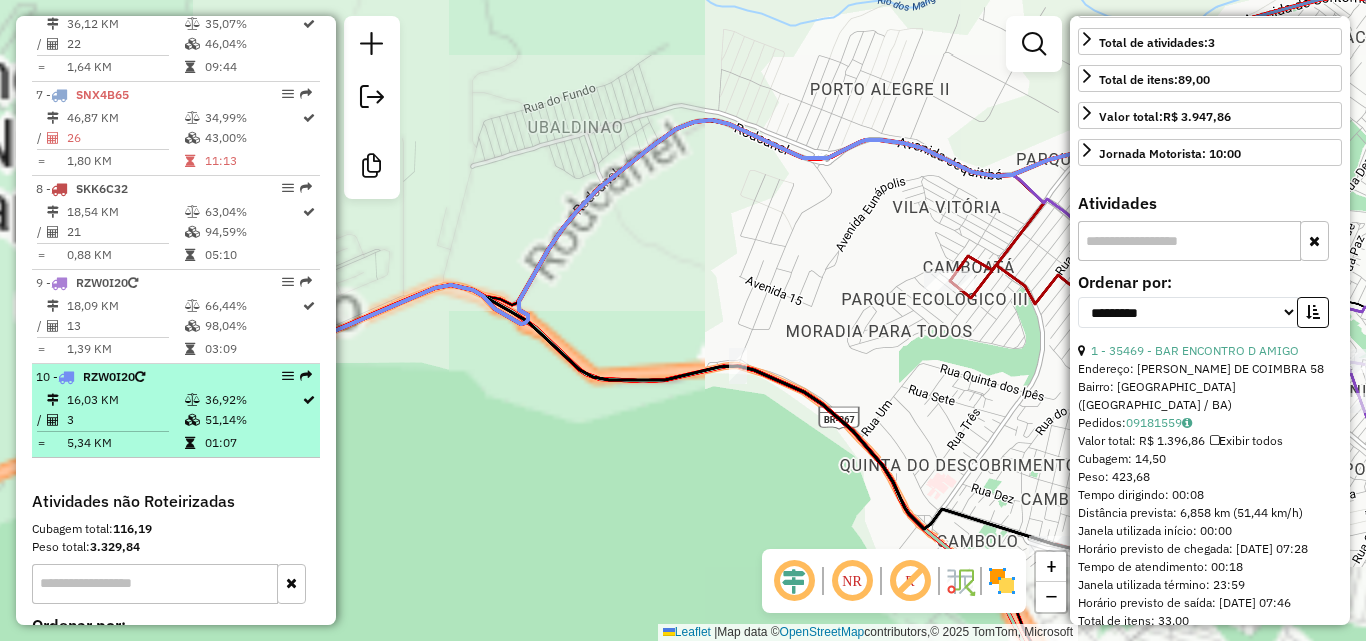 click at bounding box center (288, 376) 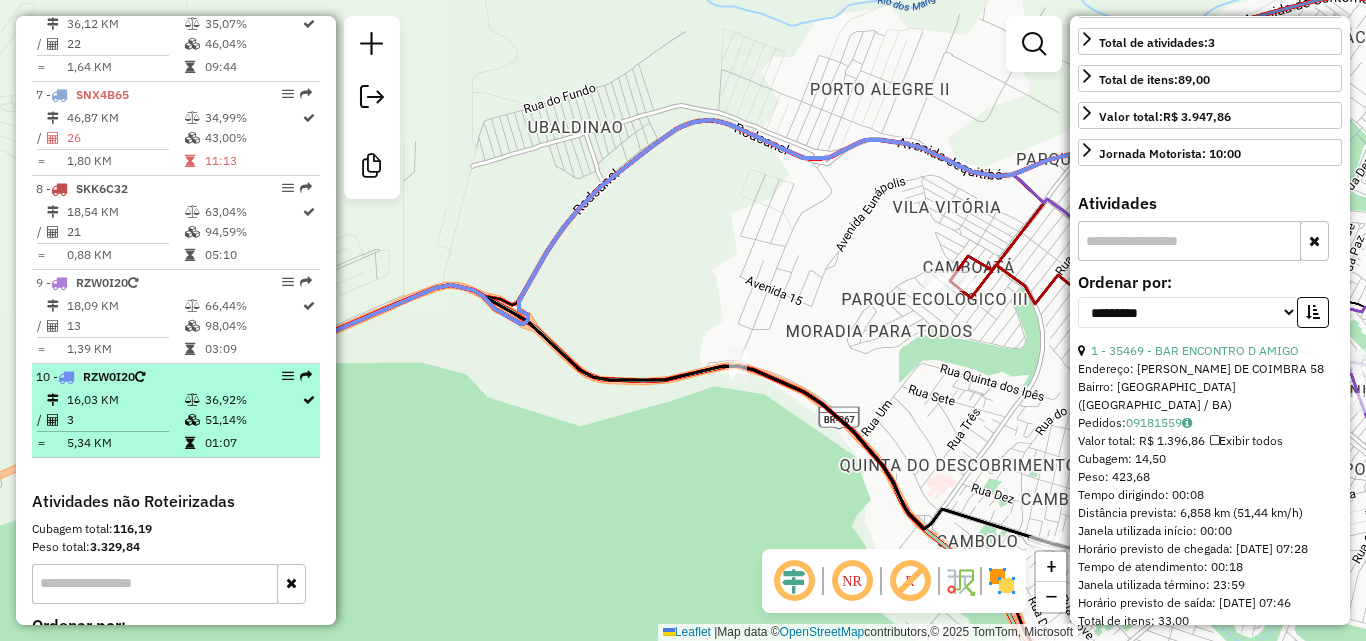 click at bounding box center [306, 376] 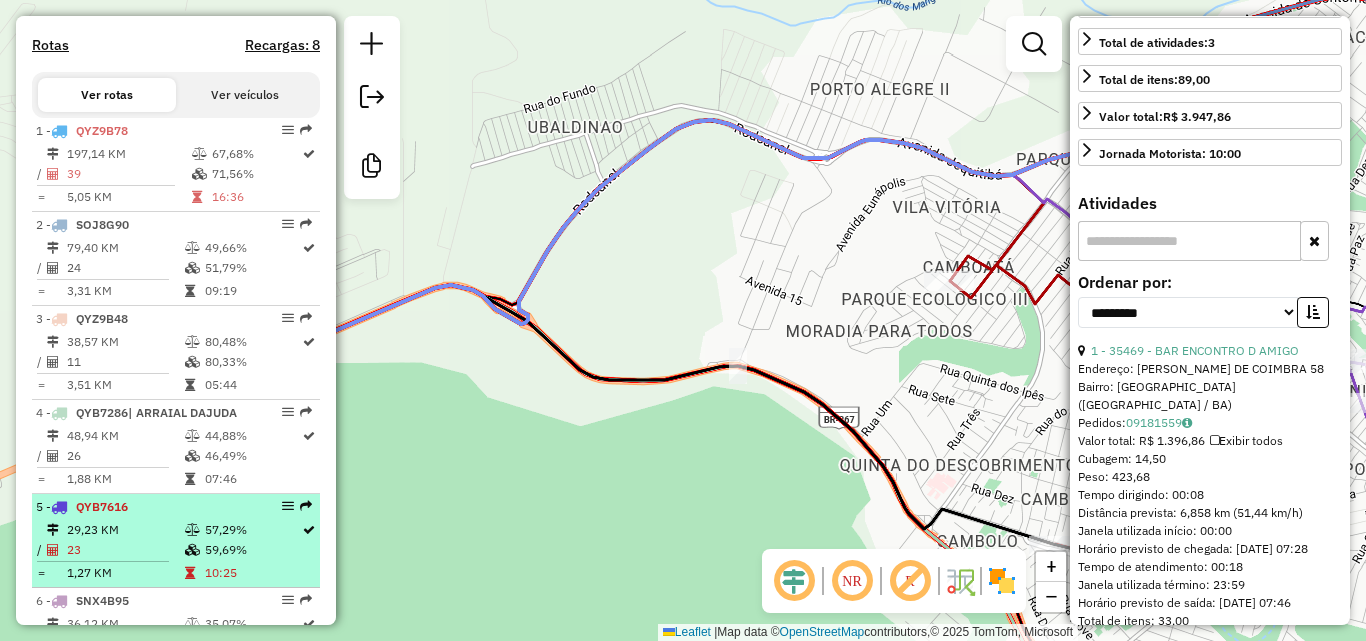 scroll, scrollTop: 768, scrollLeft: 0, axis: vertical 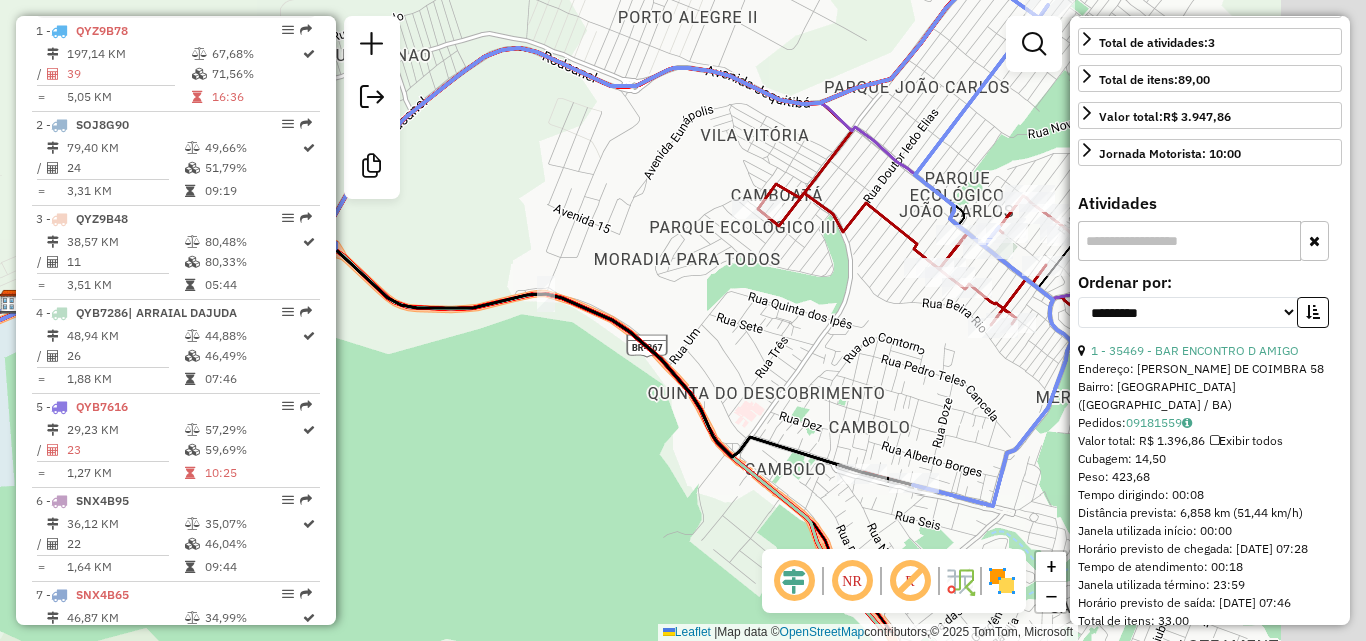 drag, startPoint x: 736, startPoint y: 304, endPoint x: 495, endPoint y: 221, distance: 254.89214 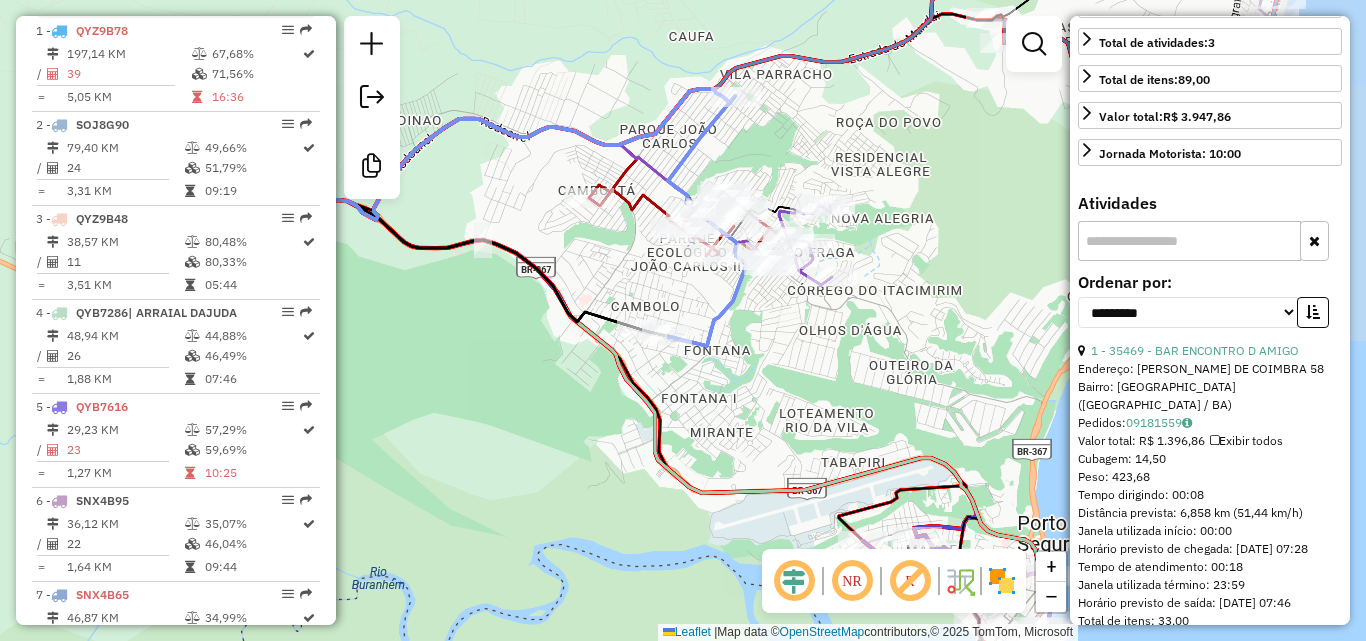 click on "Rota 8 - Placa SKK6C32  46137 - TODA ESTRELA Janela de atendimento Grade de atendimento Capacidade Transportadoras Veículos Cliente Pedidos  Rotas Selecione os dias de semana para filtrar as janelas de atendimento  Seg   Ter   Qua   Qui   Sex   Sáb   Dom  Informe o período da janela de atendimento: De: Até:  Filtrar exatamente a janela do cliente  Considerar janela de atendimento padrão  Selecione os dias de semana para filtrar as grades de atendimento  Seg   Ter   Qua   Qui   Sex   Sáb   Dom   Considerar clientes sem dia de atendimento cadastrado  Clientes fora do dia de atendimento selecionado Filtrar as atividades entre os valores definidos abaixo:  Peso mínimo:   Peso máximo:   Cubagem mínima:   Cubagem máxima:   De:   Até:  Filtrar as atividades entre o tempo de atendimento definido abaixo:  De:   Até:   Considerar capacidade total dos clientes não roteirizados Transportadora: Selecione um ou mais itens Tipo de veículo: Selecione um ou mais itens Veículo: Selecione um ou mais itens Nome: +" 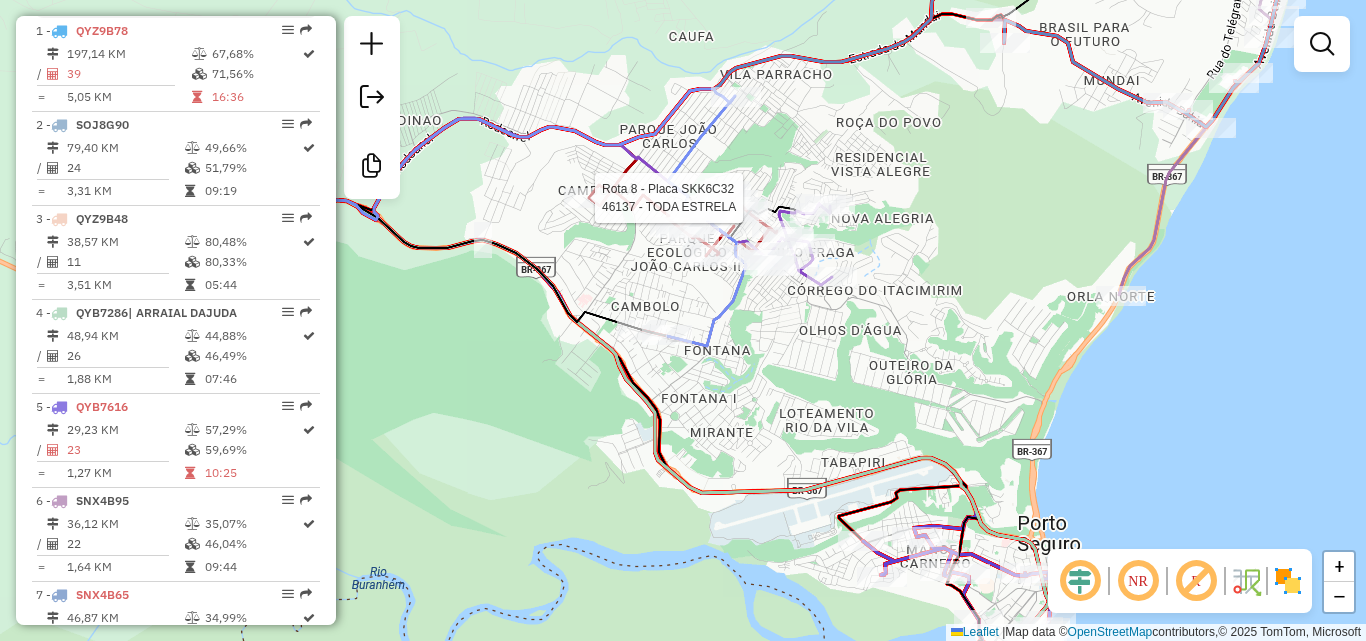 select on "**********" 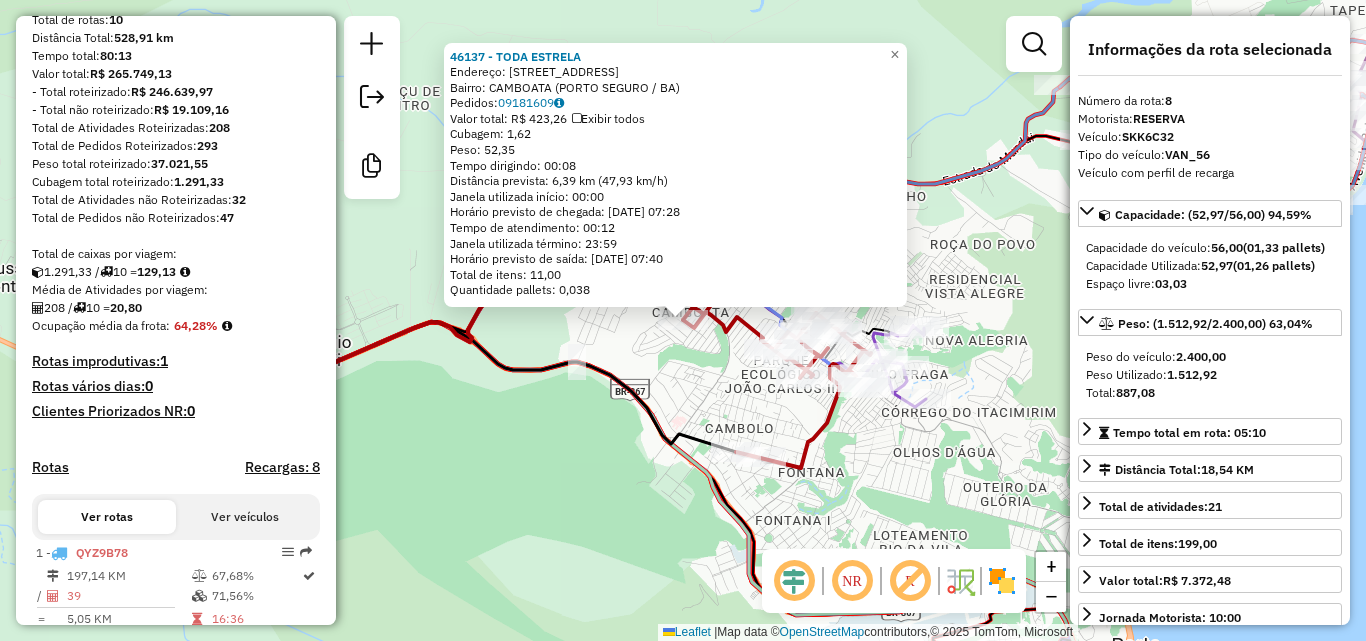 scroll, scrollTop: 0, scrollLeft: 0, axis: both 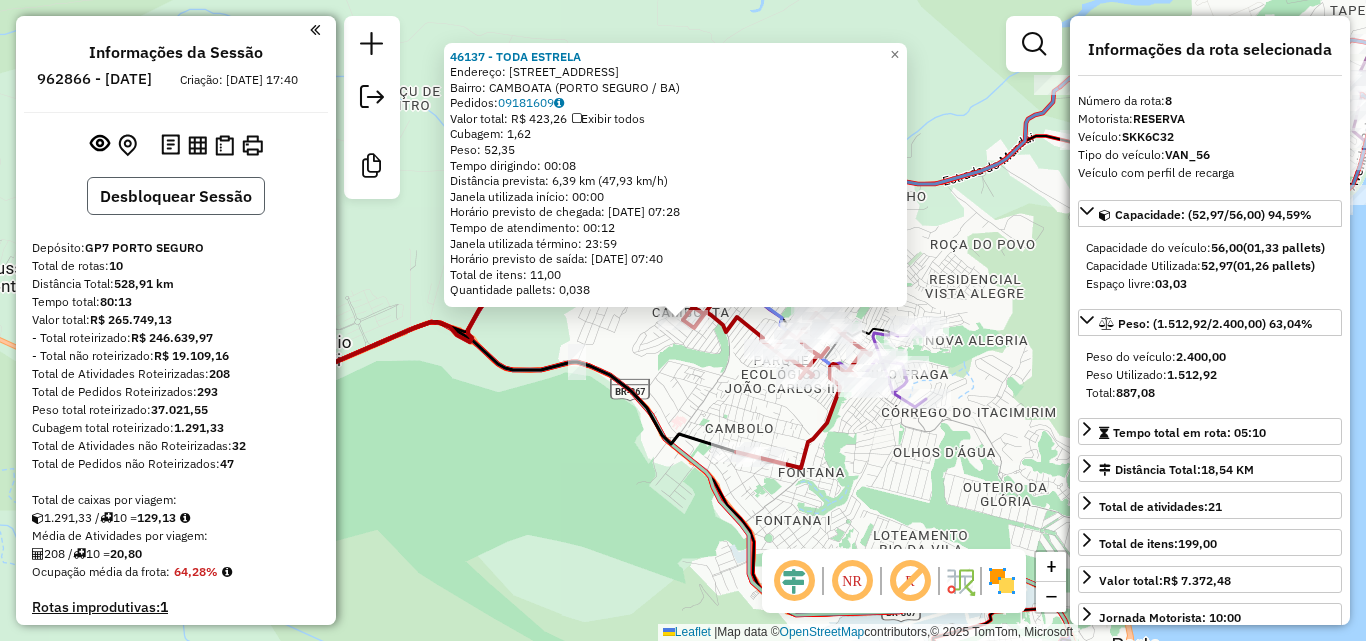 click on "Desbloquear Sessão" at bounding box center (176, 196) 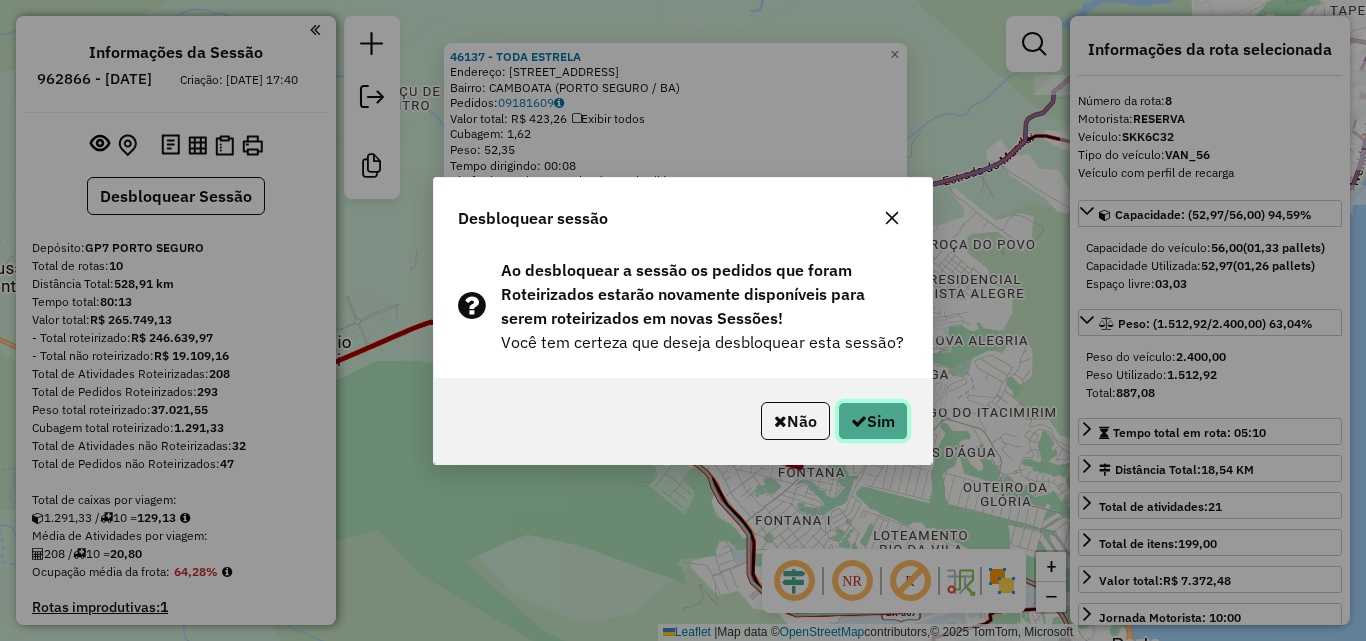 click on "Sim" 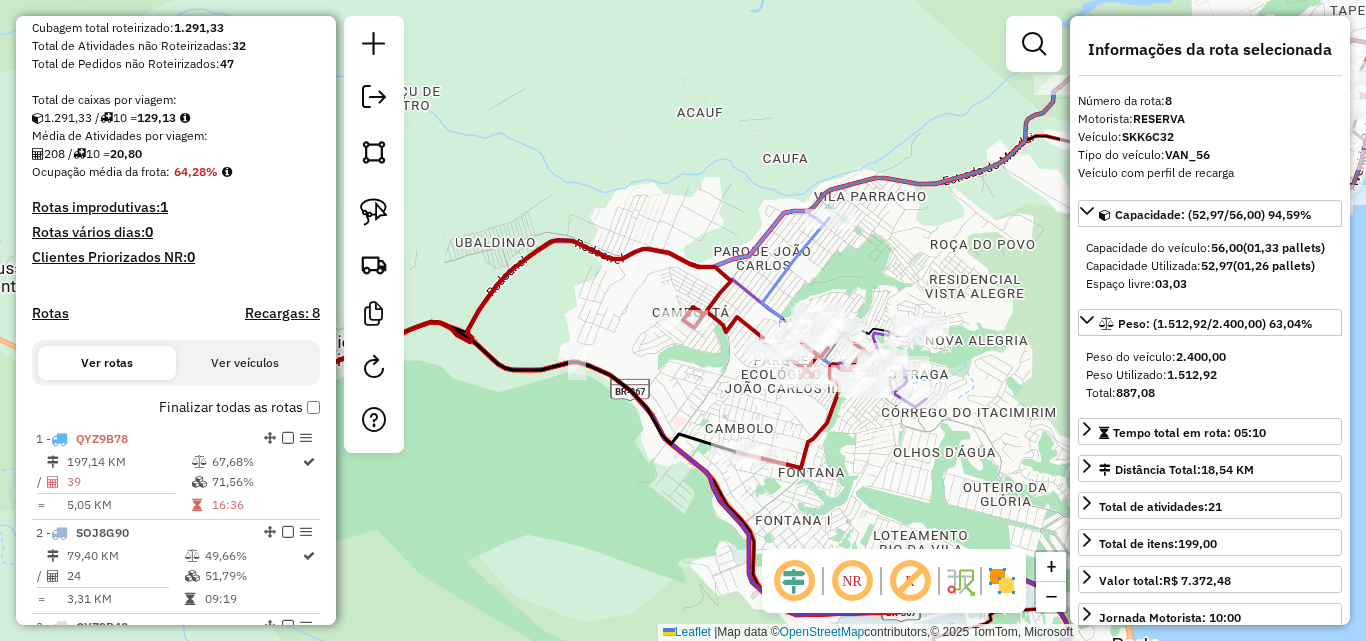scroll, scrollTop: 46, scrollLeft: 0, axis: vertical 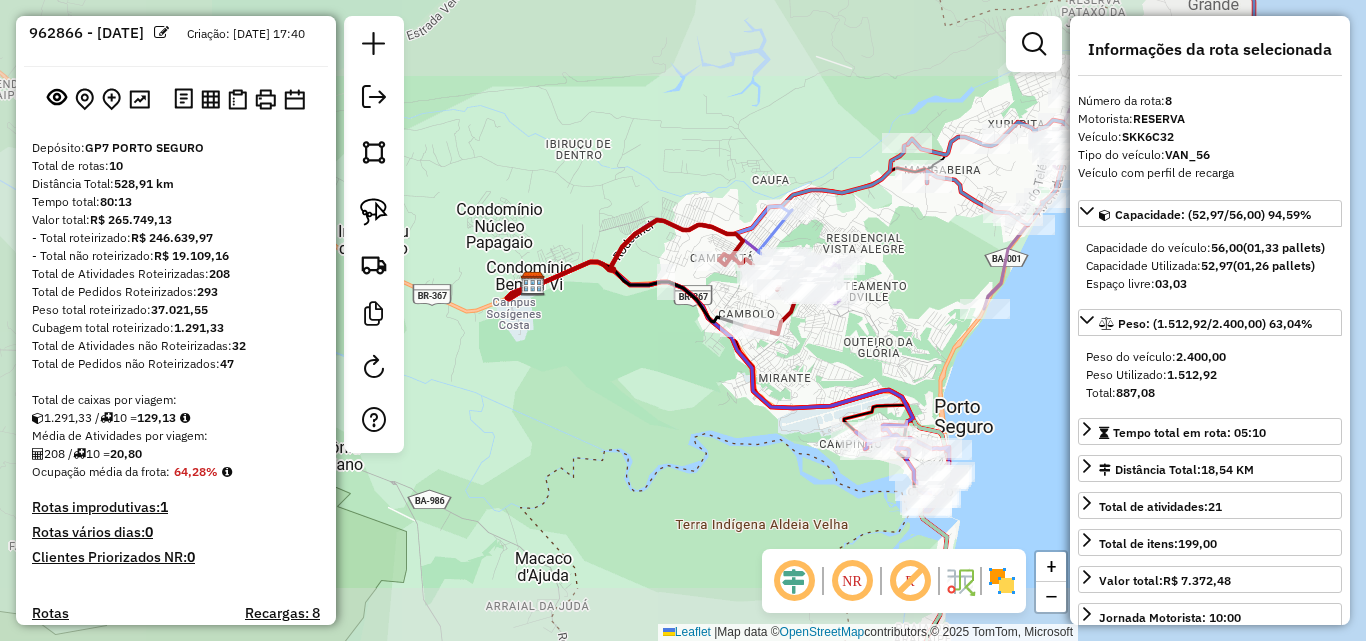 drag, startPoint x: 774, startPoint y: 140, endPoint x: 683, endPoint y: 161, distance: 93.39165 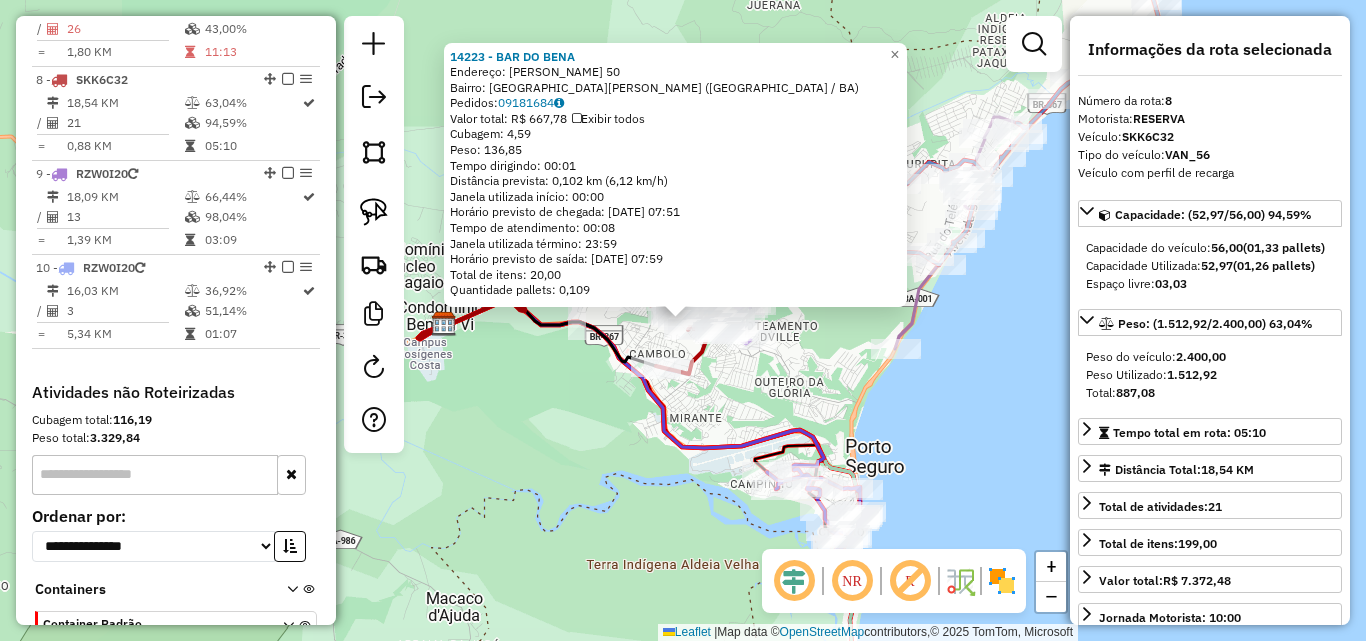 scroll, scrollTop: 1432, scrollLeft: 0, axis: vertical 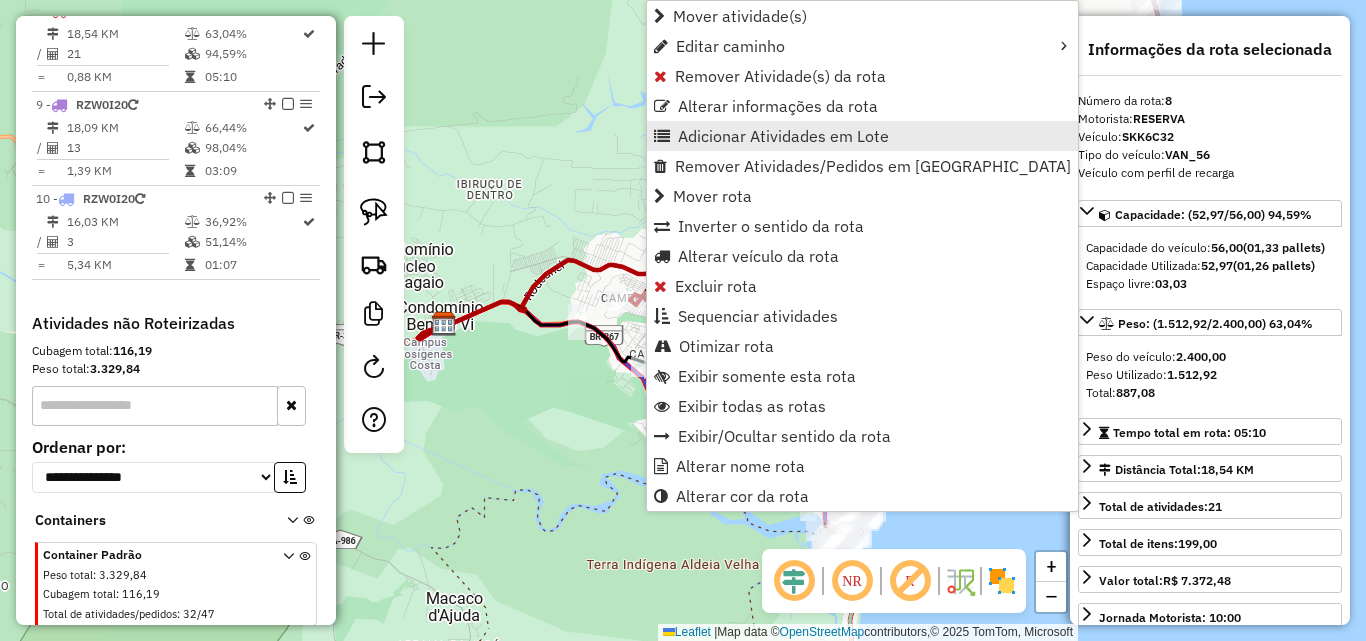 click on "Adicionar Atividades em Lote" at bounding box center (783, 136) 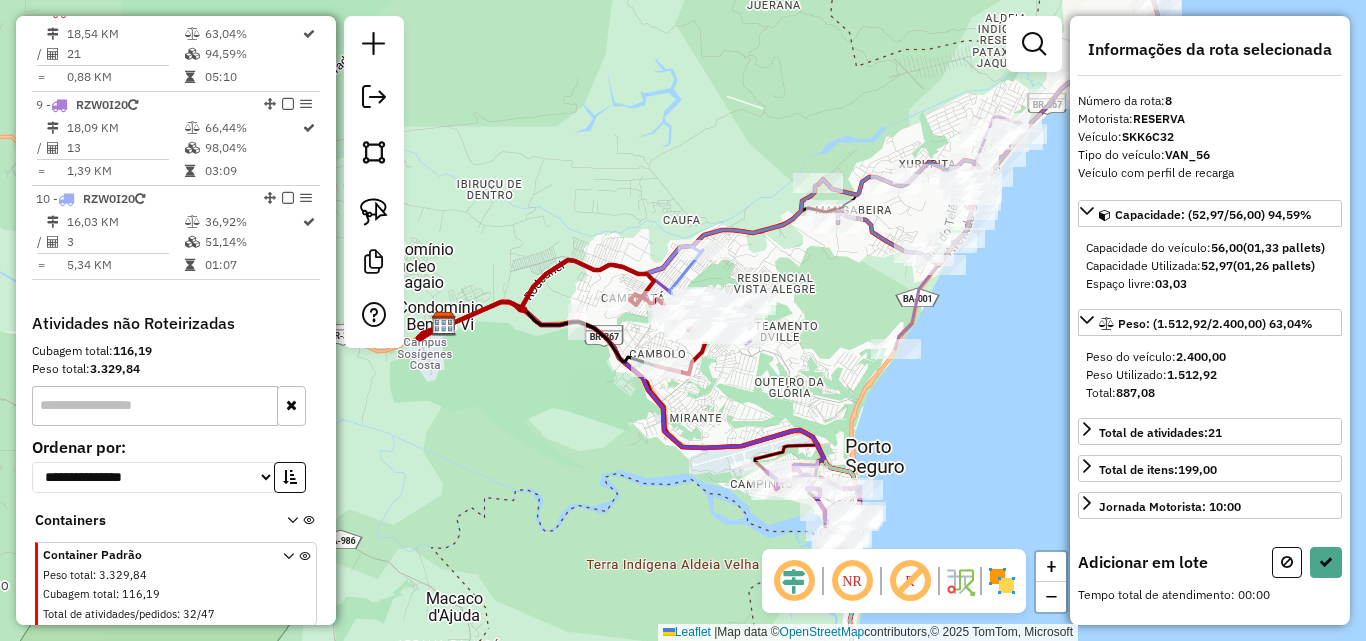 scroll, scrollTop: 5, scrollLeft: 0, axis: vertical 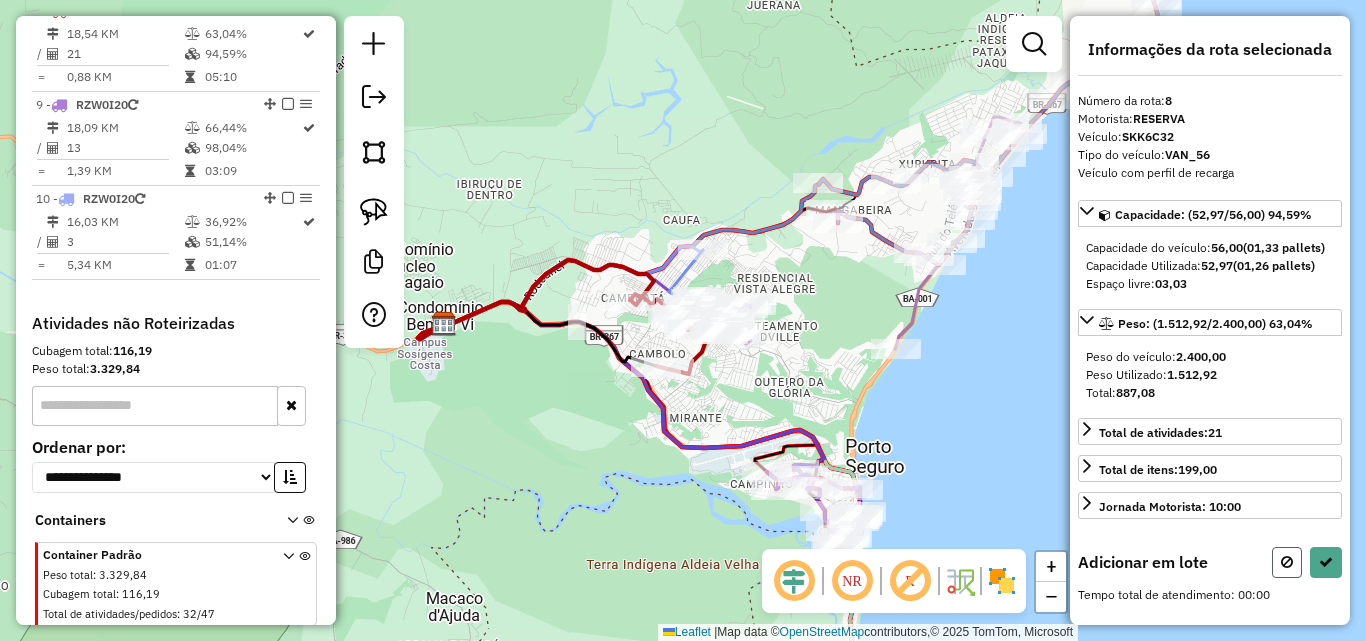 click at bounding box center (1287, 562) 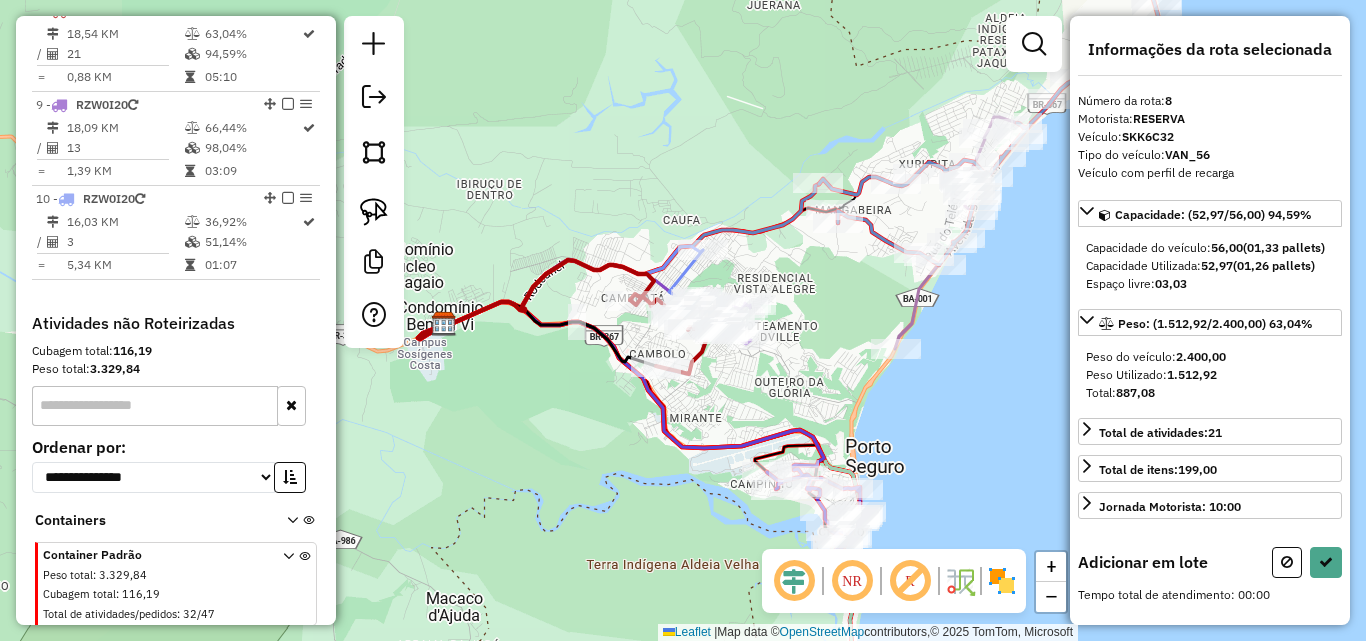 select on "**********" 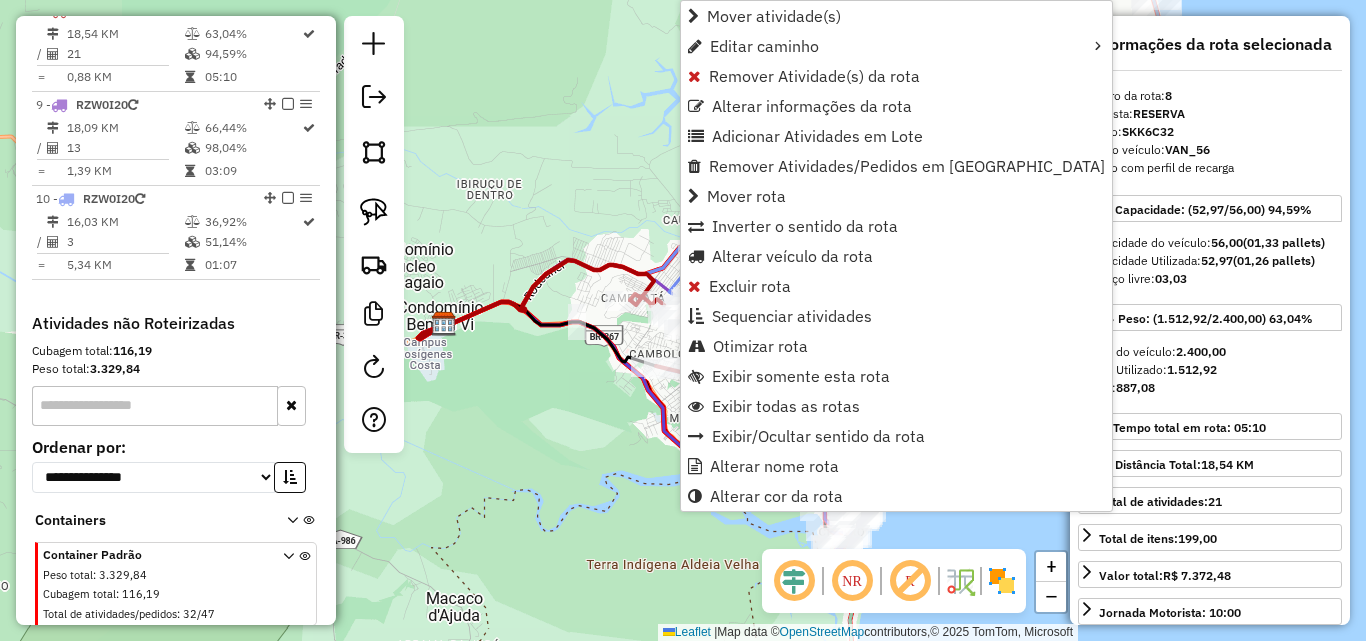 click on "Janela de atendimento Grade de atendimento Capacidade Transportadoras Veículos Cliente Pedidos  Rotas Selecione os dias de semana para filtrar as janelas de atendimento  Seg   Ter   Qua   Qui   Sex   Sáb   Dom  Informe o período da janela de atendimento: De: Até:  Filtrar exatamente a janela do cliente  Considerar janela de atendimento padrão  Selecione os dias de semana para filtrar as grades de atendimento  Seg   Ter   Qua   Qui   Sex   Sáb   Dom   Considerar clientes sem dia de atendimento cadastrado  Clientes fora do dia de atendimento selecionado Filtrar as atividades entre os valores definidos abaixo:  Peso mínimo:   Peso máximo:   Cubagem mínima:   Cubagem máxima:   De:   Até:  Filtrar as atividades entre o tempo de atendimento definido abaixo:  De:   Até:   Considerar capacidade total dos clientes não roteirizados Transportadora: Selecione um ou mais itens Tipo de veículo: Selecione um ou mais itens Veículo: Selecione um ou mais itens Motorista: Selecione um ou mais itens Nome: Rótulo:" 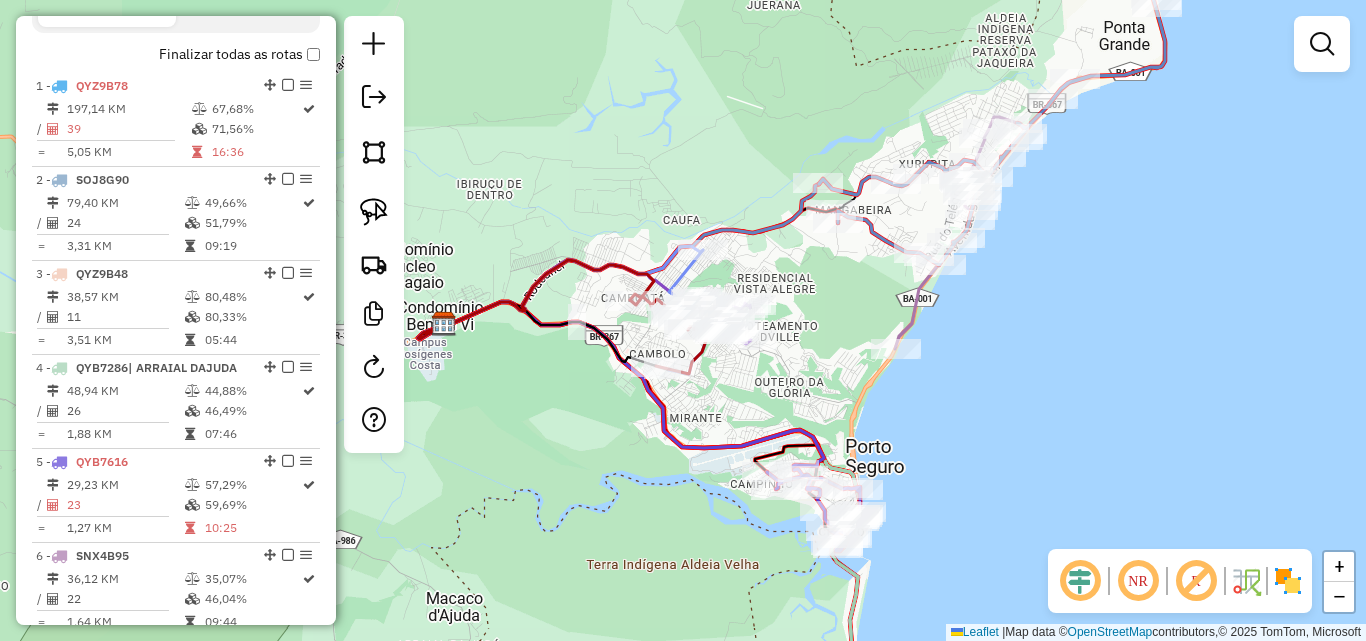 scroll, scrollTop: 499, scrollLeft: 0, axis: vertical 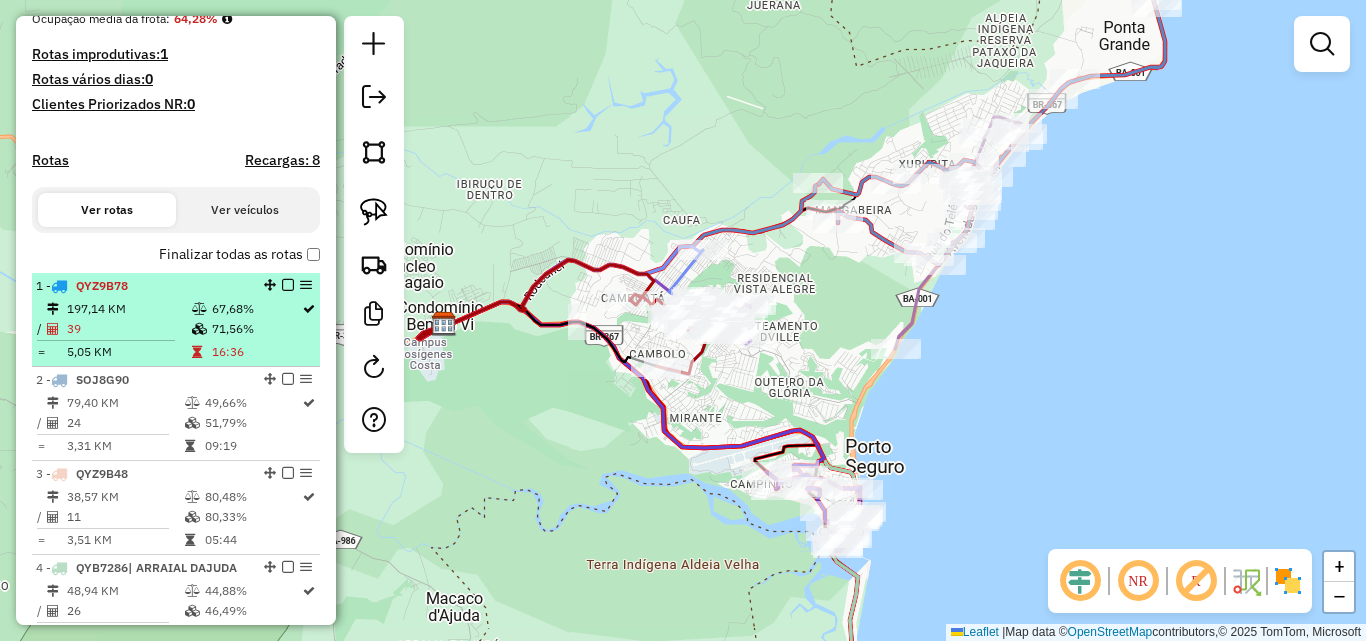 click on "39" at bounding box center (128, 329) 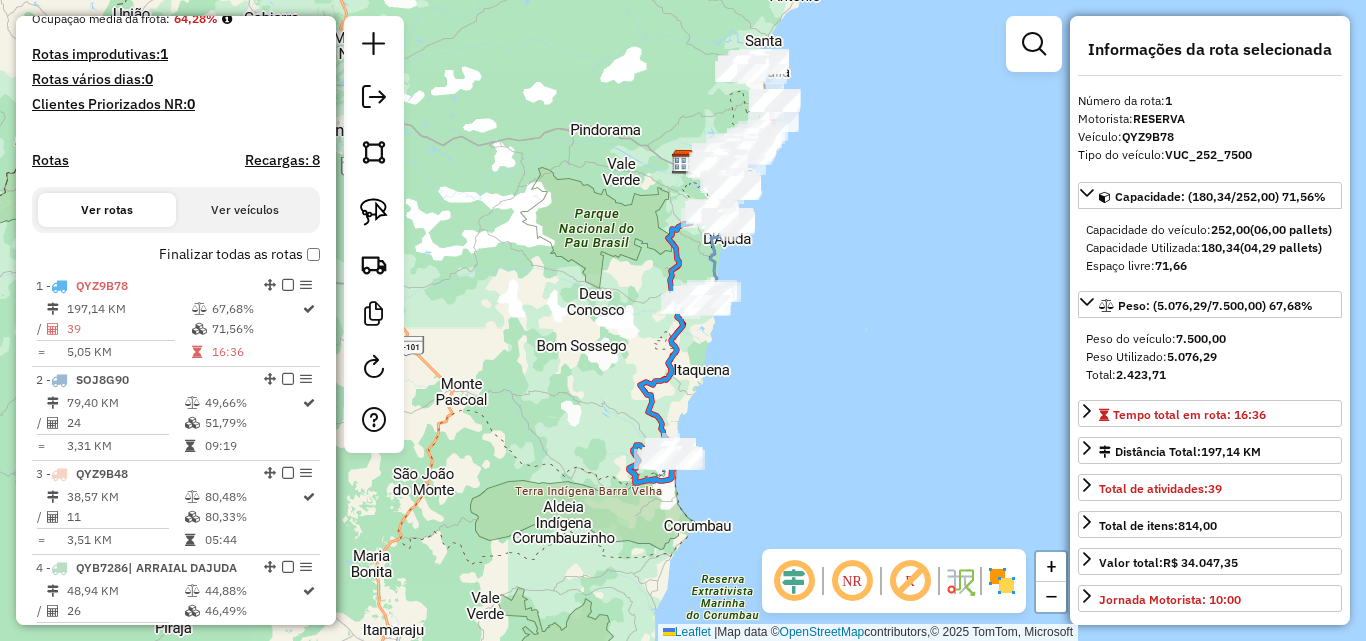 click 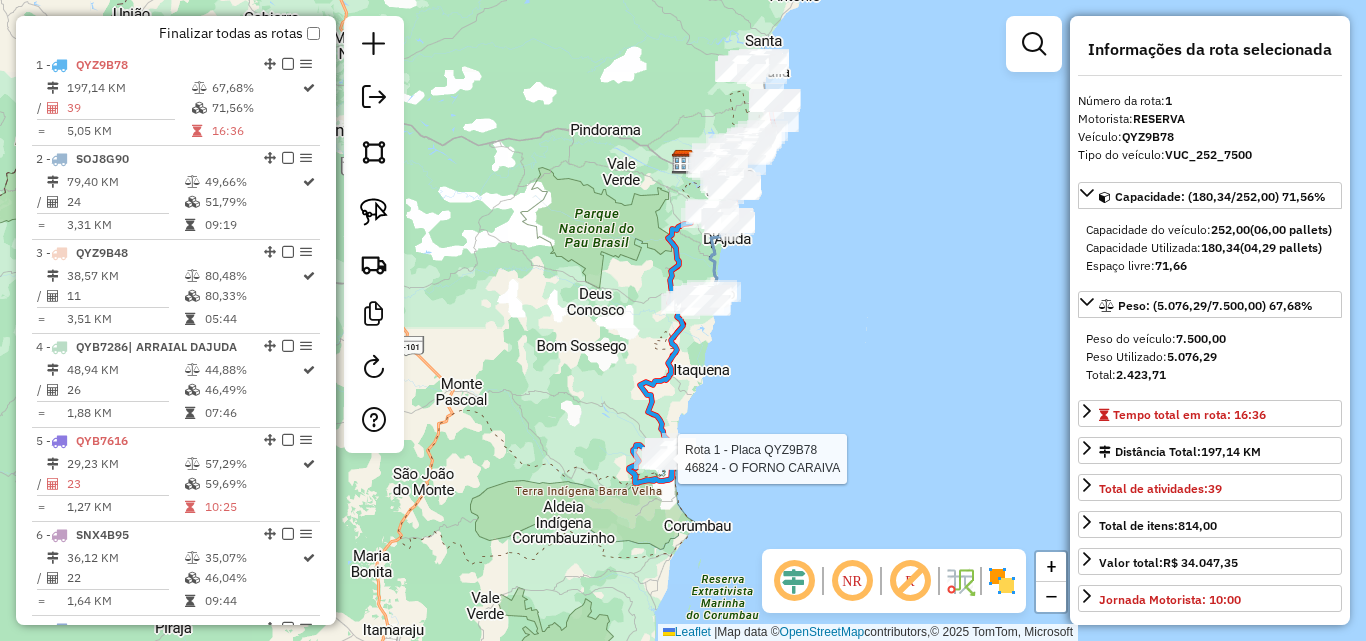scroll, scrollTop: 774, scrollLeft: 0, axis: vertical 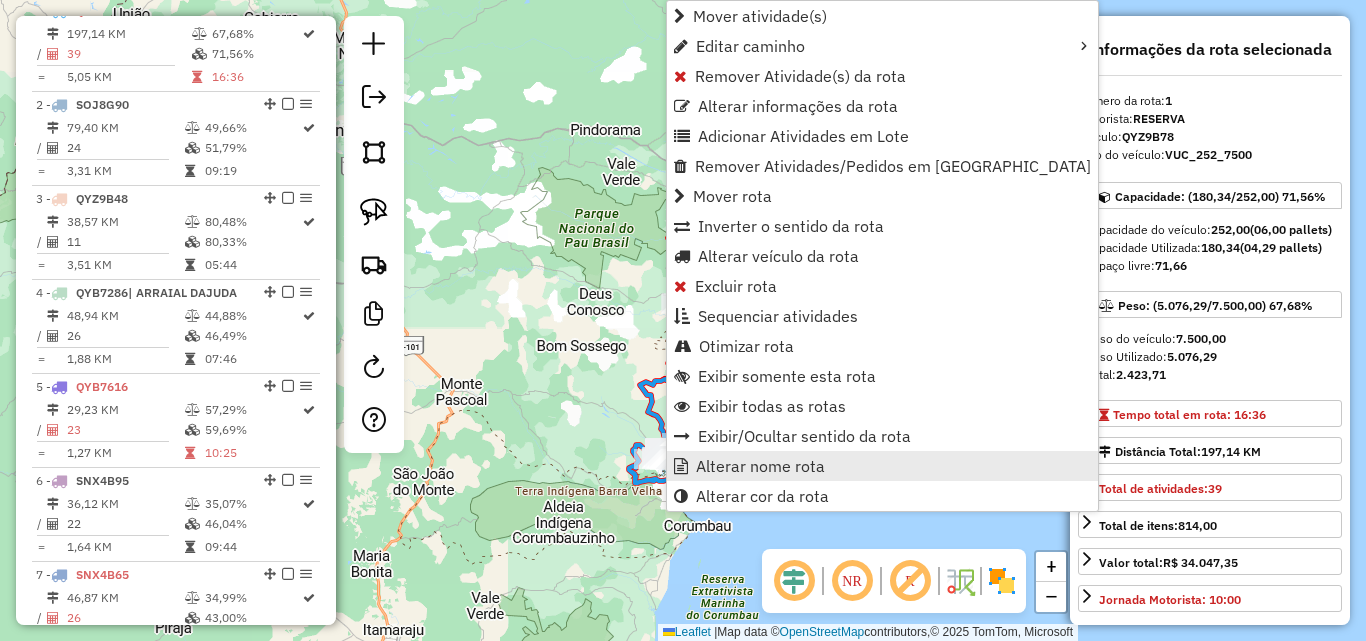 click on "Alterar nome rota" at bounding box center [882, 466] 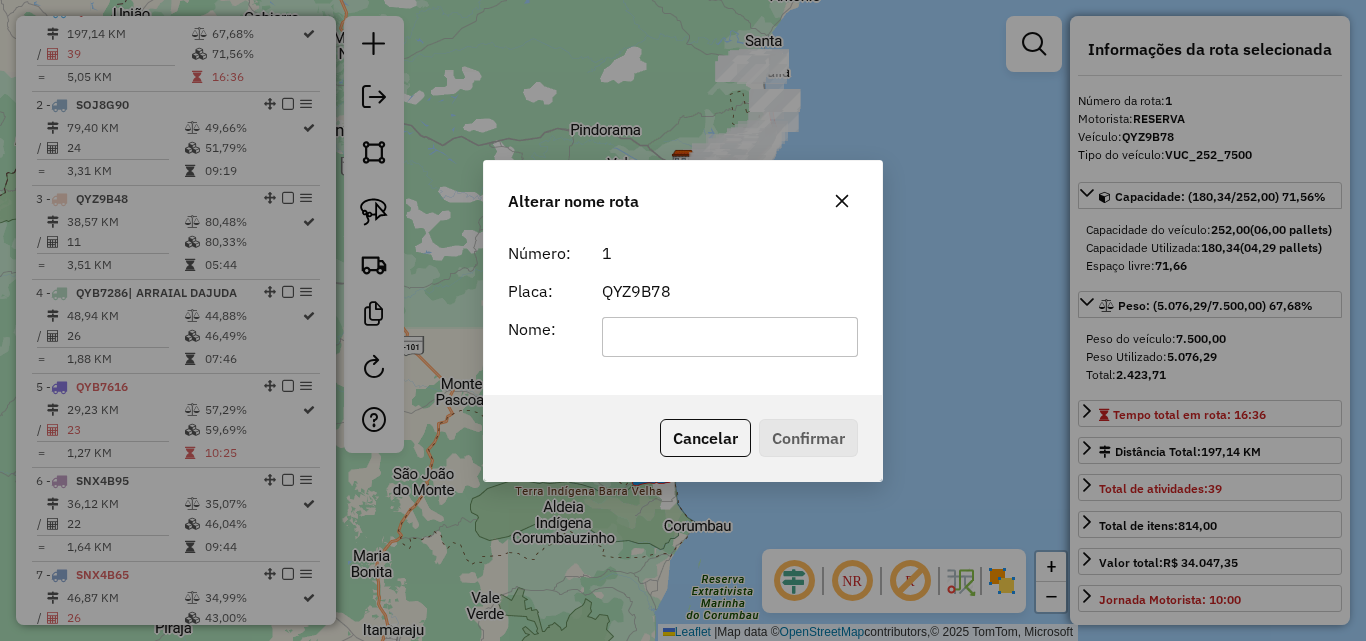 click 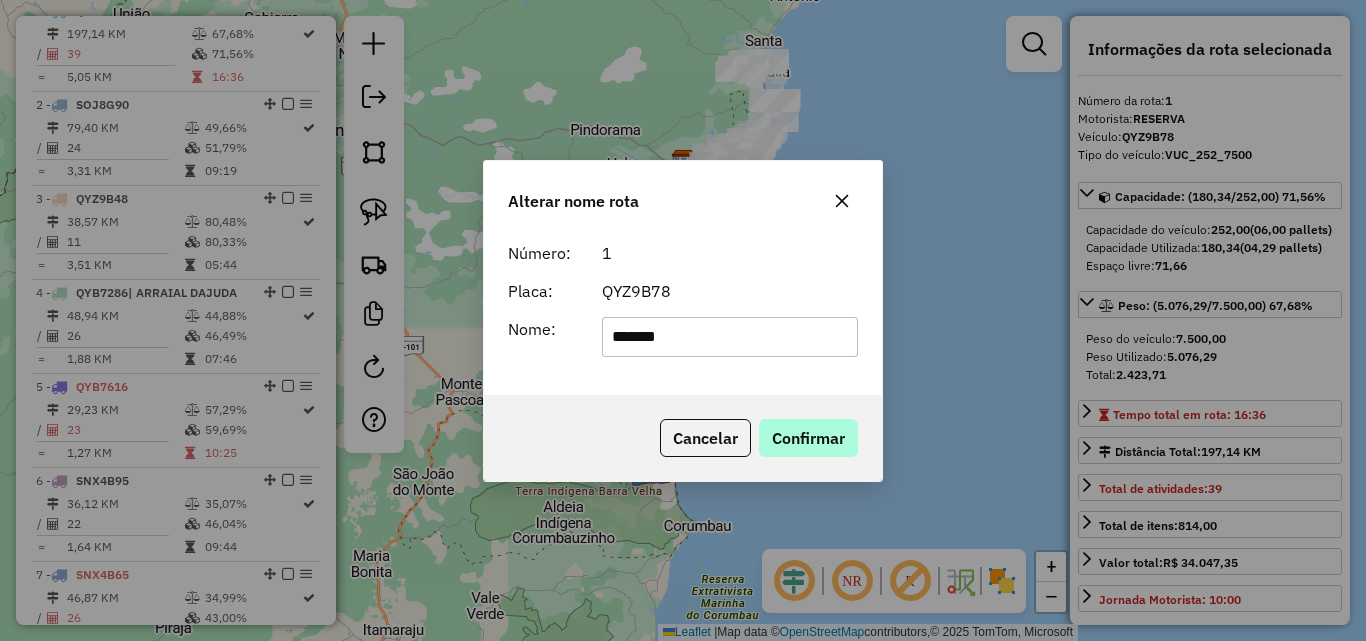 type on "*******" 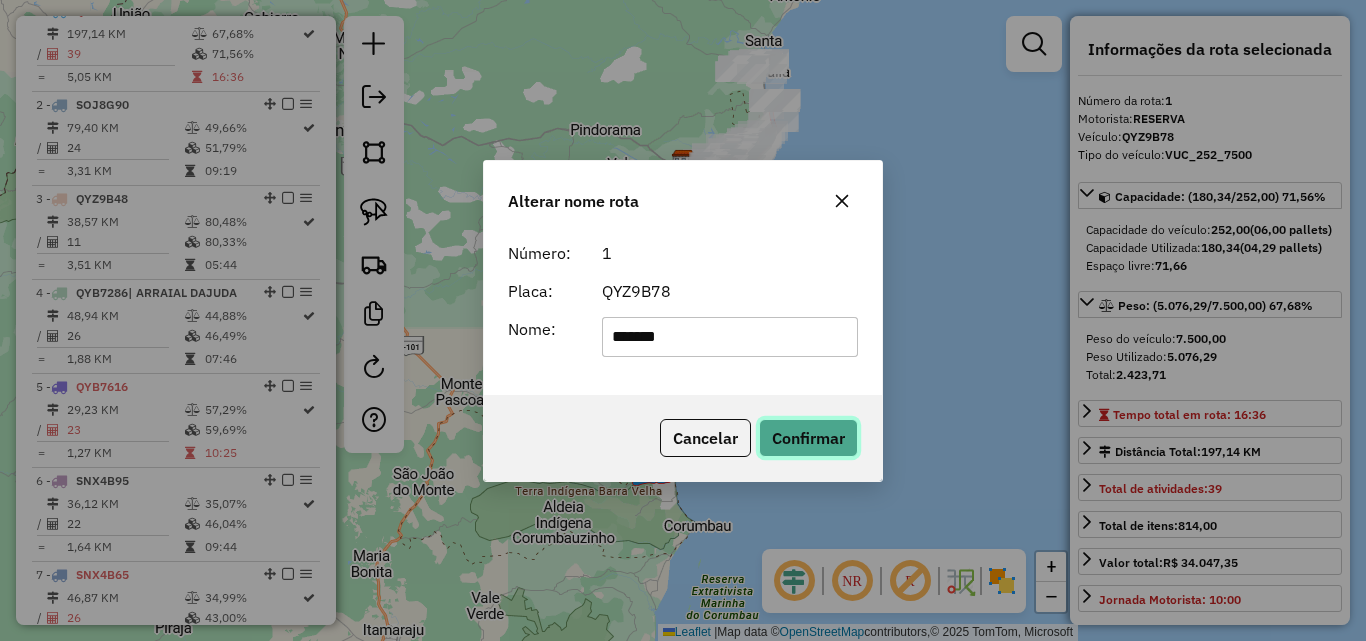 click on "Confirmar" 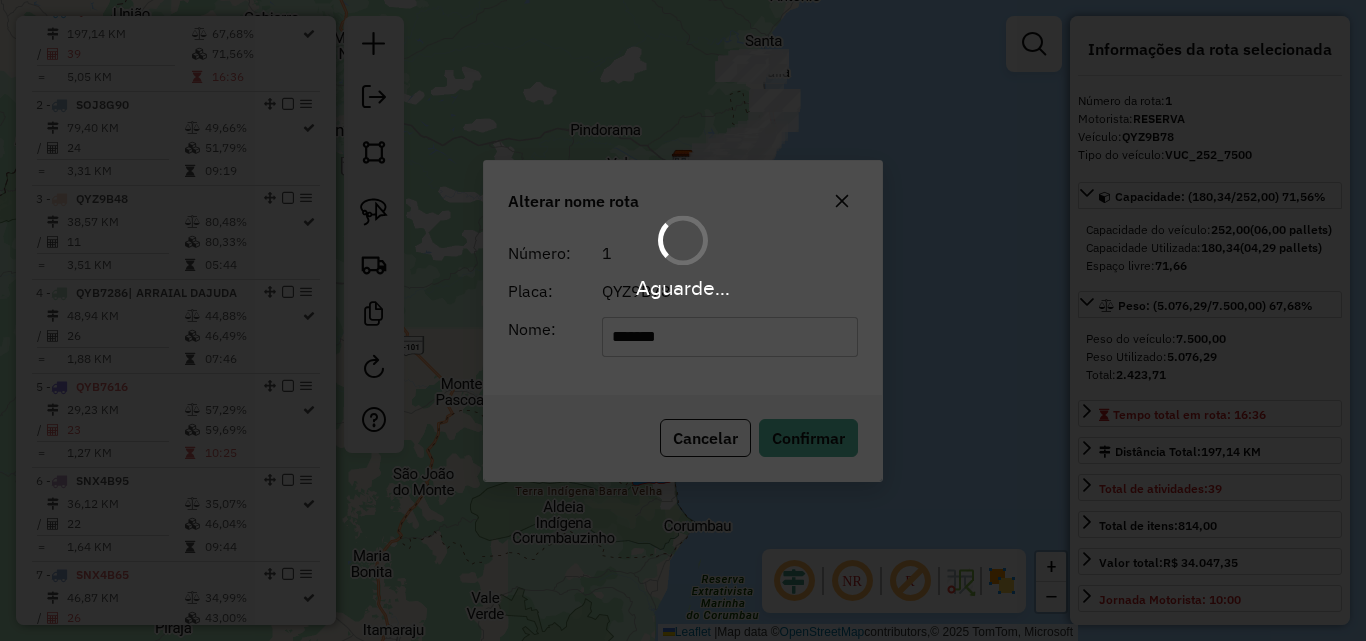 type 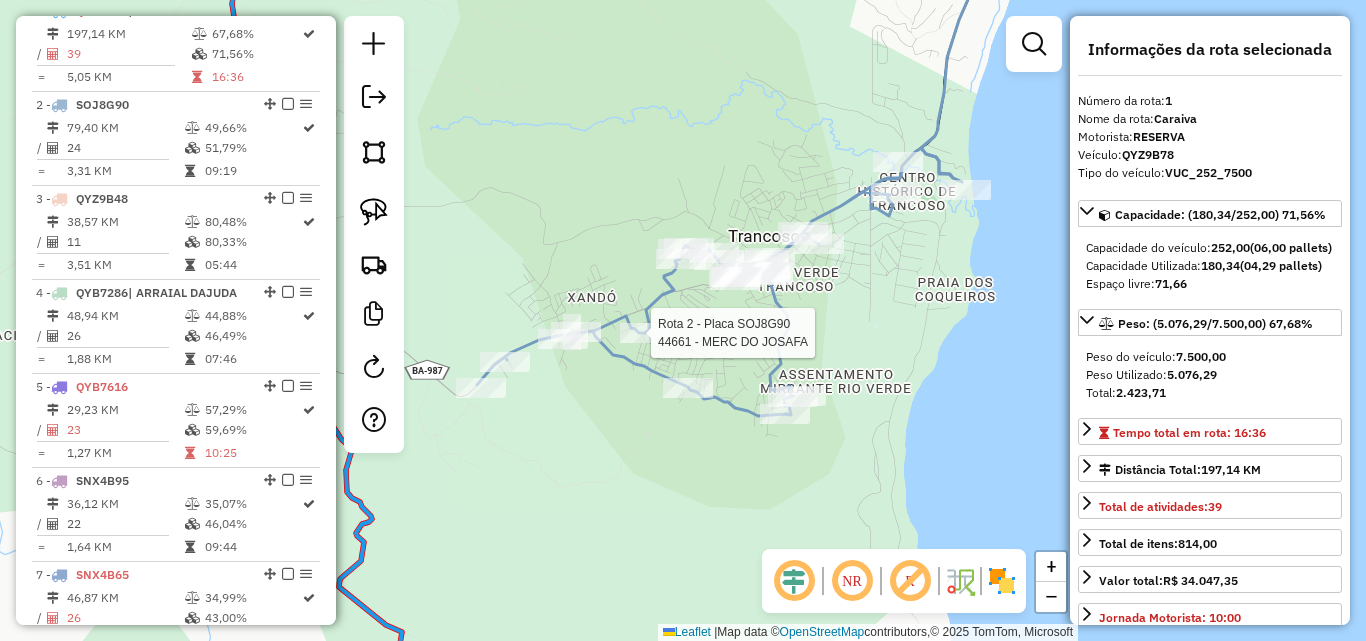 click 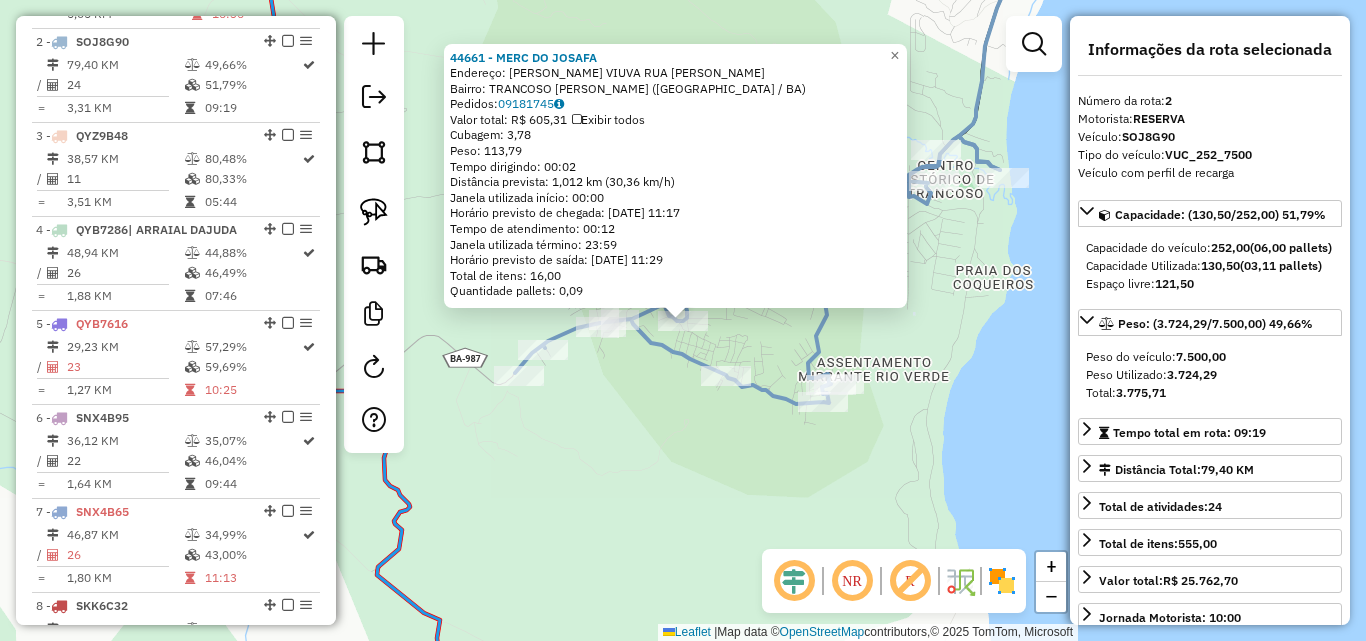 scroll, scrollTop: 868, scrollLeft: 0, axis: vertical 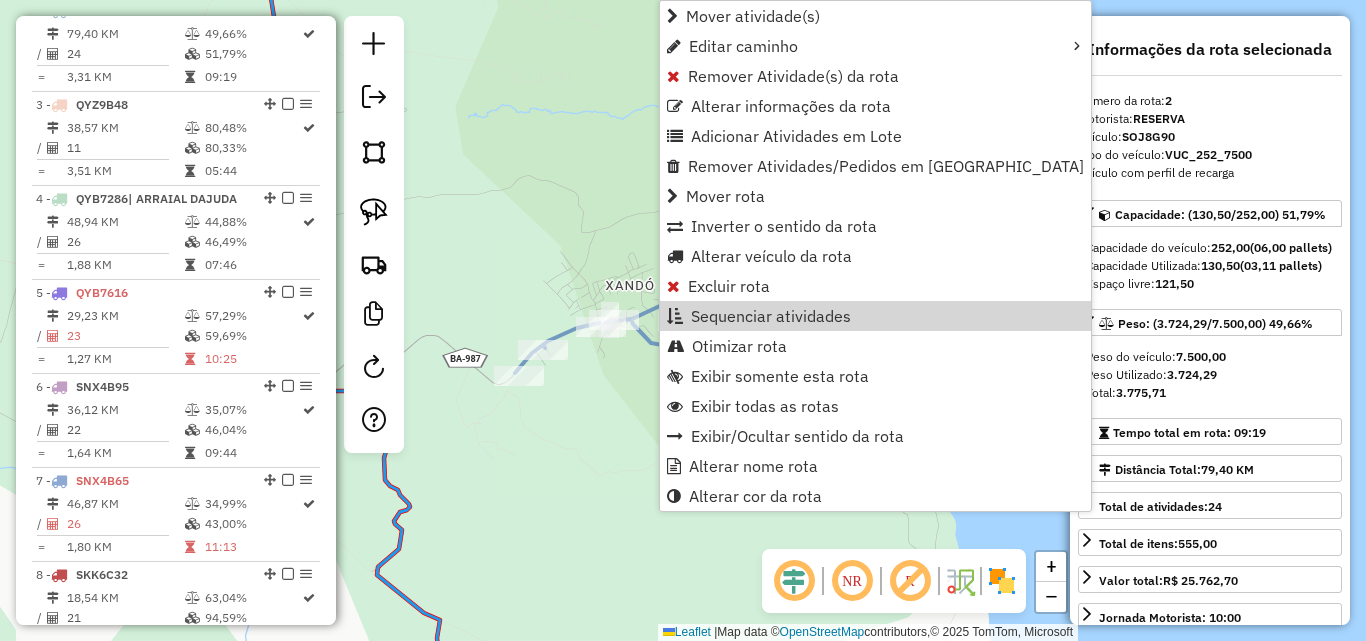 click on "Rota 2 - Placa SOJ8G90  40308 - Auto Posto Trancoso Janela de atendimento Grade de atendimento Capacidade Transportadoras Veículos Cliente Pedidos  Rotas Selecione os dias de semana para filtrar as janelas de atendimento  Seg   Ter   Qua   Qui   Sex   Sáb   Dom  Informe o período da janela de atendimento: De: Até:  Filtrar exatamente a janela do cliente  Considerar janela de atendimento padrão  Selecione os dias de semana para filtrar as grades de atendimento  Seg   Ter   Qua   Qui   Sex   Sáb   Dom   Considerar clientes sem dia de atendimento cadastrado  Clientes fora do dia de atendimento selecionado Filtrar as atividades entre os valores definidos abaixo:  Peso mínimo:   Peso máximo:   Cubagem mínima:   Cubagem máxima:   De:   Até:  Filtrar as atividades entre o tempo de atendimento definido abaixo:  De:   Até:   Considerar capacidade total dos clientes não roteirizados Transportadora: Selecione um ou mais itens Tipo de veículo: Selecione um ou mais itens Veículo: Selecione um ou mais itens" 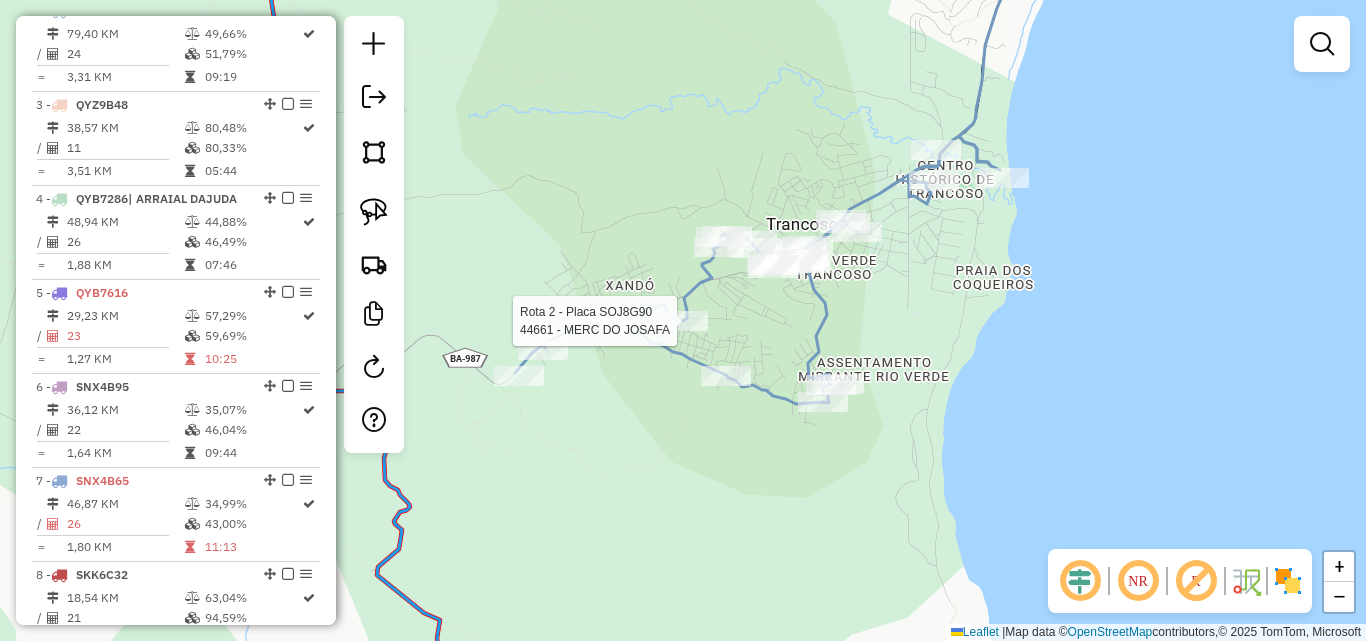 select on "**********" 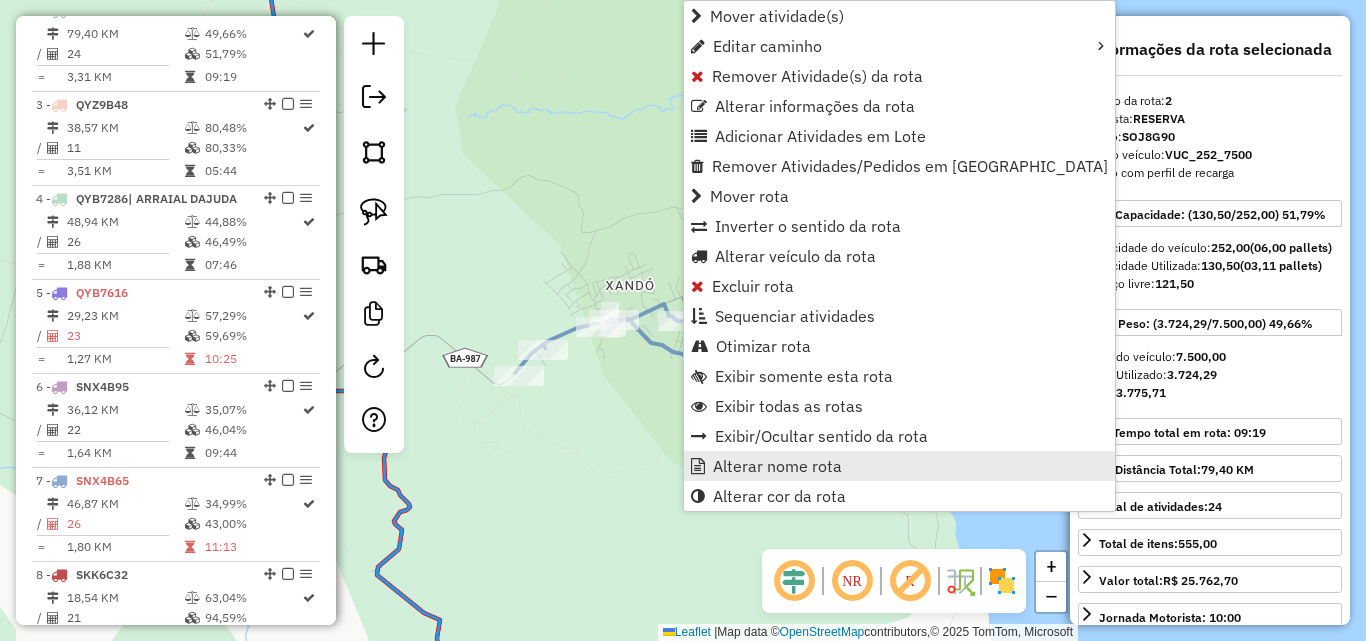 click on "Alterar nome rota" at bounding box center (777, 466) 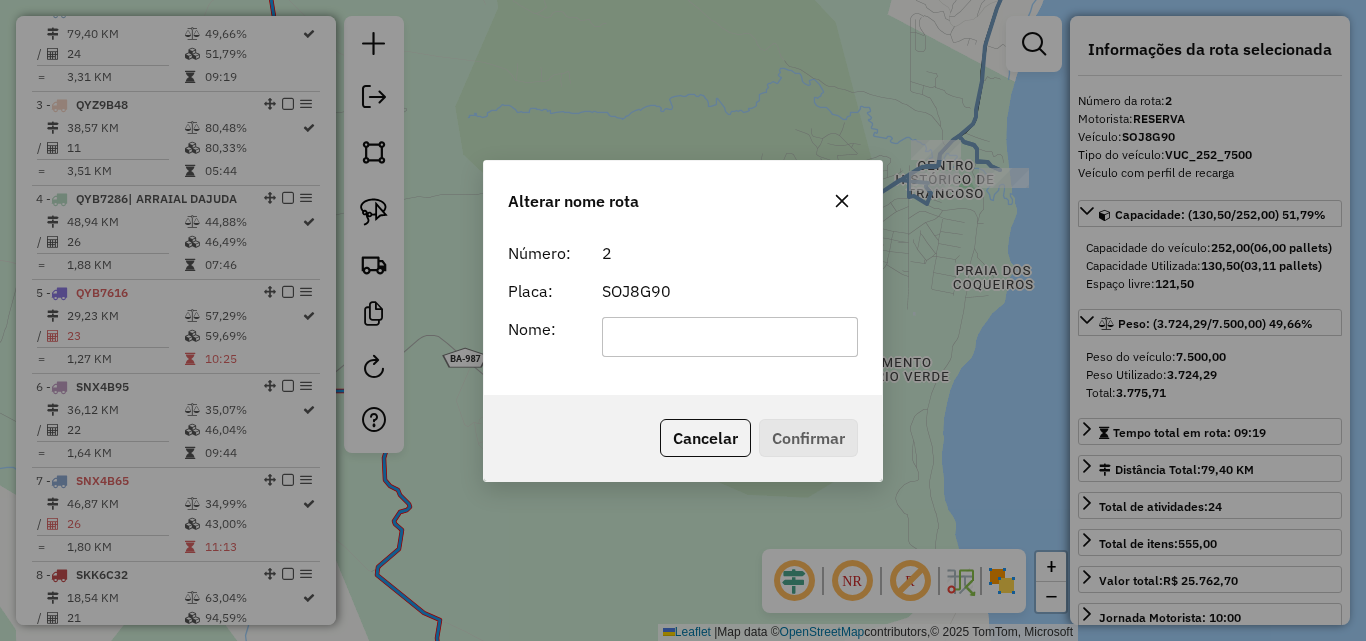 click 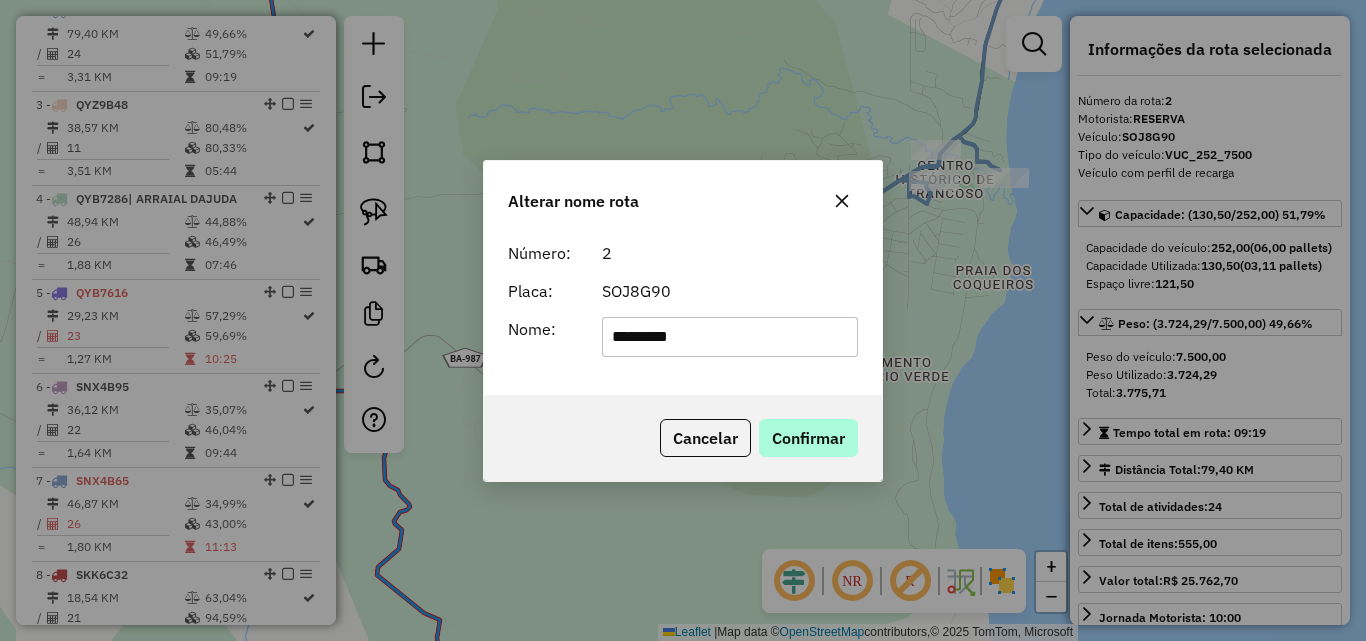 type on "********" 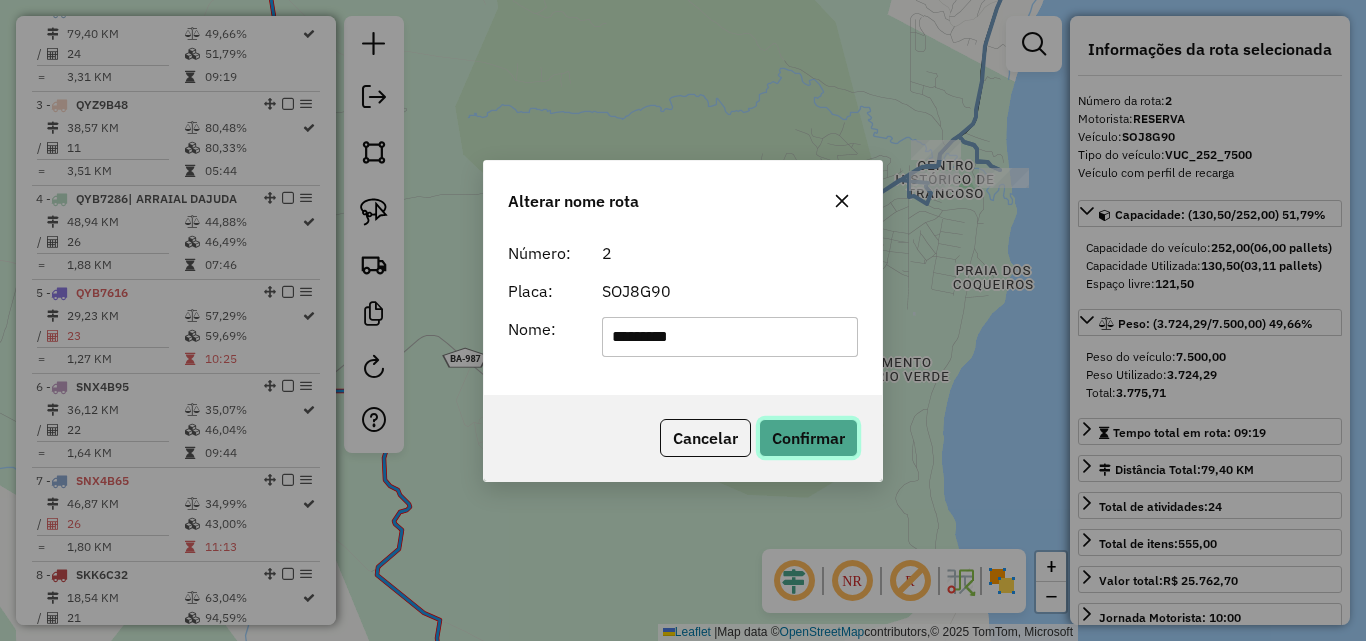 click on "Confirmar" 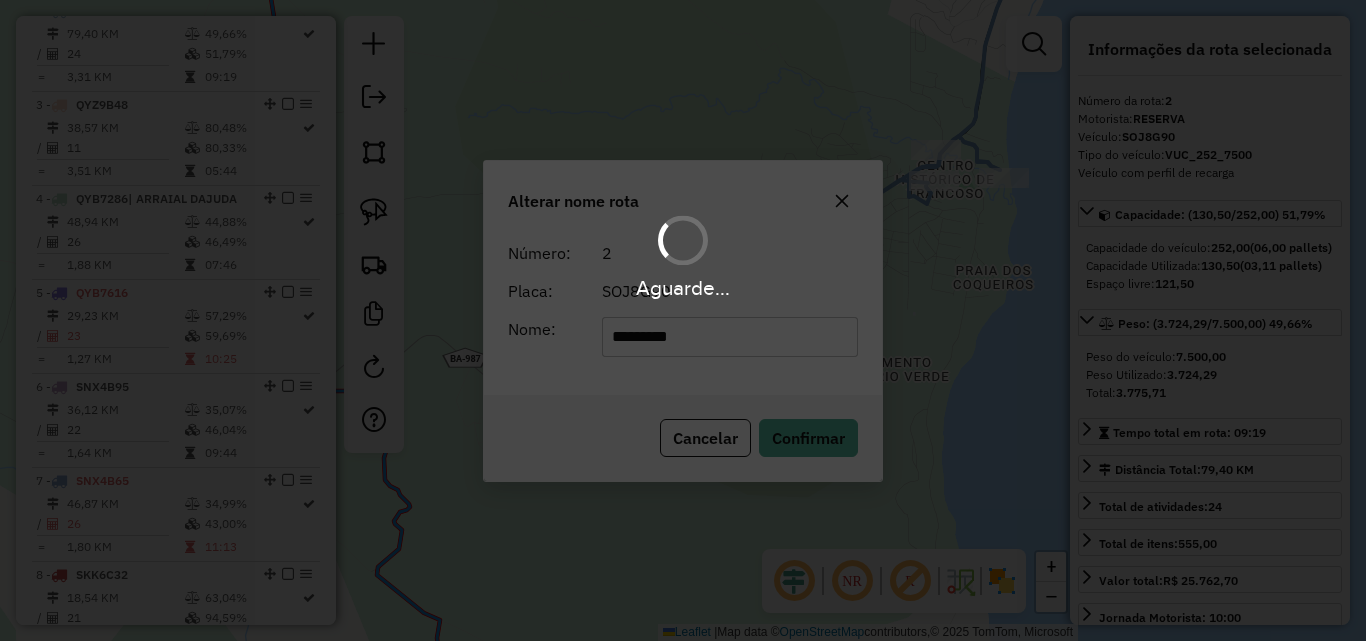 type 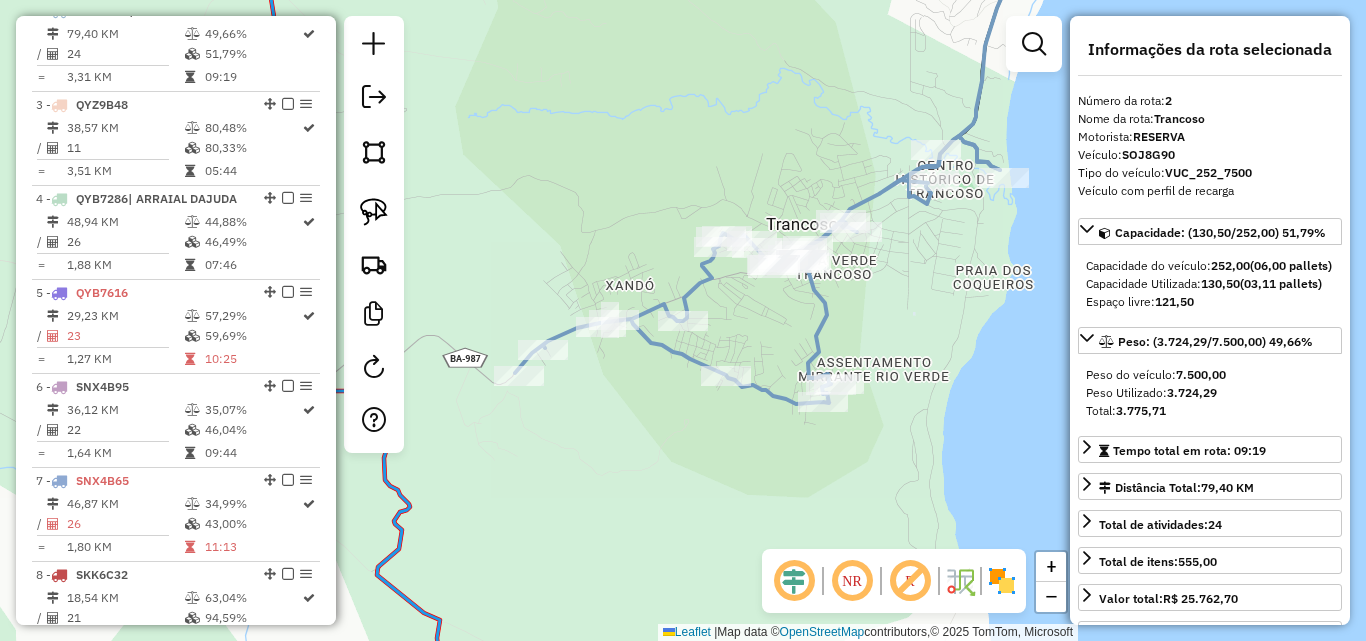 drag, startPoint x: 739, startPoint y: 261, endPoint x: 727, endPoint y: 487, distance: 226.31836 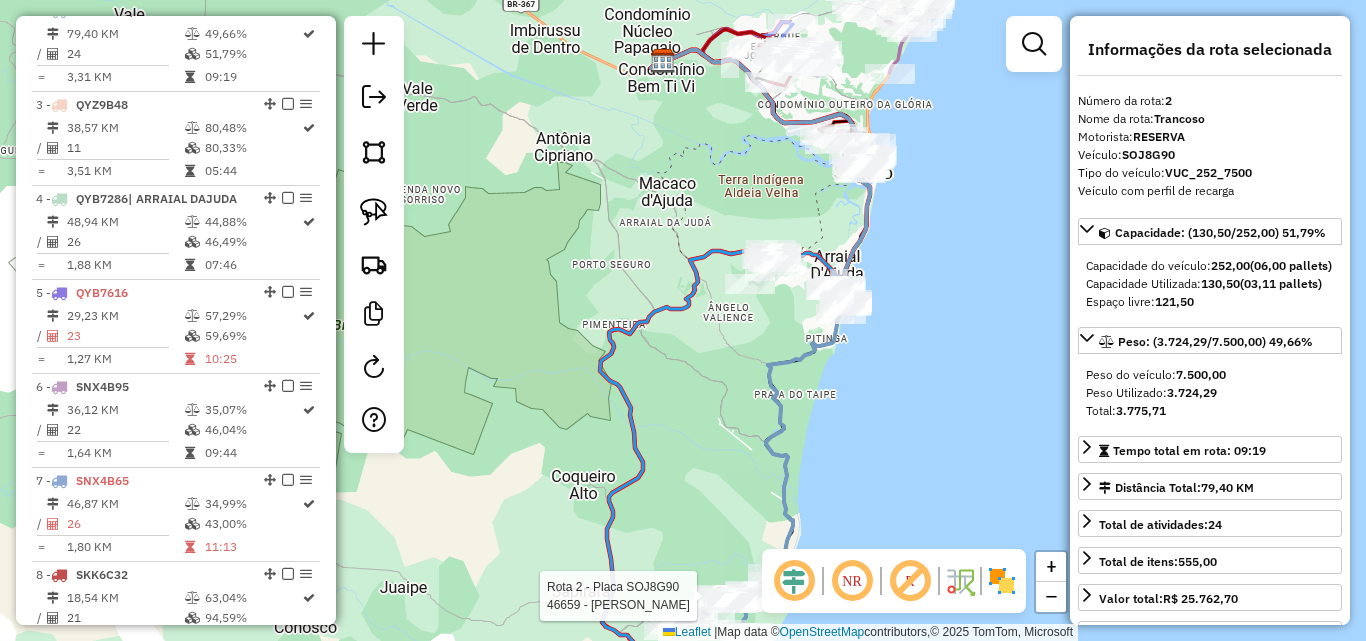 drag, startPoint x: 719, startPoint y: 336, endPoint x: 715, endPoint y: 426, distance: 90.088844 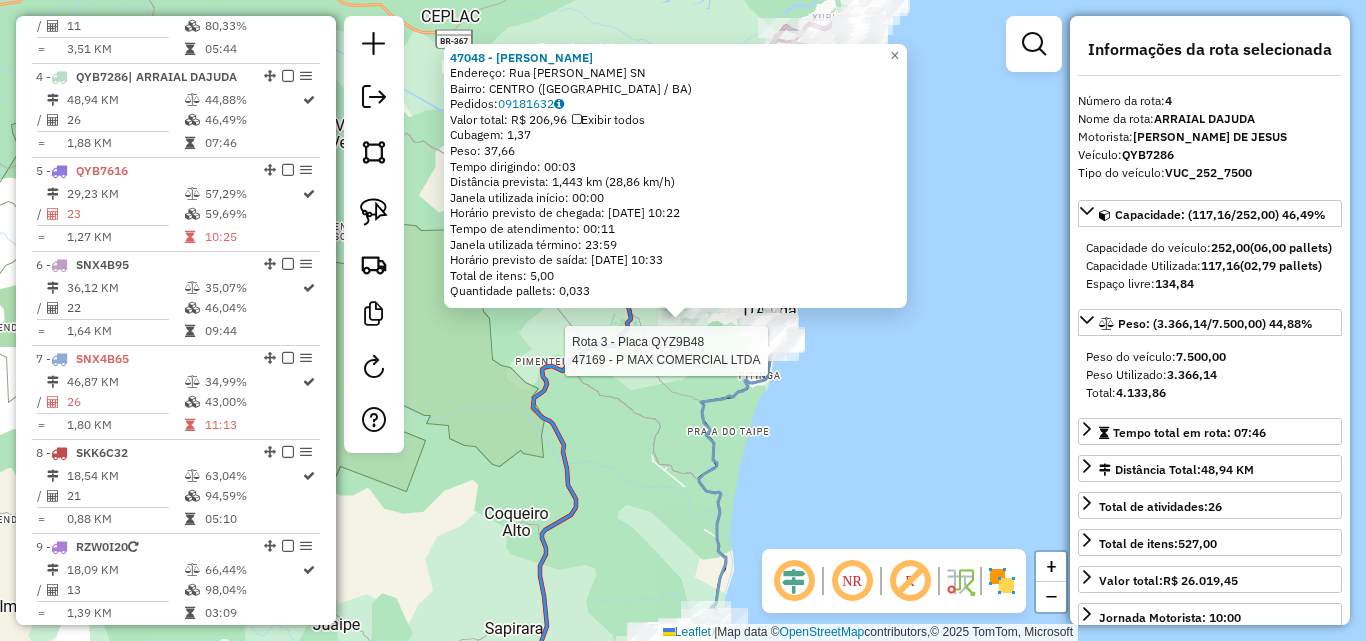 scroll, scrollTop: 1056, scrollLeft: 0, axis: vertical 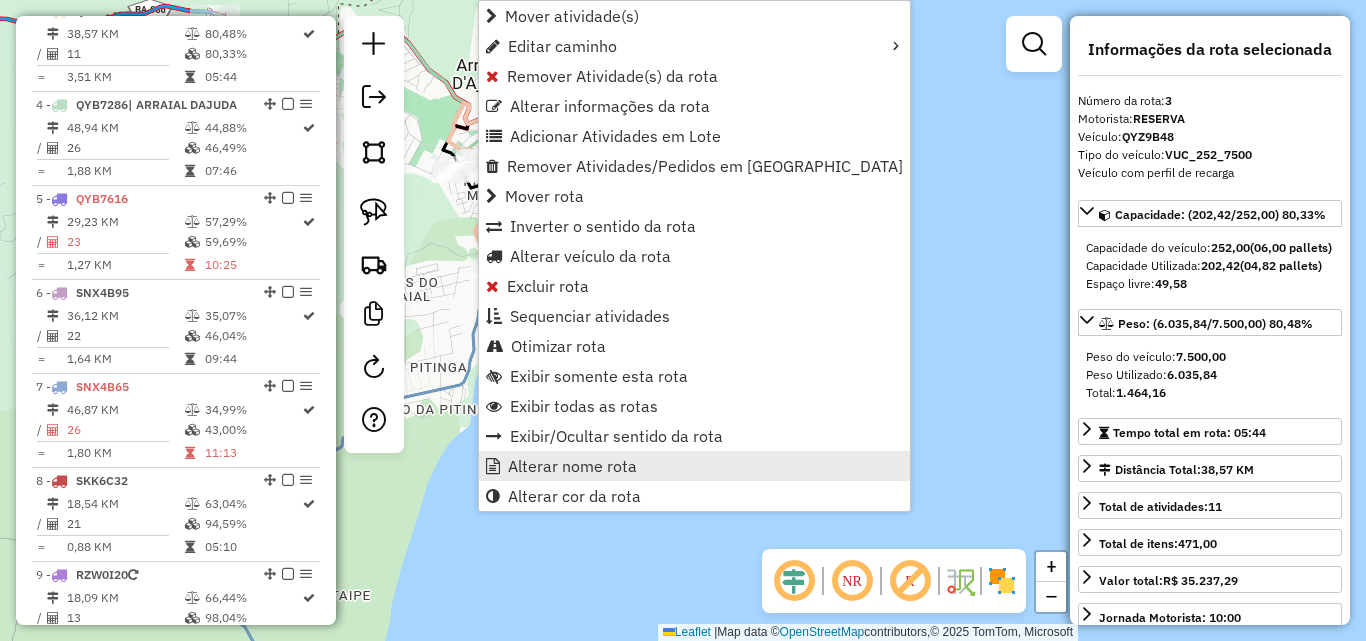 click on "Alterar nome rota" at bounding box center (694, 466) 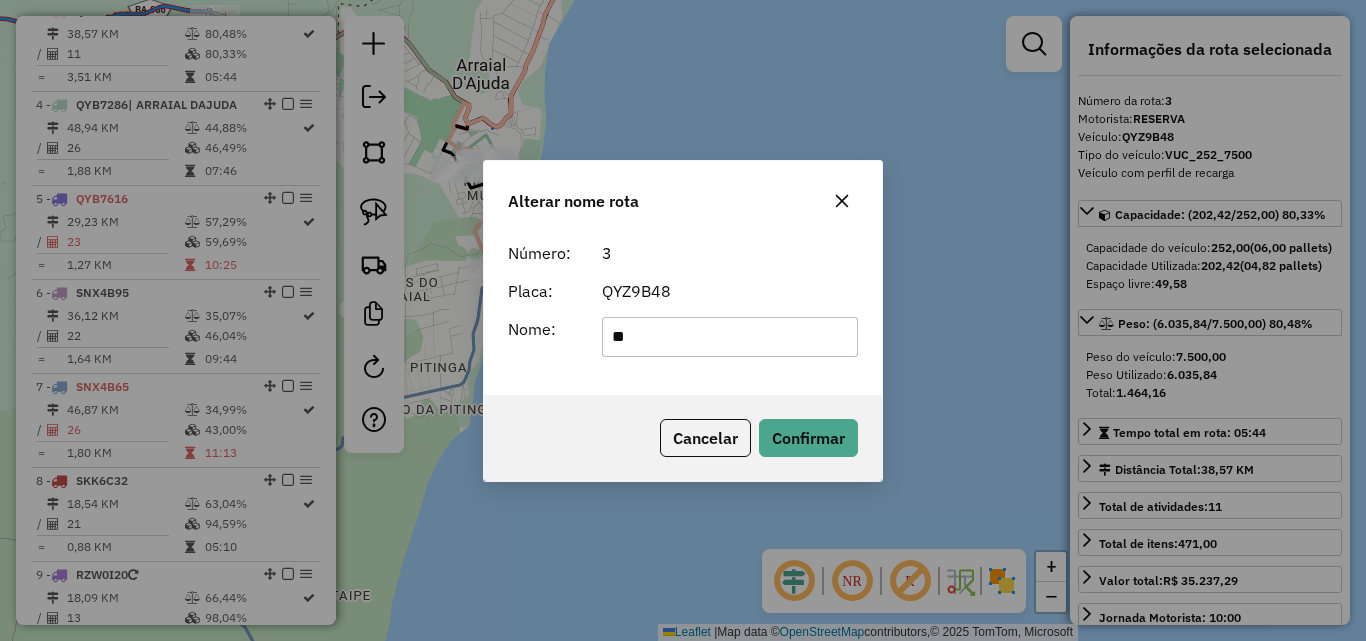 type on "*" 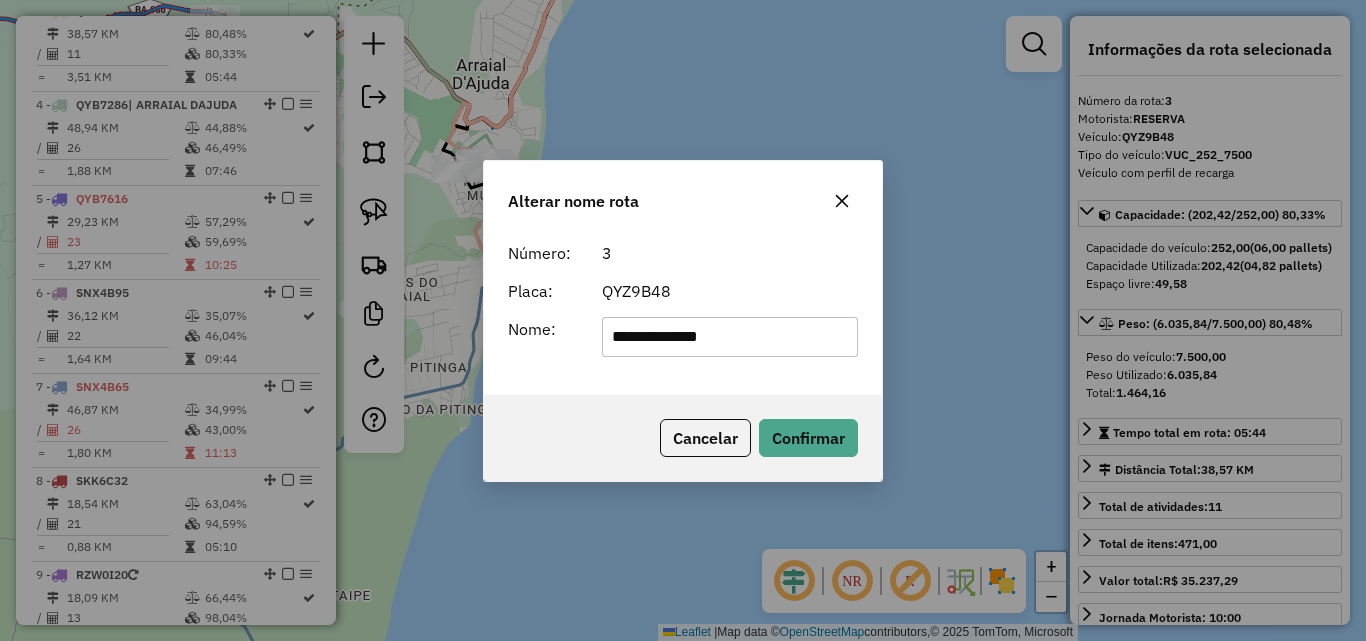 type on "**********" 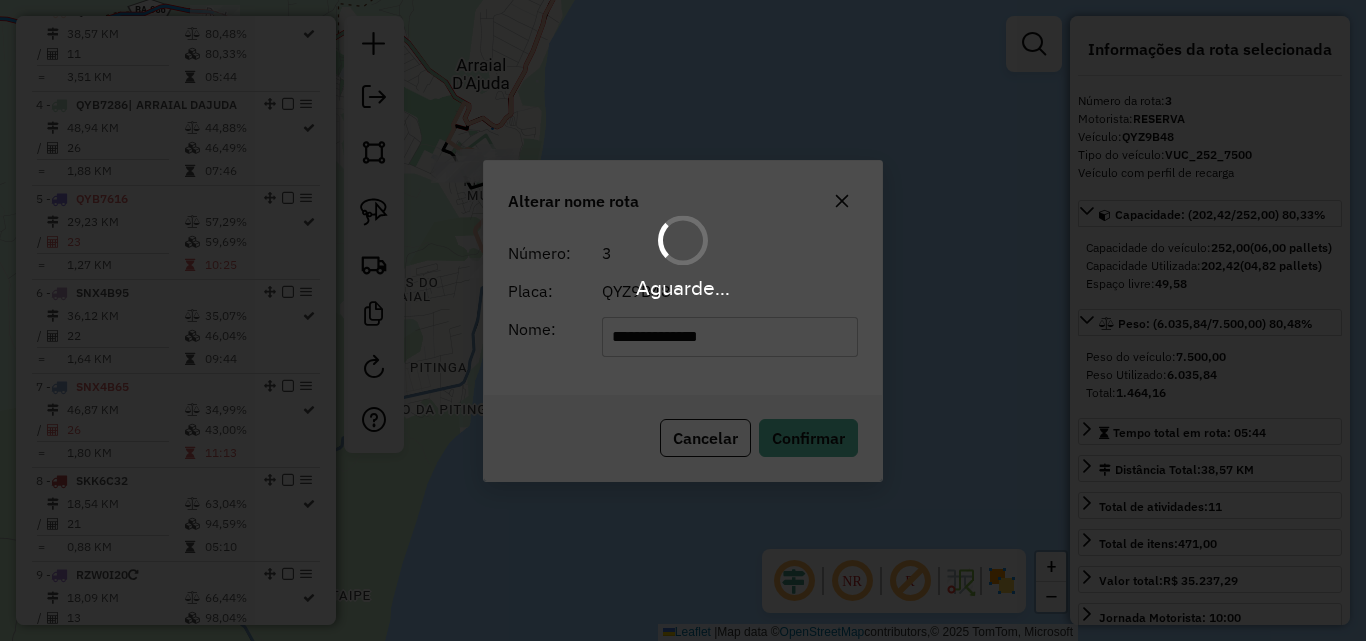 type 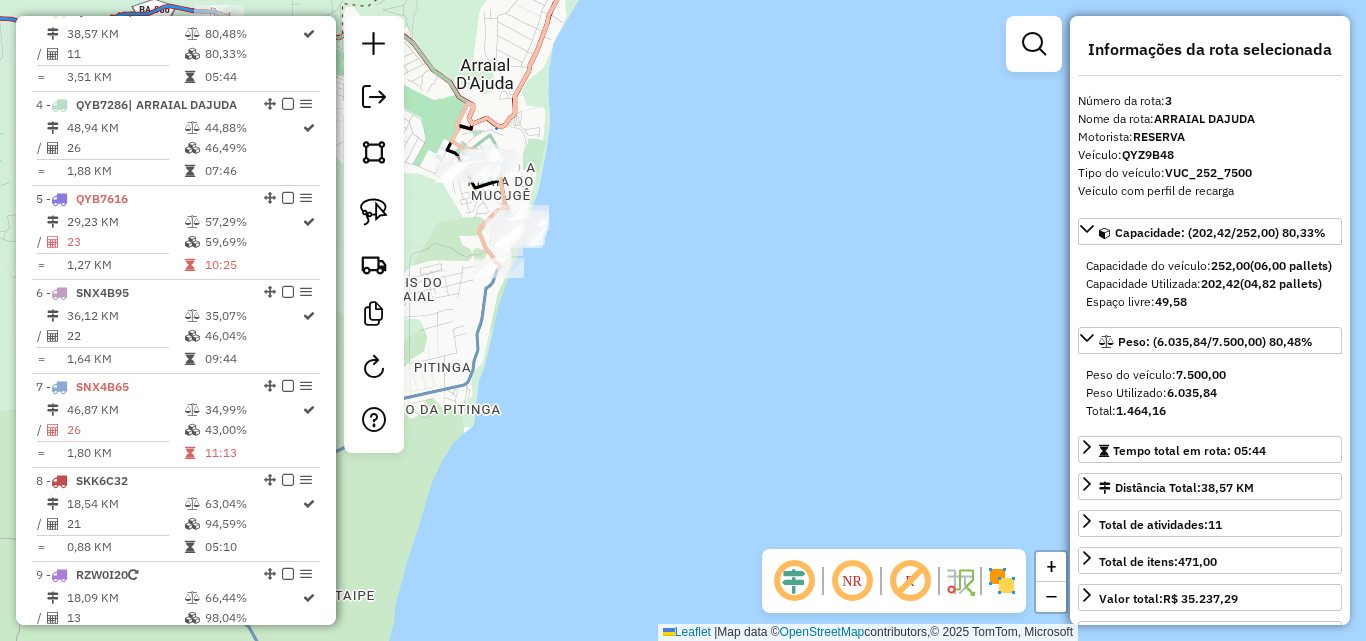 drag, startPoint x: 560, startPoint y: 427, endPoint x: 714, endPoint y: 338, distance: 177.86794 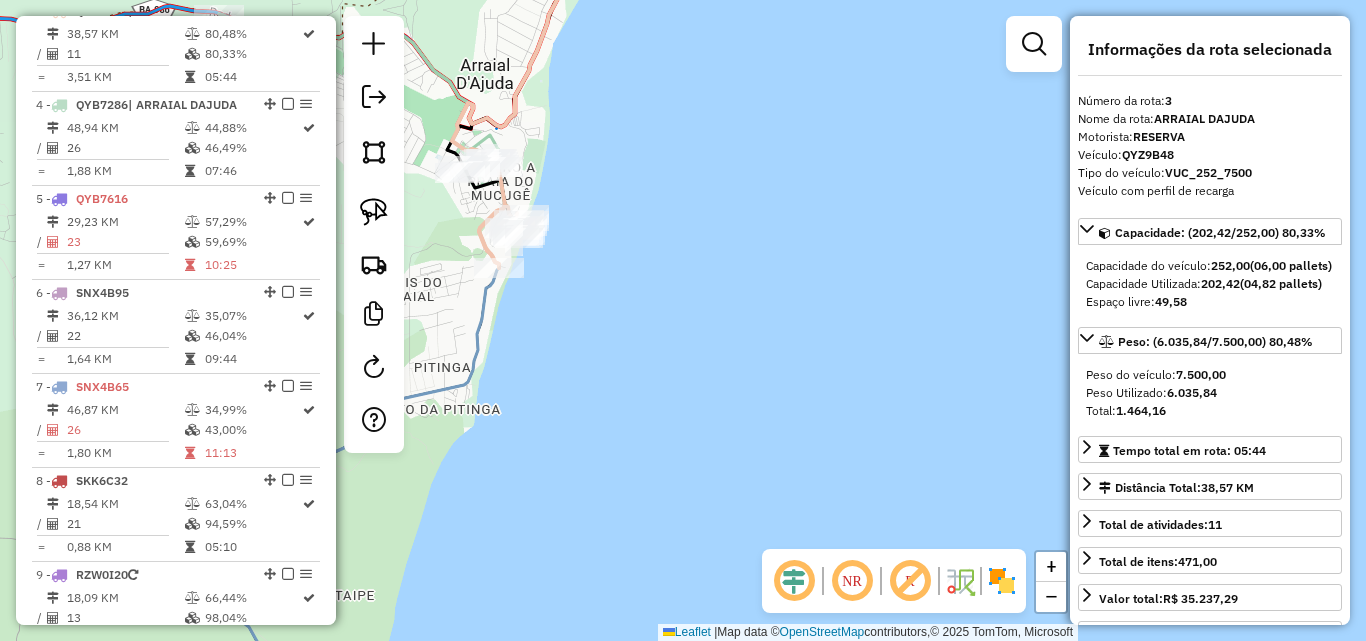 click on "Janela de atendimento Grade de atendimento Capacidade Transportadoras Veículos Cliente Pedidos  Rotas Selecione os dias de semana para filtrar as janelas de atendimento  Seg   Ter   Qua   Qui   Sex   Sáb   Dom  Informe o período da janela de atendimento: De: Até:  Filtrar exatamente a janela do cliente  Considerar janela de atendimento padrão  Selecione os dias de semana para filtrar as grades de atendimento  Seg   Ter   Qua   Qui   Sex   Sáb   Dom   Considerar clientes sem dia de atendimento cadastrado  Clientes fora do dia de atendimento selecionado Filtrar as atividades entre os valores definidos abaixo:  Peso mínimo:   Peso máximo:   Cubagem mínima:   Cubagem máxima:   De:   Até:  Filtrar as atividades entre o tempo de atendimento definido abaixo:  De:   Até:   Considerar capacidade total dos clientes não roteirizados Transportadora: Selecione um ou mais itens Tipo de veículo: Selecione um ou mais itens Veículo: Selecione um ou mais itens Motorista: Selecione um ou mais itens Nome: Rótulo:" 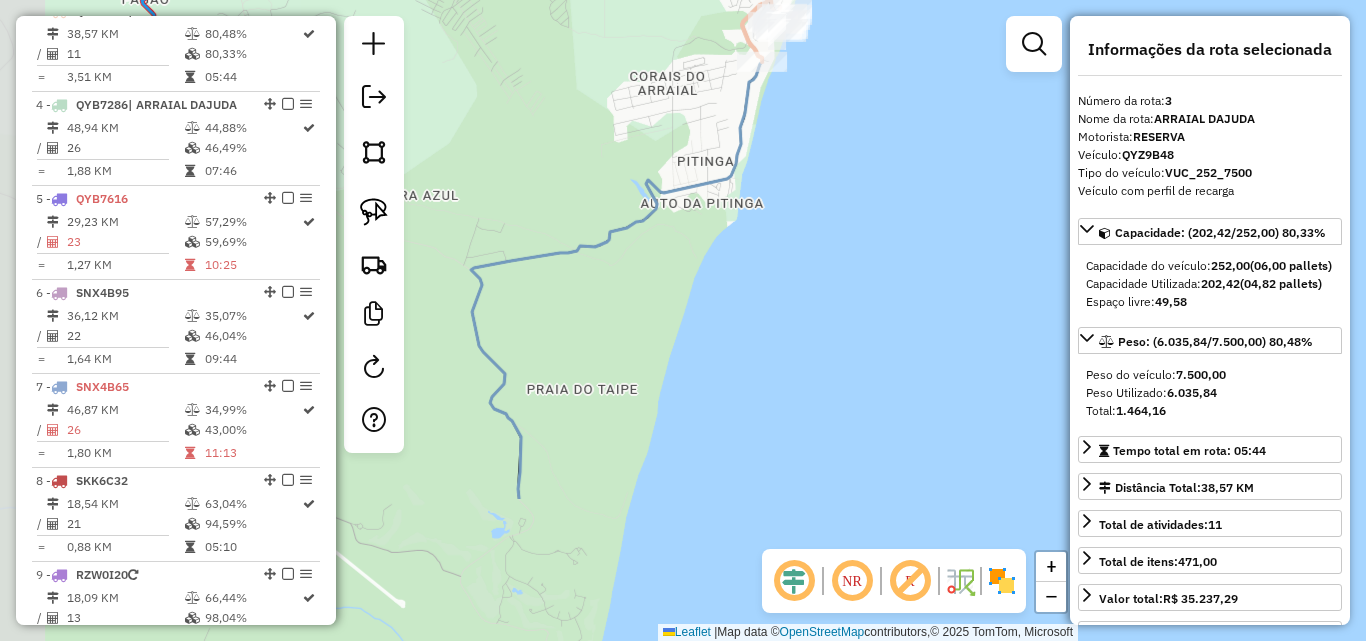 drag, startPoint x: 649, startPoint y: 434, endPoint x: 684, endPoint y: 363, distance: 79.15807 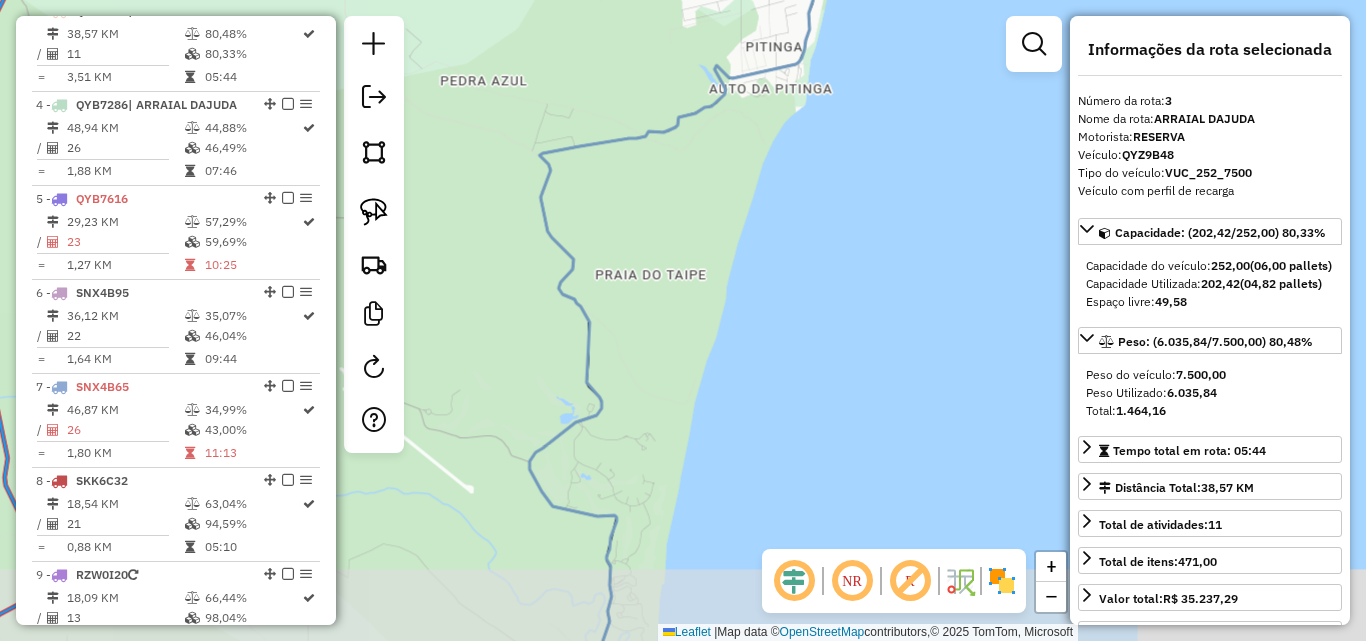 drag, startPoint x: 634, startPoint y: 383, endPoint x: 695, endPoint y: 267, distance: 131.06105 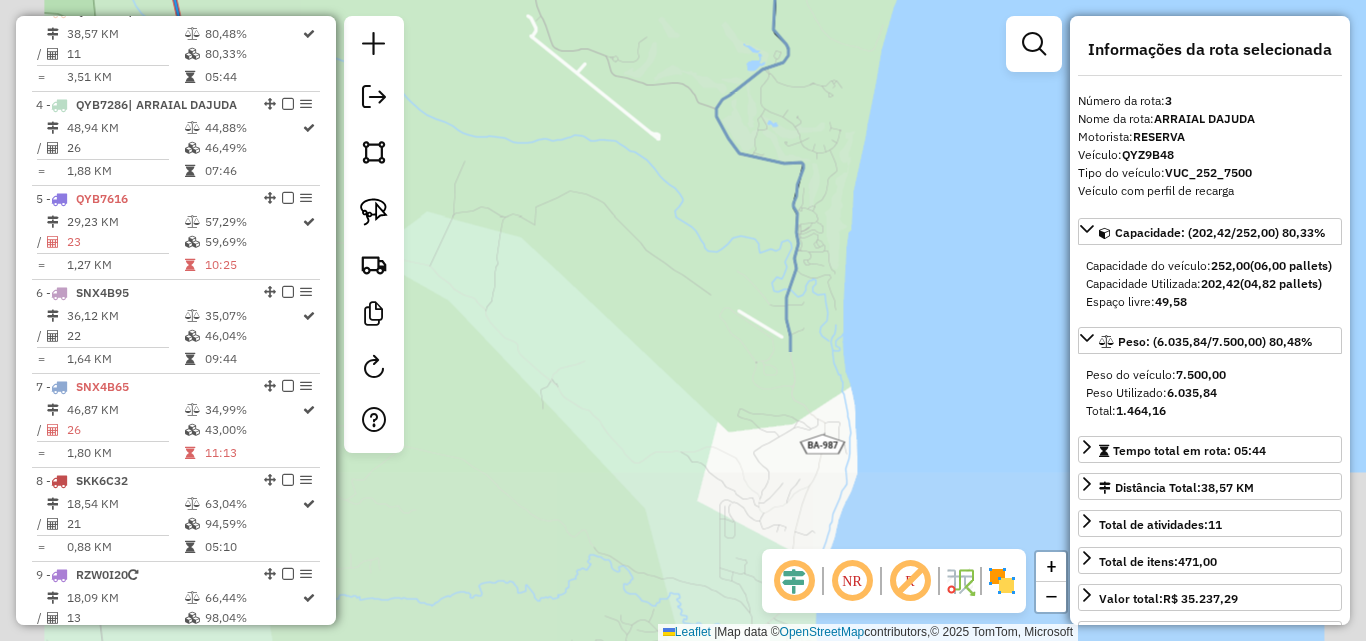 click on "Janela de atendimento Grade de atendimento Capacidade Transportadoras Veículos Cliente Pedidos  Rotas Selecione os dias de semana para filtrar as janelas de atendimento  Seg   Ter   Qua   Qui   Sex   Sáb   Dom  Informe o período da janela de atendimento: De: Até:  Filtrar exatamente a janela do cliente  Considerar janela de atendimento padrão  Selecione os dias de semana para filtrar as grades de atendimento  Seg   Ter   Qua   Qui   Sex   Sáb   Dom   Considerar clientes sem dia de atendimento cadastrado  Clientes fora do dia de atendimento selecionado Filtrar as atividades entre os valores definidos abaixo:  Peso mínimo:   Peso máximo:   Cubagem mínima:   Cubagem máxima:   De:   Até:  Filtrar as atividades entre o tempo de atendimento definido abaixo:  De:   Até:   Considerar capacidade total dos clientes não roteirizados Transportadora: Selecione um ou mais itens Tipo de veículo: Selecione um ou mais itens Veículo: Selecione um ou mais itens Motorista: Selecione um ou mais itens Nome: Rótulo:" 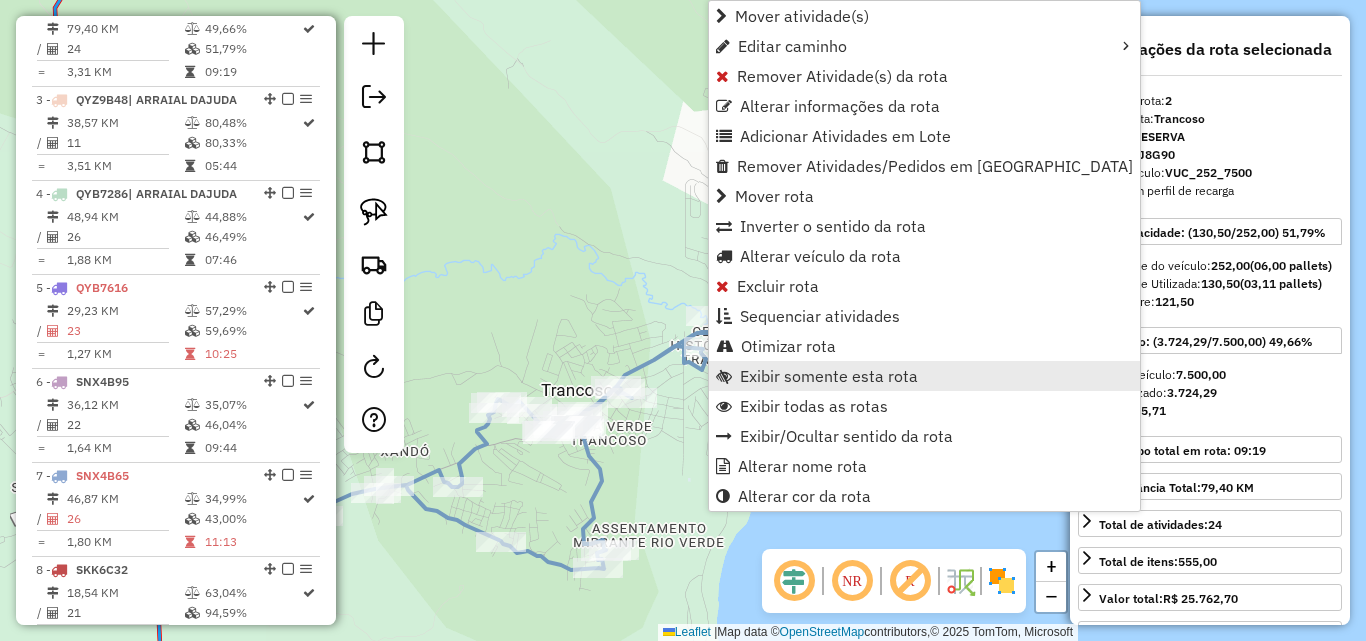 scroll, scrollTop: 868, scrollLeft: 0, axis: vertical 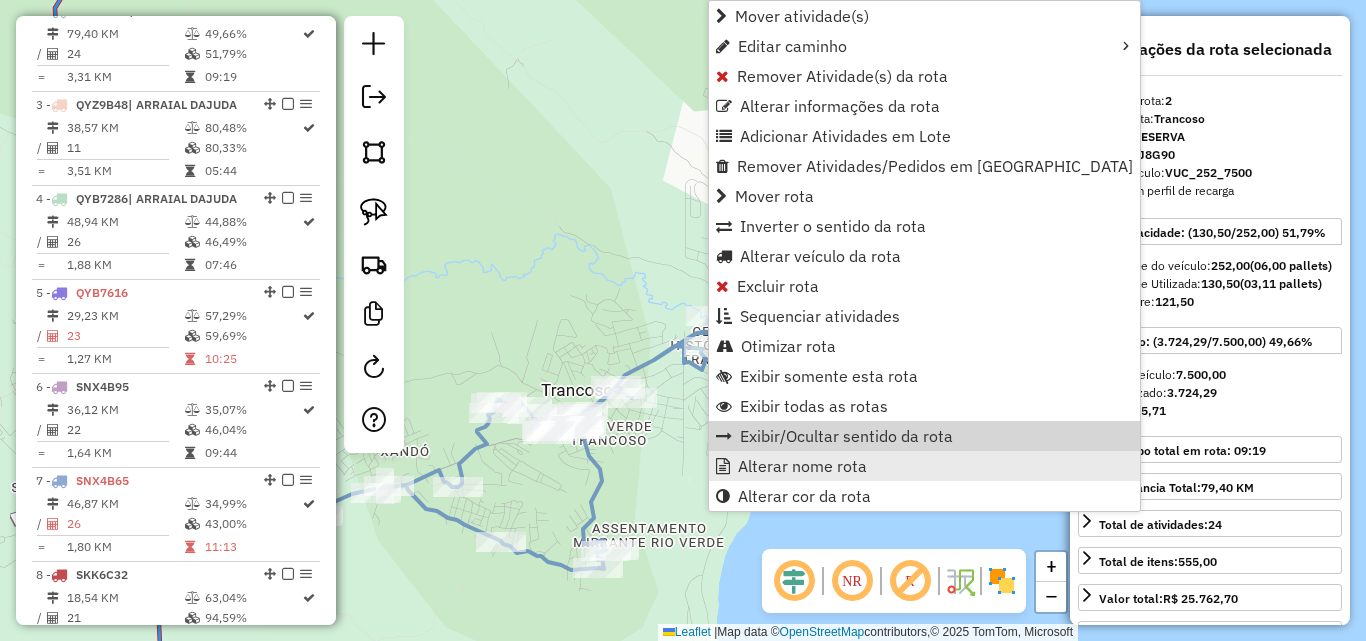 click on "Alterar nome rota" at bounding box center (802, 466) 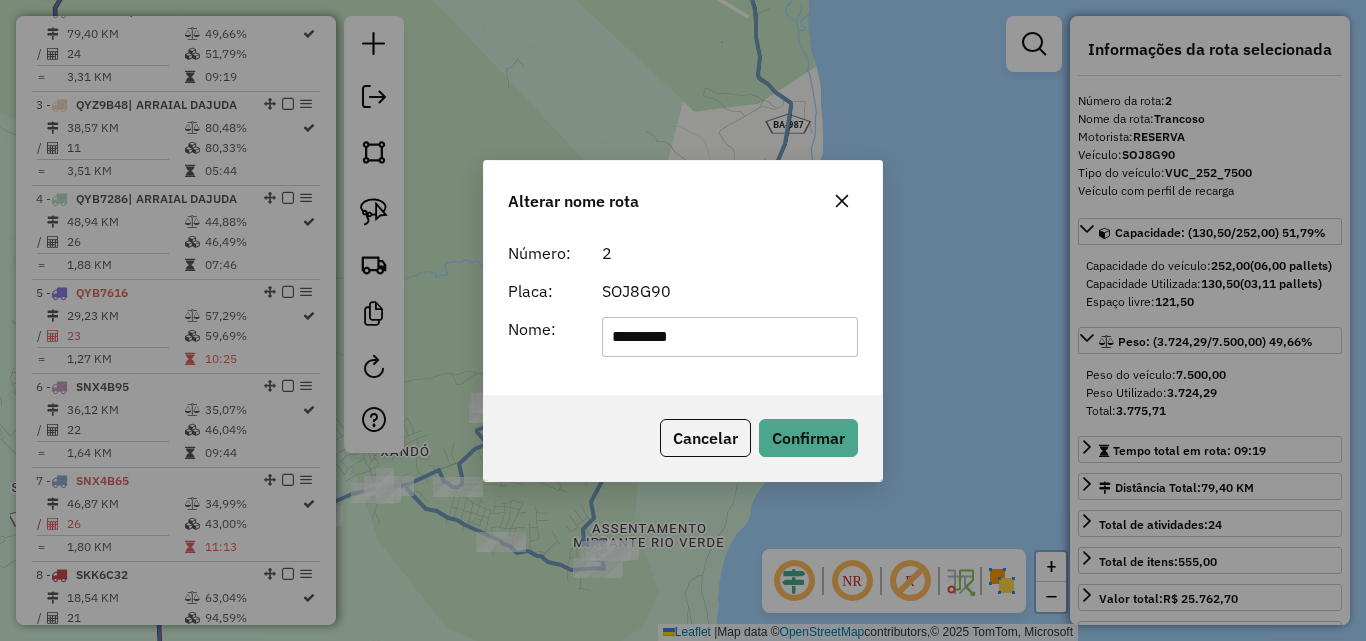 click on "********" 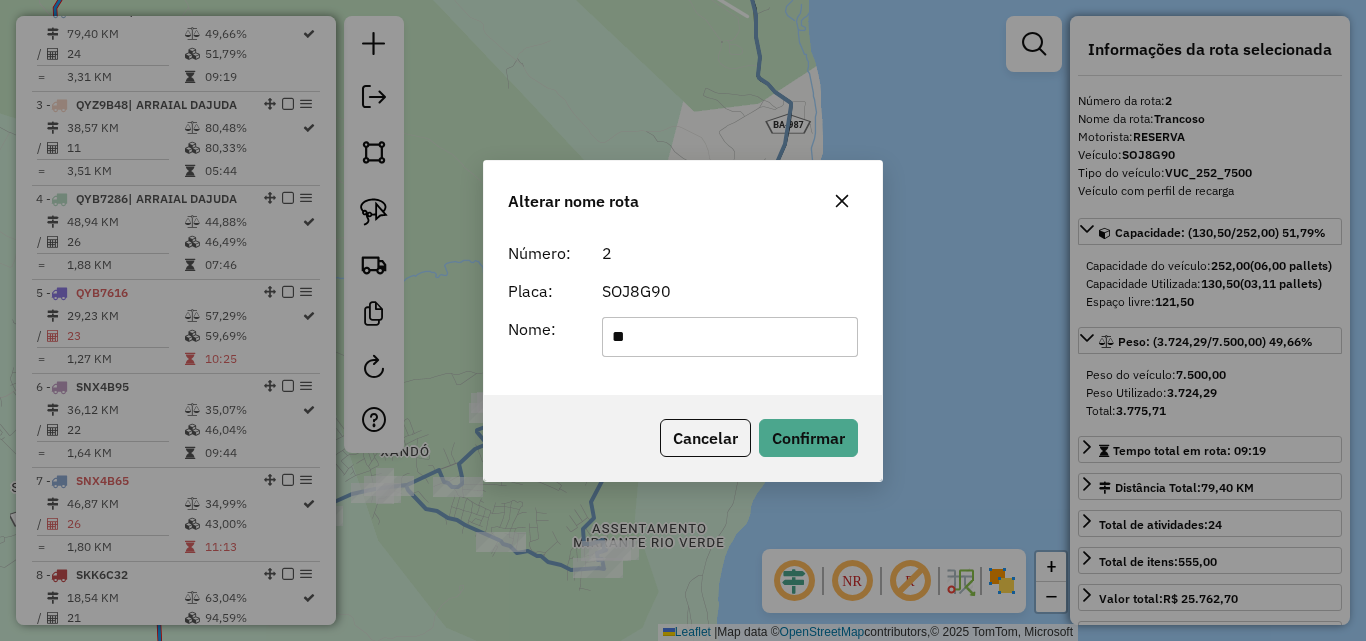 type on "*" 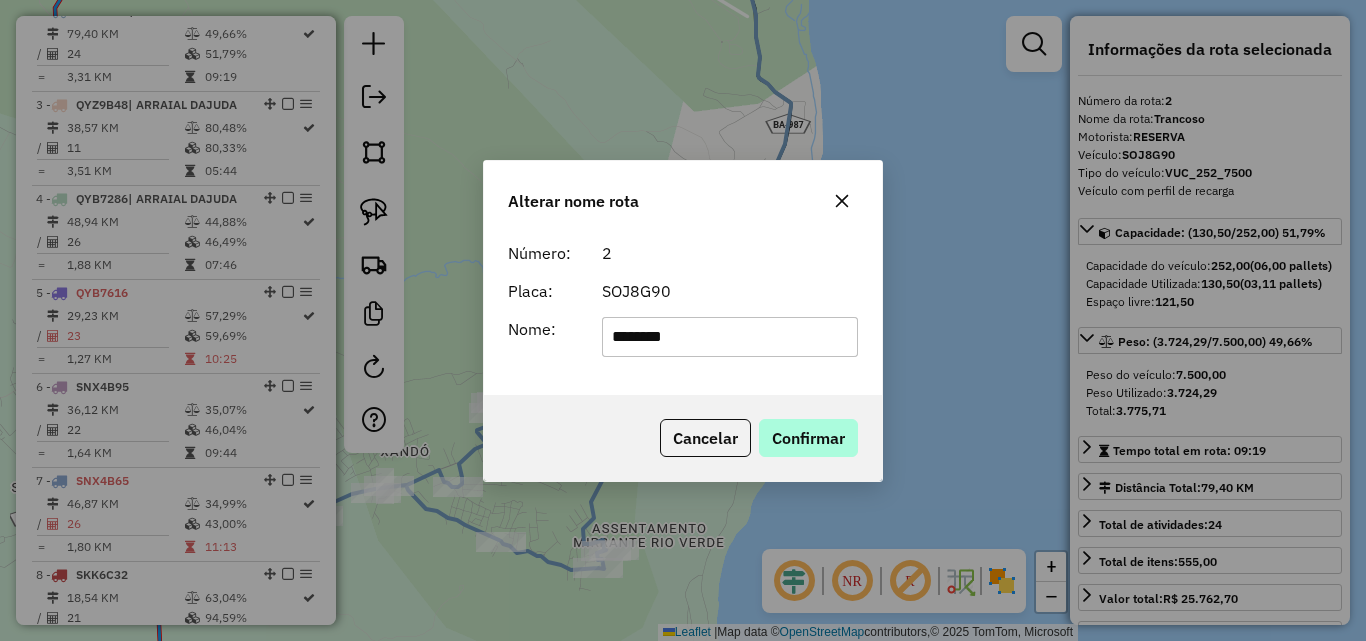 type on "********" 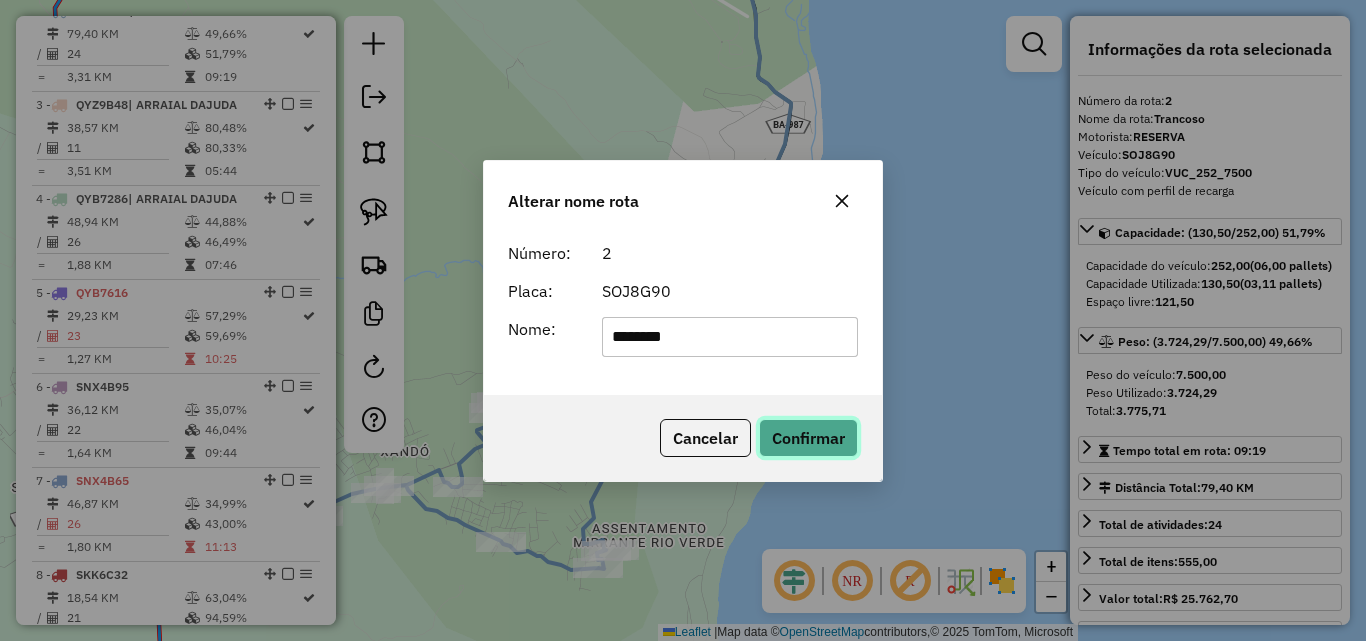 click on "Confirmar" 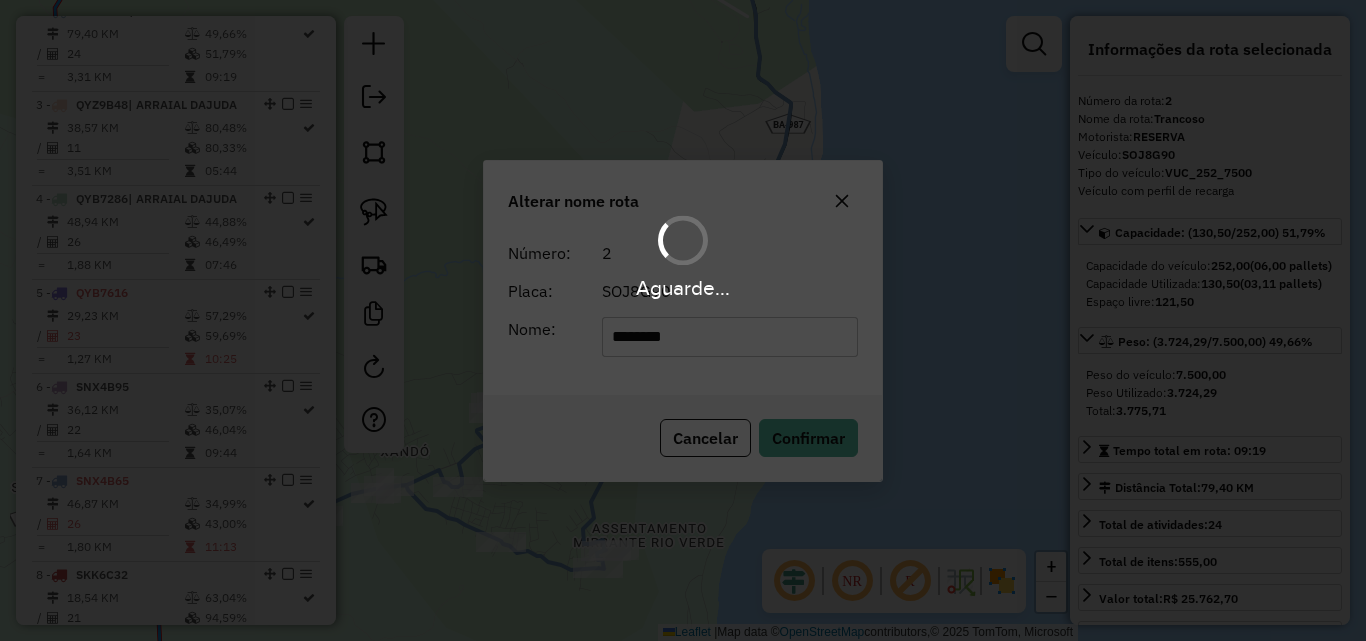 type 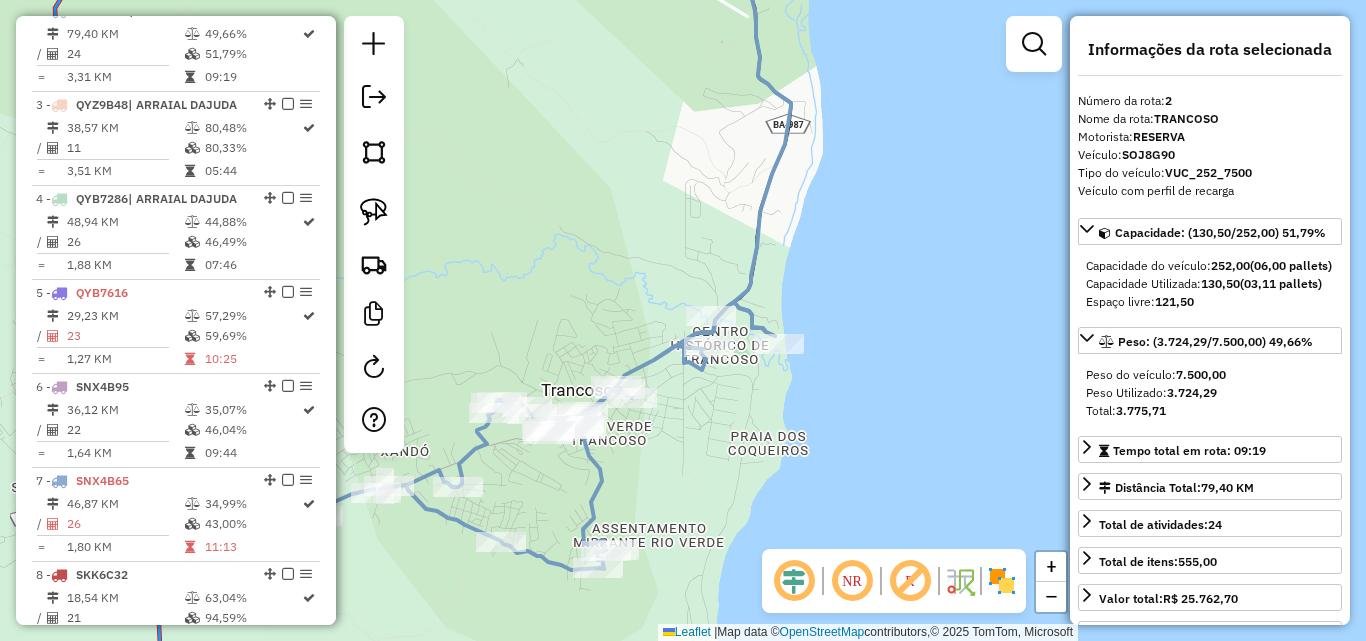 drag, startPoint x: 700, startPoint y: 588, endPoint x: 745, endPoint y: 275, distance: 316.2183 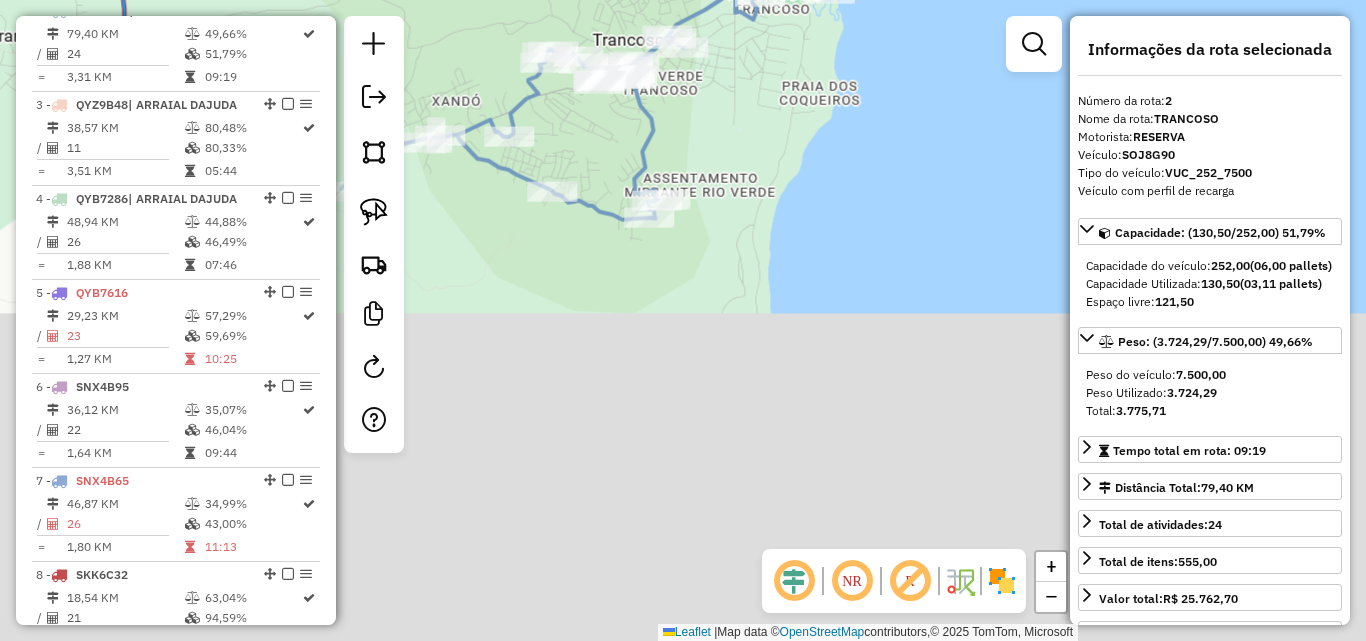click on "Janela de atendimento Grade de atendimento Capacidade Transportadoras Veículos Cliente Pedidos  Rotas Selecione os dias de semana para filtrar as janelas de atendimento  Seg   Ter   Qua   Qui   Sex   Sáb   Dom  Informe o período da janela de atendimento: De: Até:  Filtrar exatamente a janela do cliente  Considerar janela de atendimento padrão  Selecione os dias de semana para filtrar as grades de atendimento  Seg   Ter   Qua   Qui   Sex   Sáb   Dom   Considerar clientes sem dia de atendimento cadastrado  Clientes fora do dia de atendimento selecionado Filtrar as atividades entre os valores definidos abaixo:  Peso mínimo:   Peso máximo:   Cubagem mínima:   Cubagem máxima:   De:   Até:  Filtrar as atividades entre o tempo de atendimento definido abaixo:  De:   Até:   Considerar capacidade total dos clientes não roteirizados Transportadora: Selecione um ou mais itens Tipo de veículo: Selecione um ou mais itens Veículo: Selecione um ou mais itens Motorista: Selecione um ou mais itens Nome: Rótulo:" 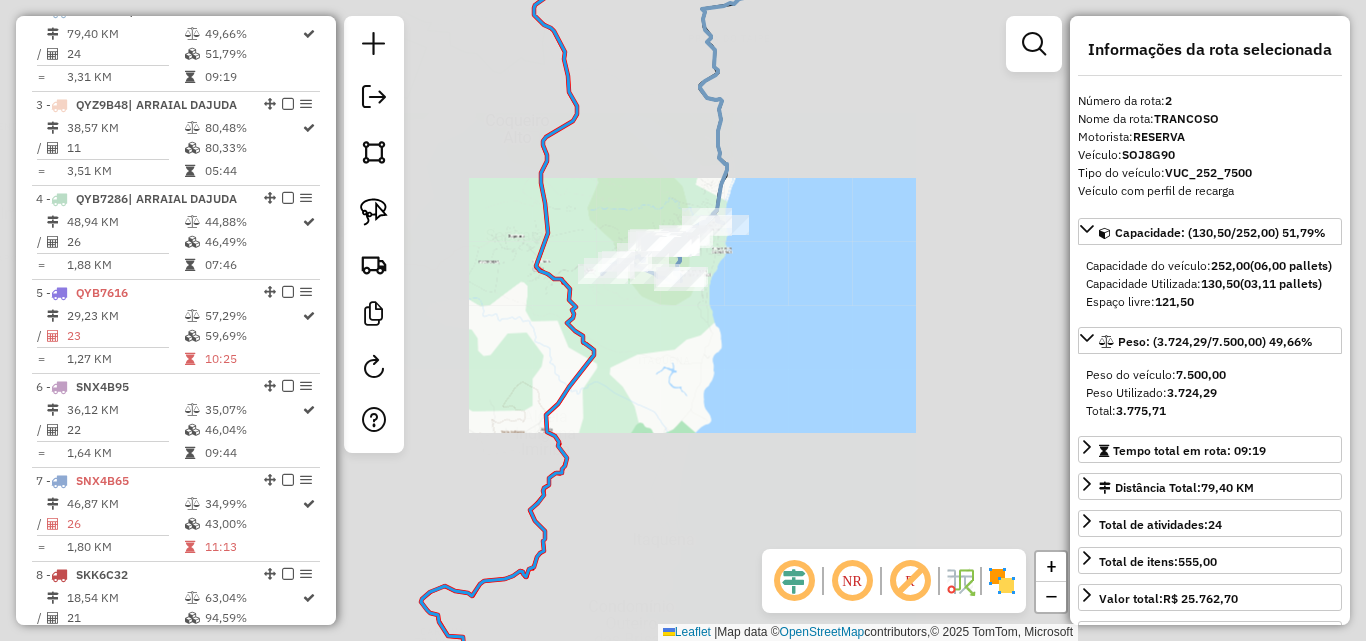 click on "Janela de atendimento Grade de atendimento Capacidade Transportadoras Veículos Cliente Pedidos  Rotas Selecione os dias de semana para filtrar as janelas de atendimento  Seg   Ter   Qua   Qui   Sex   Sáb   Dom  Informe o período da janela de atendimento: De: Até:  Filtrar exatamente a janela do cliente  Considerar janela de atendimento padrão  Selecione os dias de semana para filtrar as grades de atendimento  Seg   Ter   Qua   Qui   Sex   Sáb   Dom   Considerar clientes sem dia de atendimento cadastrado  Clientes fora do dia de atendimento selecionado Filtrar as atividades entre os valores definidos abaixo:  Peso mínimo:   Peso máximo:   Cubagem mínima:   Cubagem máxima:   De:   Até:  Filtrar as atividades entre o tempo de atendimento definido abaixo:  De:   Até:   Considerar capacidade total dos clientes não roteirizados Transportadora: Selecione um ou mais itens Tipo de veículo: Selecione um ou mais itens Veículo: Selecione um ou mais itens Motorista: Selecione um ou mais itens Nome: Rótulo:" 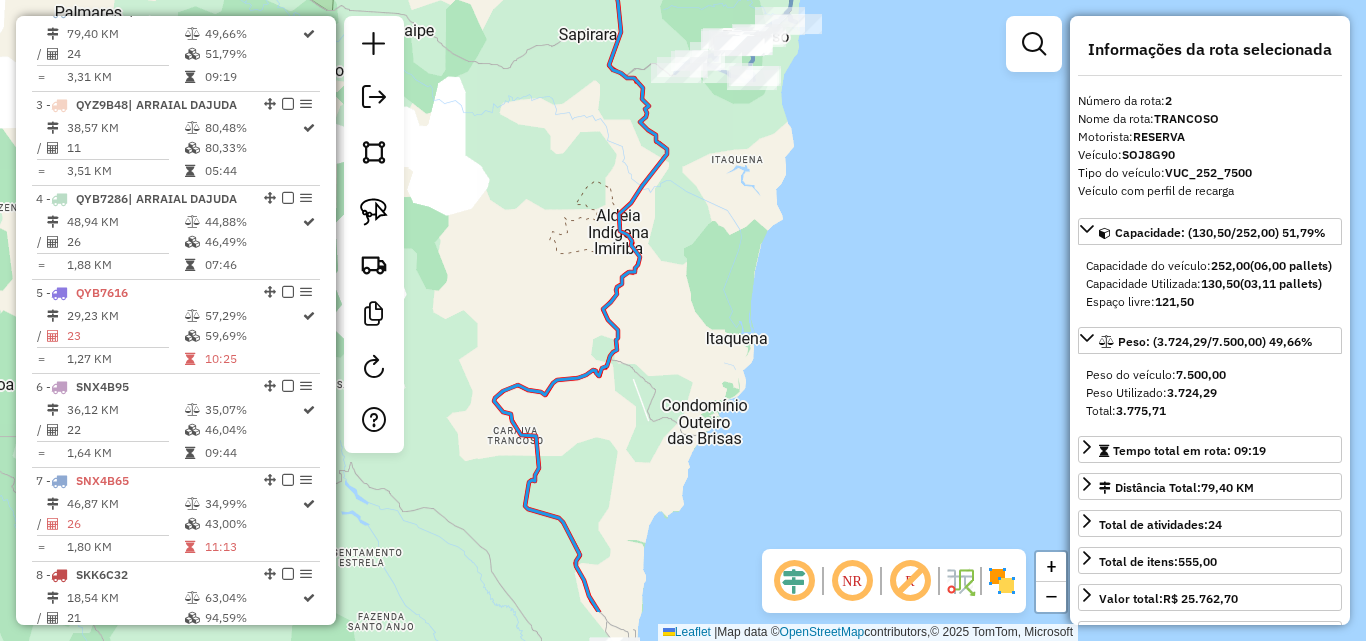 drag, startPoint x: 625, startPoint y: 417, endPoint x: 657, endPoint y: 294, distance: 127.09445 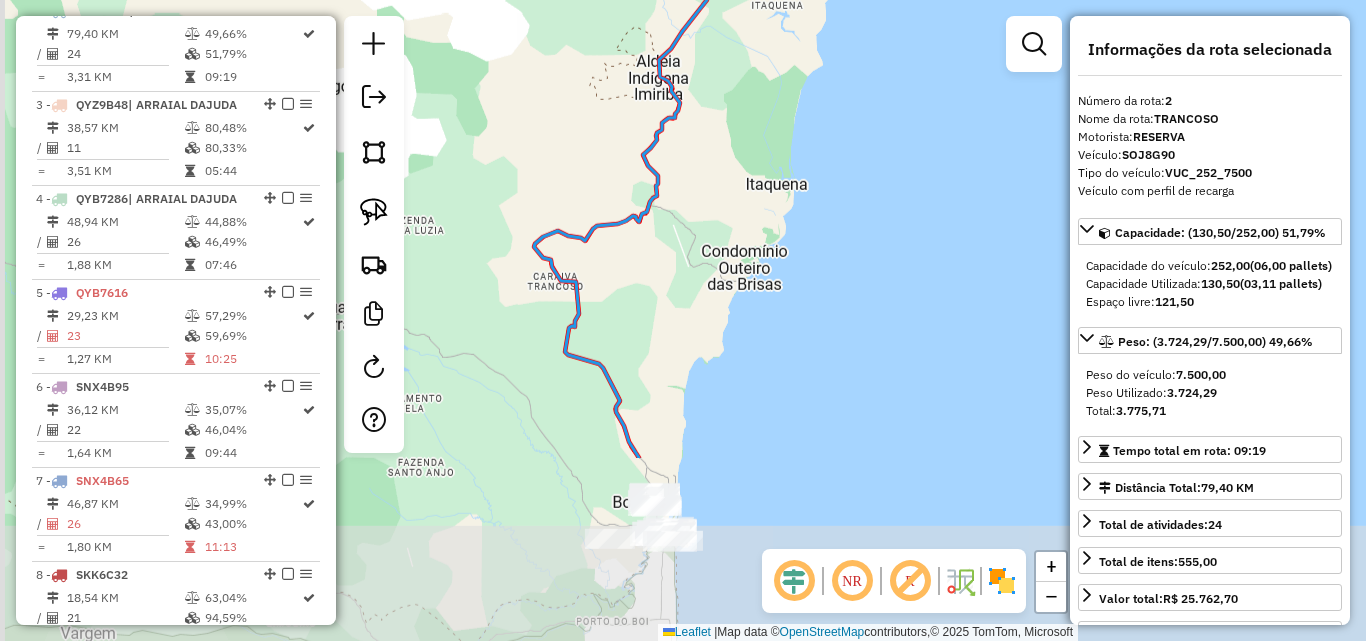 drag, startPoint x: 634, startPoint y: 397, endPoint x: 620, endPoint y: 337, distance: 61.611687 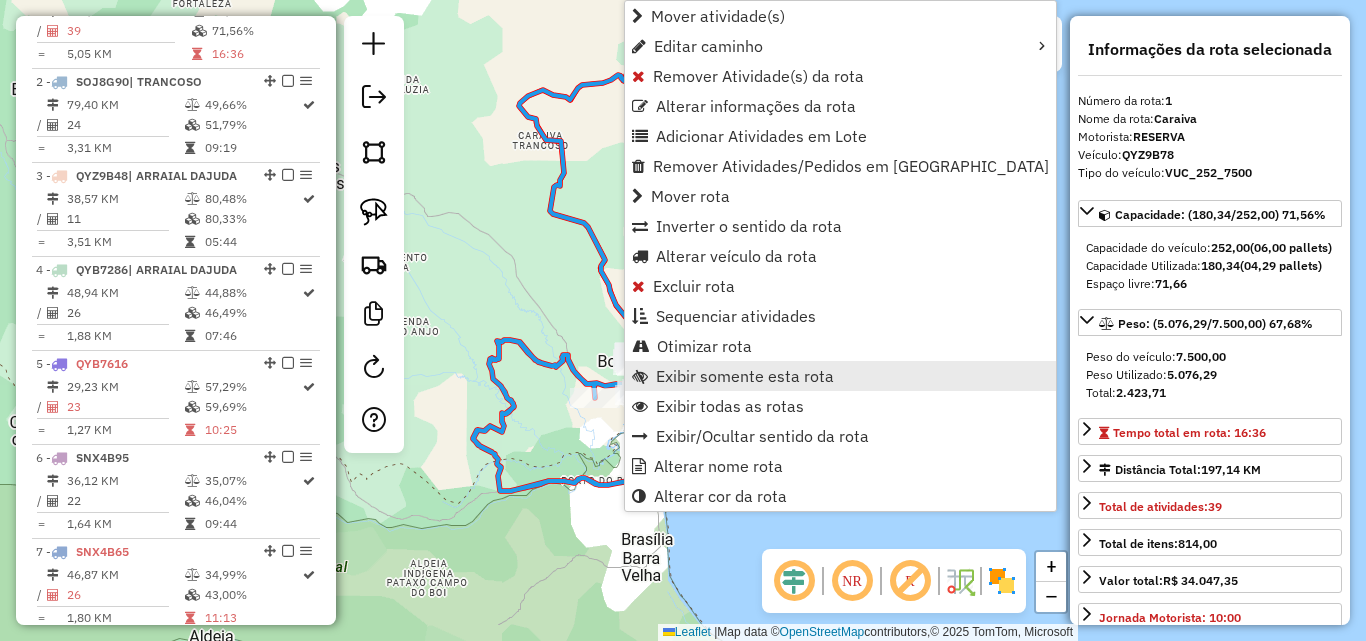 scroll, scrollTop: 774, scrollLeft: 0, axis: vertical 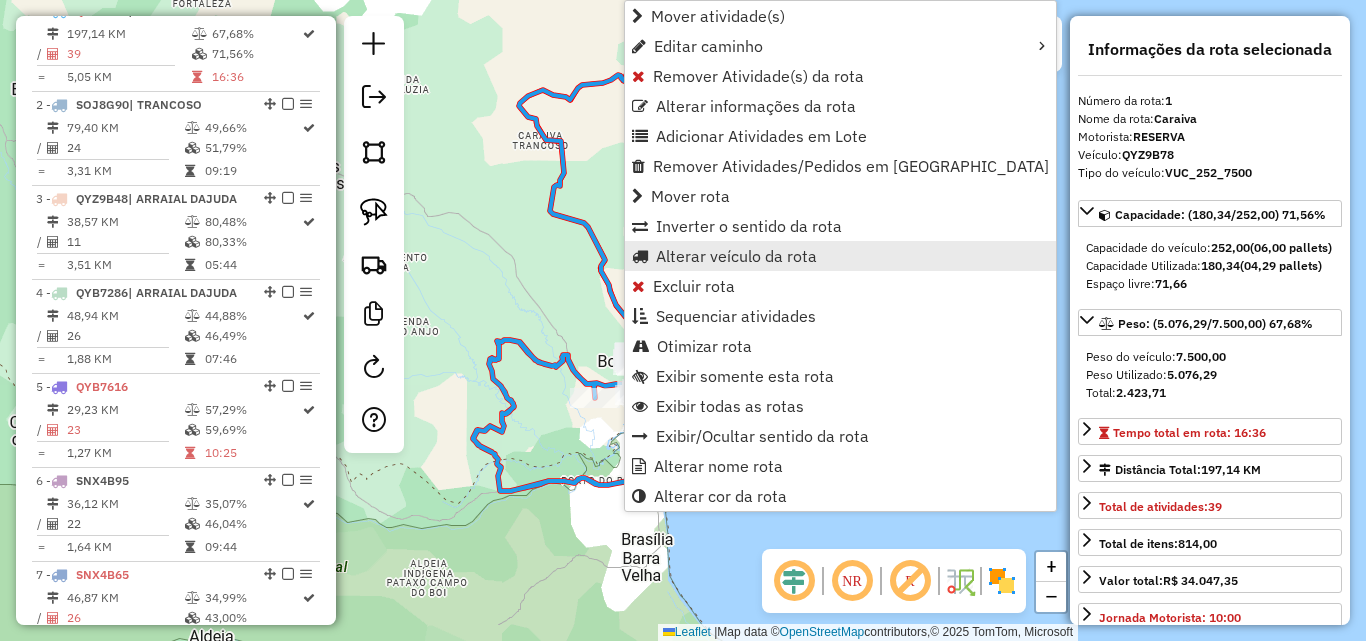 click on "Alterar veículo da rota" at bounding box center [736, 256] 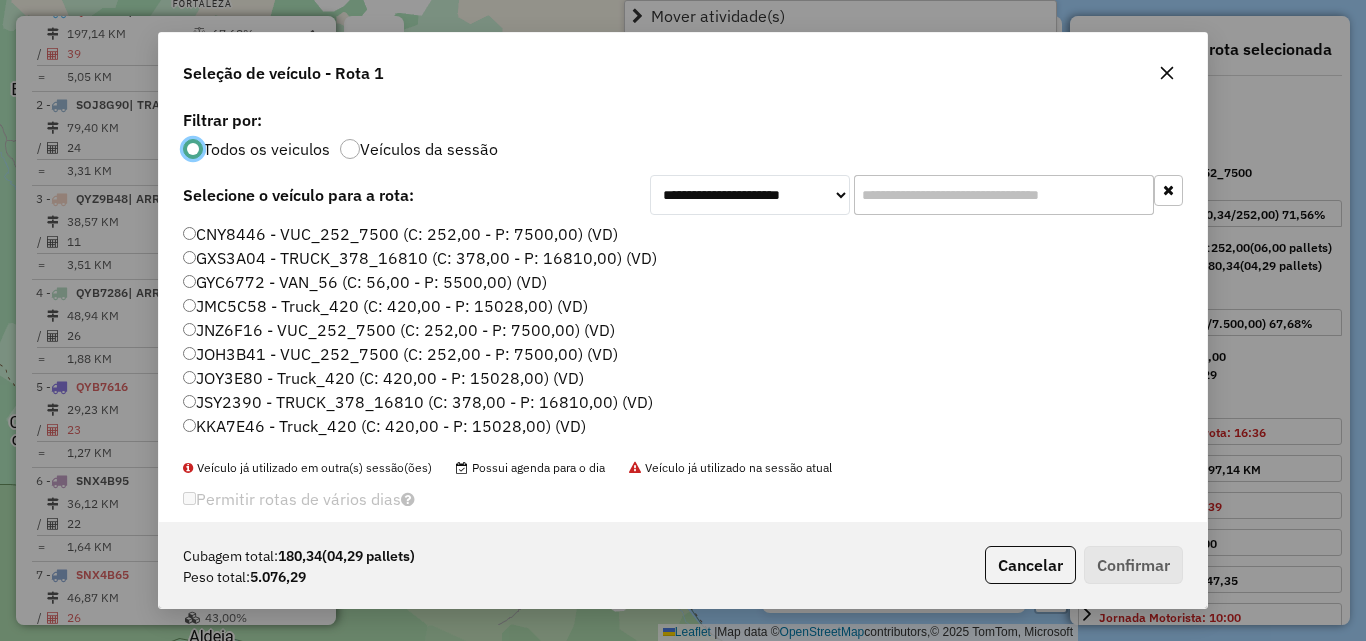 scroll, scrollTop: 11, scrollLeft: 6, axis: both 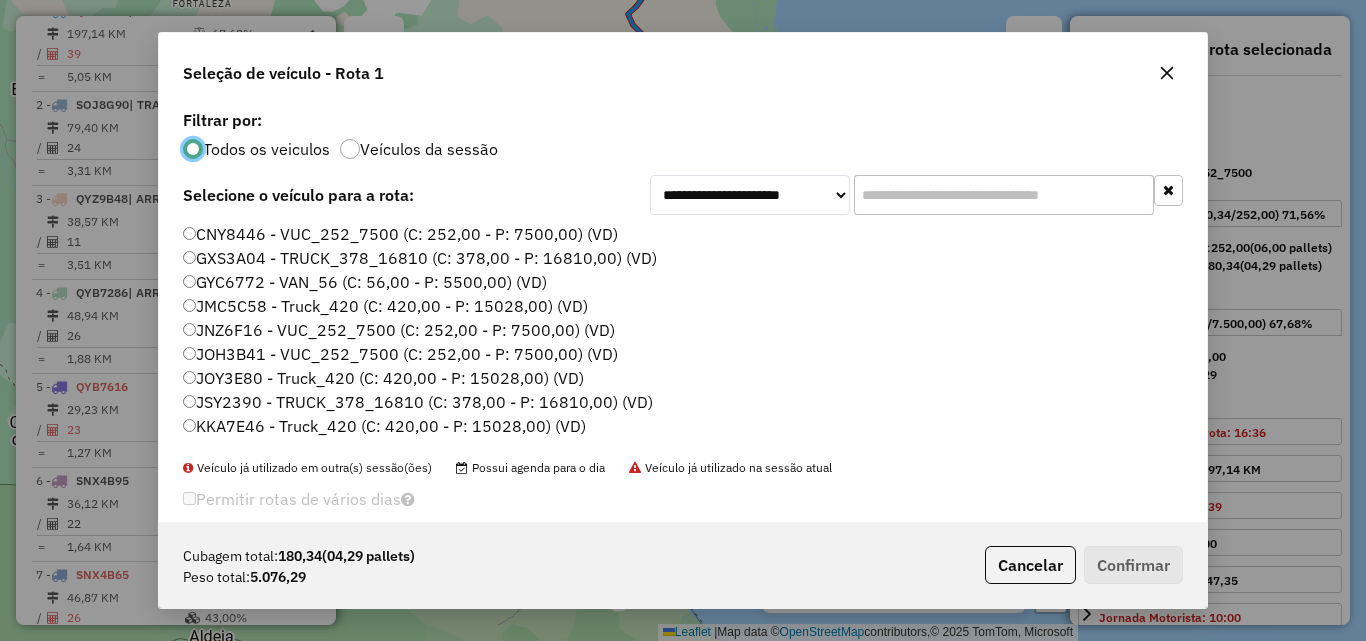 click 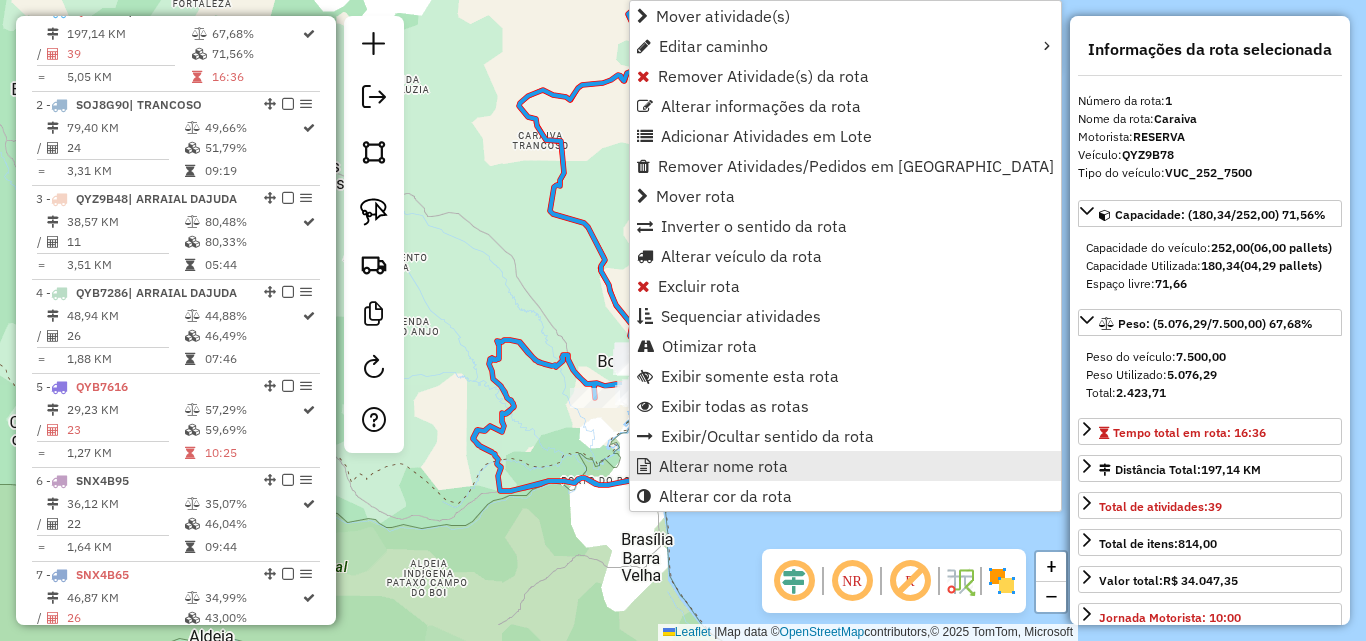 click on "Alterar nome rota" at bounding box center [723, 466] 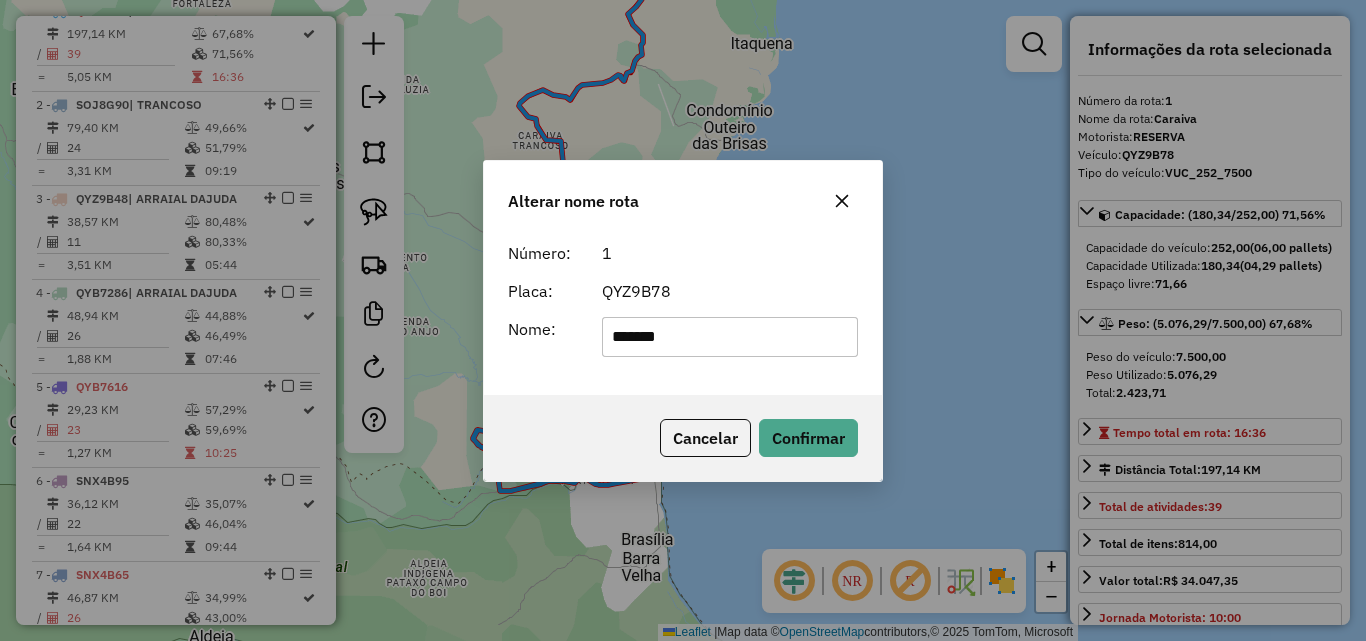 click on "*******" 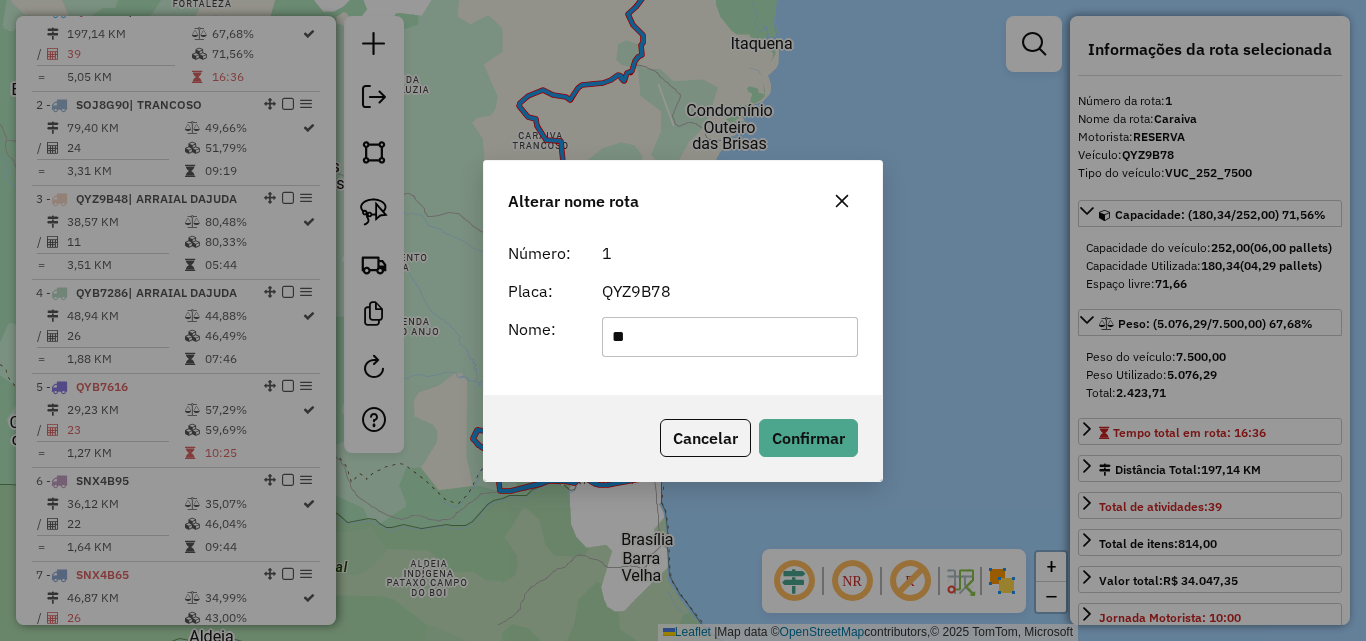 type on "*" 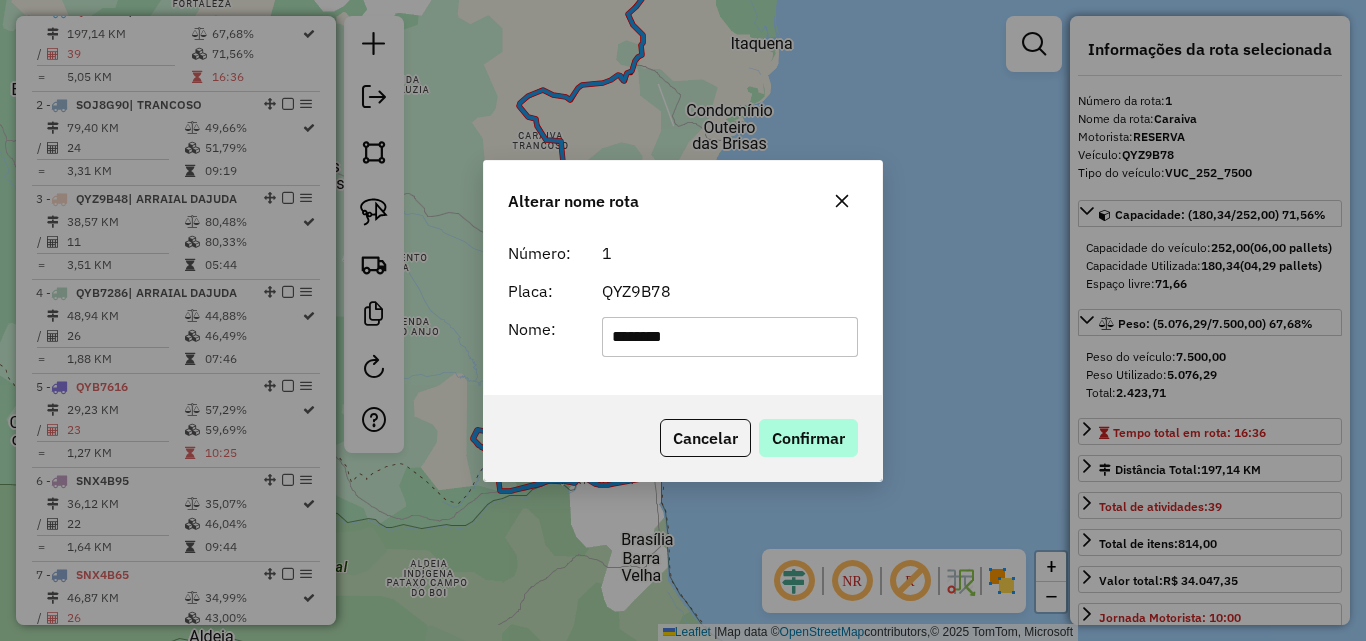 type on "*******" 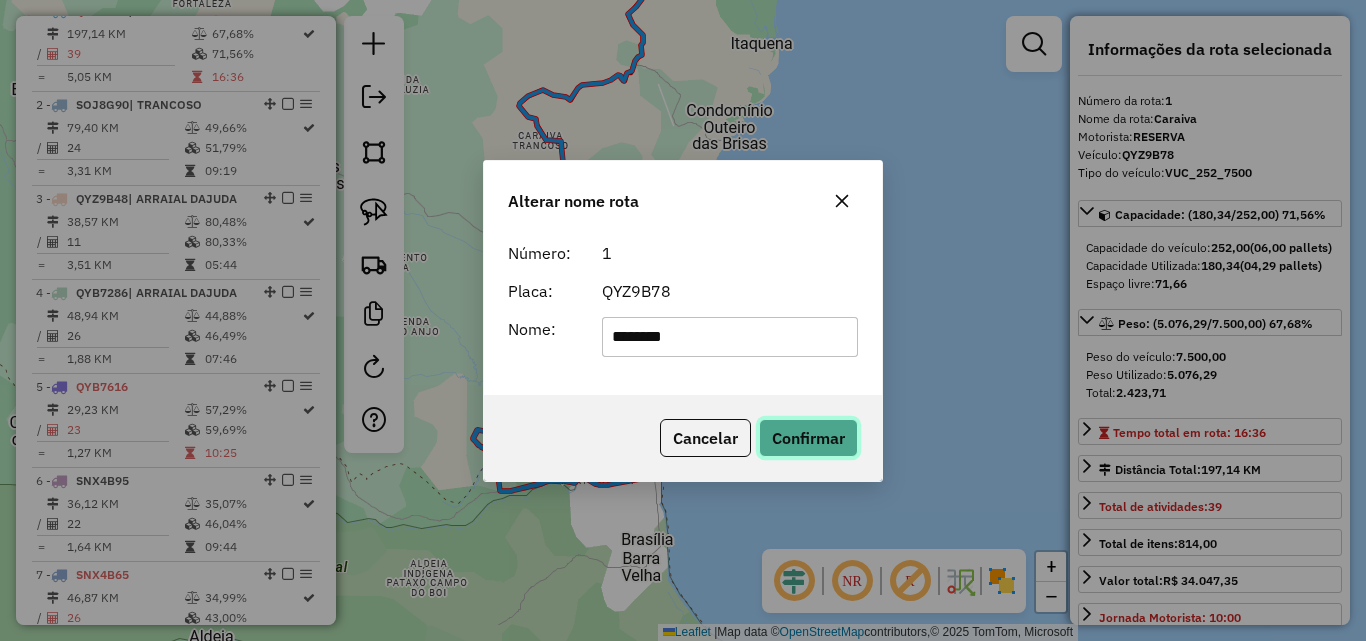 click on "Confirmar" 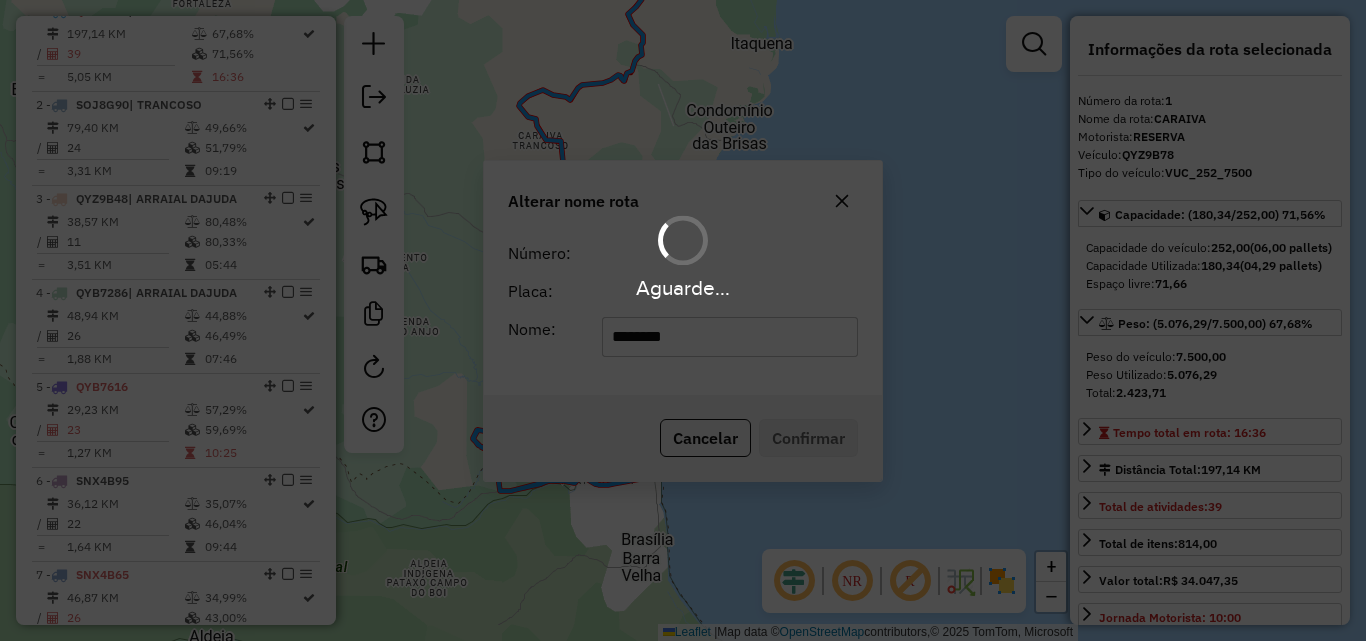 type 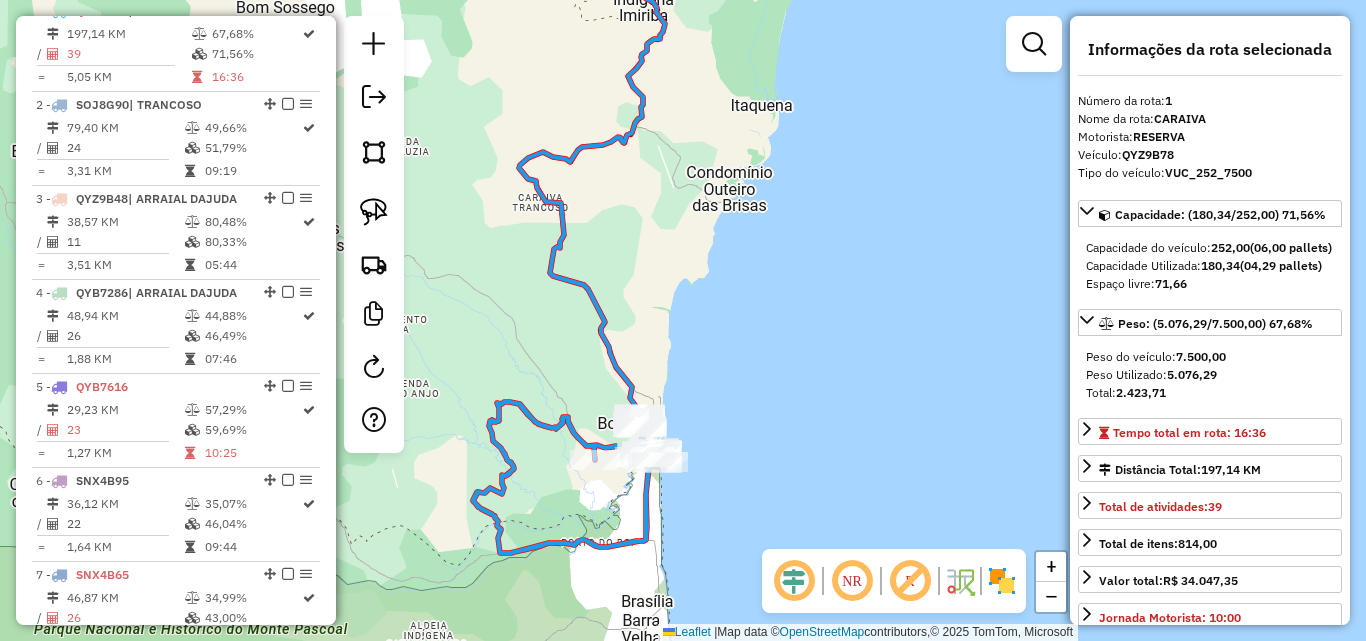 drag, startPoint x: 699, startPoint y: 255, endPoint x: 680, endPoint y: 414, distance: 160.1312 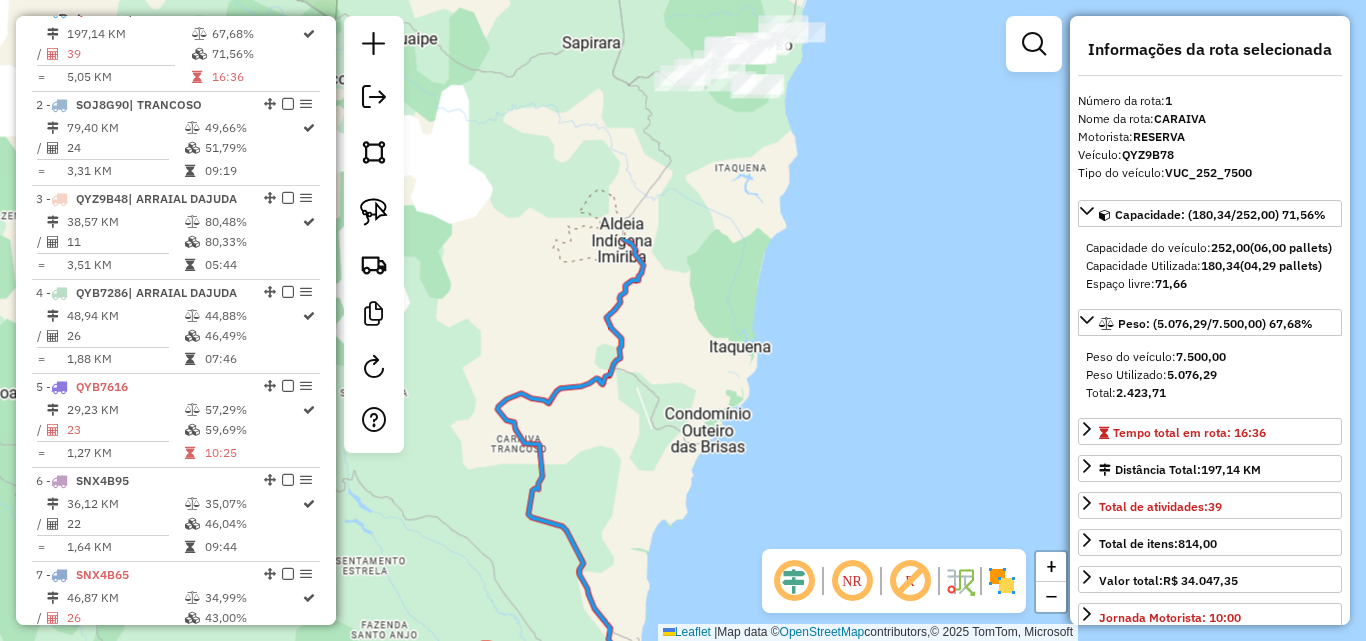 drag, startPoint x: 701, startPoint y: 294, endPoint x: 657, endPoint y: 467, distance: 178.5077 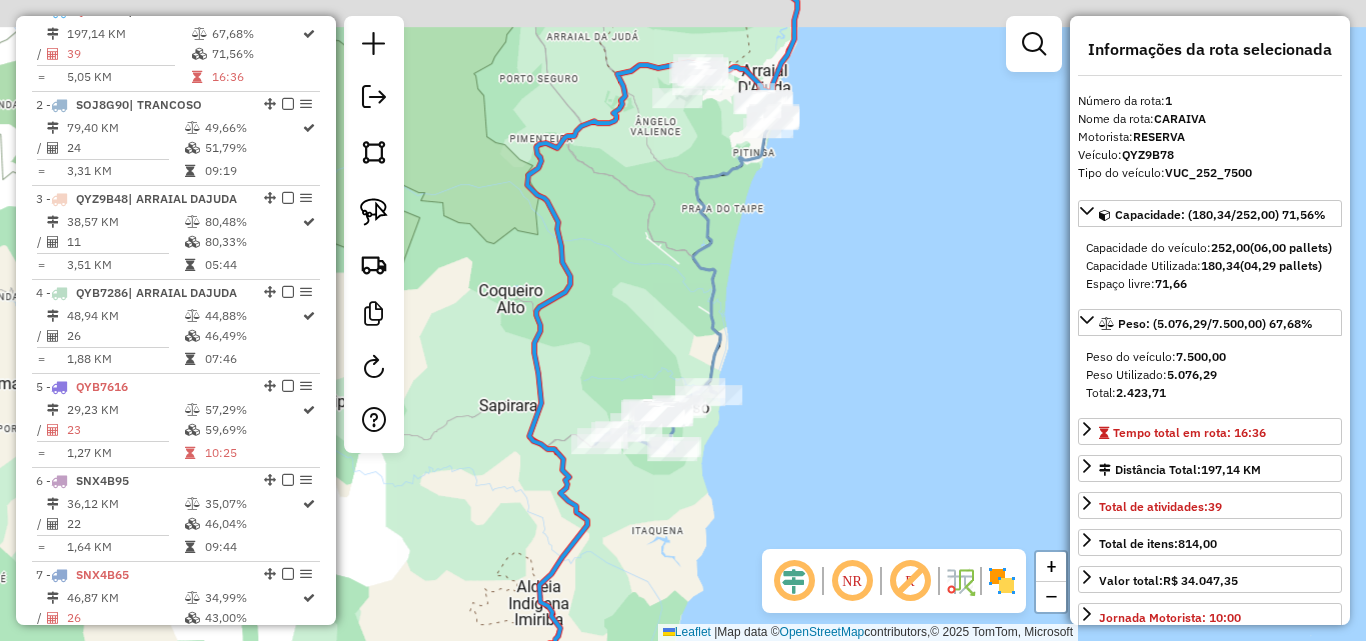 drag, startPoint x: 639, startPoint y: 291, endPoint x: 603, endPoint y: 435, distance: 148.43181 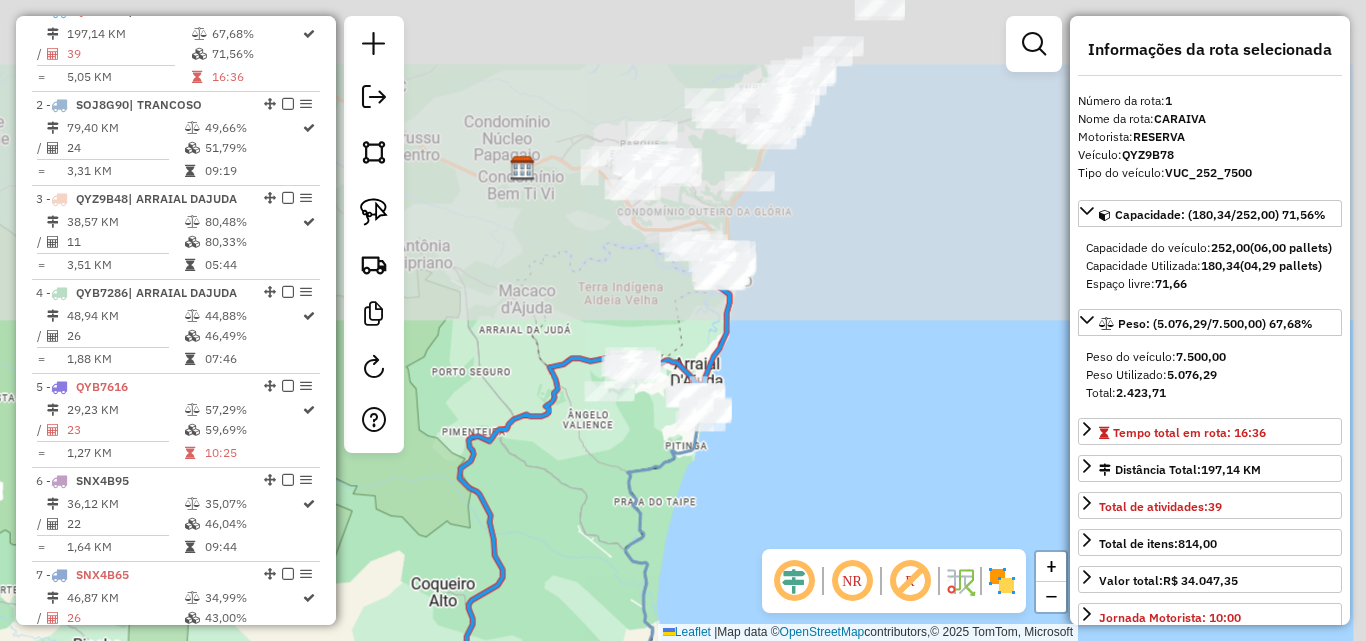 drag, startPoint x: 652, startPoint y: 374, endPoint x: 644, endPoint y: 424, distance: 50.635956 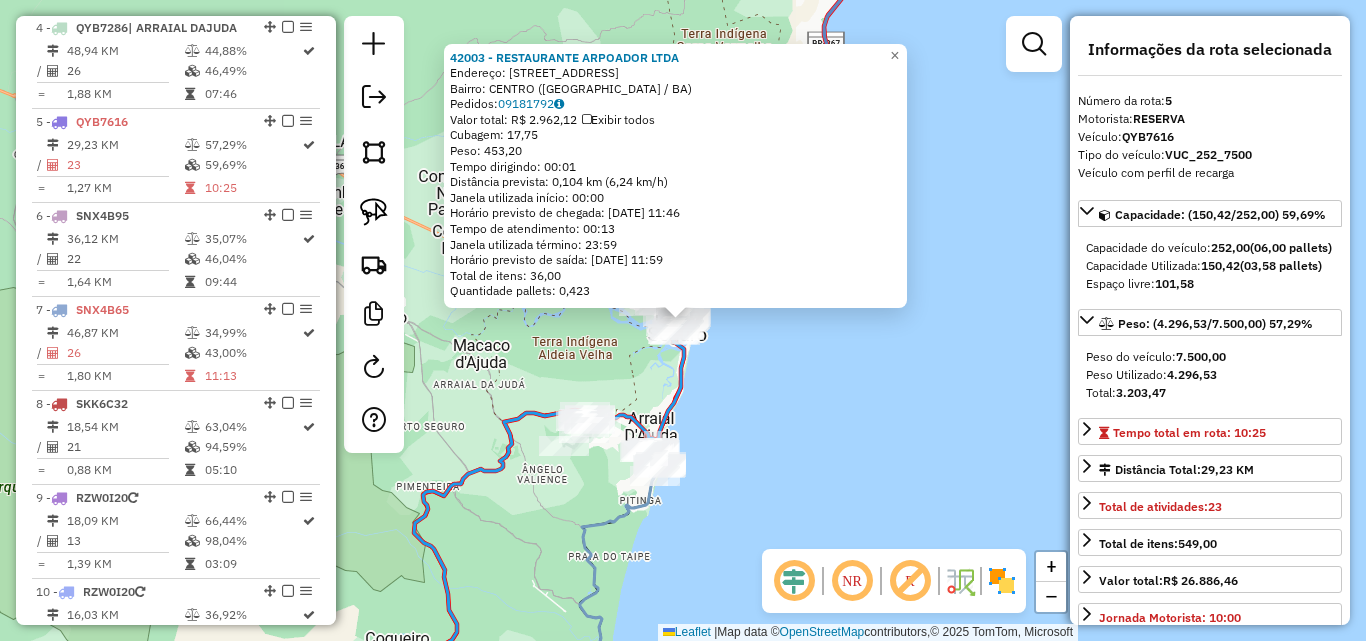 scroll, scrollTop: 1150, scrollLeft: 0, axis: vertical 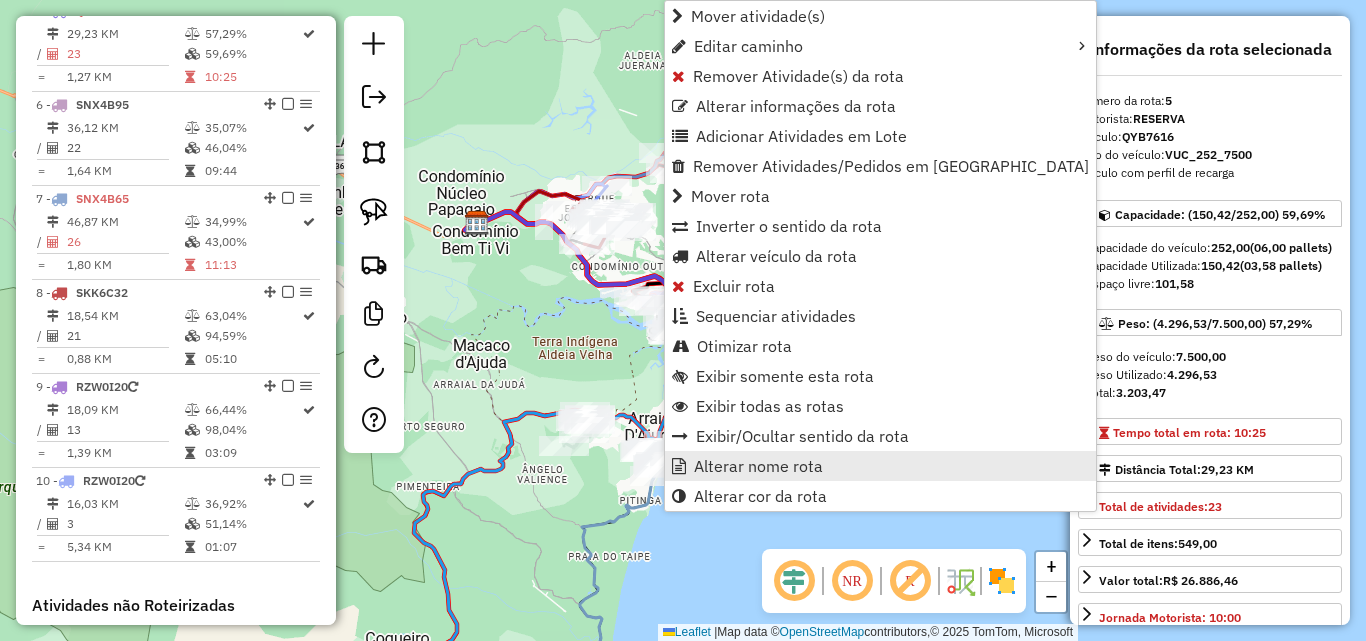 click on "Alterar nome rota" at bounding box center (758, 466) 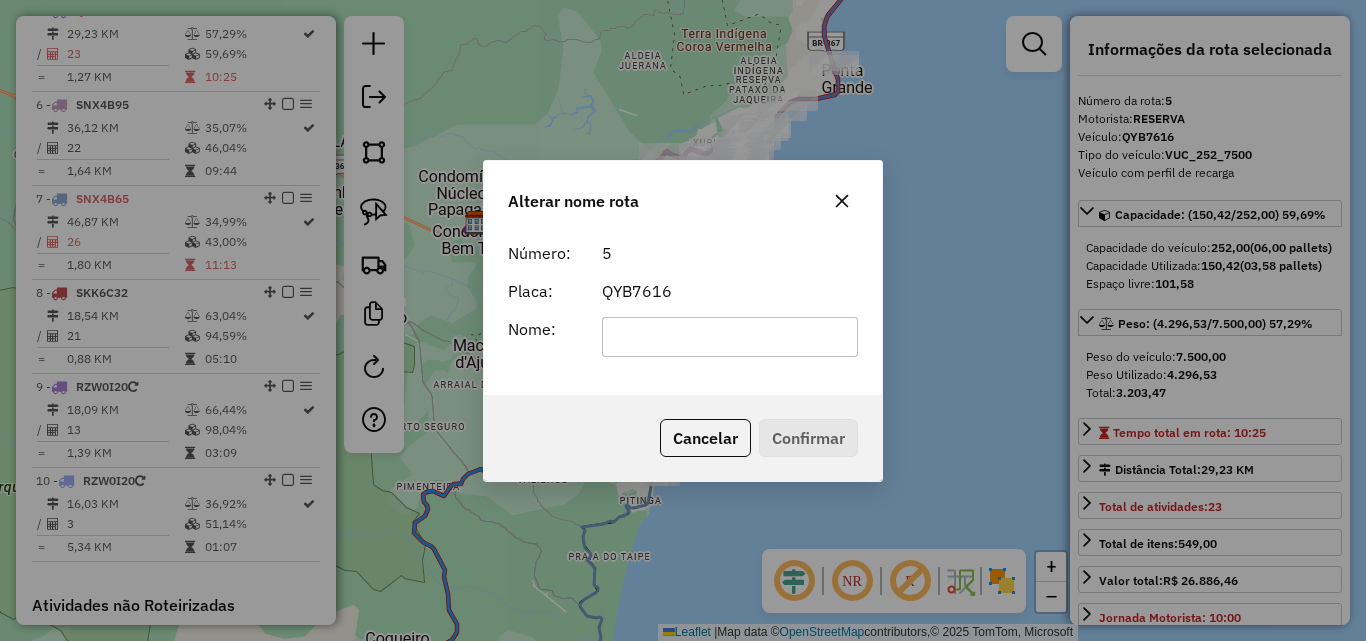 click 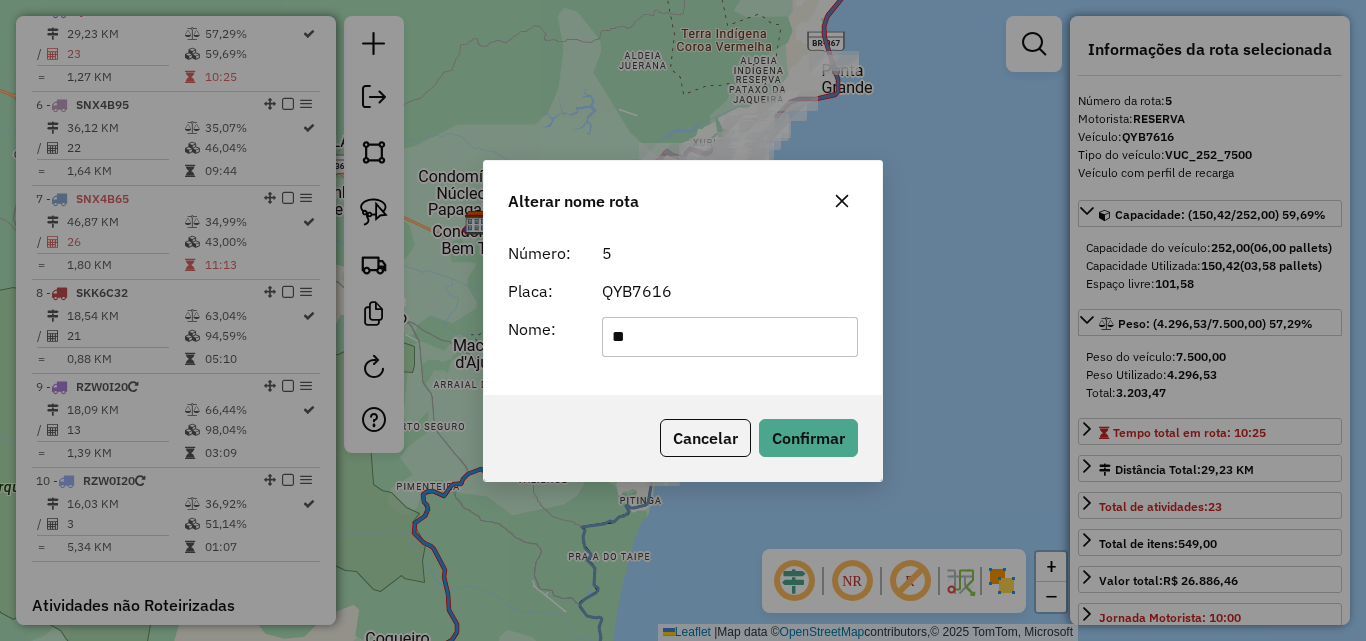 type on "*" 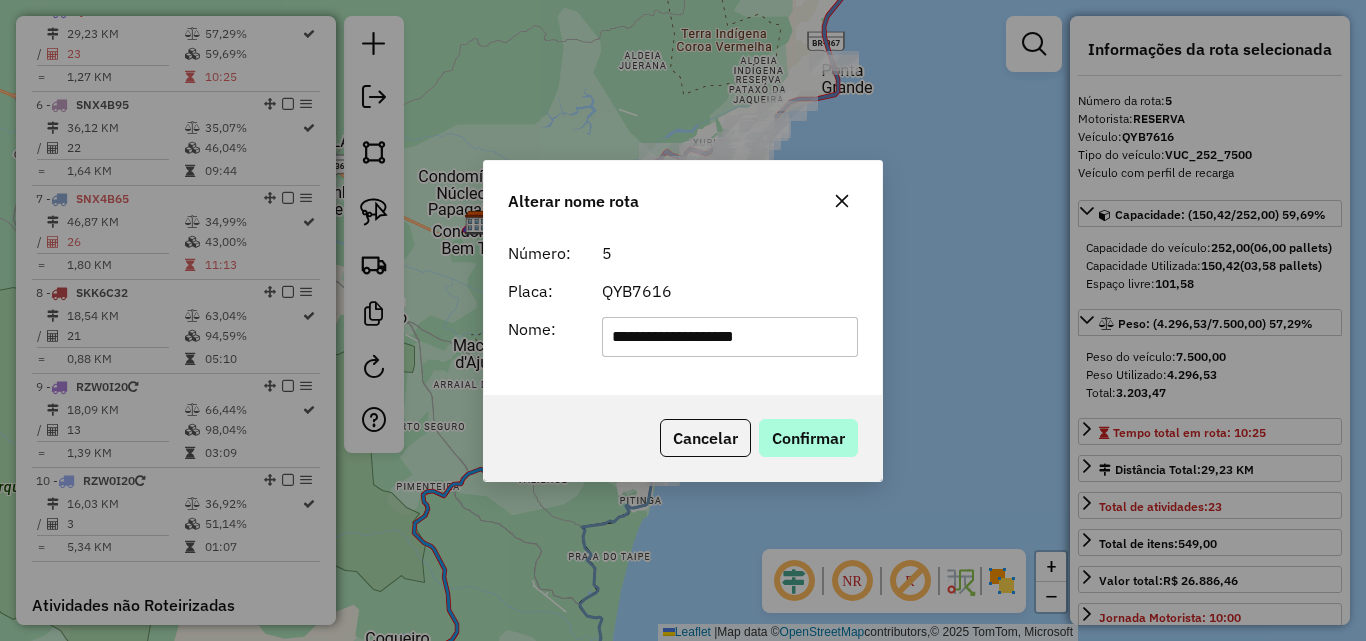 type on "**********" 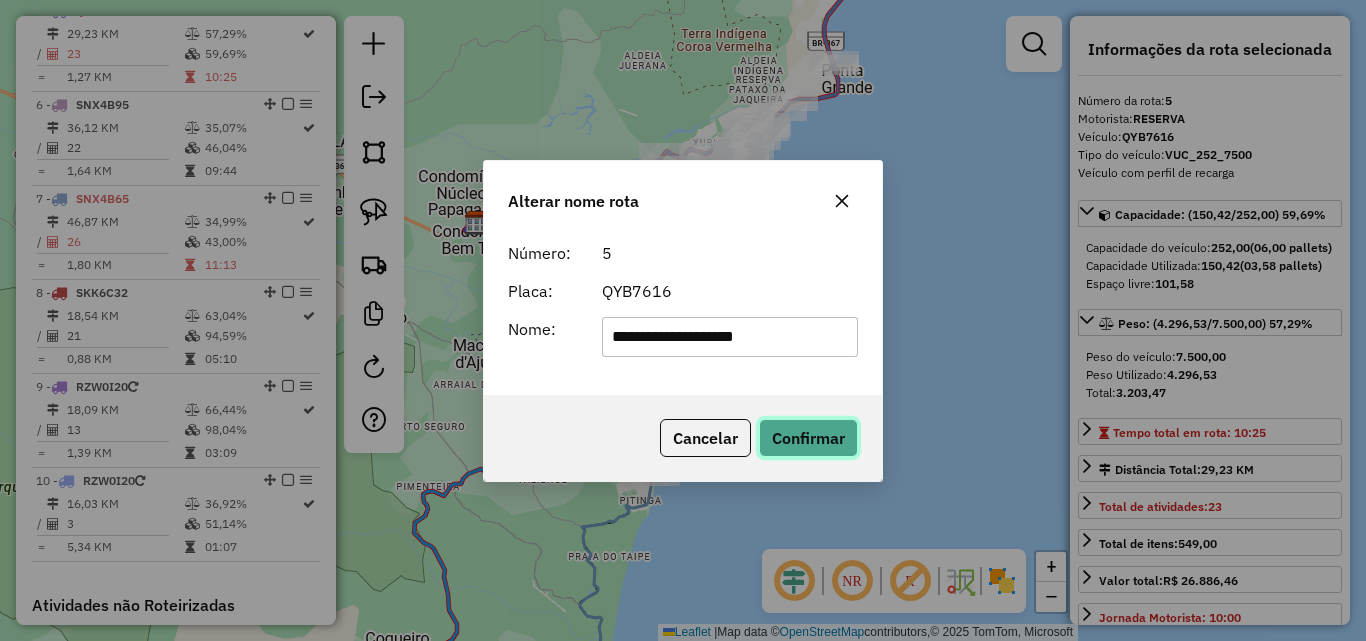 click on "Confirmar" 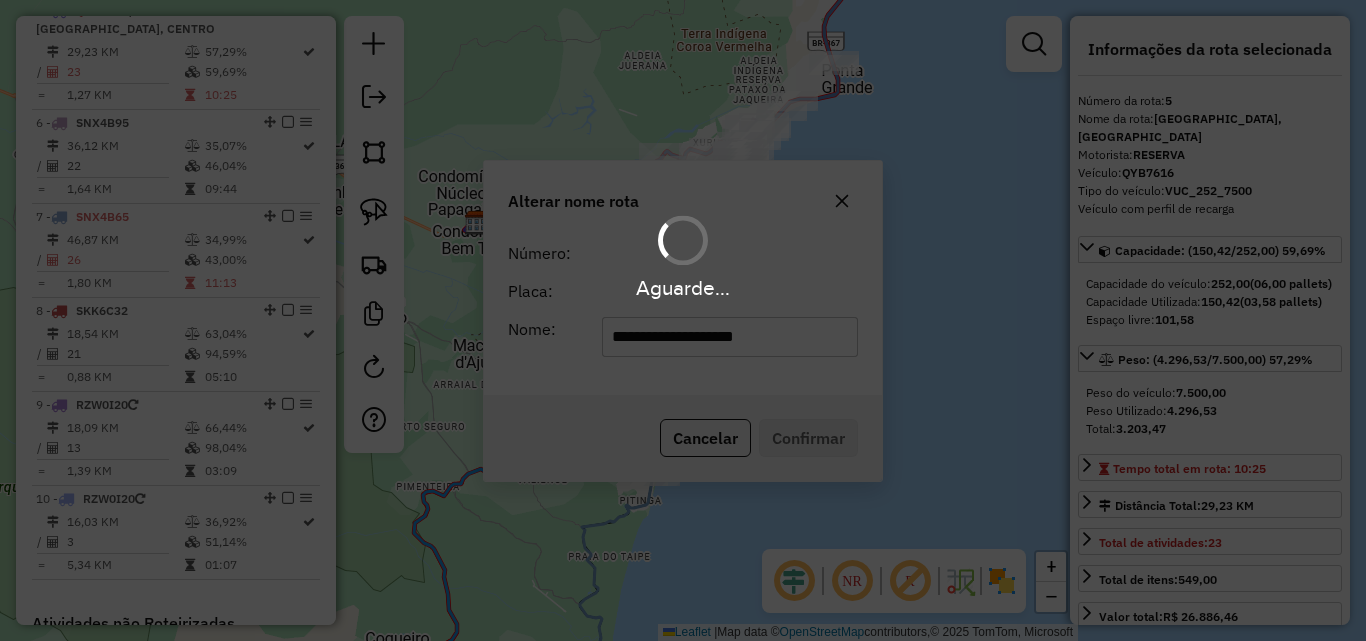 type 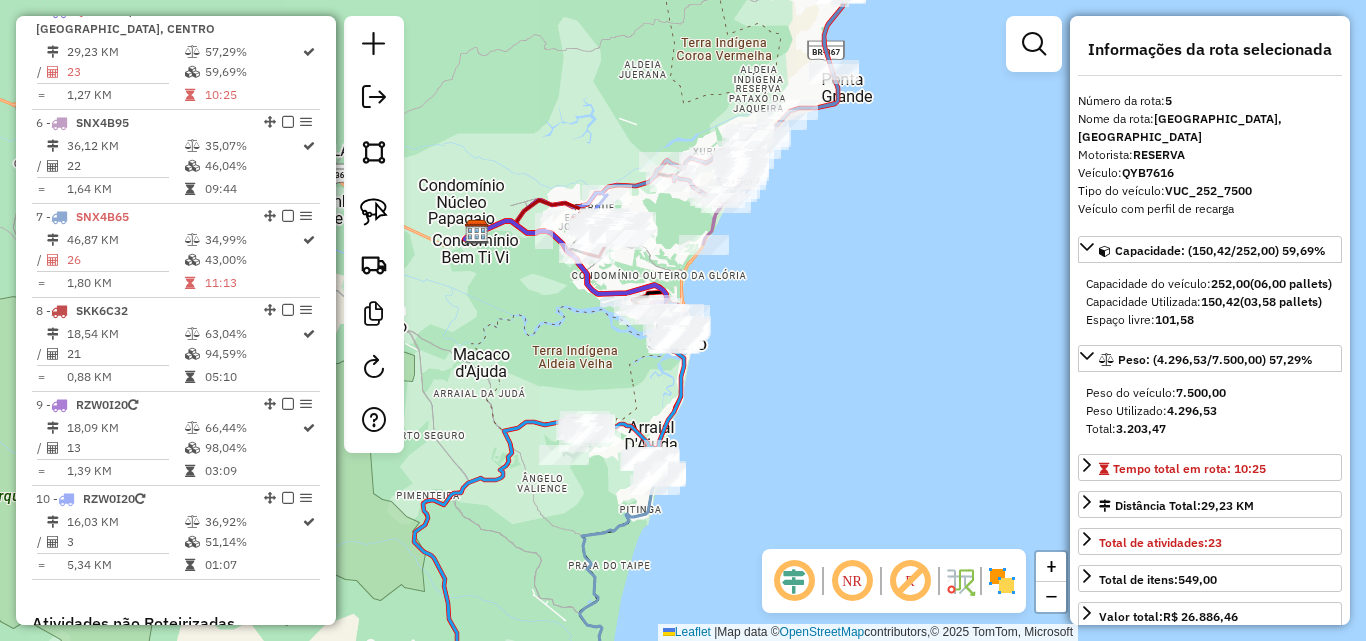 drag, startPoint x: 595, startPoint y: 348, endPoint x: 611, endPoint y: 347, distance: 16.03122 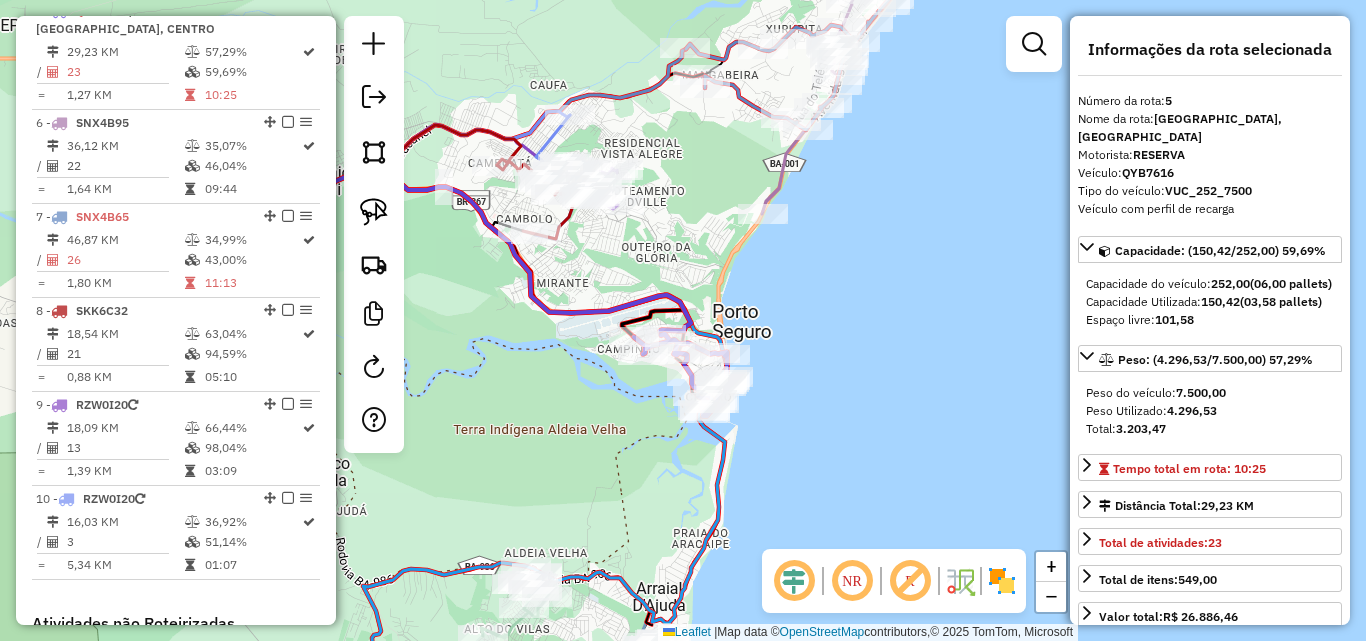 drag, startPoint x: 609, startPoint y: 245, endPoint x: 630, endPoint y: 320, distance: 77.88453 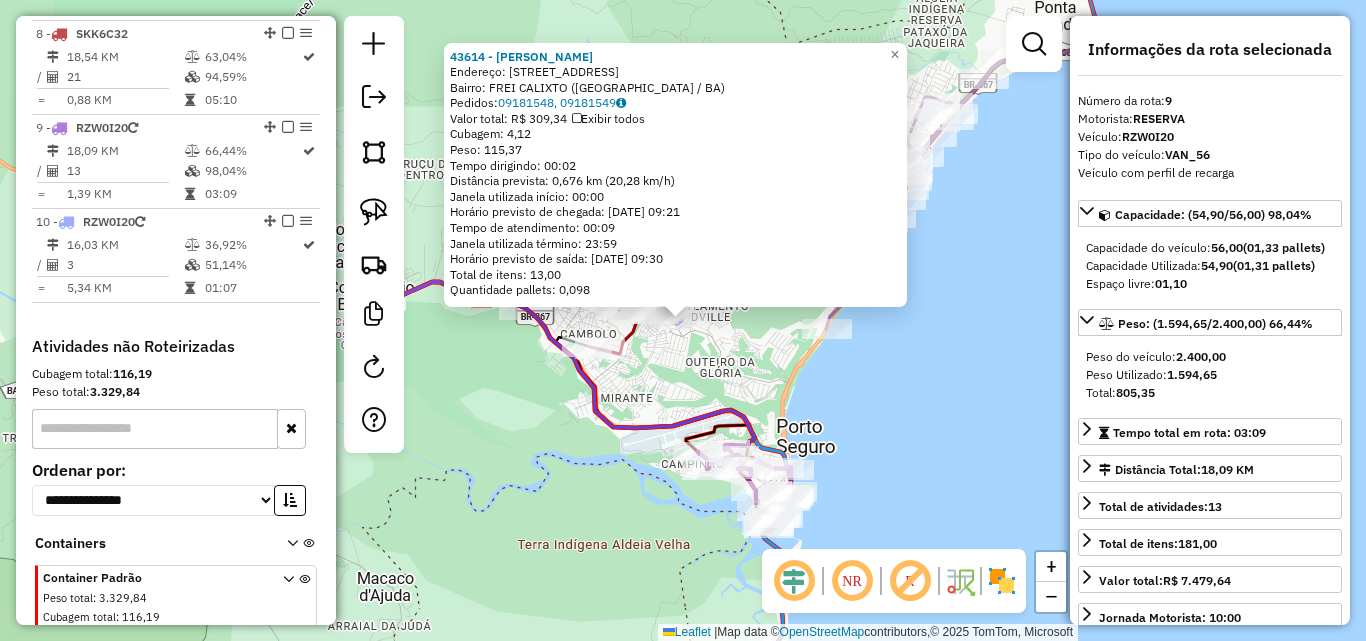 scroll, scrollTop: 1517, scrollLeft: 0, axis: vertical 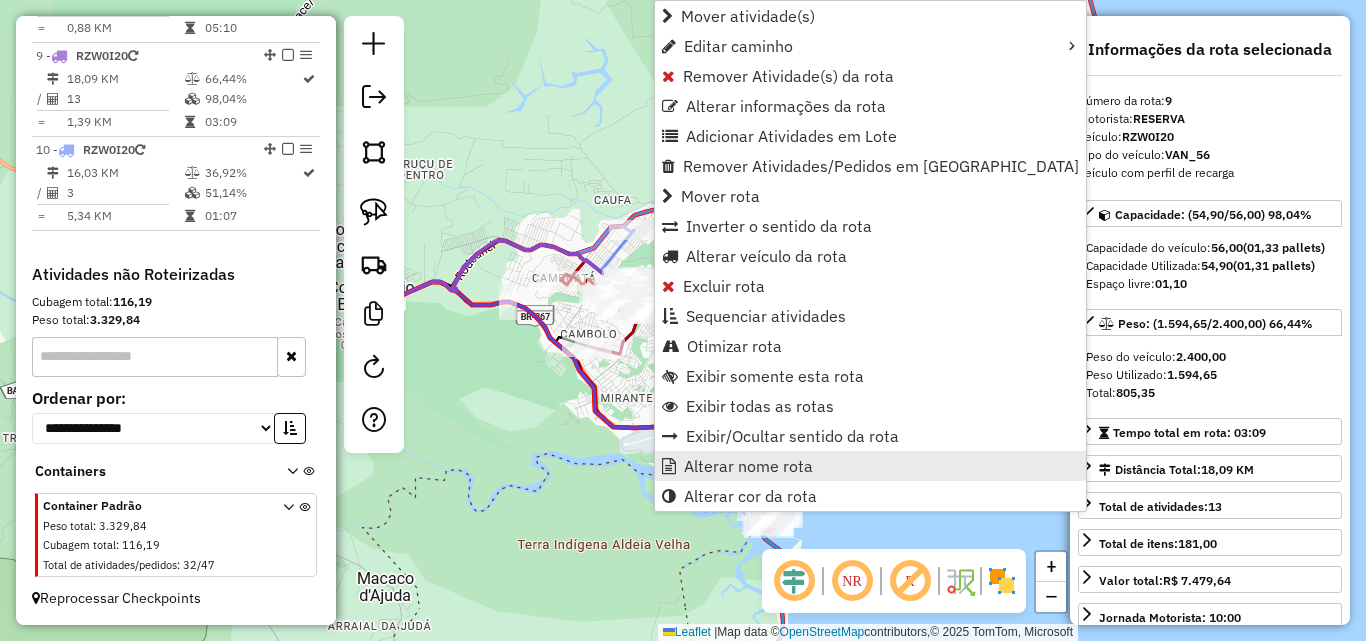 click on "Alterar nome rota" at bounding box center (748, 466) 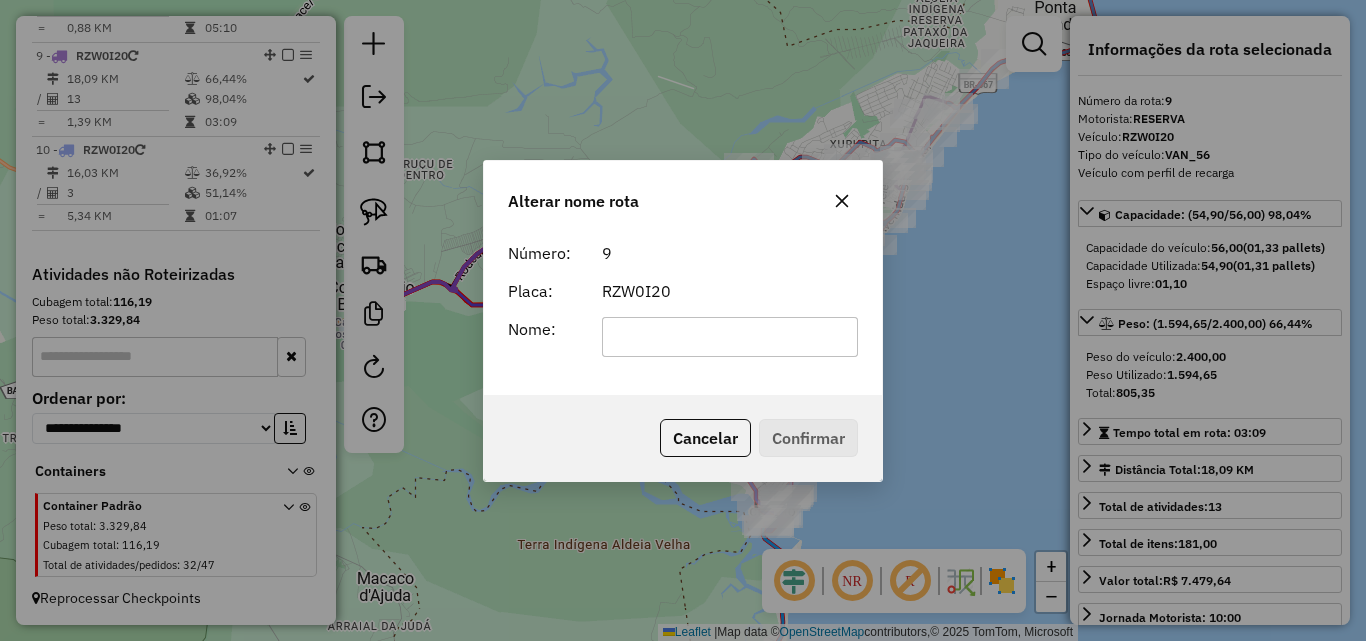 click 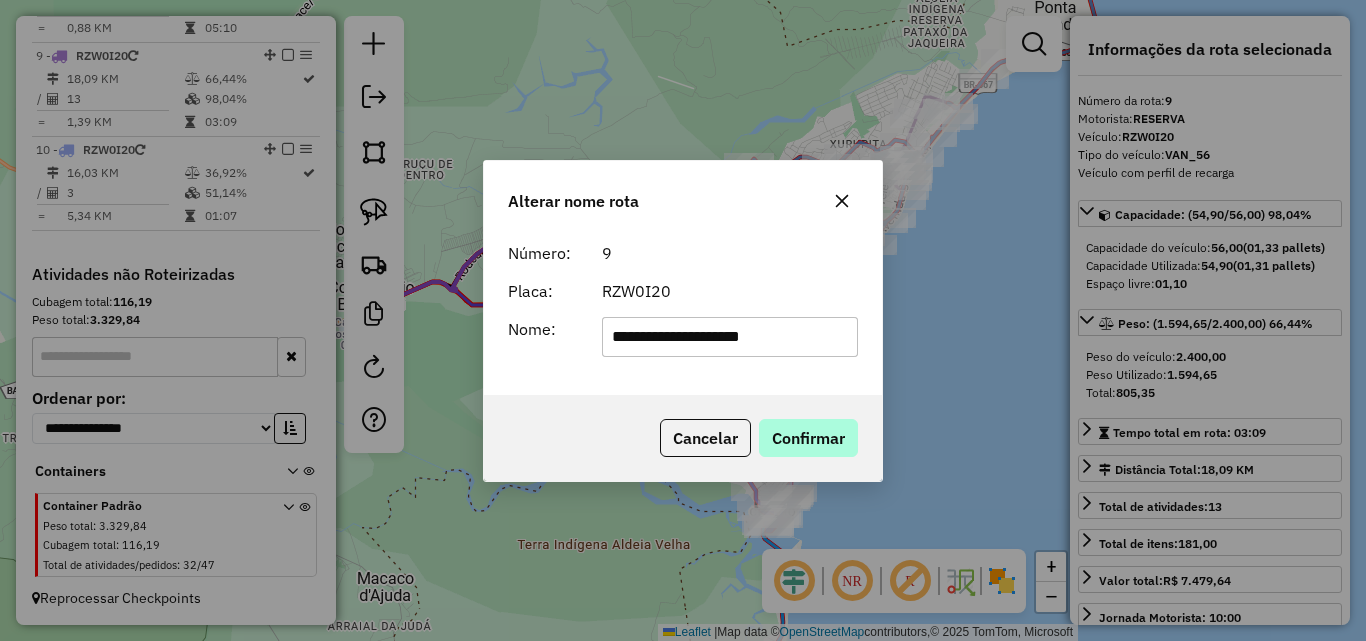 type on "**********" 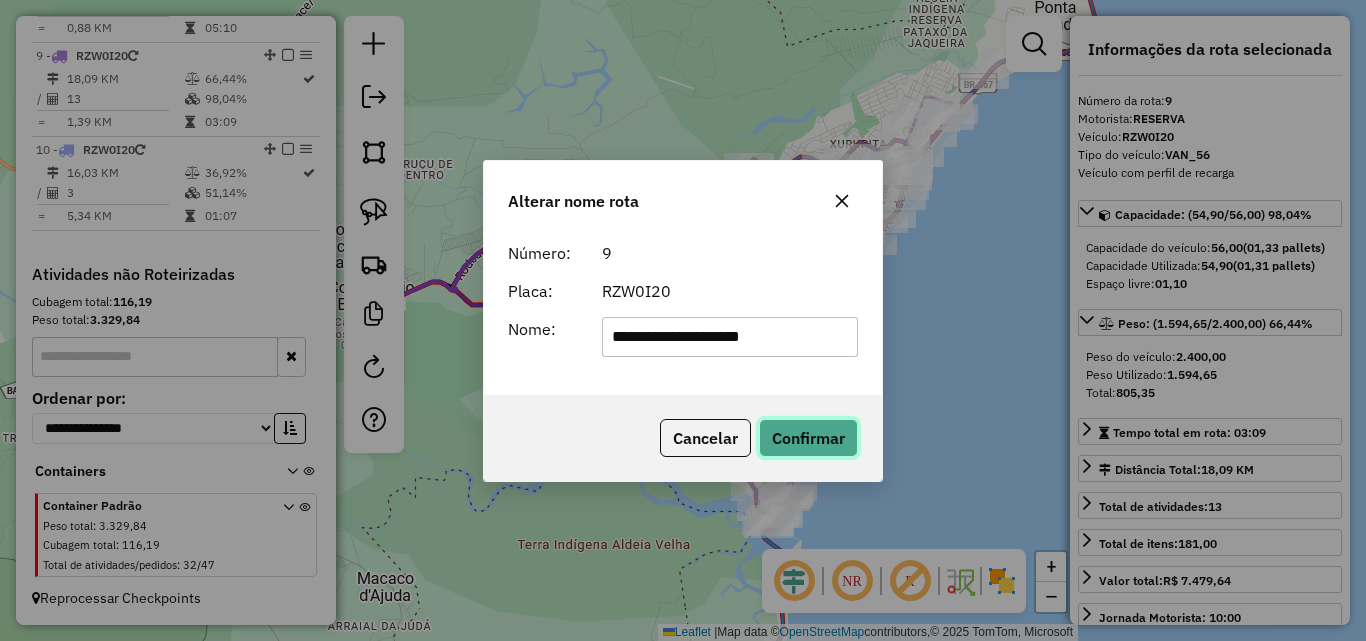click on "Confirmar" 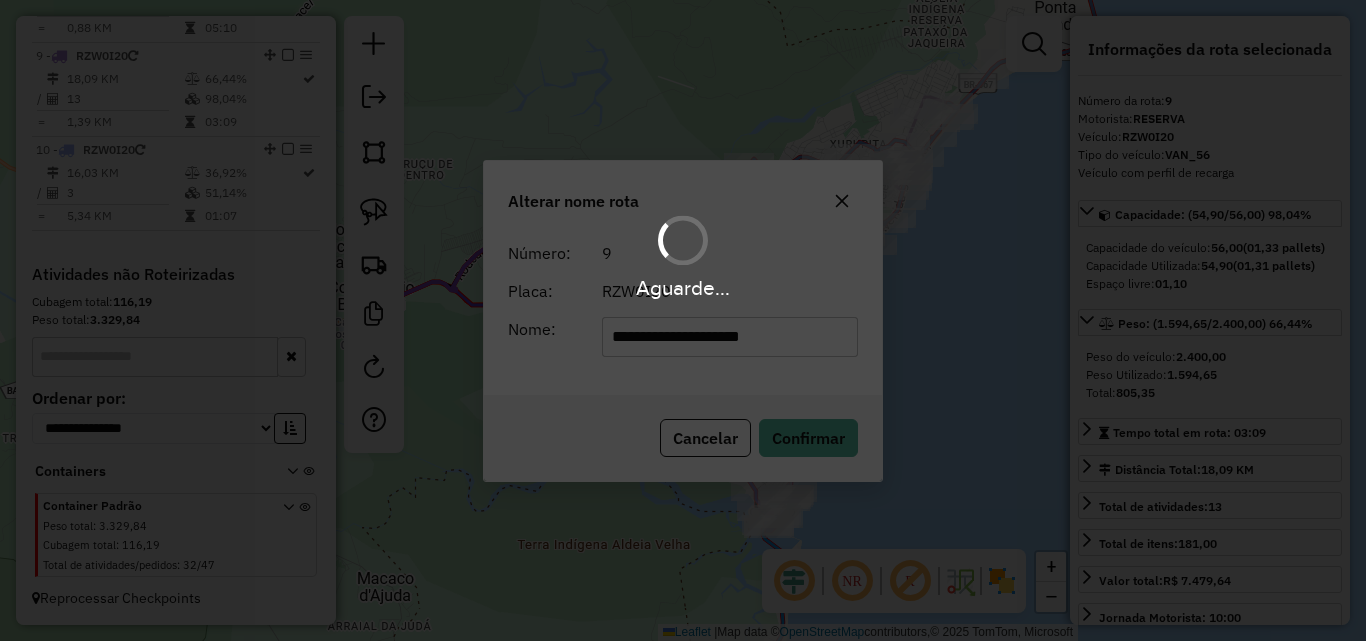 type 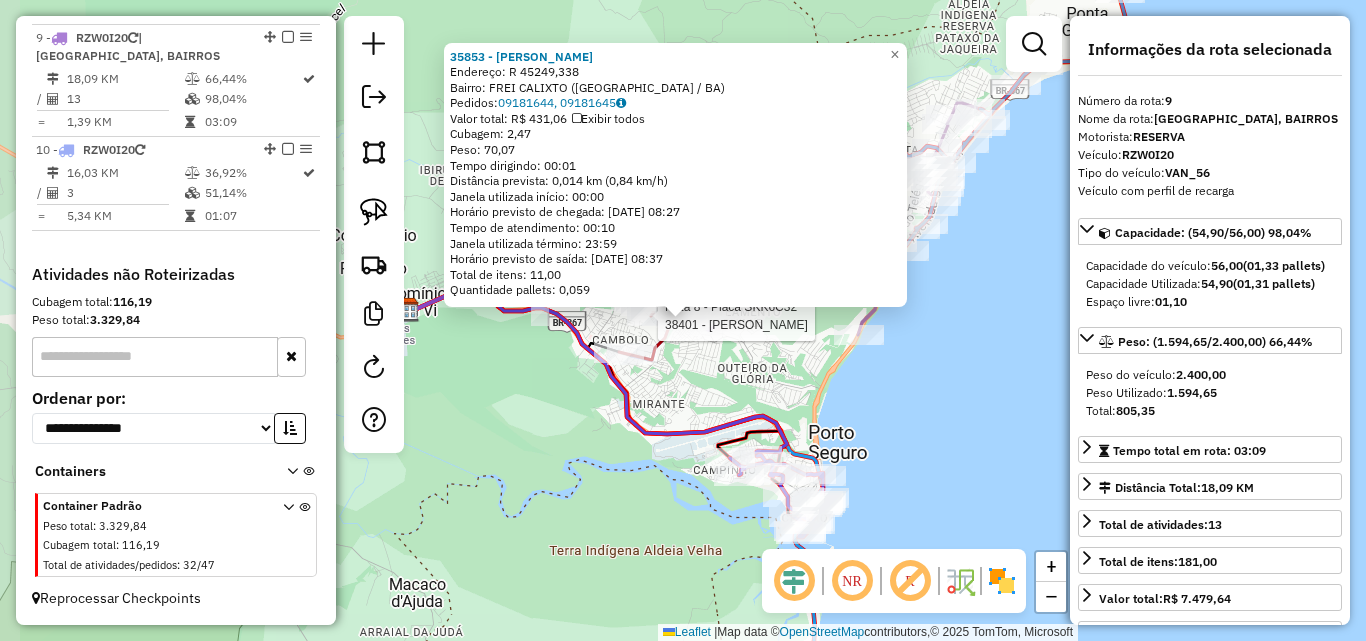 scroll, scrollTop: 1535, scrollLeft: 0, axis: vertical 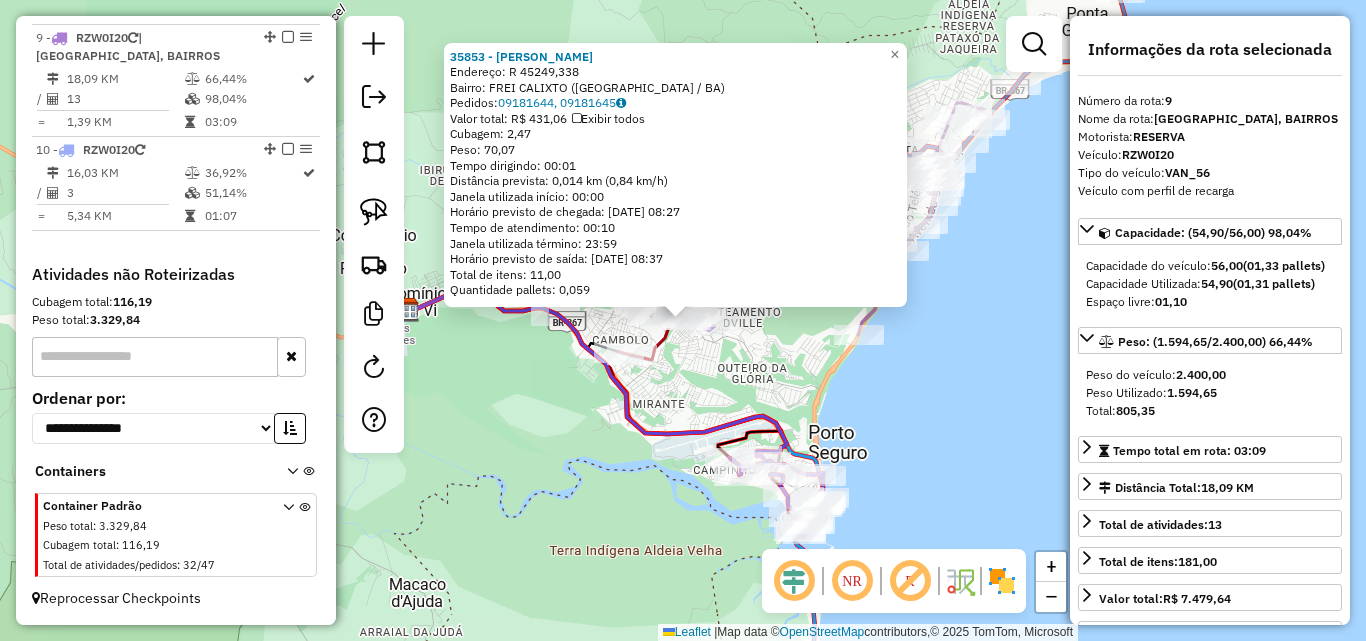 click on "35853 - [PERSON_NAME]: R 45249,338   Bairro: FREI CALIXTO ([GEOGRAPHIC_DATA] / BA)   Pedidos:  09181644, 09181645   Valor total: R$ 431,06   Exibir todos   Cubagem: 2,47  Peso: 70,07  Tempo dirigindo: 00:01   Distância prevista: 0,014 km (0,84 km/h)   [GEOGRAPHIC_DATA] utilizada início: 00:00   Horário previsto de chegada: [DATE] 08:27   Tempo de atendimento: 00:10   Janela utilizada término: 23:59   Horário previsto de saída: [DATE] 08:37   Total de itens: 11,00   Quantidade pallets: 0,059  × Janela de atendimento Grade de atendimento Capacidade Transportadoras Veículos Cliente Pedidos  Rotas Selecione os dias de semana para filtrar as janelas de atendimento  Seg   Ter   Qua   Qui   Sex   Sáb   Dom  Informe o período da janela de atendimento: De: Até:  Filtrar exatamente a janela do cliente  Considerar janela de atendimento padrão  Selecione os dias de semana para filtrar as grades de atendimento  Seg   Ter   Qua   Qui   Sex   Sáb   Dom   Clientes fora do dia de atendimento selecionado" 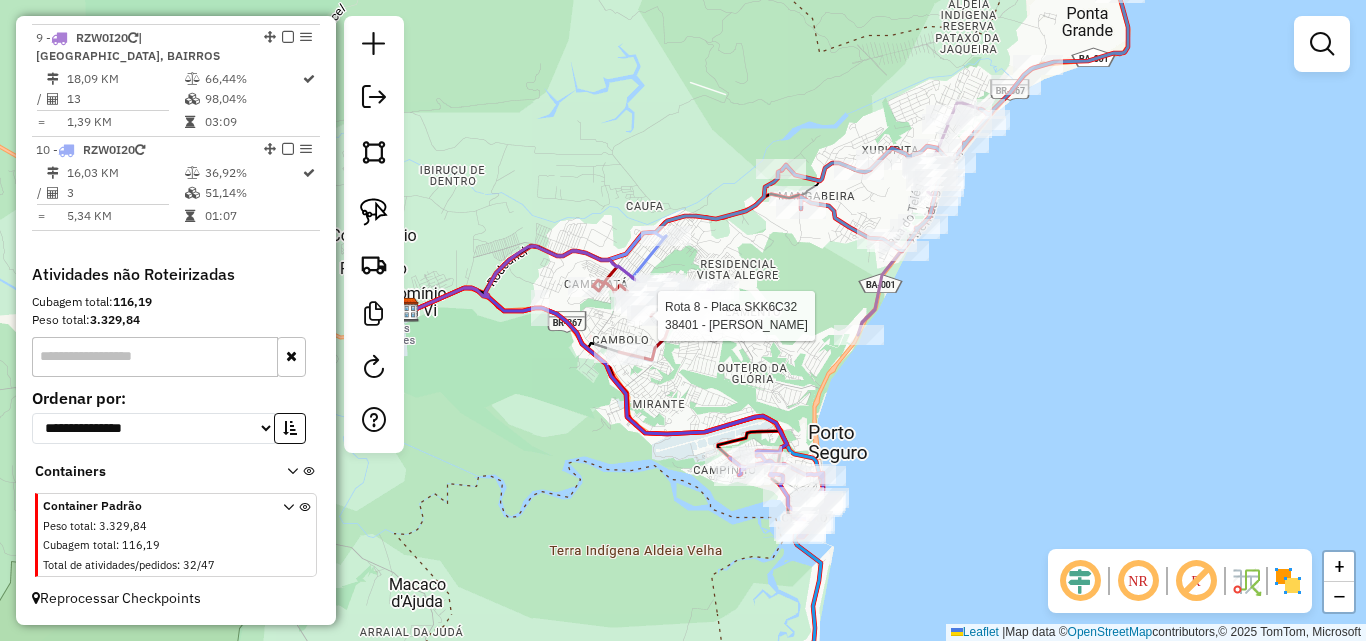 select on "**********" 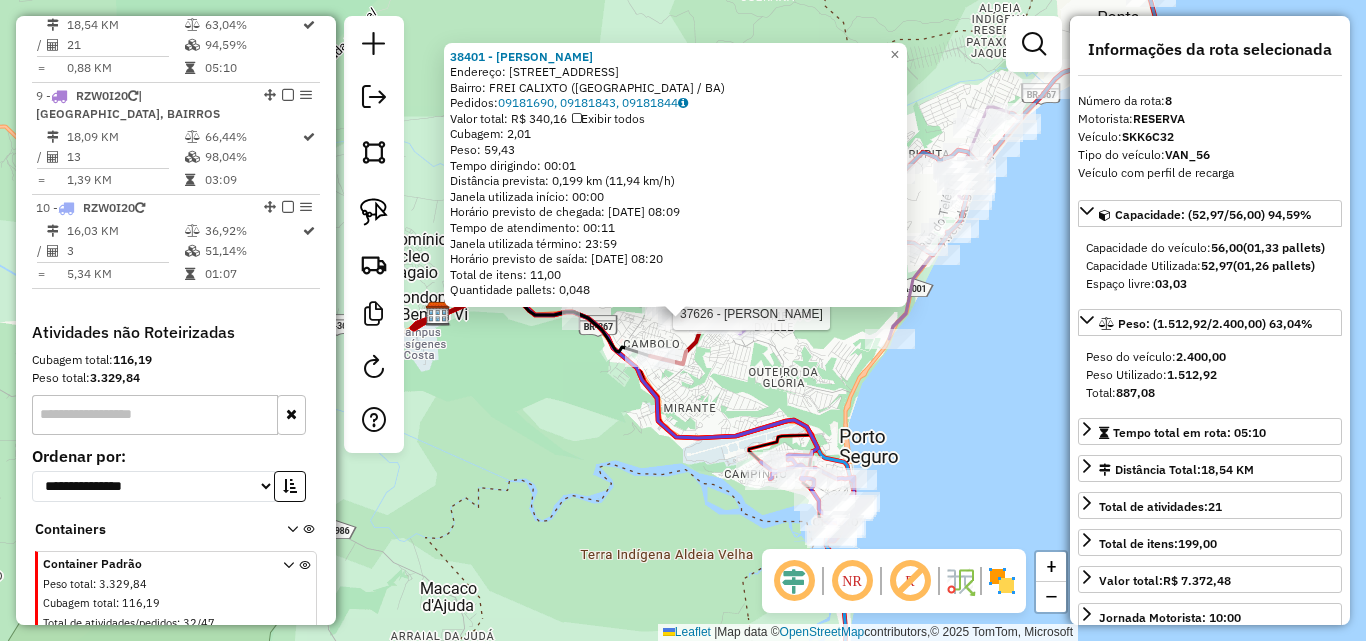 scroll, scrollTop: 1450, scrollLeft: 0, axis: vertical 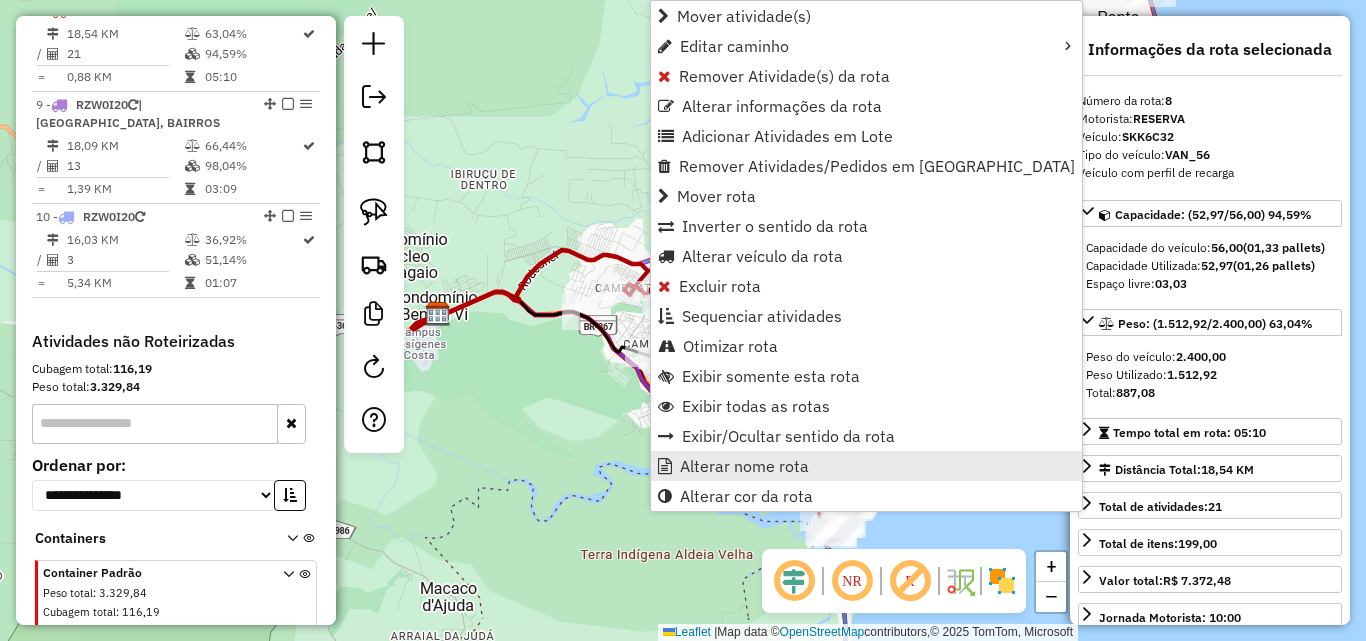 click on "Alterar nome rota" at bounding box center [744, 466] 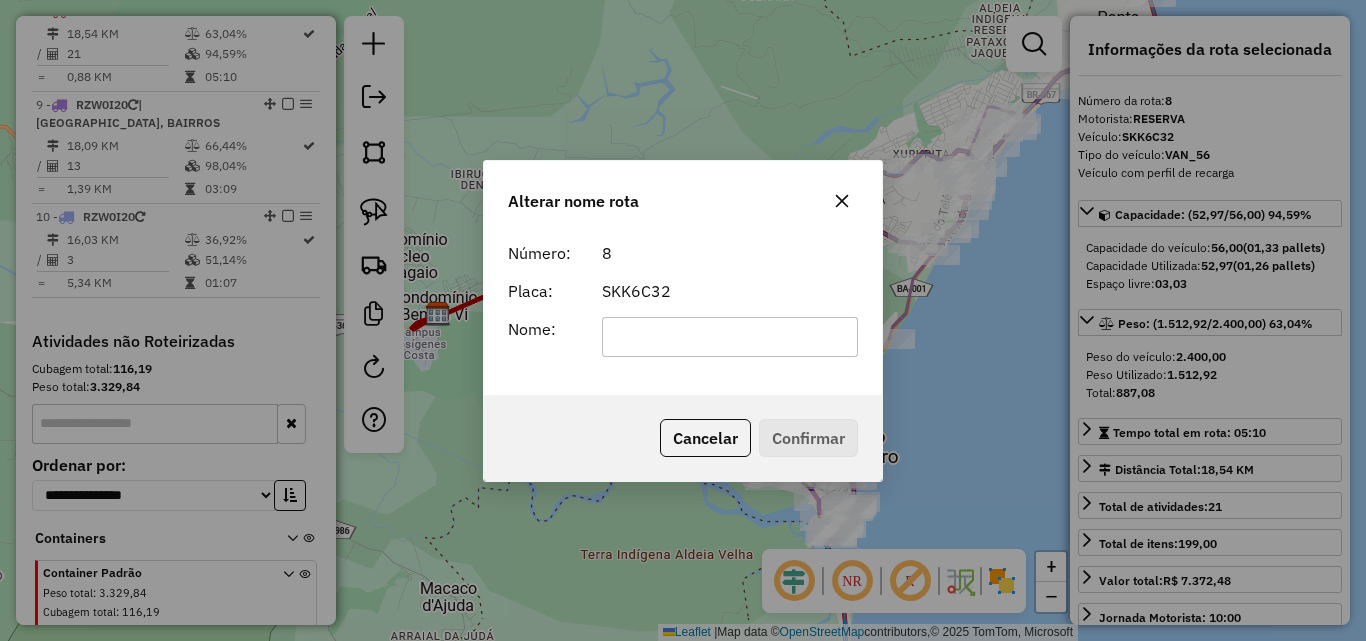 click 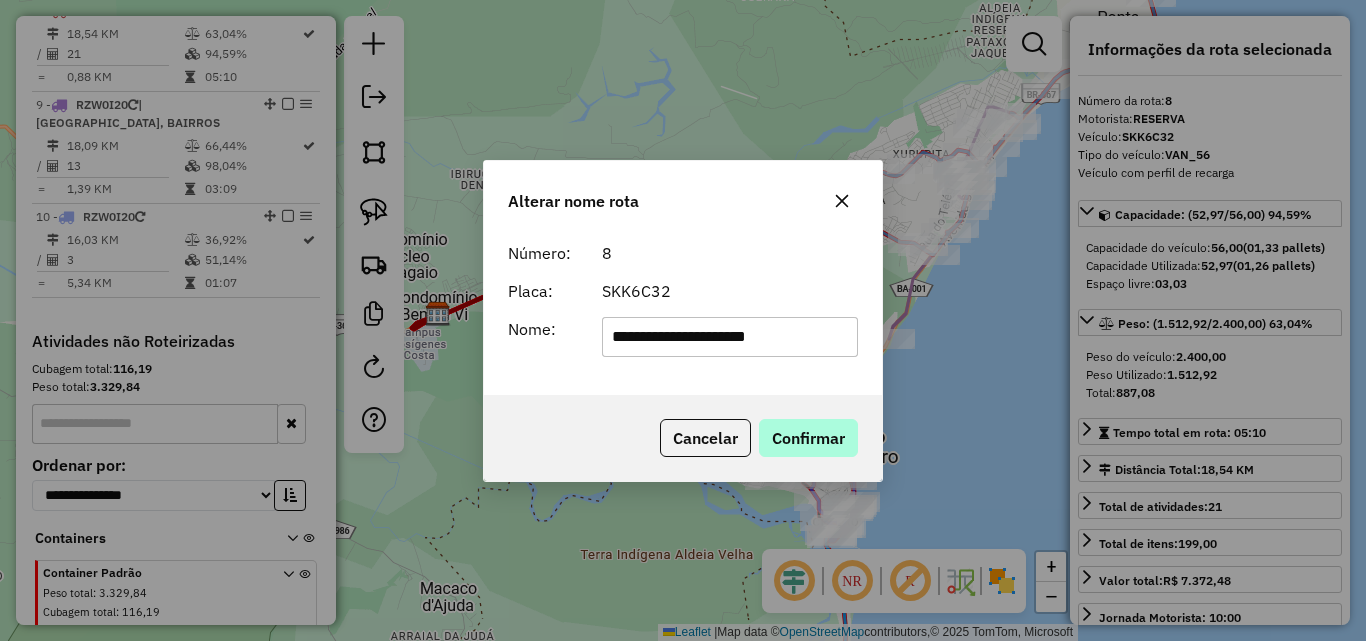 type on "**********" 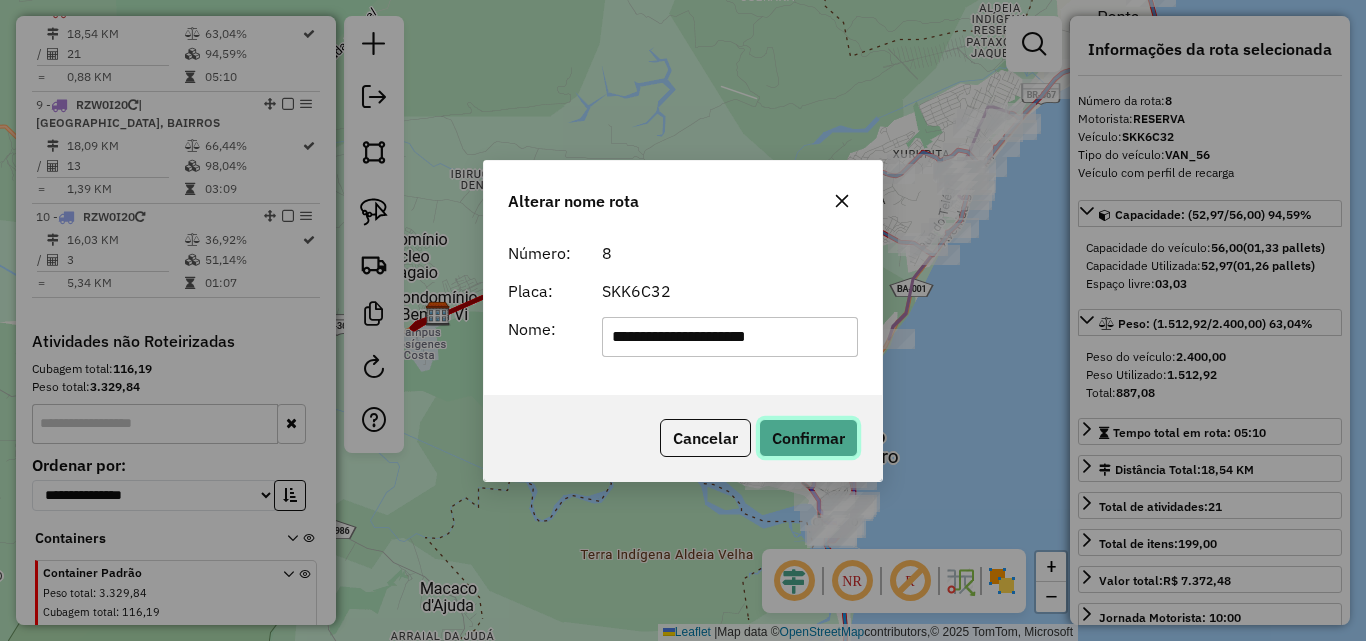 click on "Confirmar" 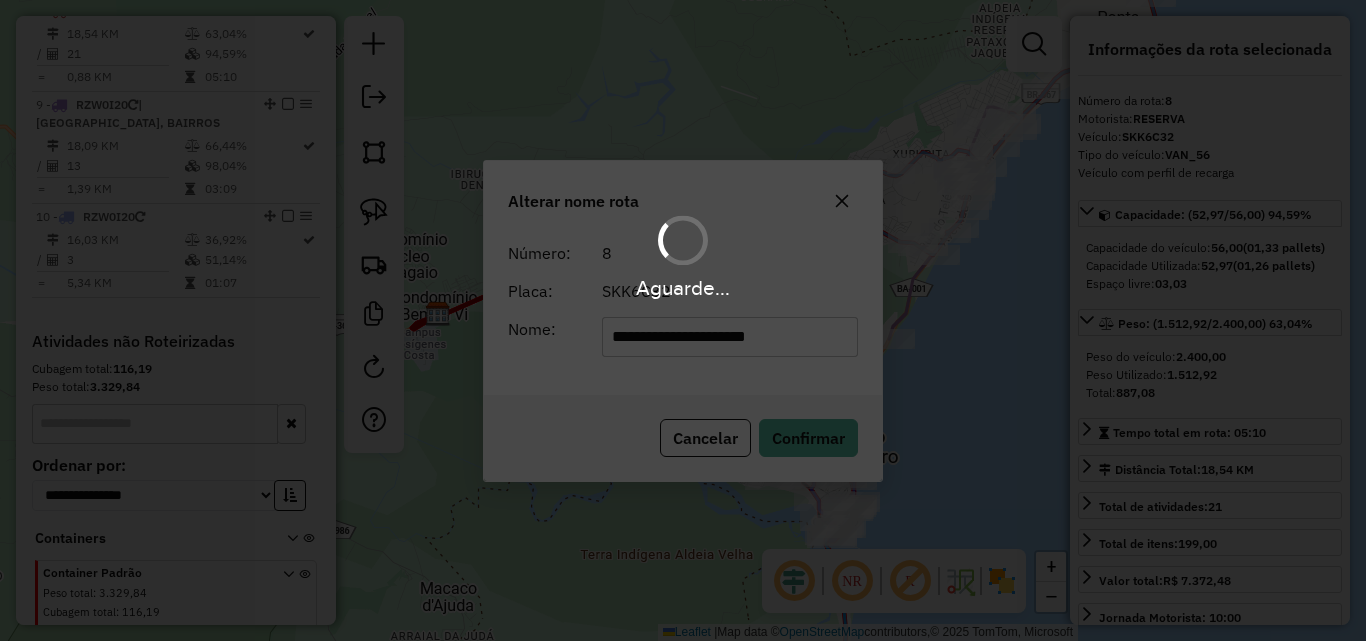 type 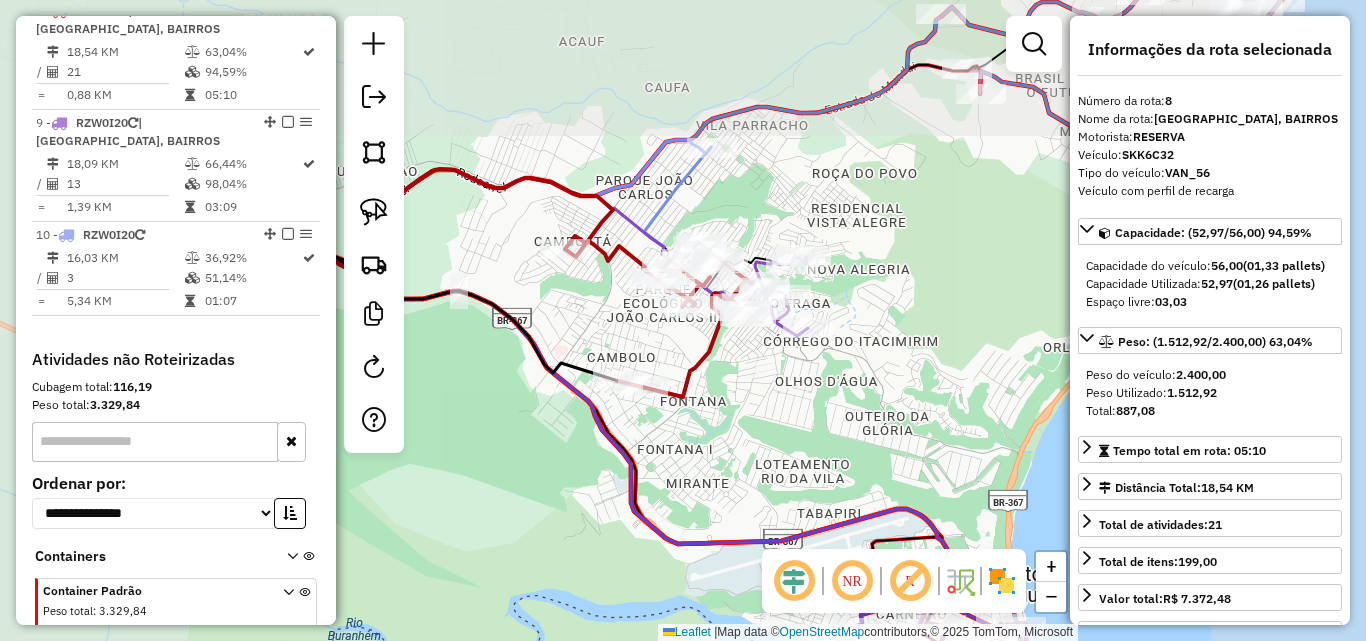 click on "Rota 9 - Placa RZW0I20  44710 - SORVET ICE CREMOSO Rota 9 - Placa RZW0I20  41126 - [PERSON_NAME] De [PERSON_NAME] de atendimento Grade de atendimento Capacidade Transportadoras Veículos Cliente Pedidos  Rotas Selecione os dias de semana para filtrar as janelas de atendimento  Seg   Ter   Qua   Qui   Sex   Sáb   Dom  Informe o período da janela de atendimento: De: Até:  Filtrar exatamente a janela do cliente  Considerar janela de atendimento padrão  Selecione os dias de semana para filtrar as grades de atendimento  Seg   Ter   Qua   Qui   Sex   Sáb   Dom   Considerar clientes sem dia de atendimento cadastrado  Clientes fora do dia de atendimento selecionado Filtrar as atividades entre os valores definidos abaixo:  Peso mínimo:   Peso máximo:   Cubagem mínima:   Cubagem máxima:   De:   Até:  Filtrar as atividades entre o tempo de atendimento definido abaixo:  De:   Até:   Considerar capacidade total dos clientes não roteirizados Transportadora: Selecione um ou mais itens Tipo de veículo: Nome: +" 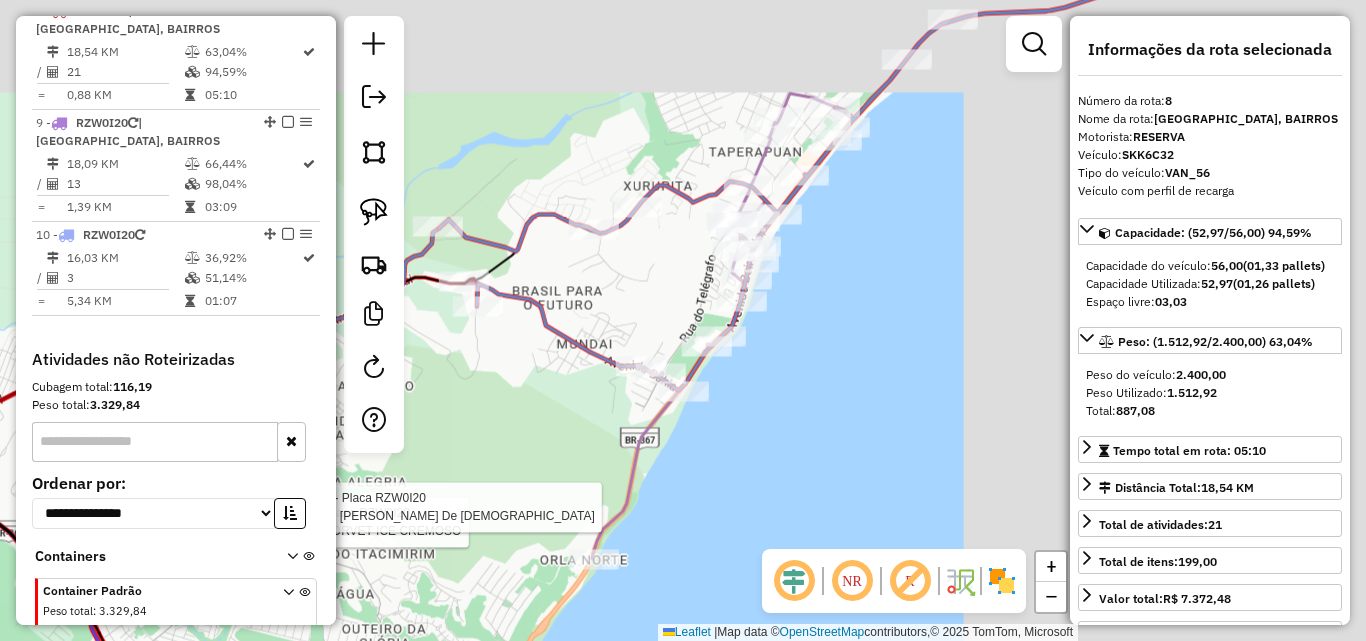 drag, startPoint x: 540, startPoint y: 391, endPoint x: 510, endPoint y: 433, distance: 51.613953 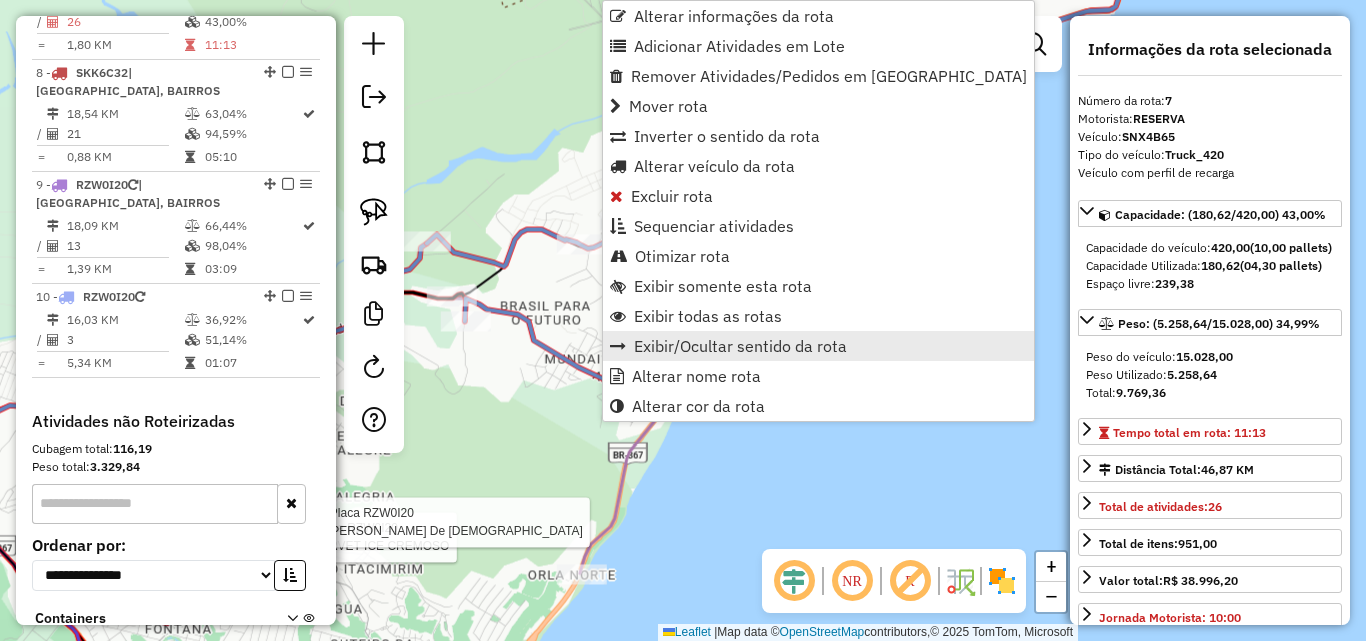 scroll, scrollTop: 1356, scrollLeft: 0, axis: vertical 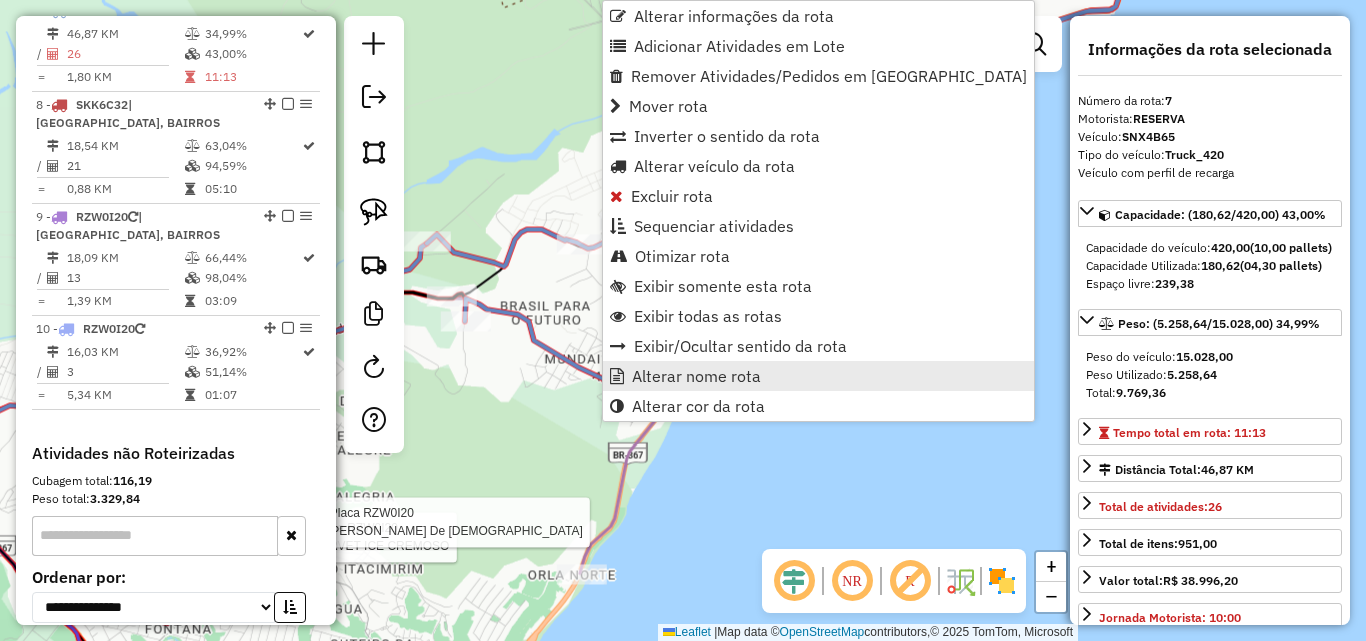 click on "Alterar nome rota" at bounding box center (696, 376) 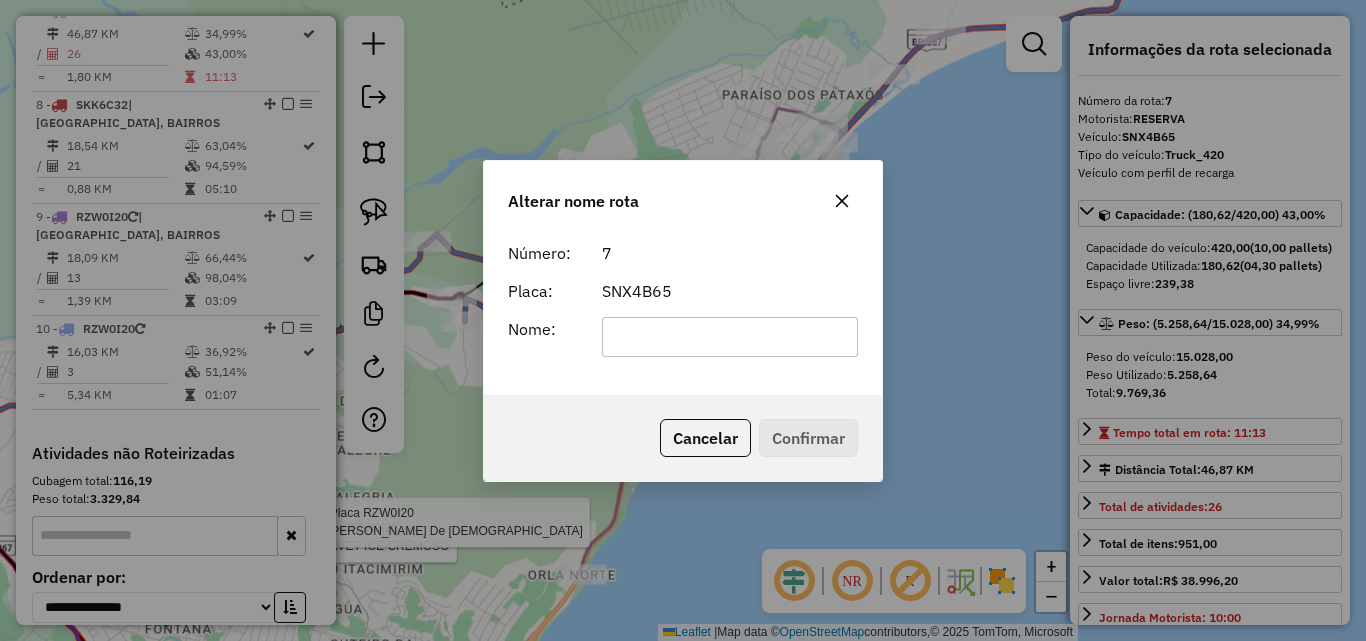 click 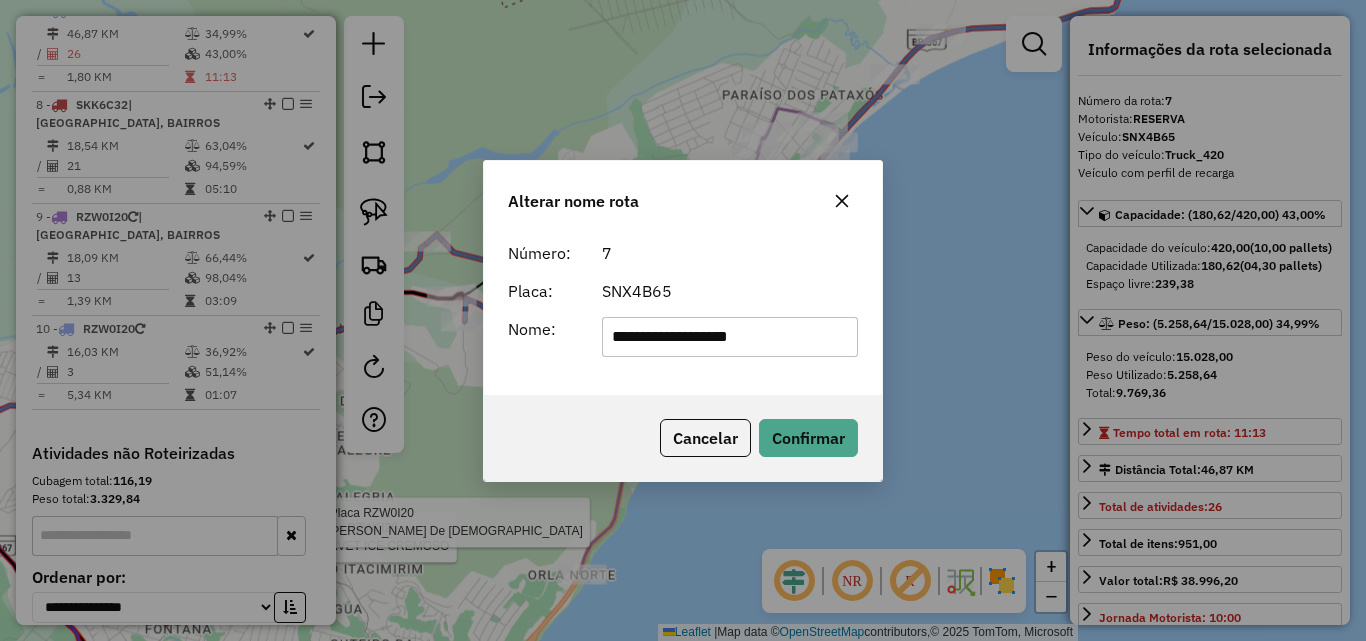 type on "**********" 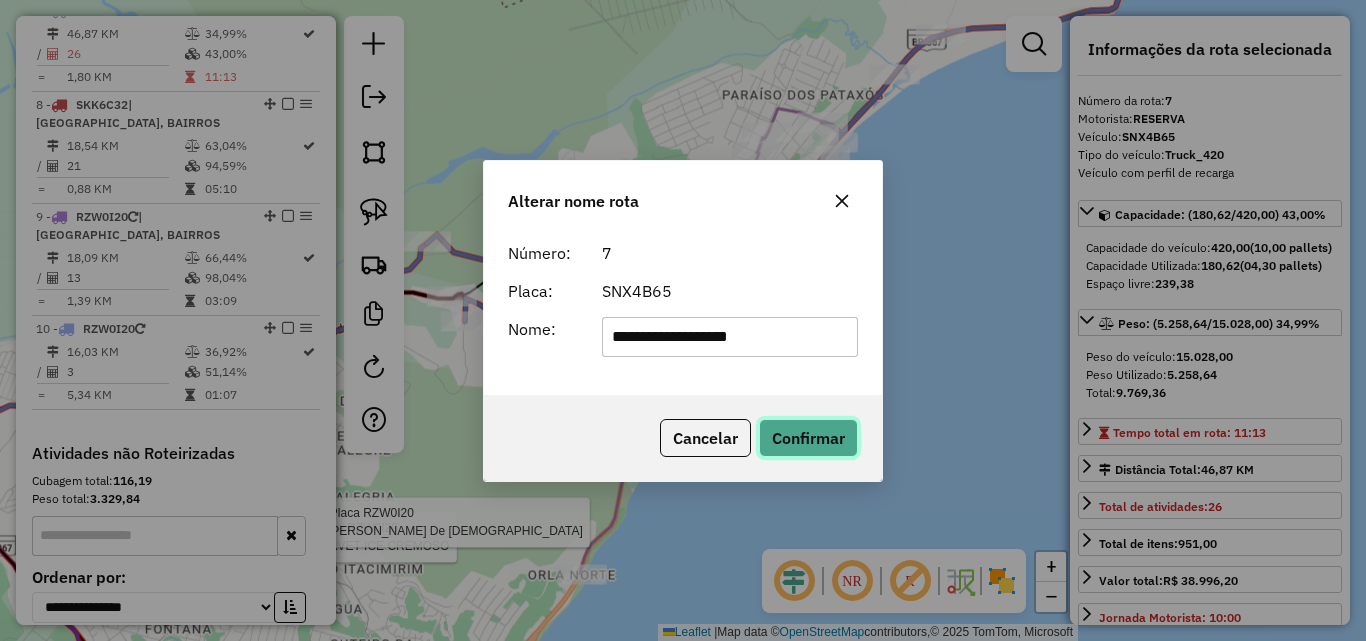 click on "Confirmar" 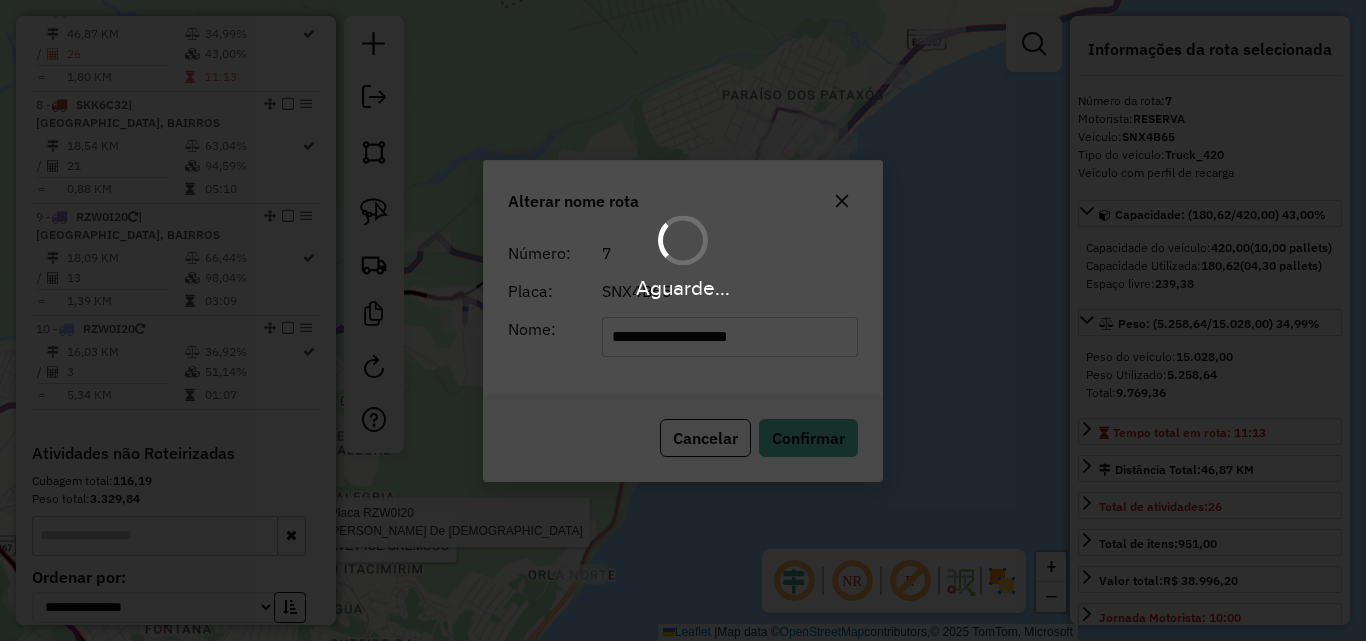 type 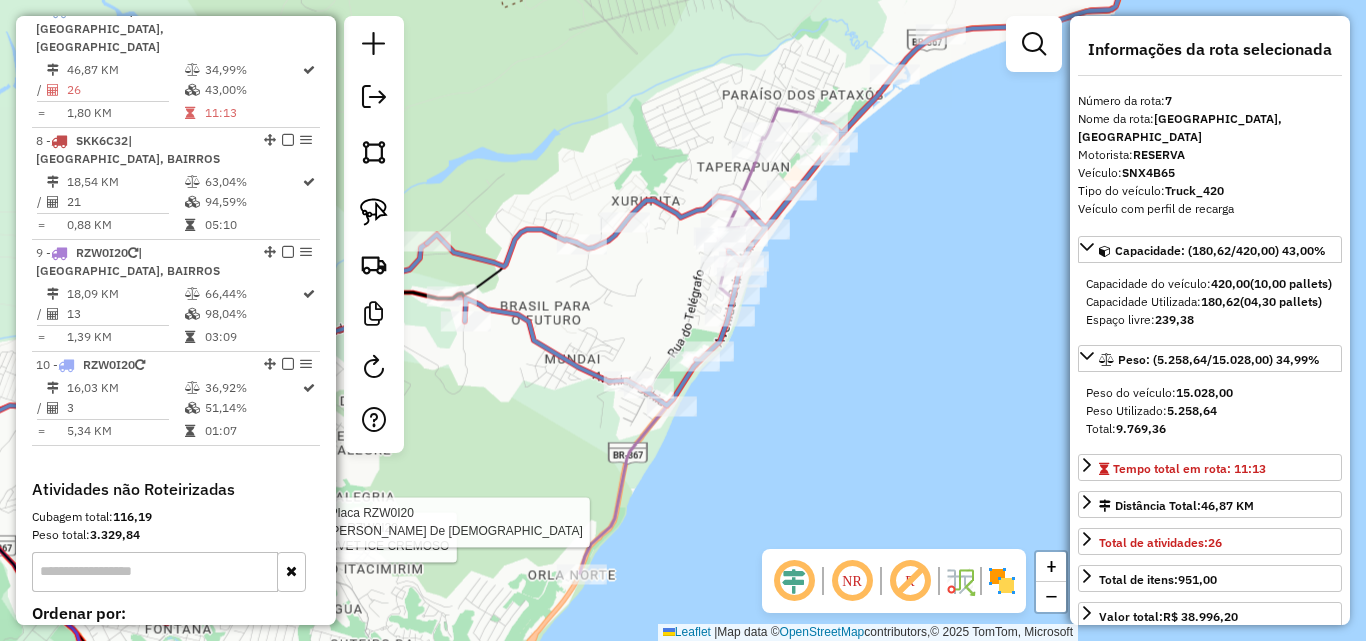 drag, startPoint x: 648, startPoint y: 351, endPoint x: 647, endPoint y: 363, distance: 12.0415945 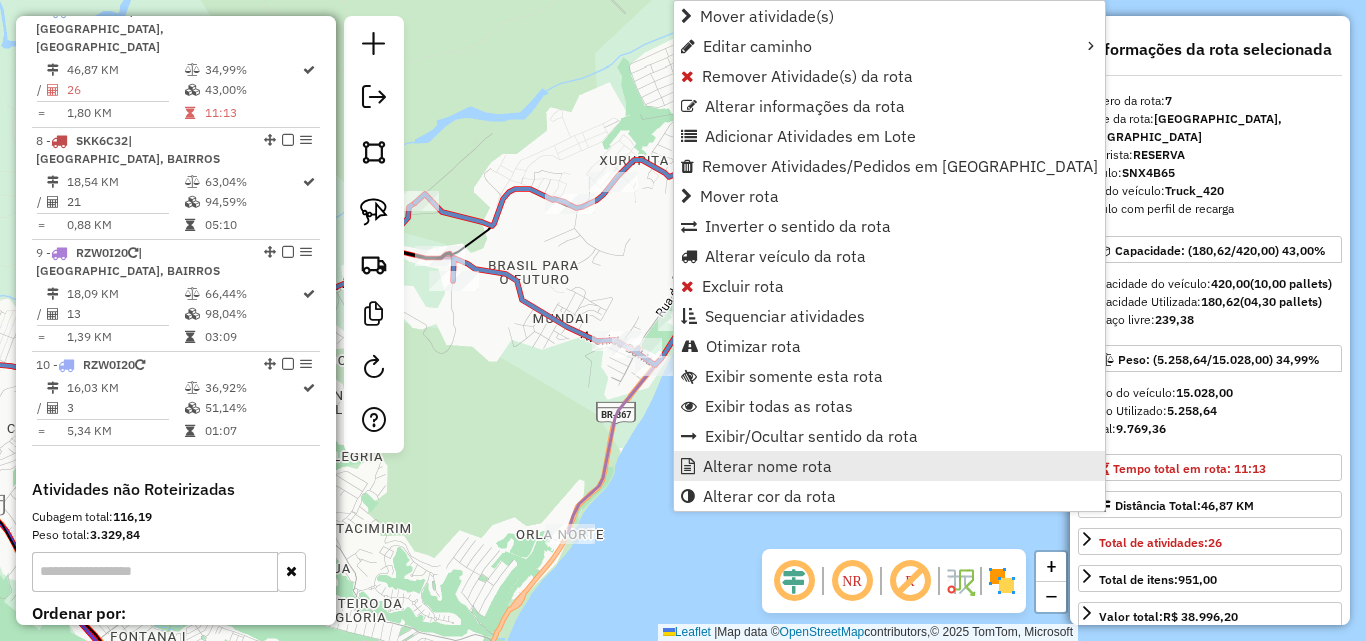 click on "Alterar nome rota" at bounding box center [767, 466] 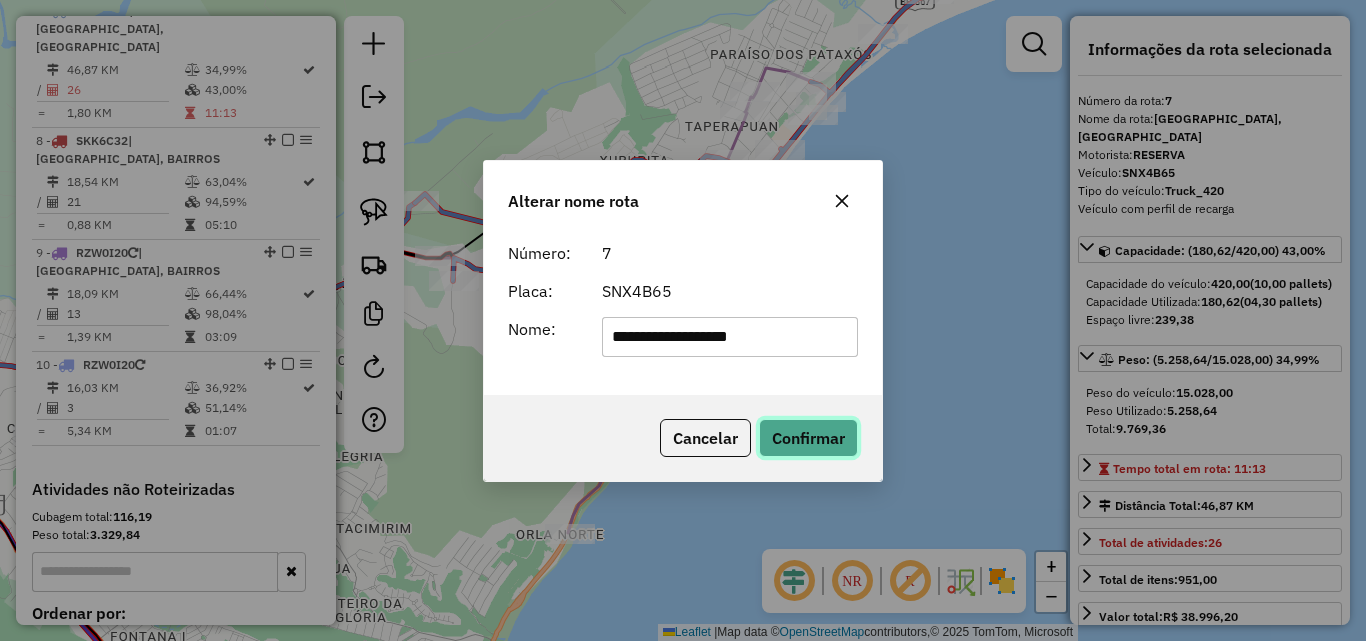 click on "Confirmar" 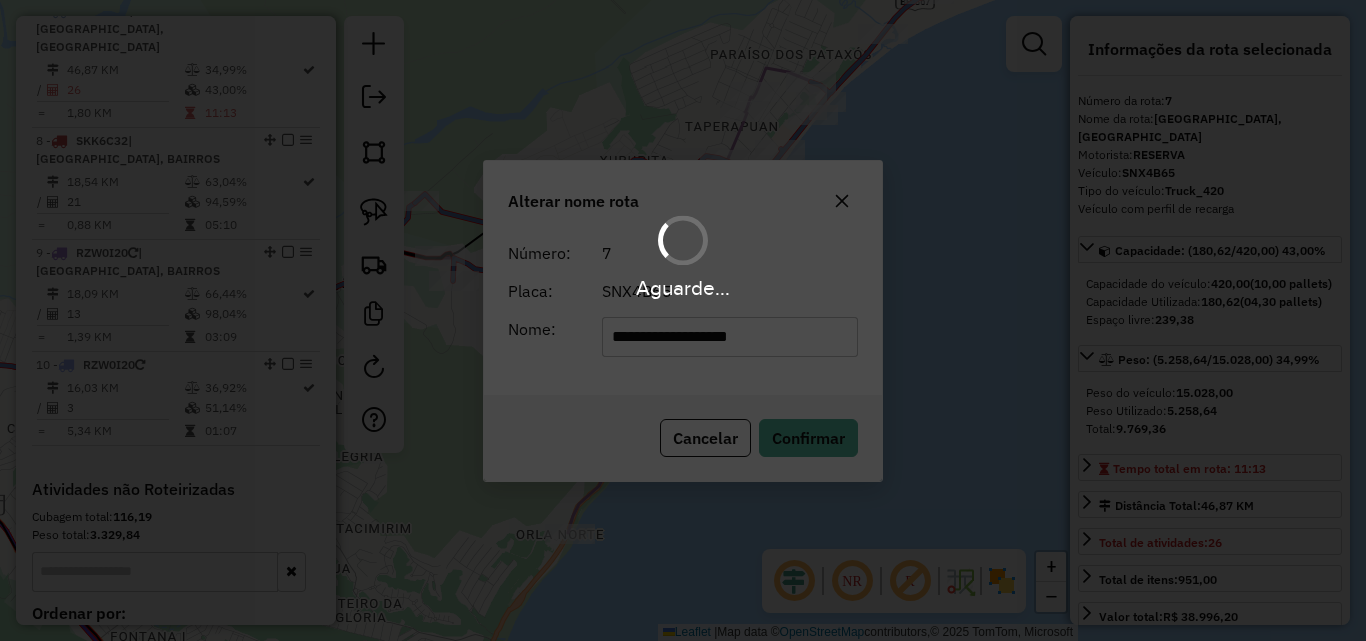type 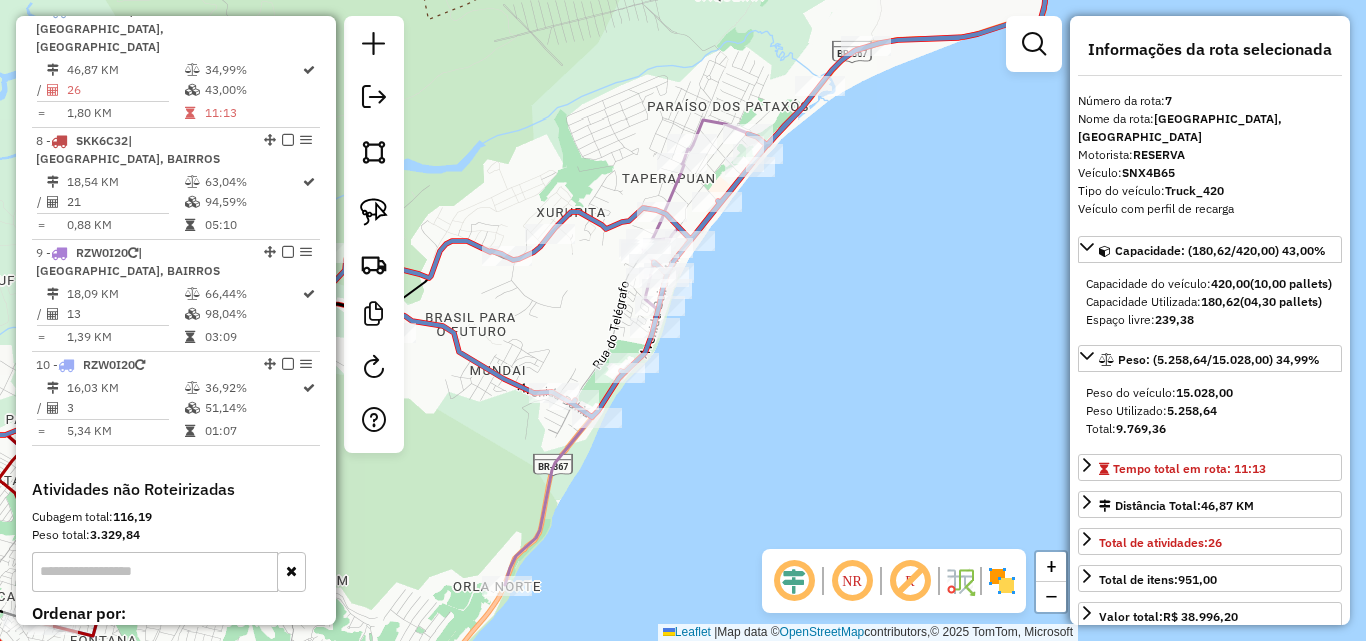 drag, startPoint x: 818, startPoint y: 353, endPoint x: 808, endPoint y: 367, distance: 17.20465 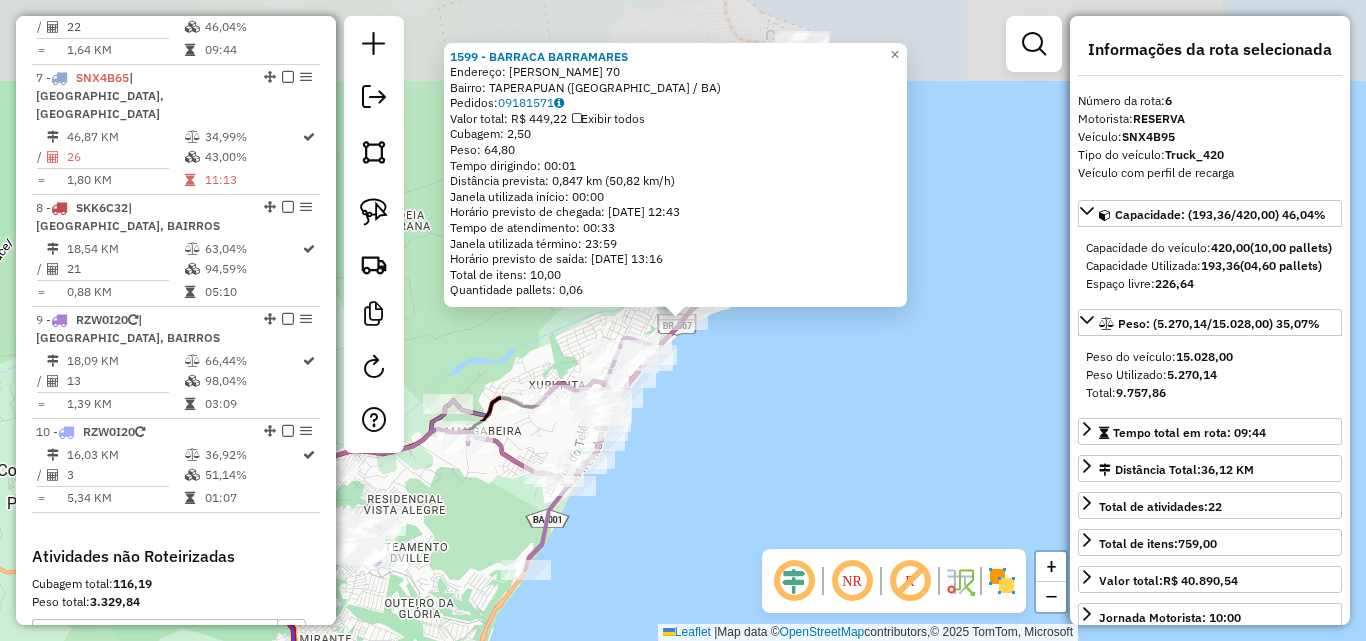 scroll, scrollTop: 1262, scrollLeft: 0, axis: vertical 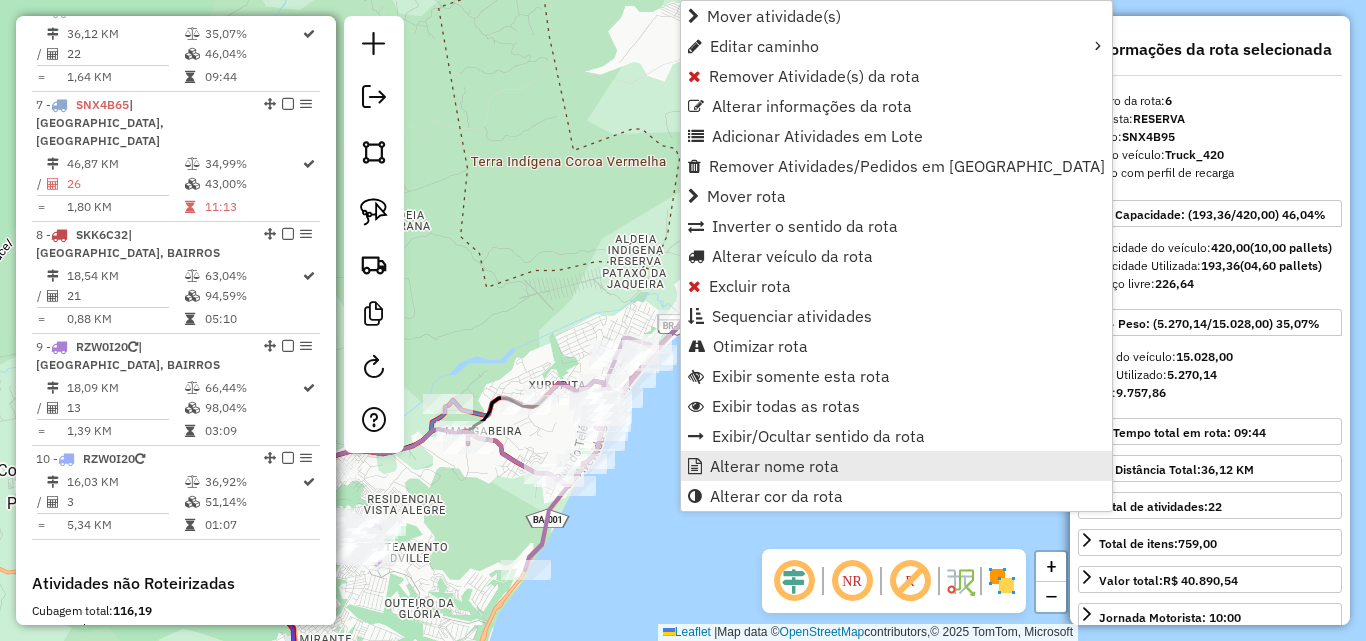 click on "Alterar nome rota" at bounding box center [774, 466] 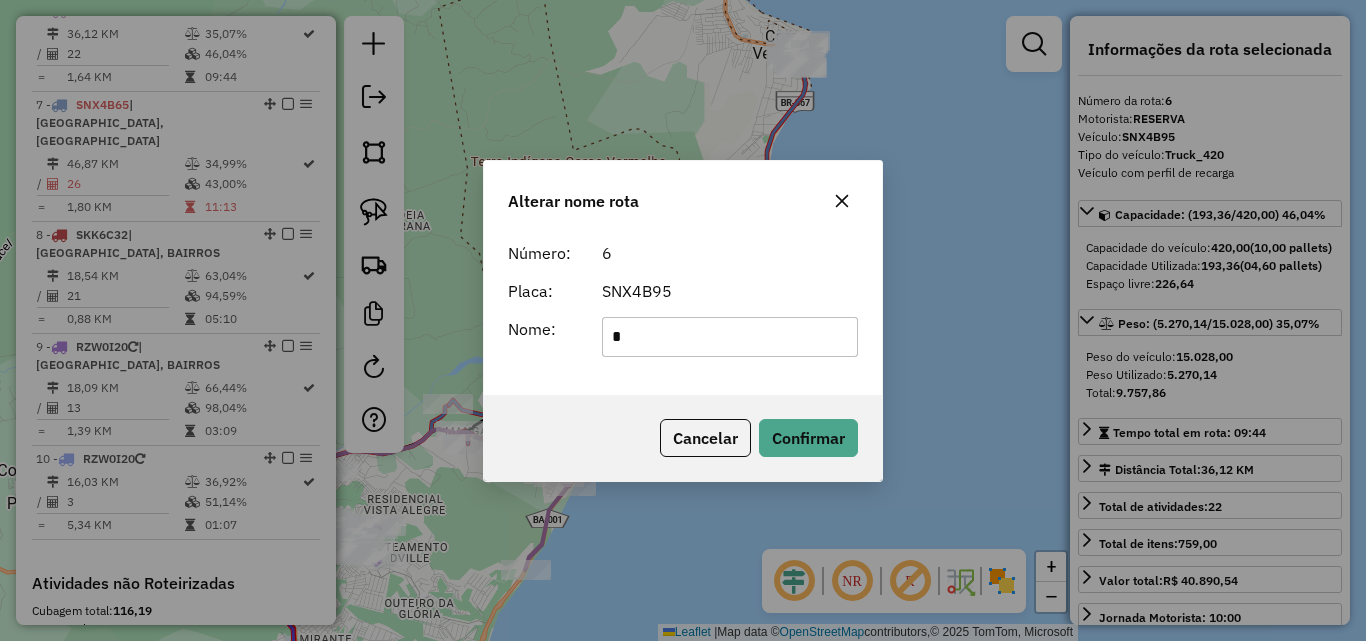 type on "**********" 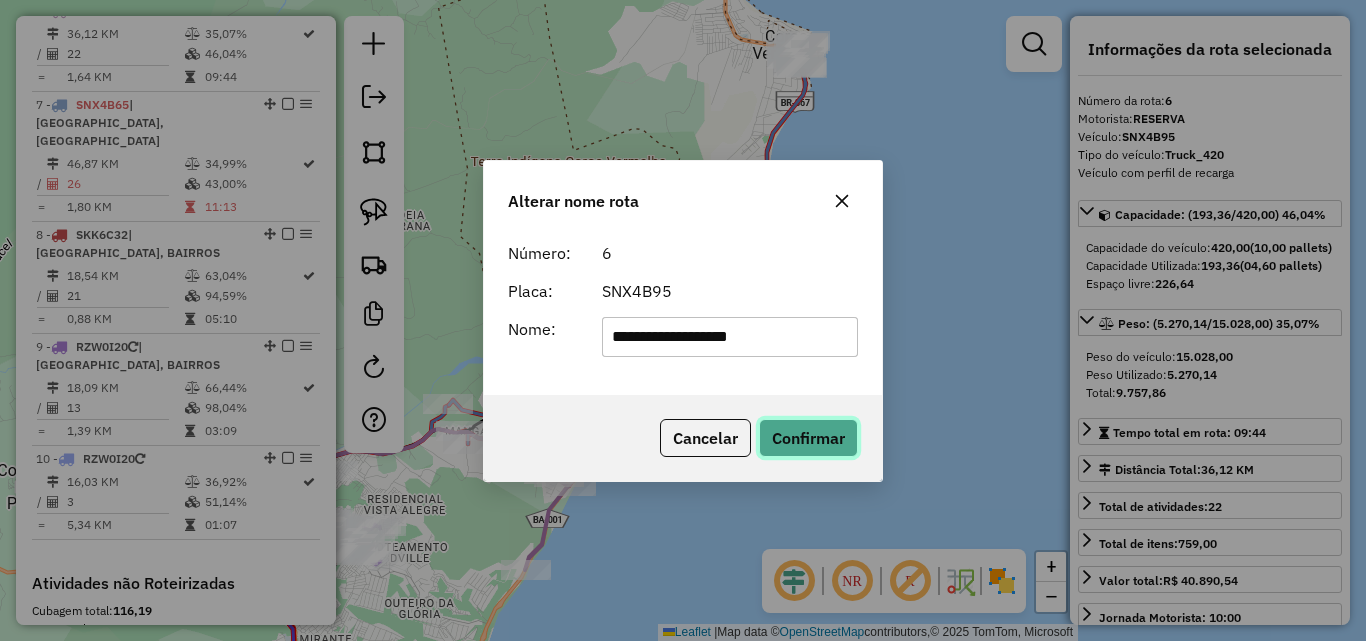 click on "Confirmar" 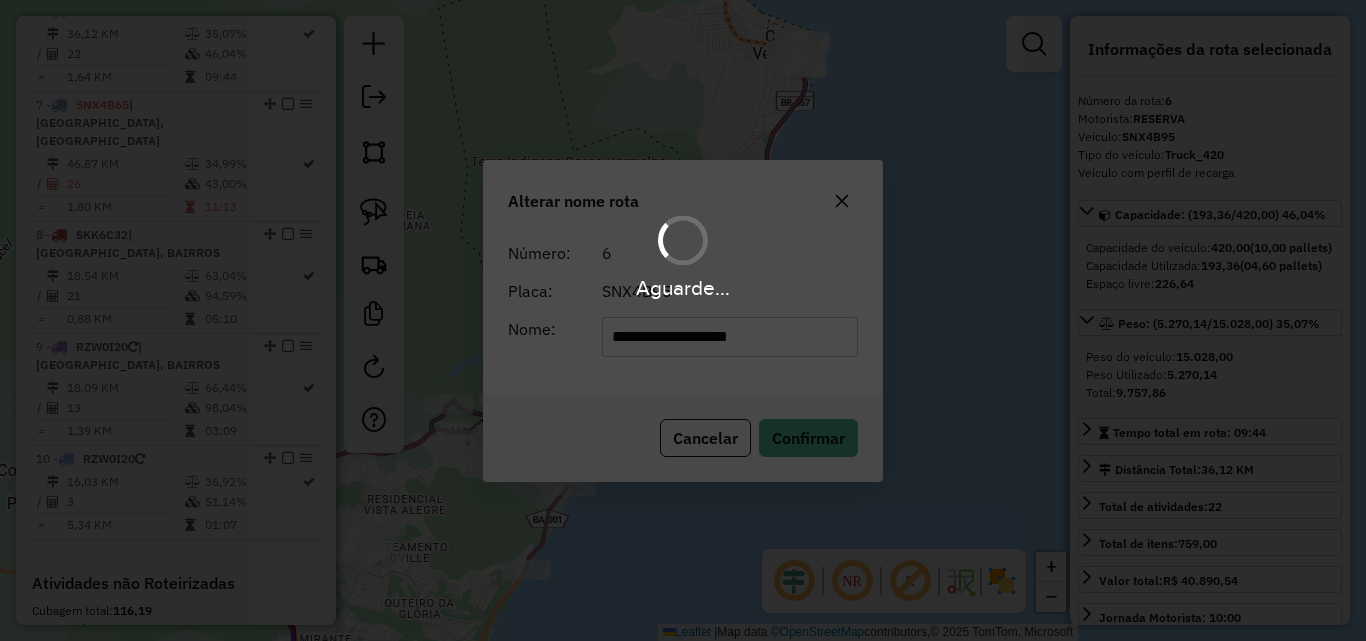 type 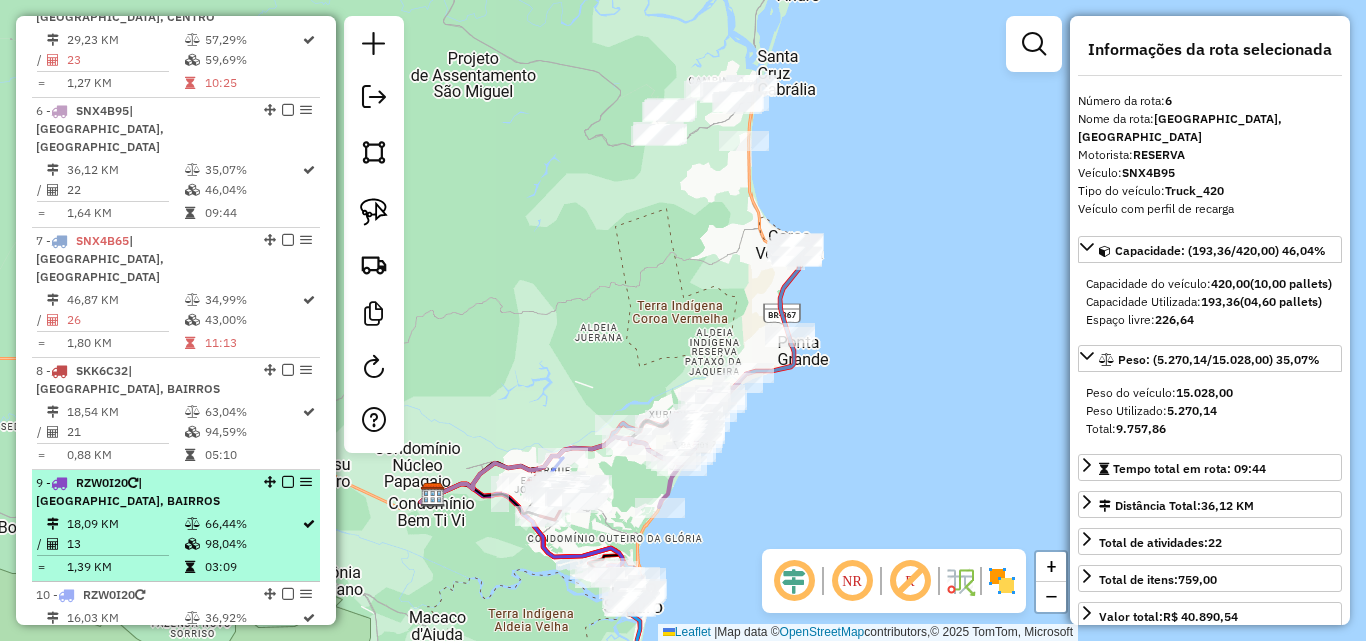 scroll, scrollTop: 1362, scrollLeft: 0, axis: vertical 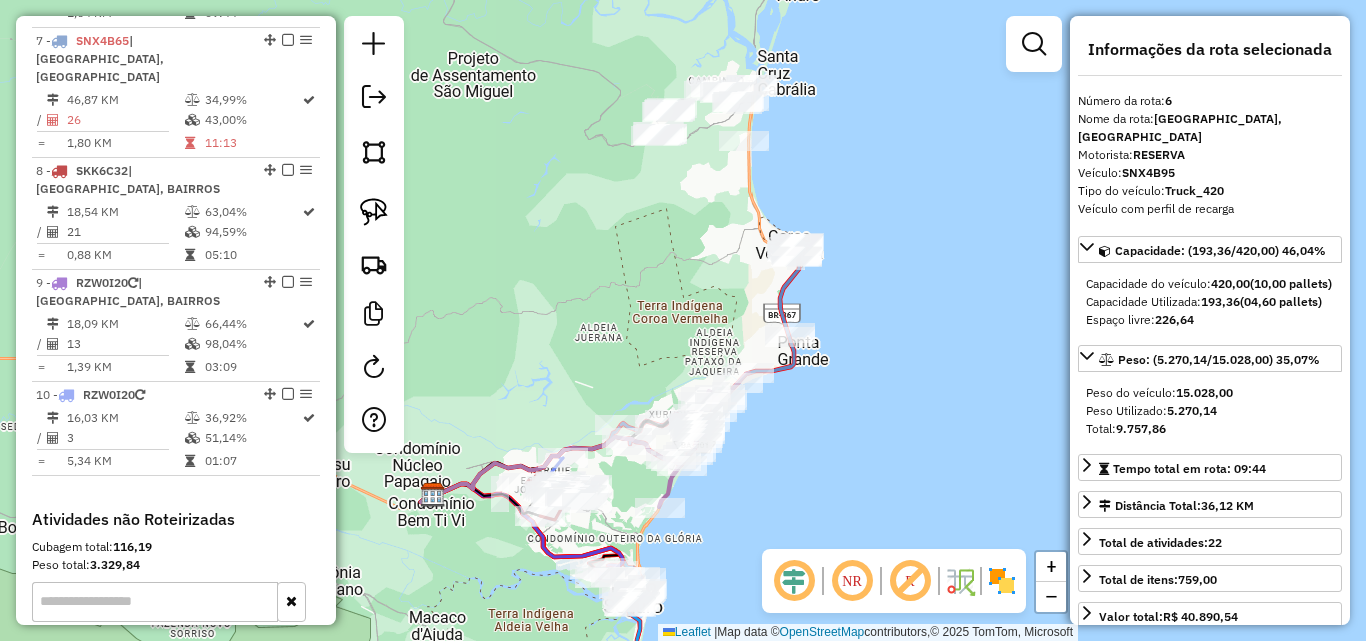 click on "Janela de atendimento Grade de atendimento Capacidade Transportadoras Veículos Cliente Pedidos  Rotas Selecione os dias de semana para filtrar as janelas de atendimento  Seg   Ter   Qua   Qui   Sex   Sáb   Dom  Informe o período da janela de atendimento: De: Até:  Filtrar exatamente a janela do cliente  Considerar janela de atendimento padrão  Selecione os dias de semana para filtrar as grades de atendimento  Seg   Ter   Qua   Qui   Sex   Sáb   Dom   Considerar clientes sem dia de atendimento cadastrado  Clientes fora do dia de atendimento selecionado Filtrar as atividades entre os valores definidos abaixo:  Peso mínimo:   Peso máximo:   Cubagem mínima:   Cubagem máxima:   De:   Até:  Filtrar as atividades entre o tempo de atendimento definido abaixo:  De:   Até:   Considerar capacidade total dos clientes não roteirizados Transportadora: Selecione um ou mais itens Tipo de veículo: Selecione um ou mais itens Veículo: Selecione um ou mais itens Motorista: Selecione um ou mais itens Nome: Rótulo:" 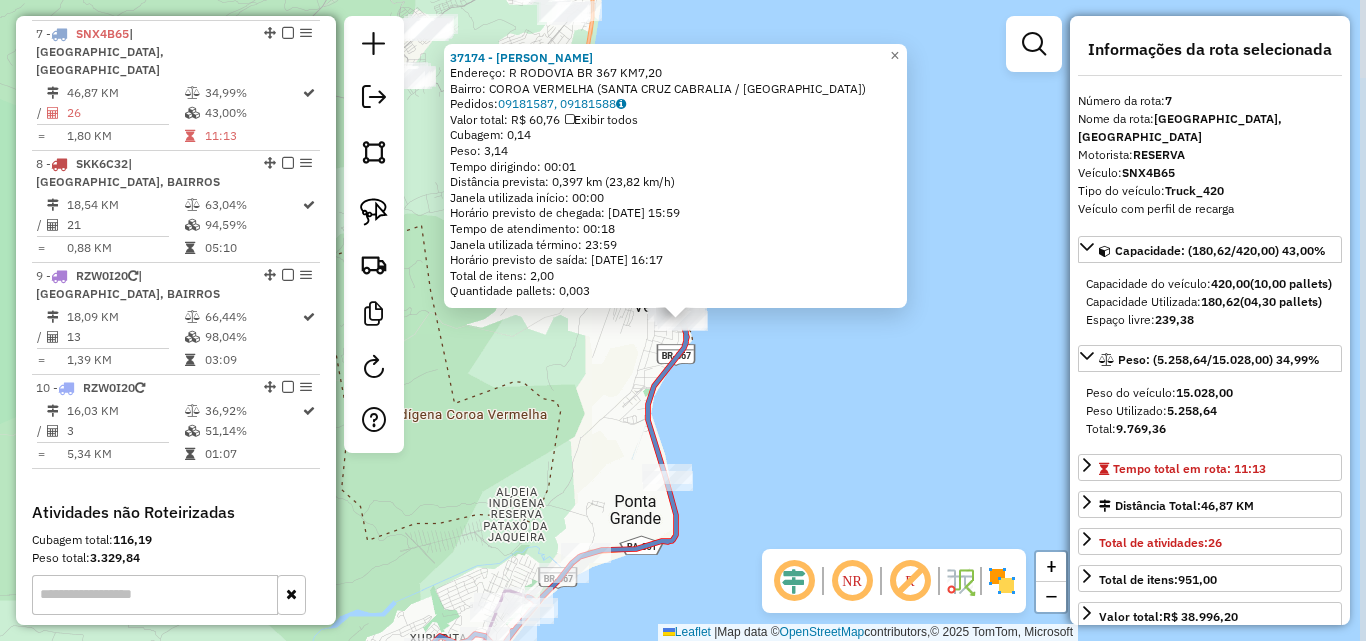scroll, scrollTop: 1374, scrollLeft: 0, axis: vertical 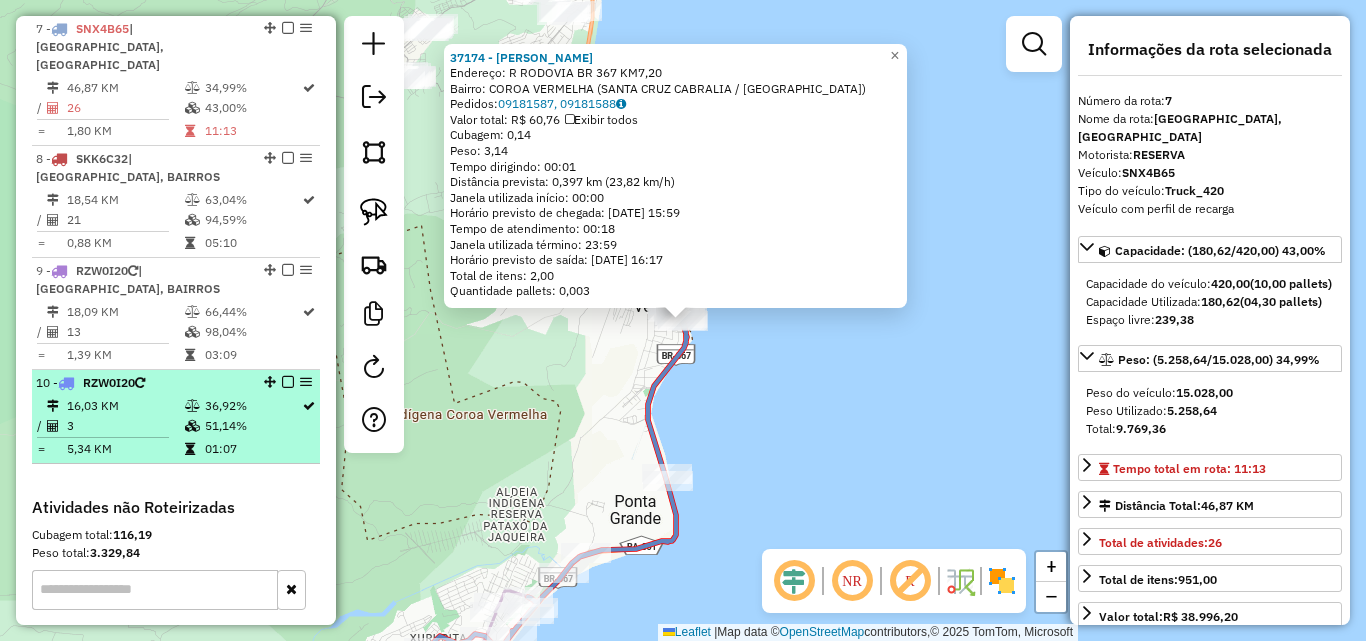click on "10 -       RZW0I20" at bounding box center (142, 383) 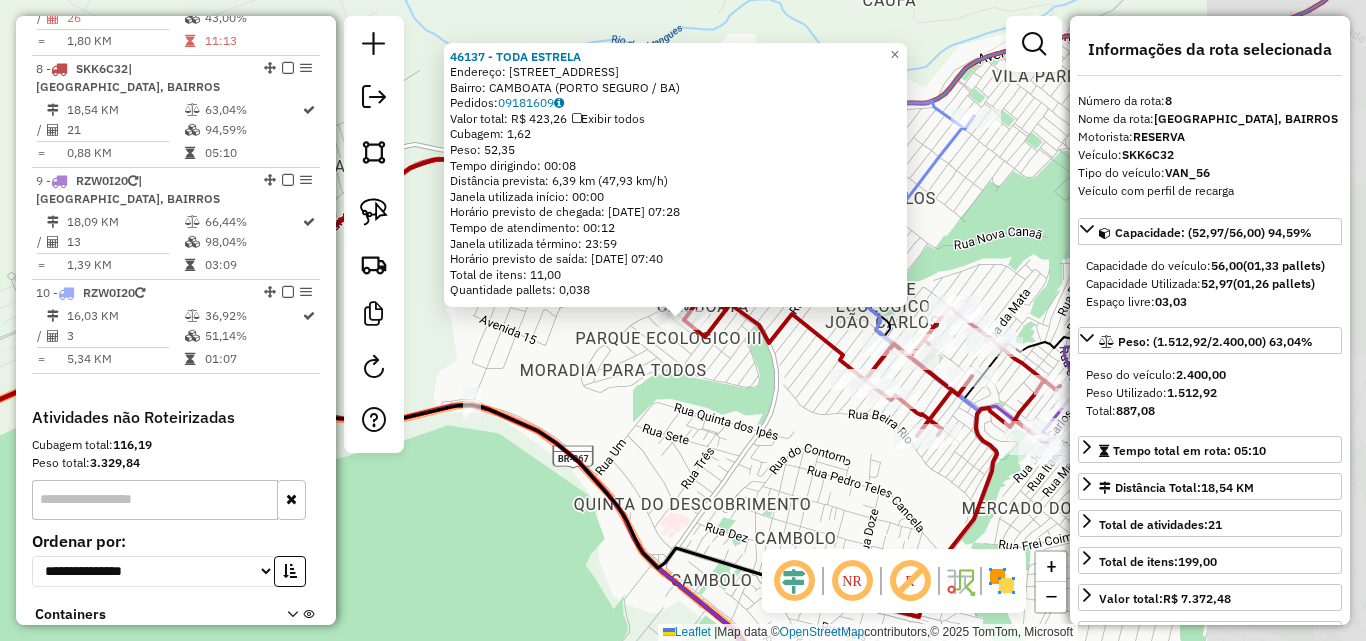 scroll, scrollTop: 1486, scrollLeft: 0, axis: vertical 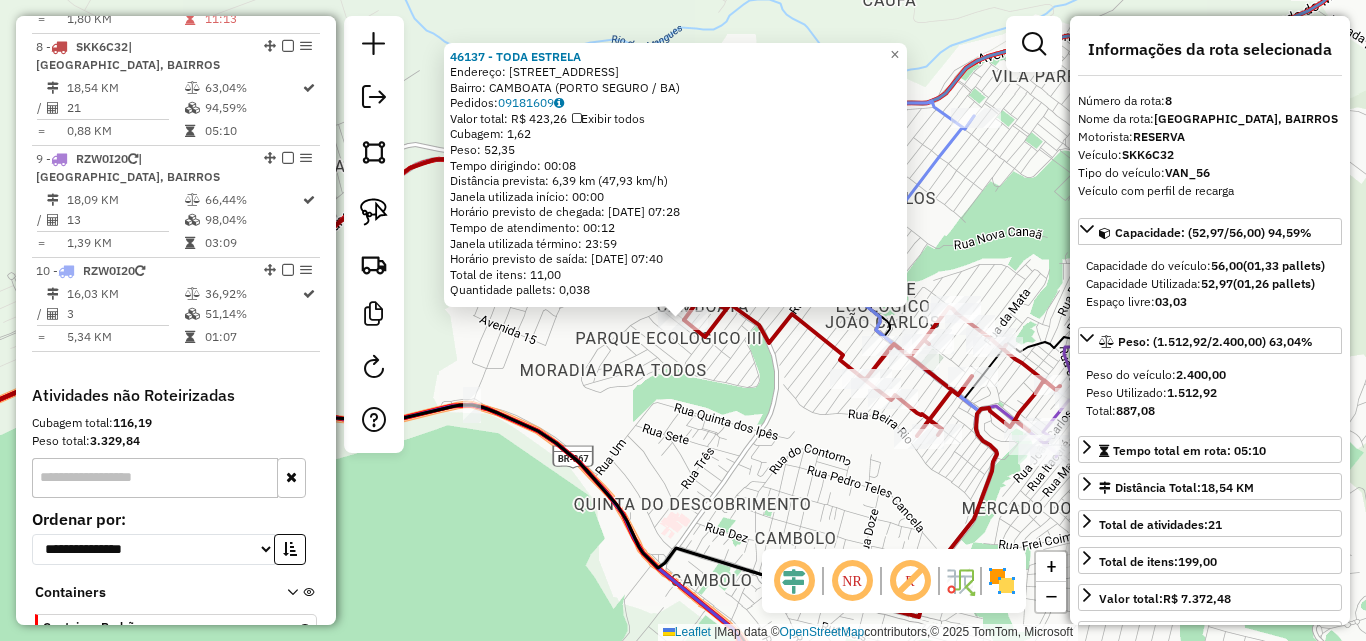 click on "46137 - TODA ESTRELA  Endereço:  [GEOGRAPHIC_DATA]: CAMBOATA ([GEOGRAPHIC_DATA] / BA)   Pedidos:  09181609   Valor total: R$ 423,26   Exibir todos   Cubagem: 1,62  Peso: 52,35  Tempo dirigindo: 00:08   Distância prevista: 6,39 km (47,93 km/h)   Janela utilizada início: 00:00   Horário previsto de chegada: [DATE] 07:28   Tempo de atendimento: 00:12   Janela utilizada término: 23:59   Horário previsto de saída: [DATE] 07:40   Total de itens: 11,00   Quantidade pallets: 0,038  × Janela de atendimento Grade de atendimento Capacidade Transportadoras Veículos Cliente Pedidos  Rotas Selecione os dias de semana para filtrar as janelas de atendimento  Seg   Ter   Qua   Qui   Sex   Sáb   Dom  Informe o período da janela de atendimento: De: Até:  Filtrar exatamente a janela do cliente  Considerar janela de atendimento padrão  Selecione os dias de semana para filtrar as grades de atendimento  Seg   Ter   Qua   Qui   Sex   Sáb   Dom   Considerar clientes sem dia de atendimento cadastrado  Peso mínimo:  +" 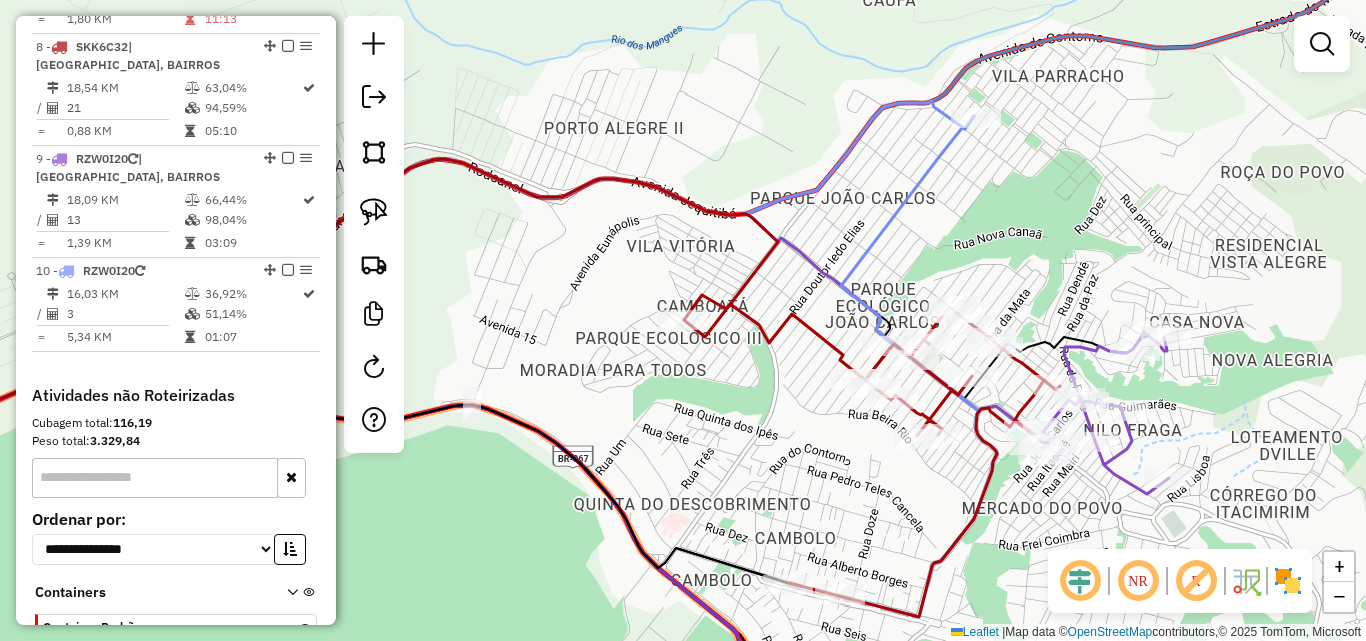 click 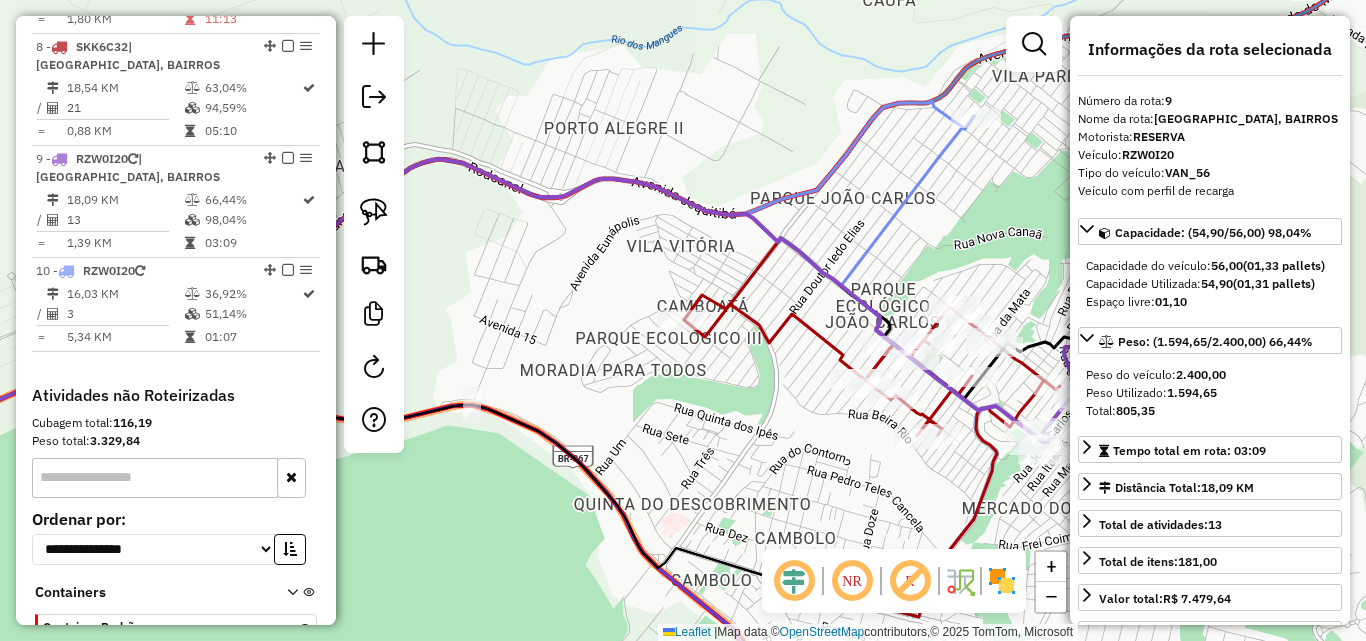 scroll, scrollTop: 1589, scrollLeft: 0, axis: vertical 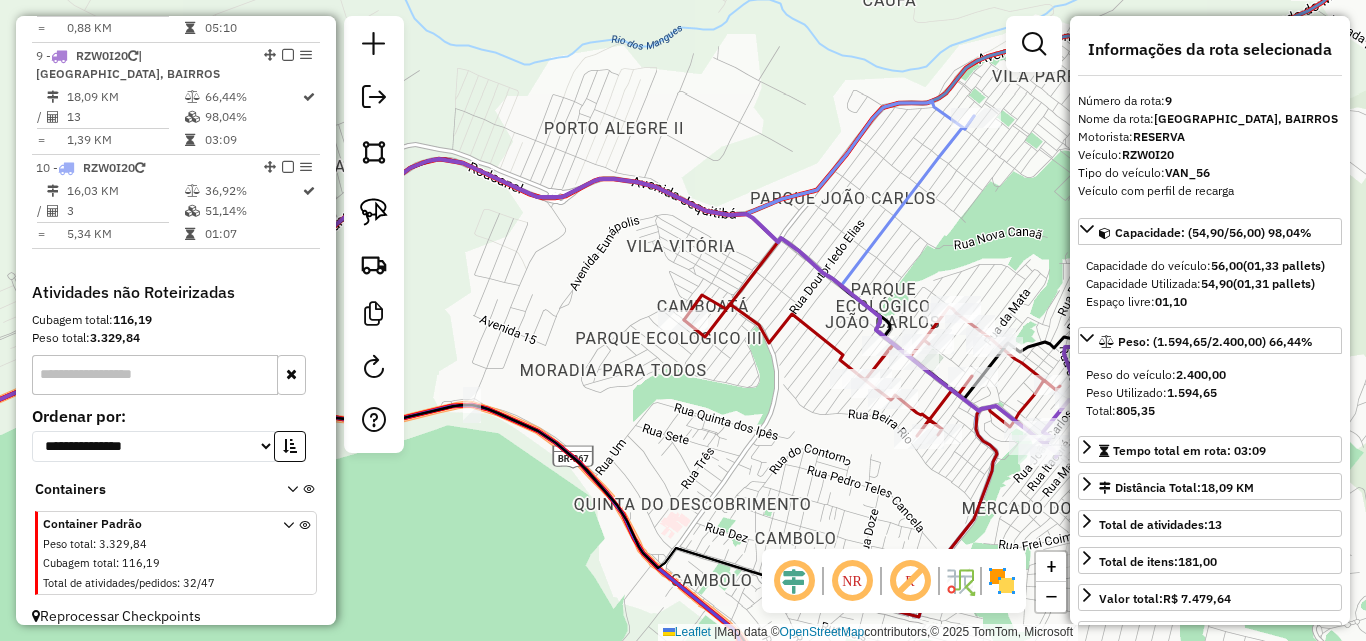 click 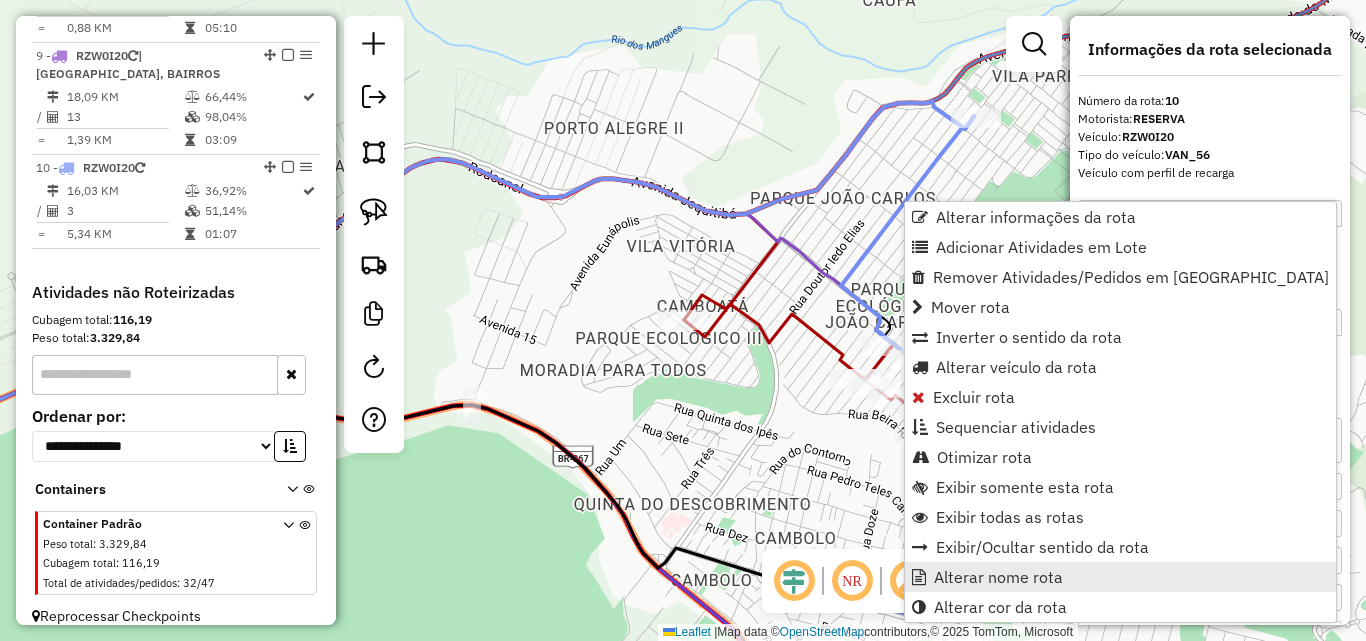 click on "Alterar nome rota" at bounding box center [998, 577] 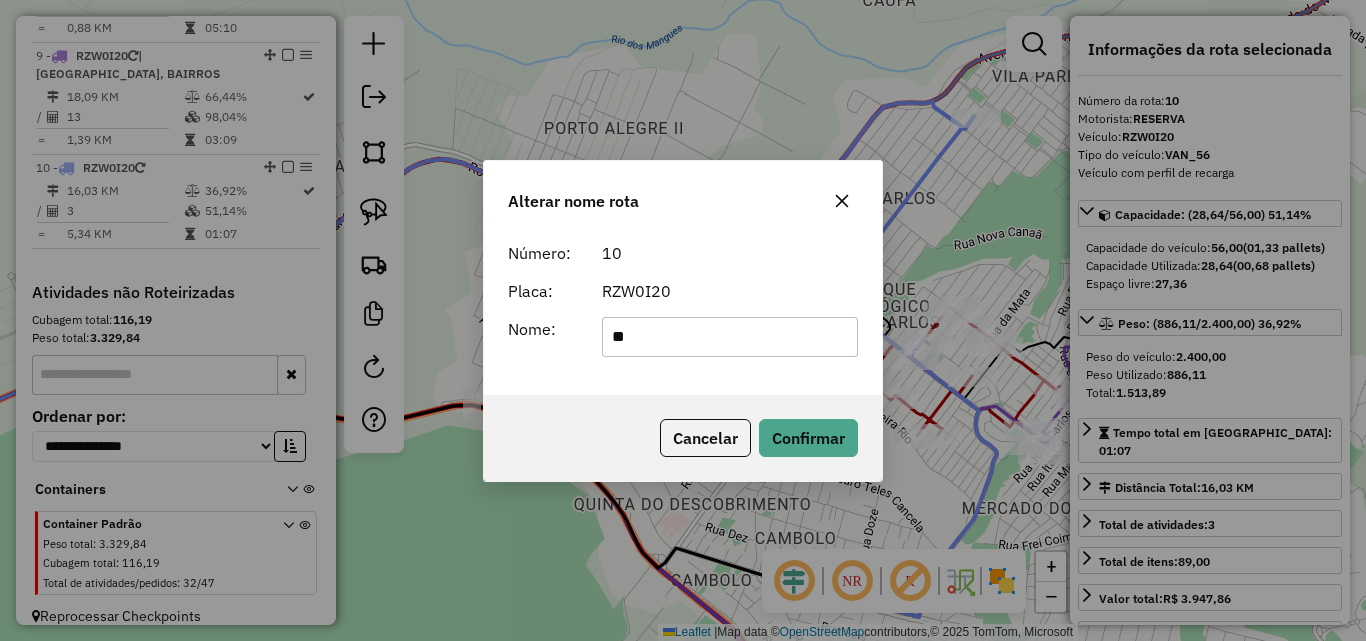 type on "**********" 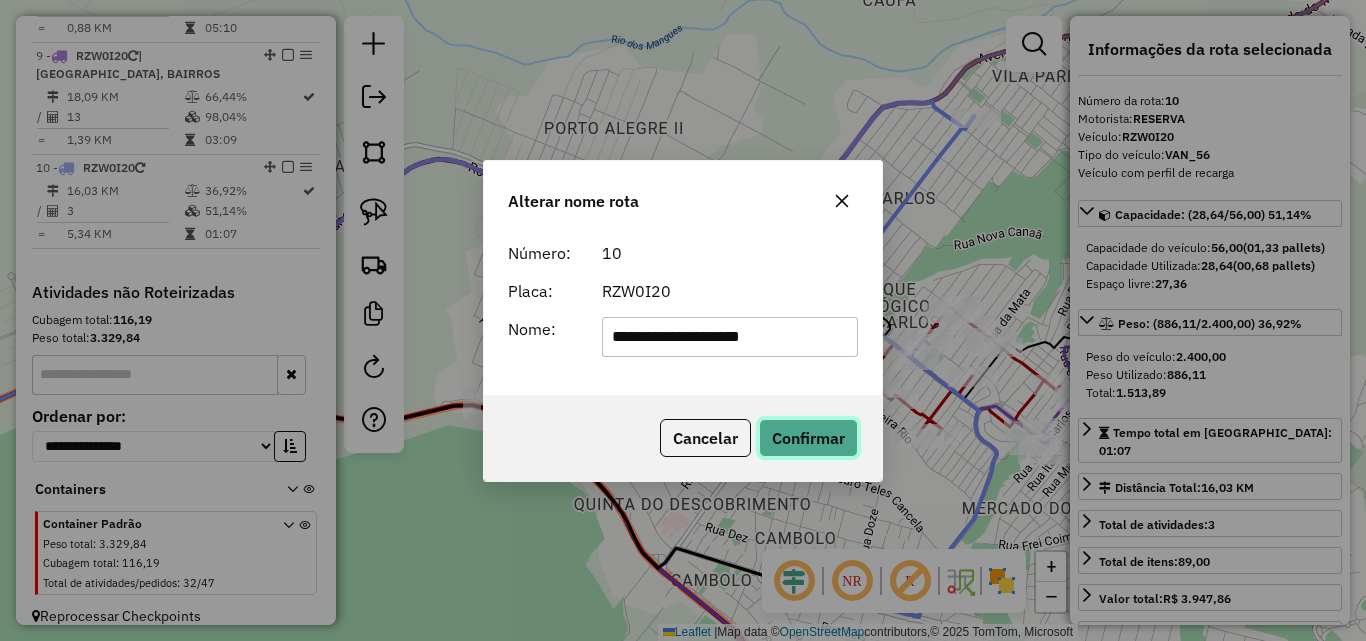 click on "Confirmar" 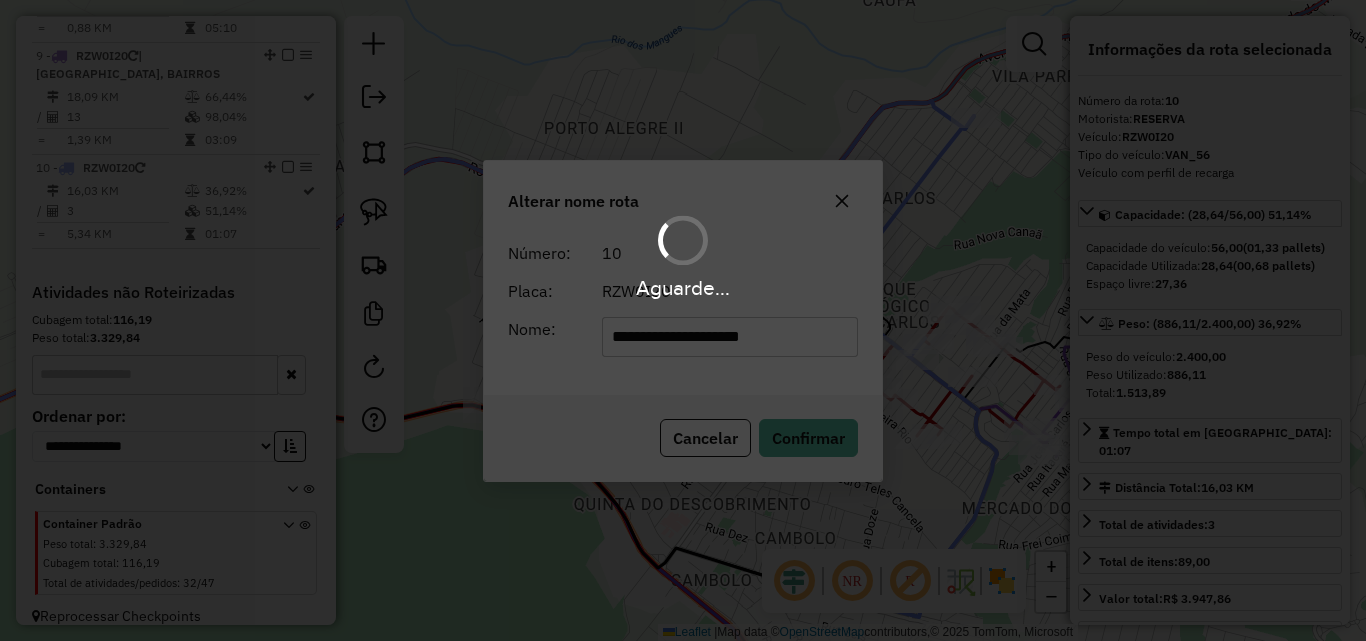 type 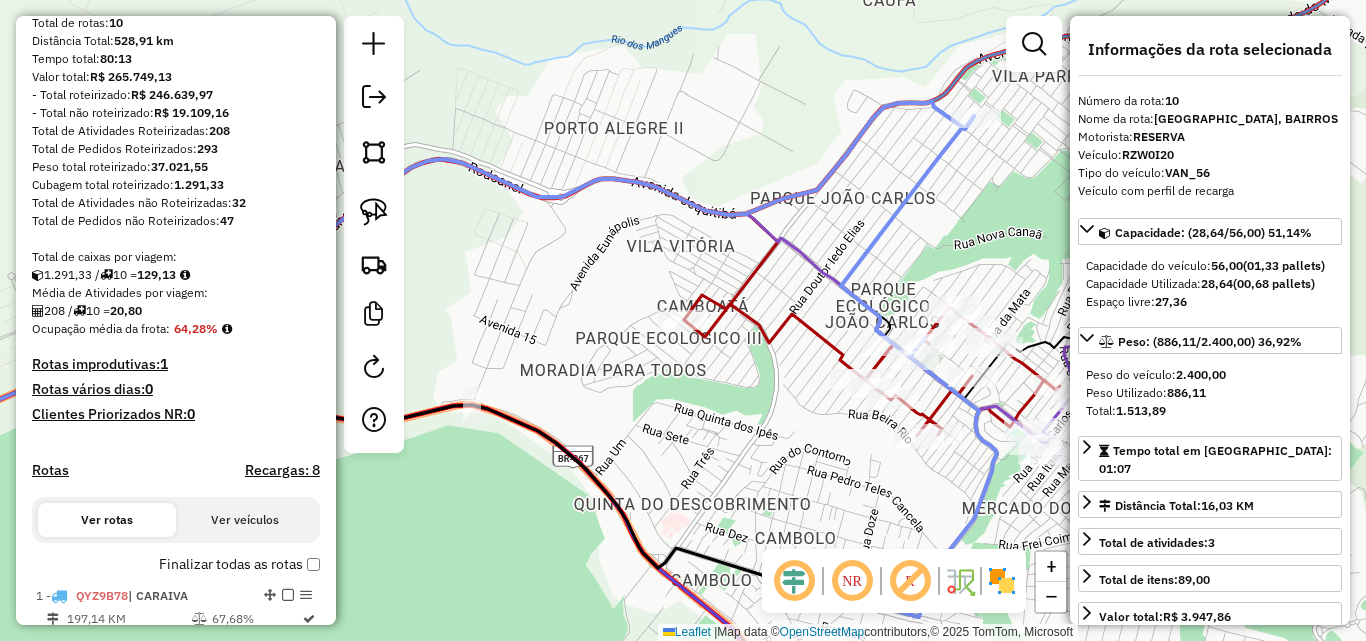 scroll, scrollTop: 0, scrollLeft: 0, axis: both 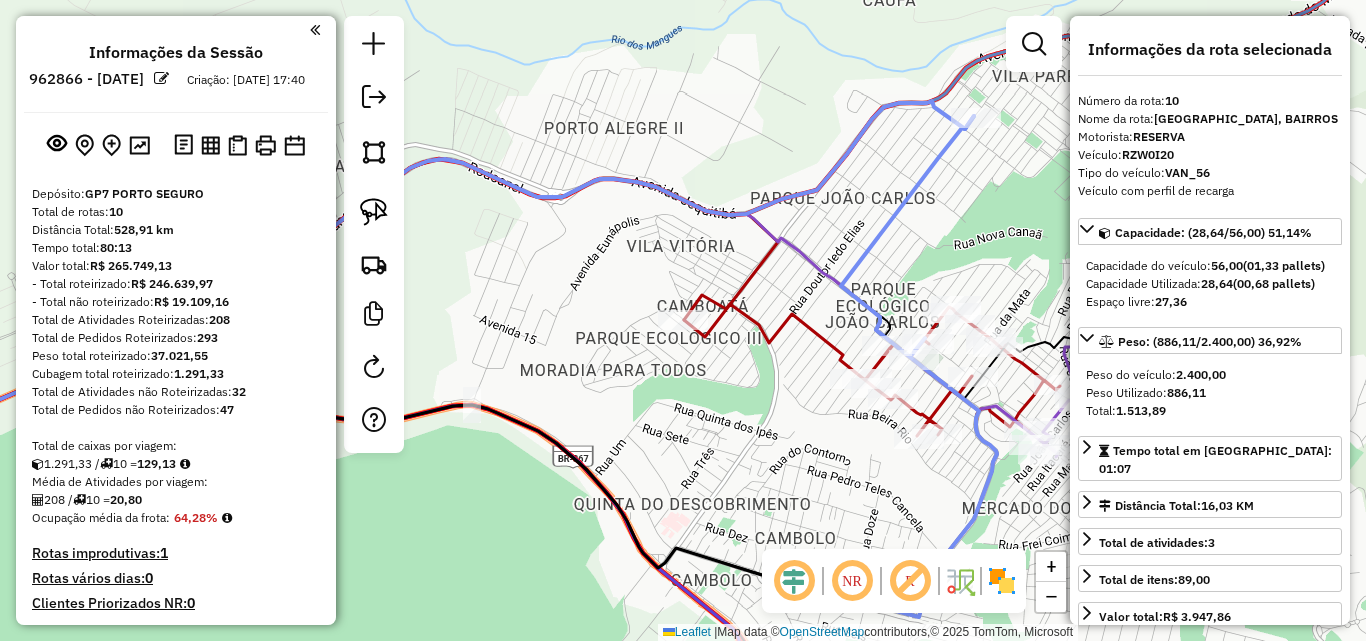 drag, startPoint x: 593, startPoint y: 176, endPoint x: 544, endPoint y: 232, distance: 74.41102 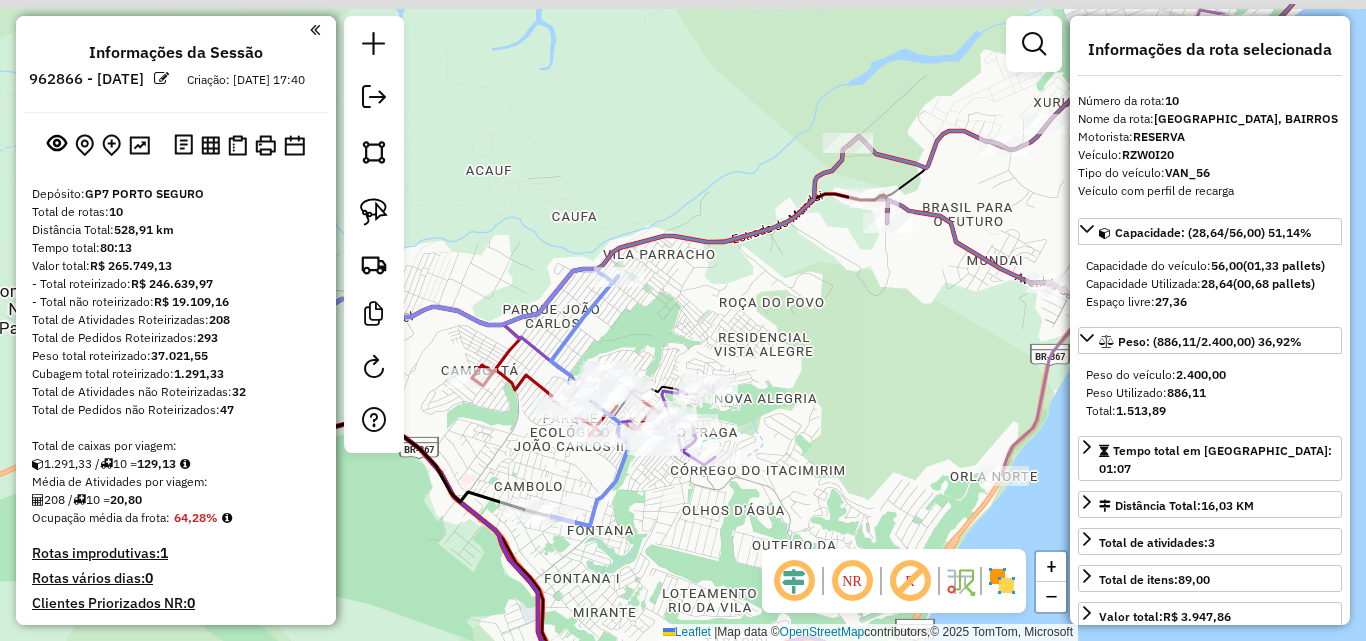 drag, startPoint x: 982, startPoint y: 224, endPoint x: 841, endPoint y: 299, distance: 159.70598 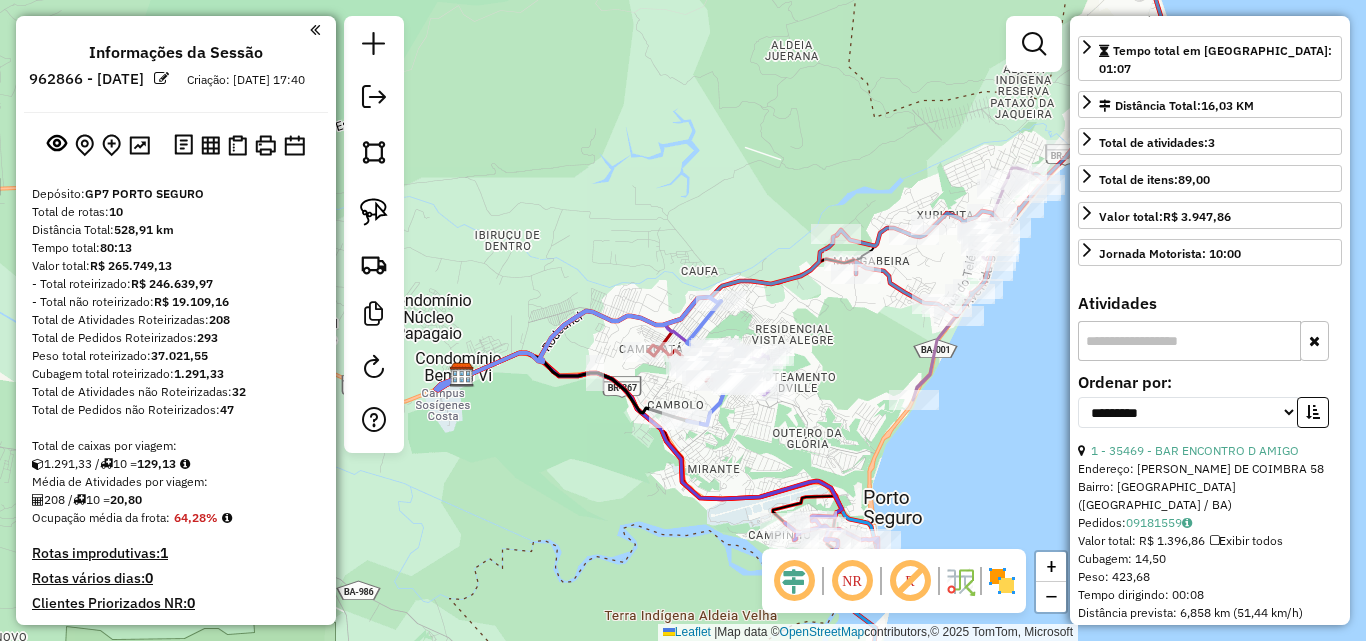 scroll, scrollTop: 500, scrollLeft: 0, axis: vertical 